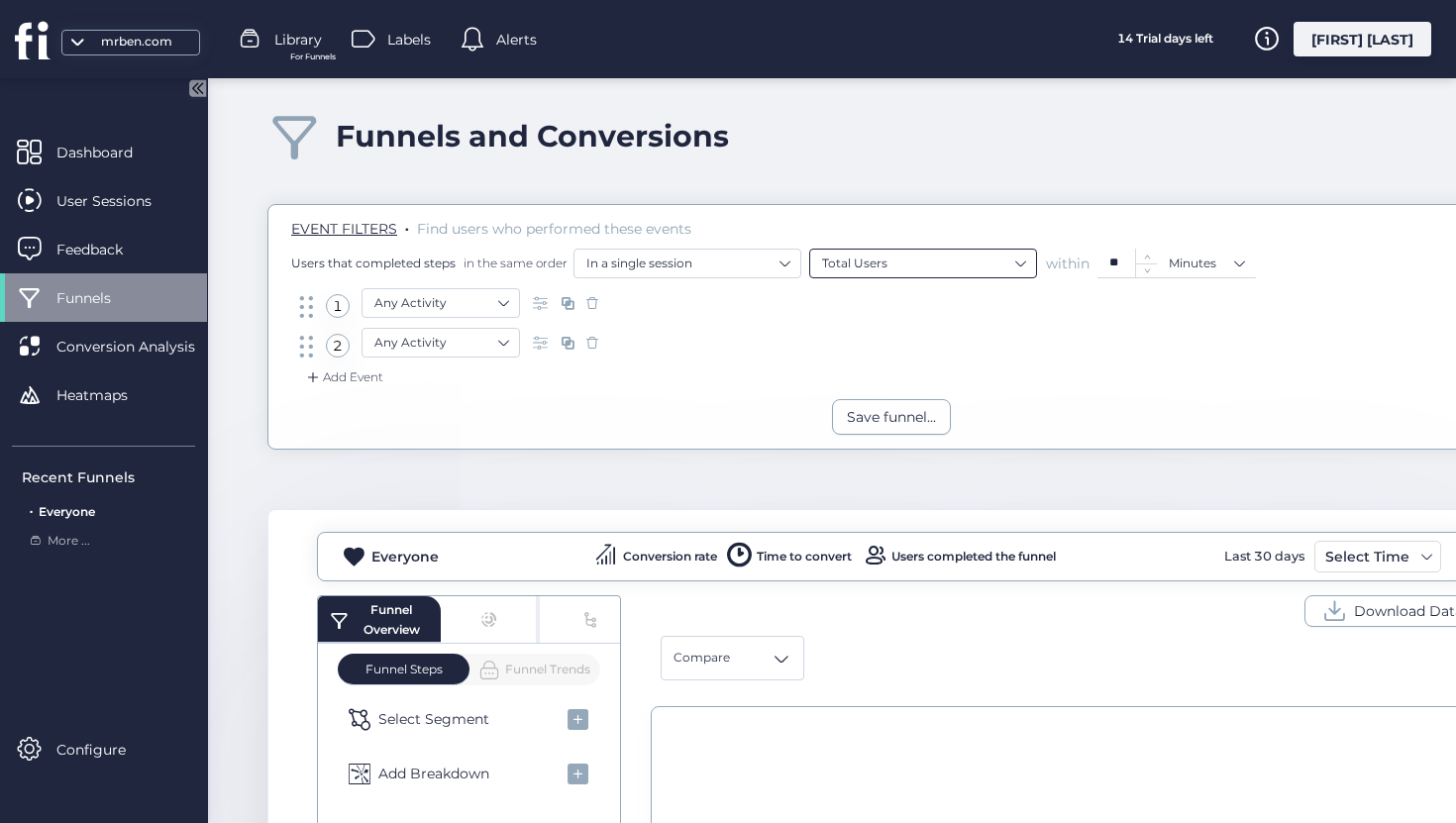 scroll, scrollTop: 0, scrollLeft: 0, axis: both 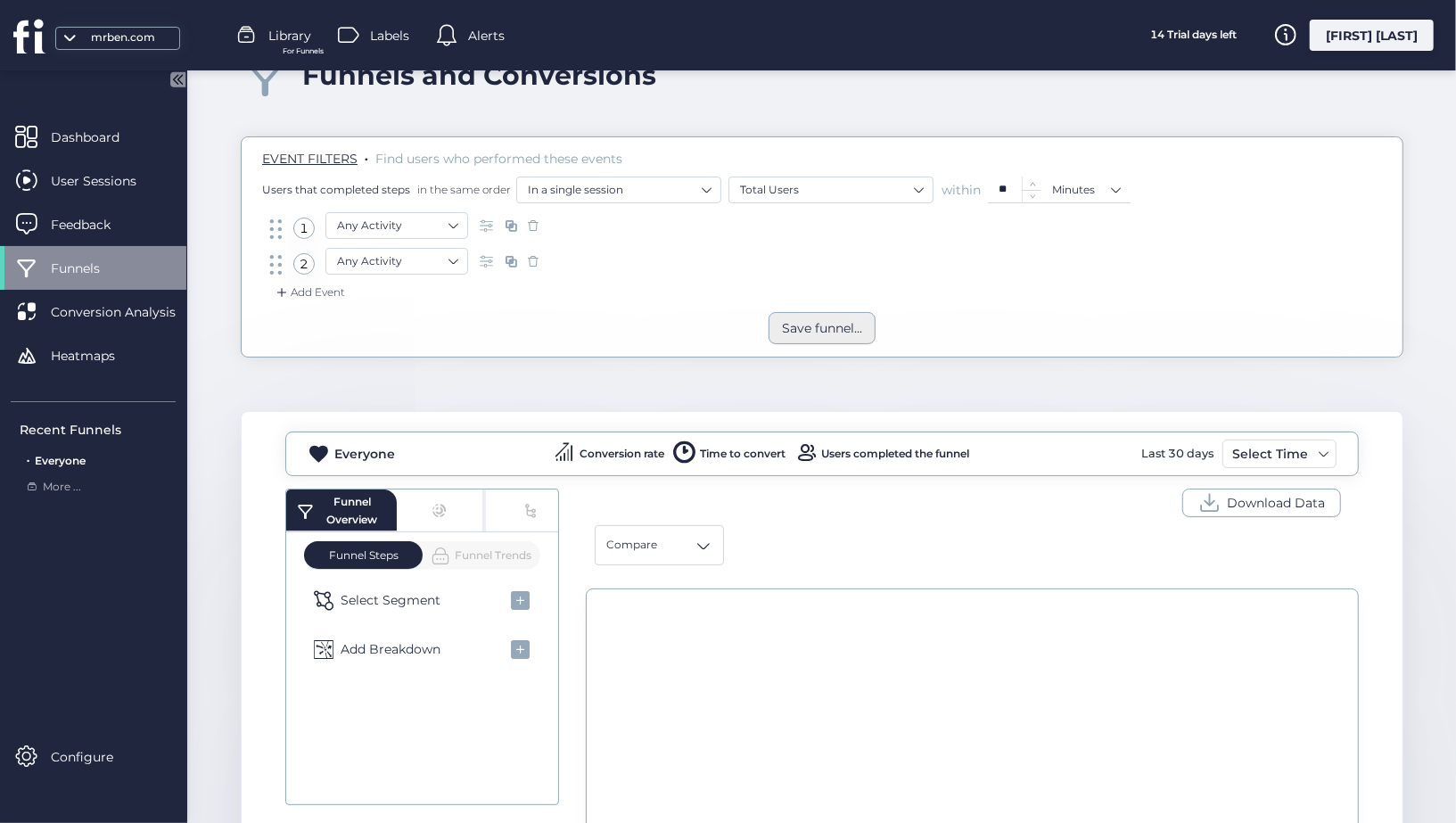 click on "Save funnel..." 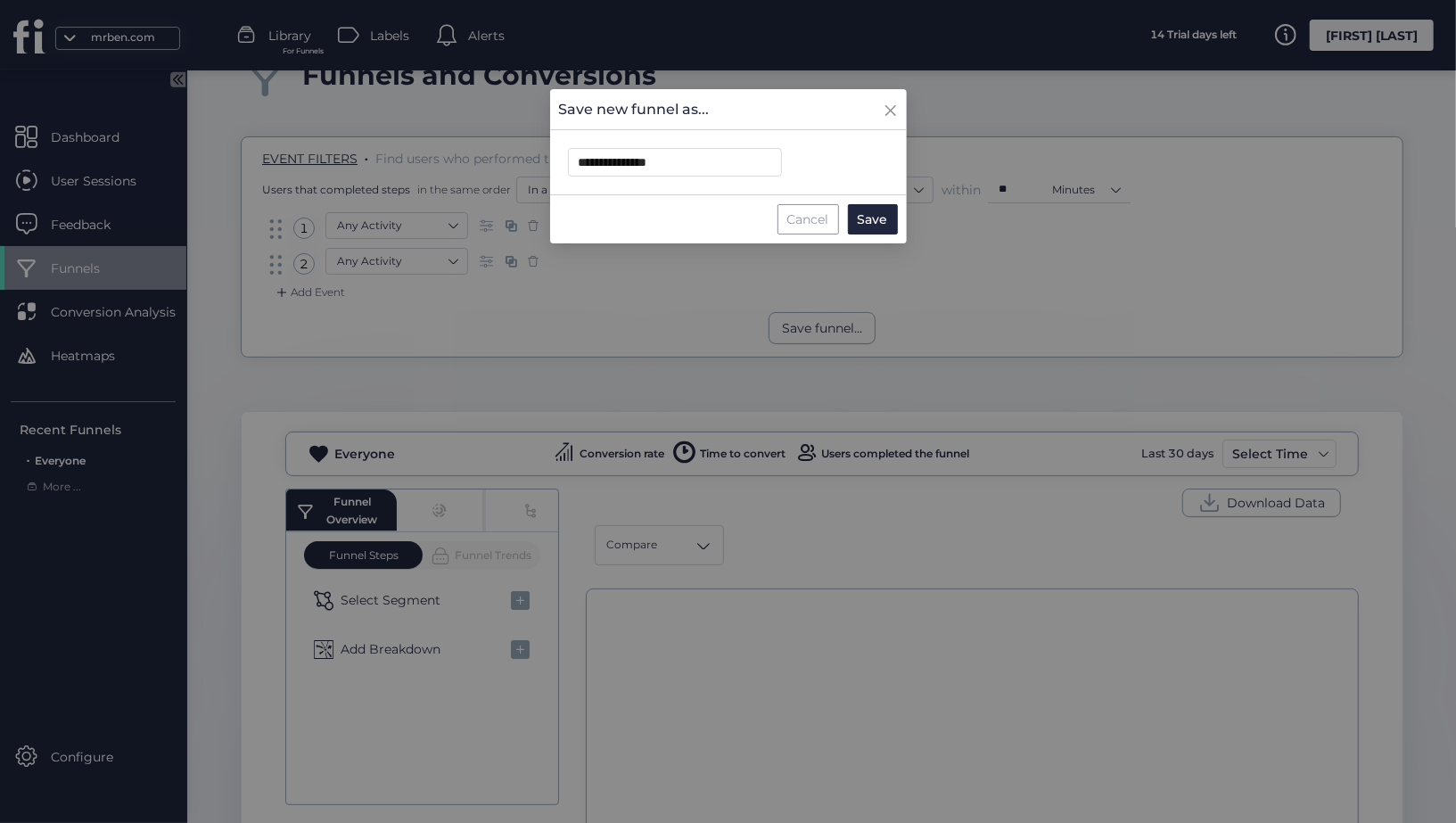 click on "Cancel" at bounding box center (808, 219) 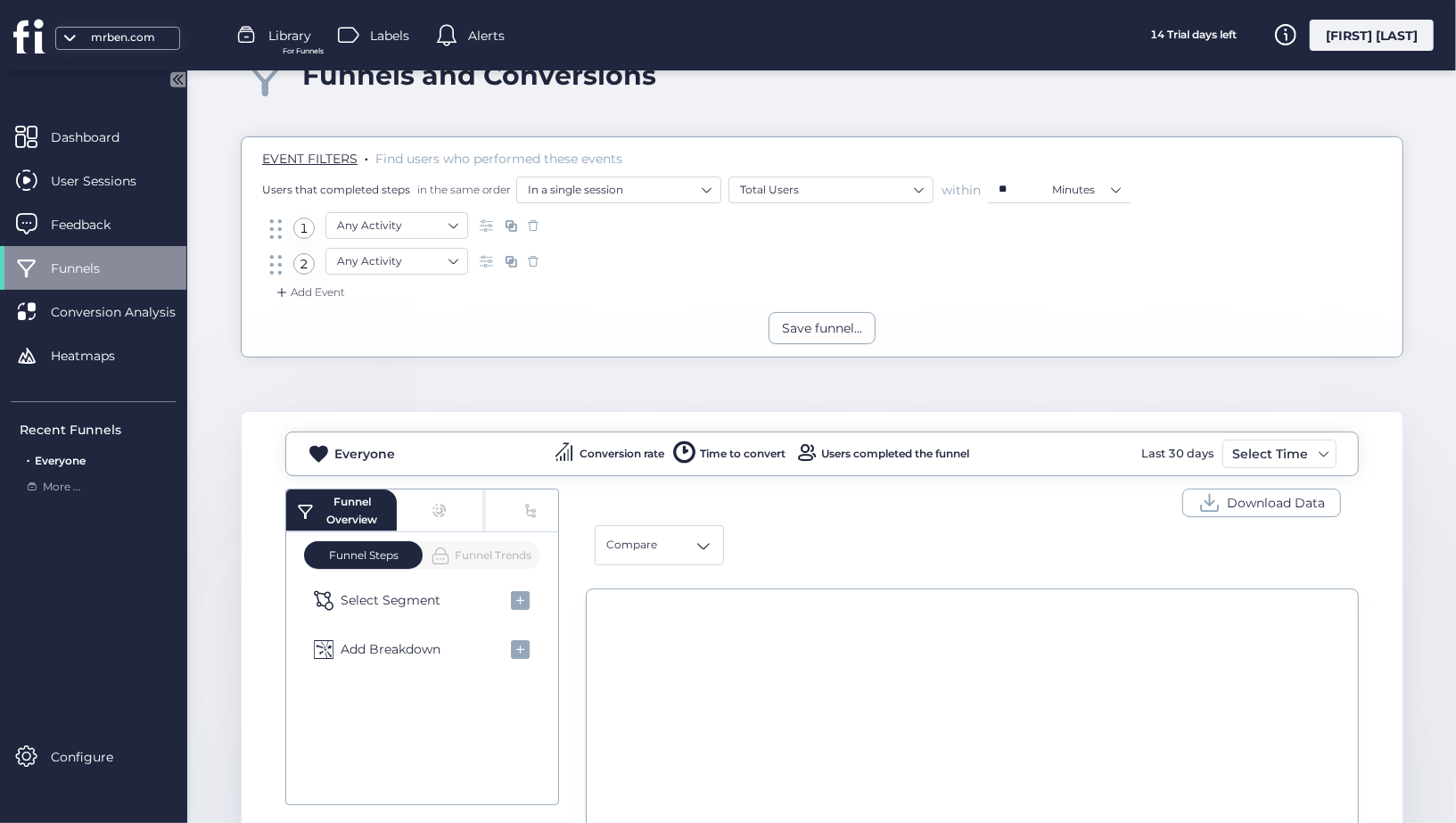 click at bounding box center (533, 261) 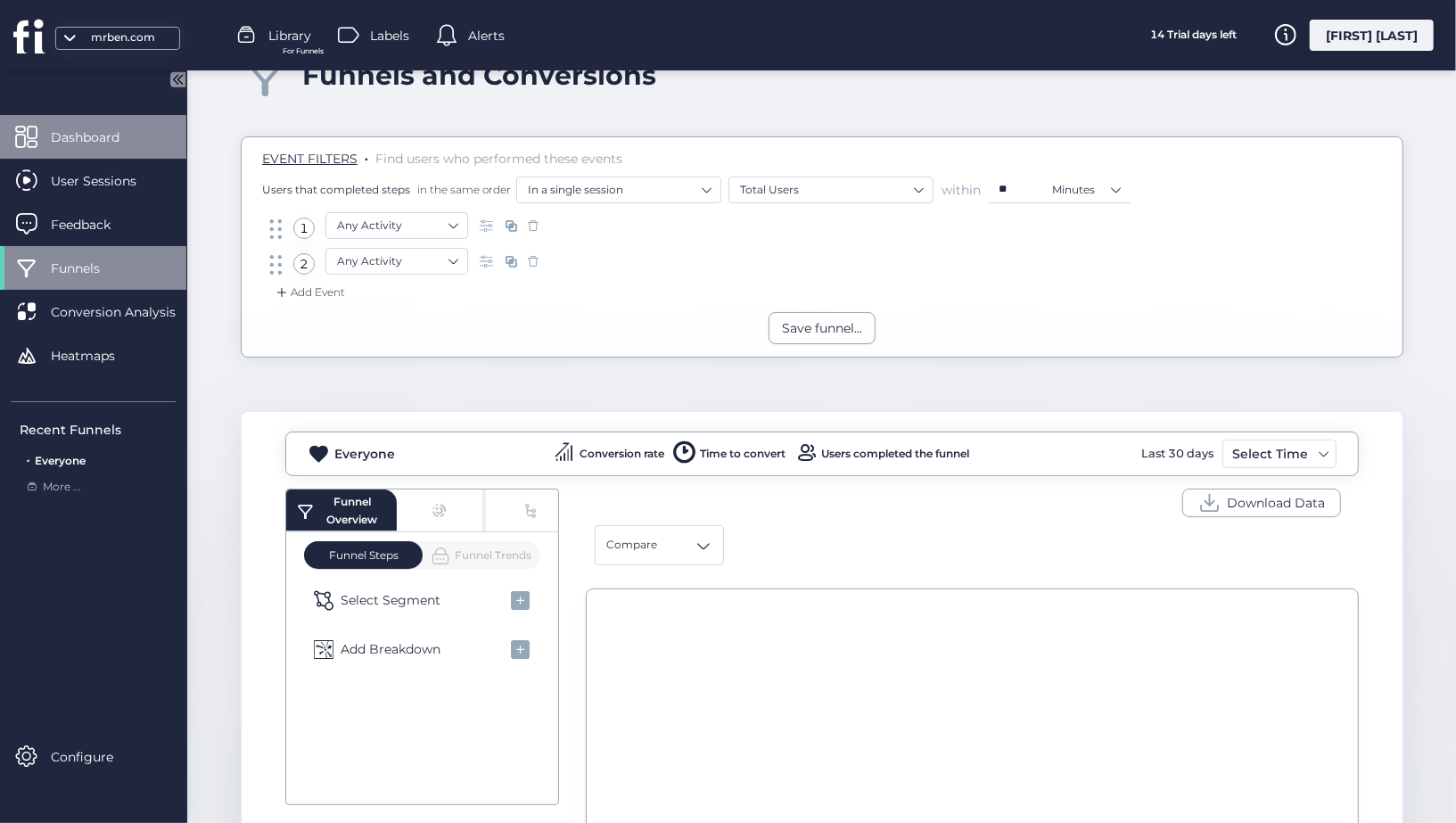 click on "Dashboard" 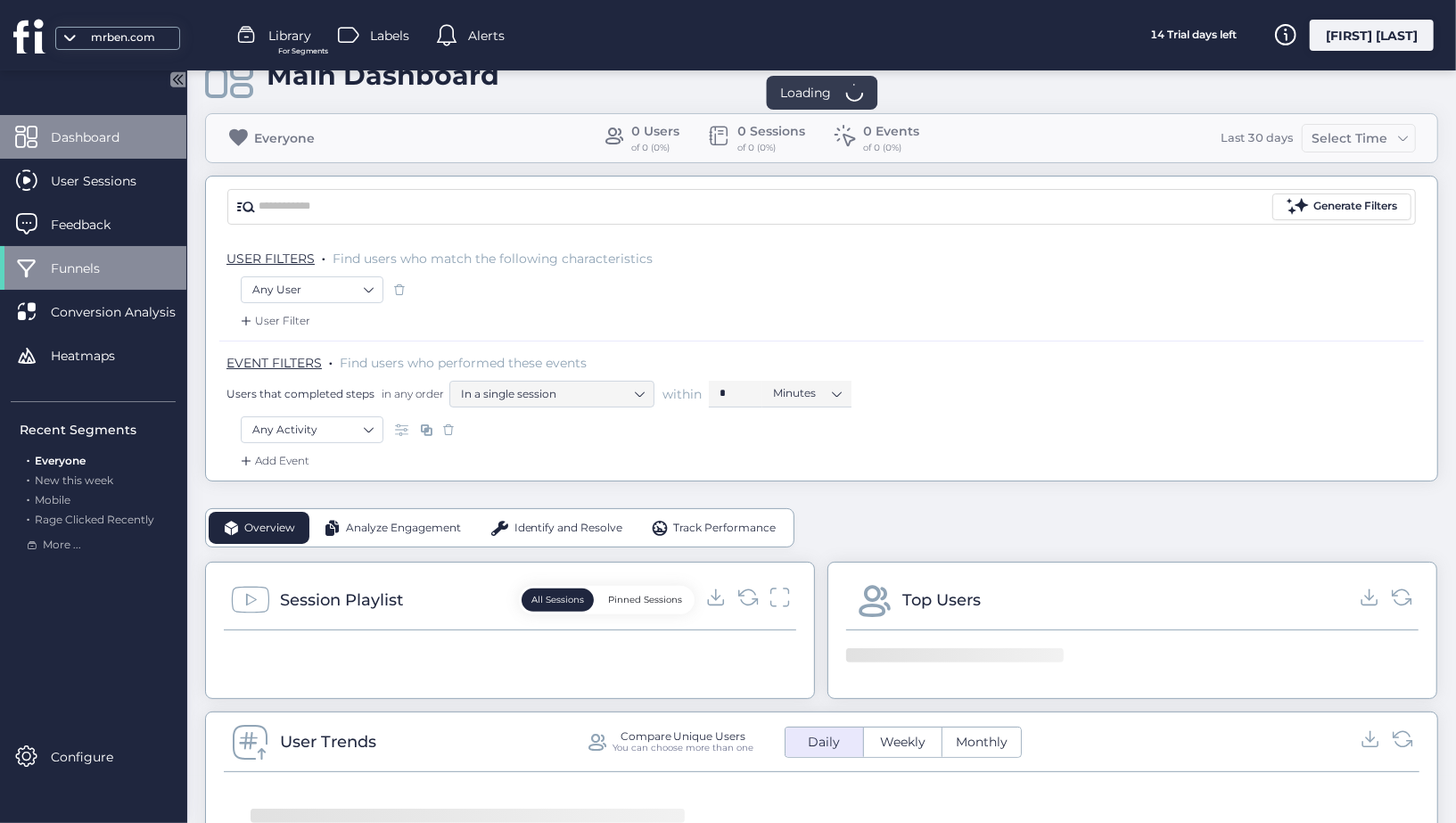 scroll, scrollTop: 0, scrollLeft: 0, axis: both 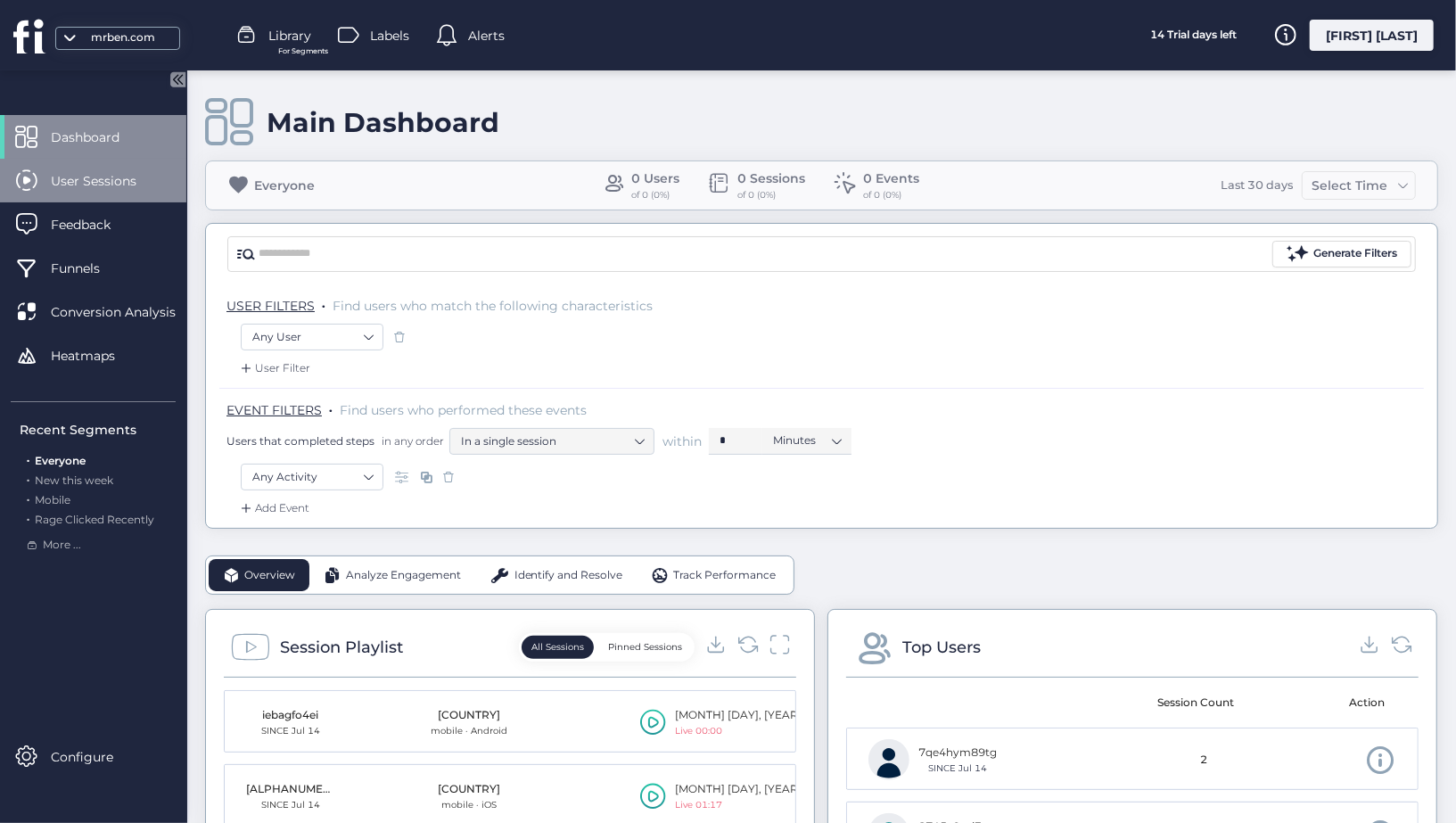 click on "User Sessions" 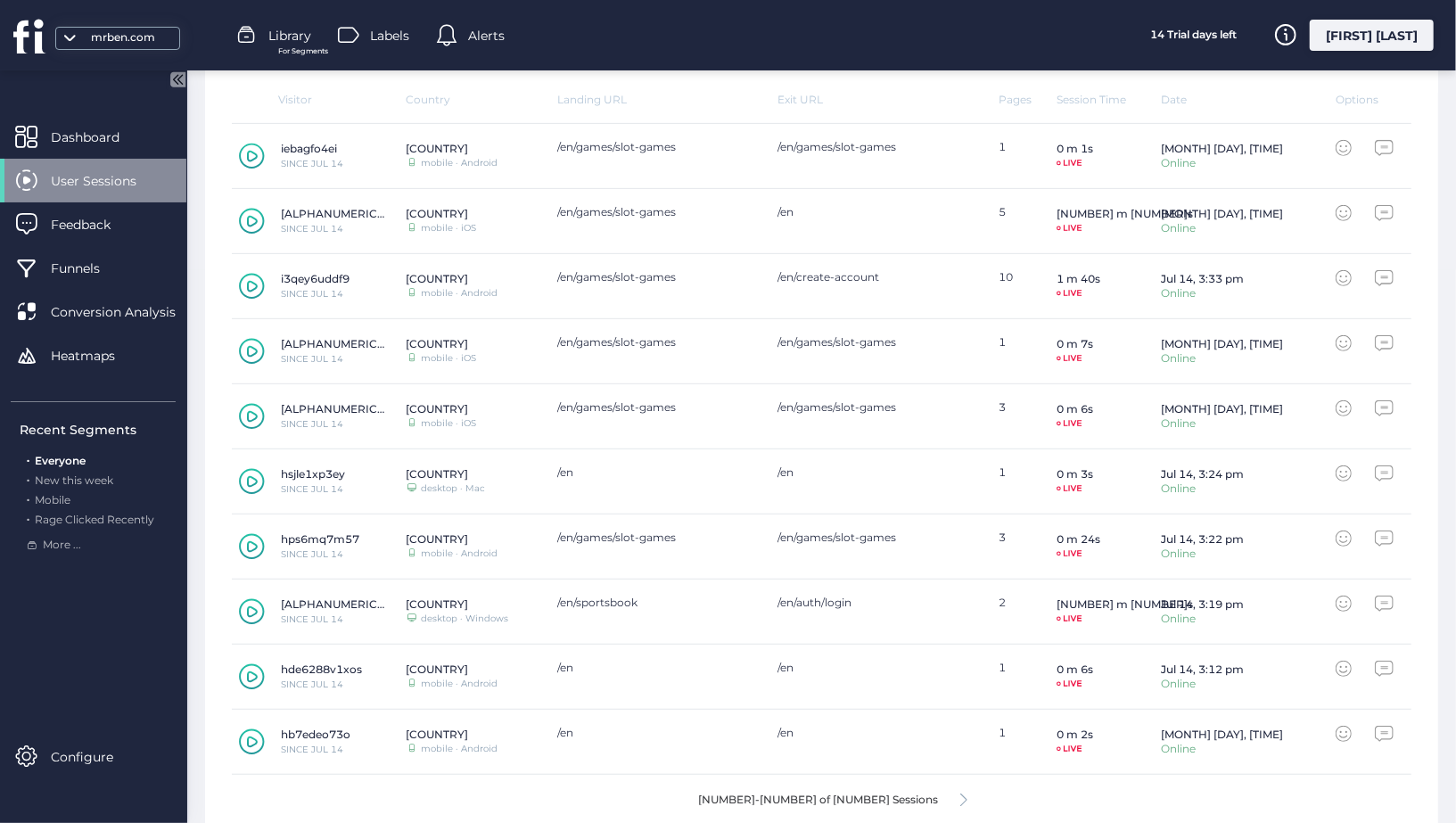 scroll, scrollTop: 568, scrollLeft: 0, axis: vertical 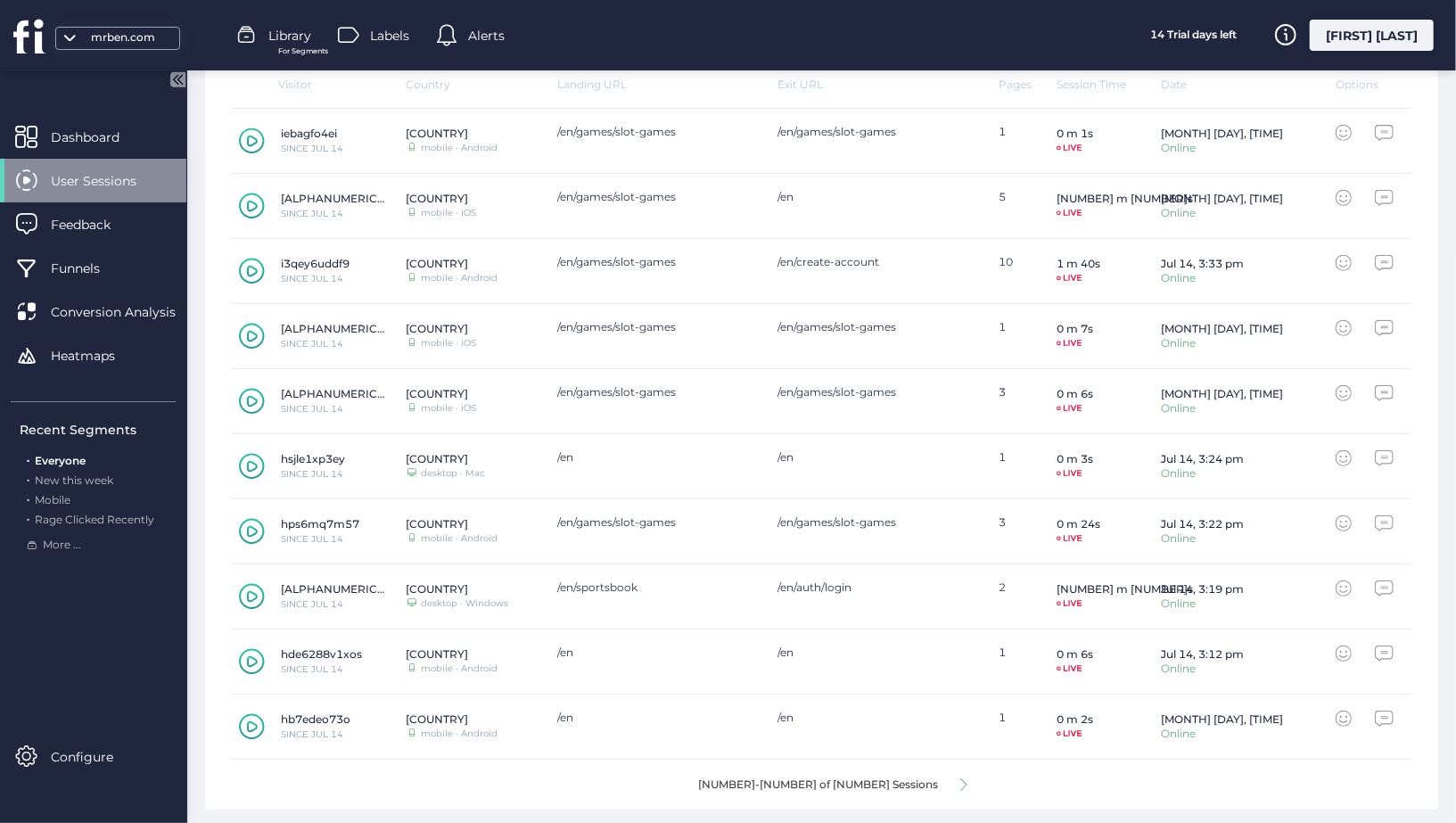click on "of [NUMBER] [ITEM]" 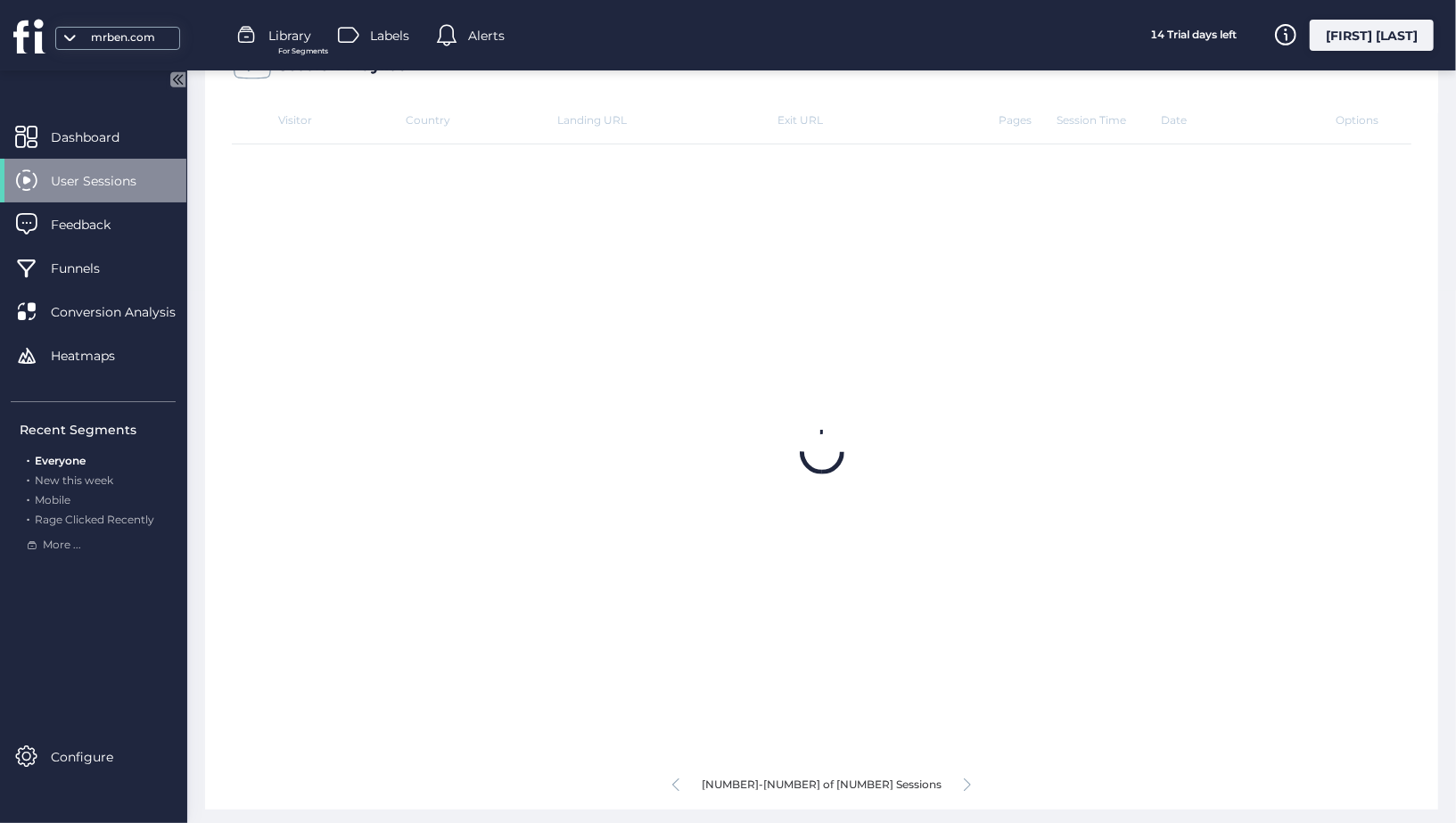 scroll, scrollTop: 568, scrollLeft: 0, axis: vertical 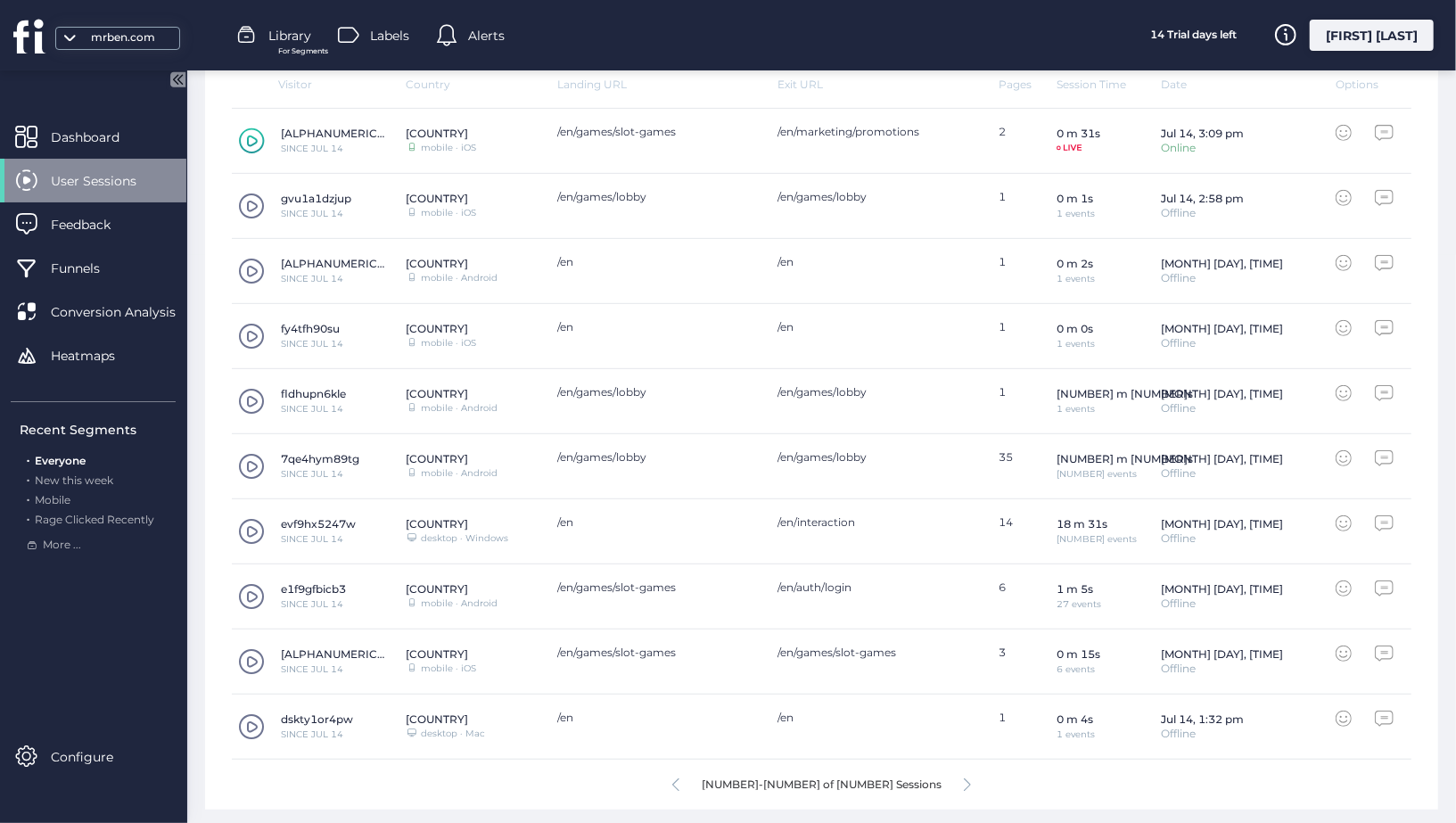 click on "[NUMBER]-[NUMBER] of [NUMBER] Sessions" 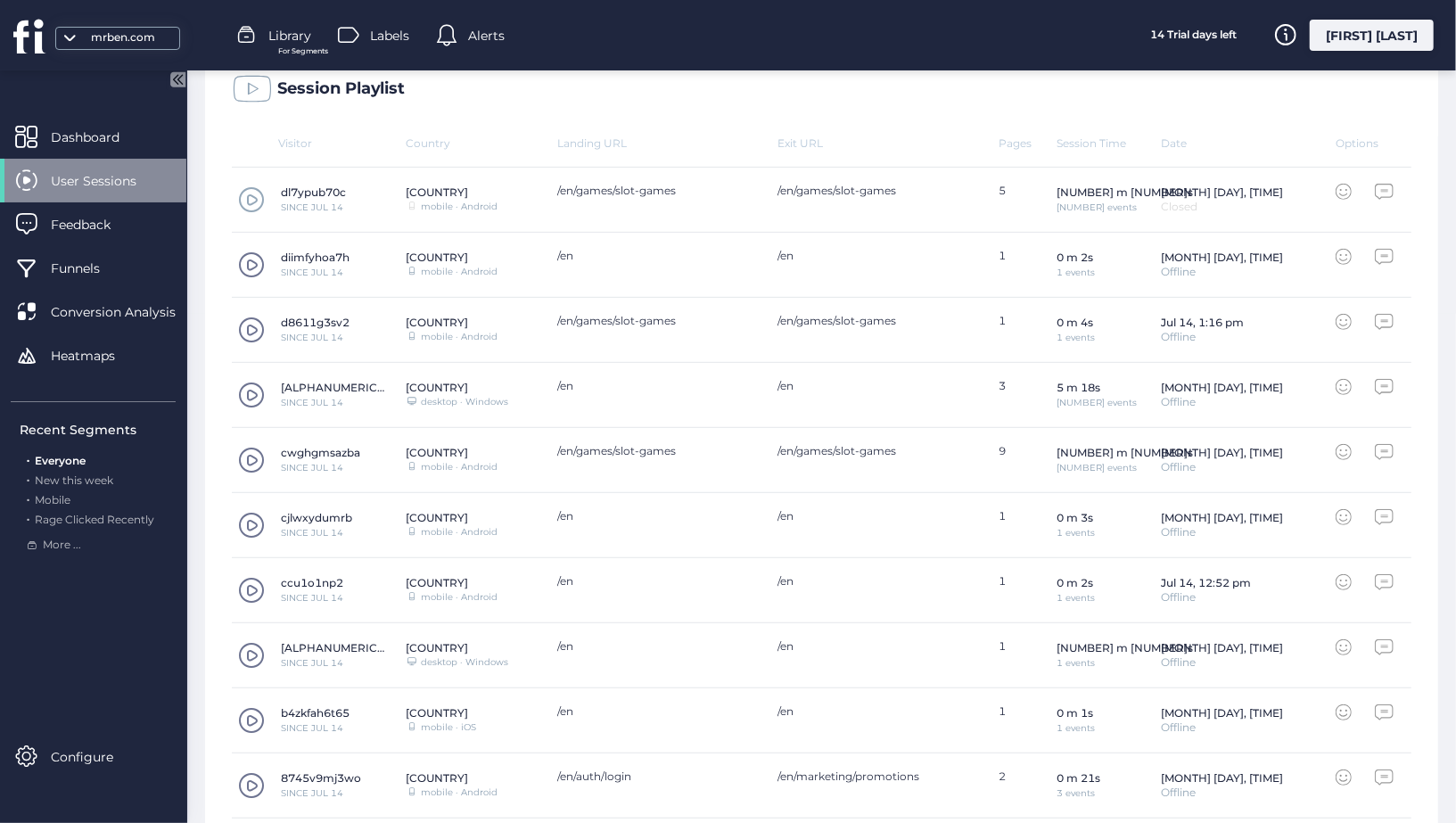 scroll, scrollTop: 507, scrollLeft: 0, axis: vertical 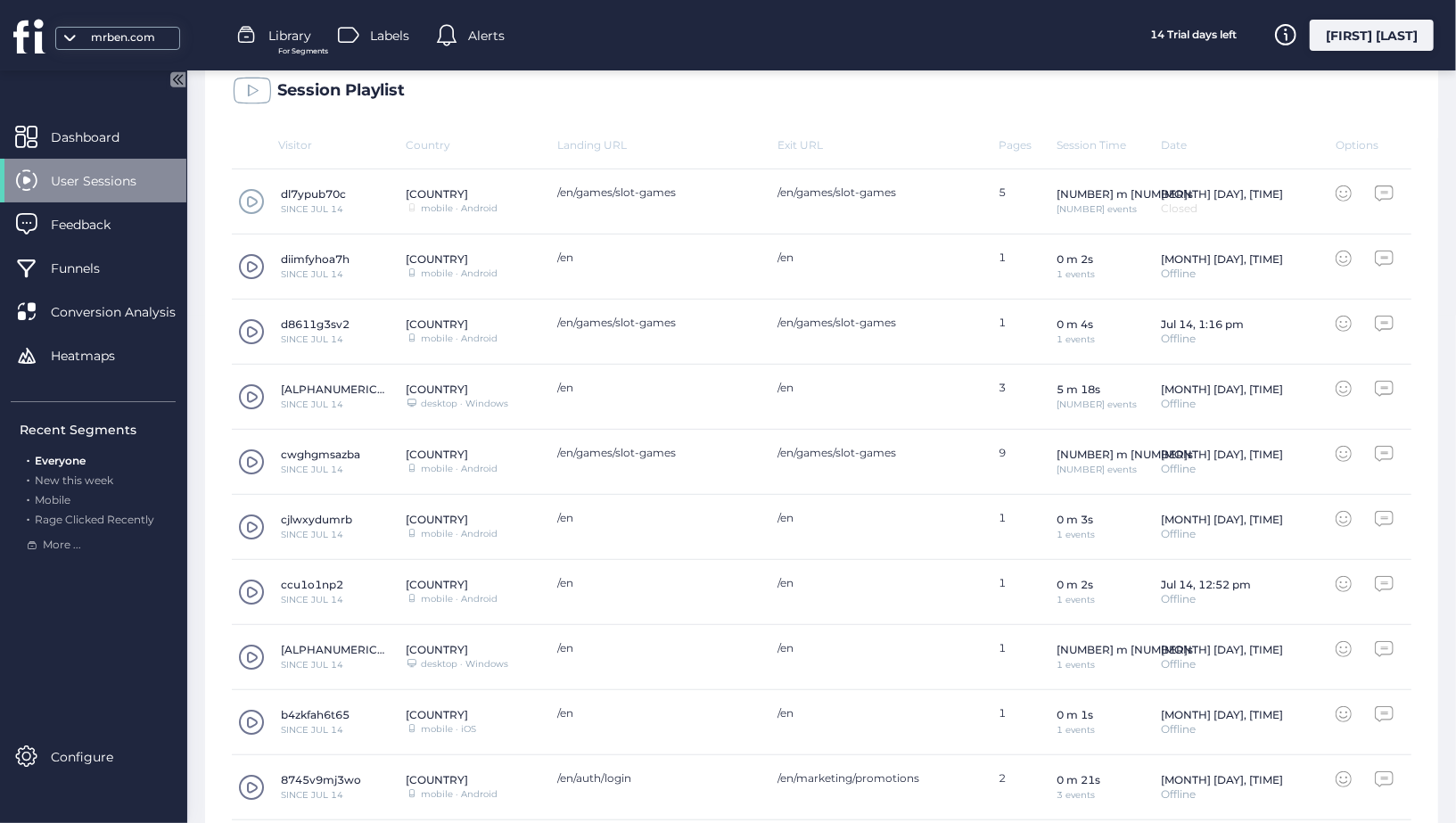 click 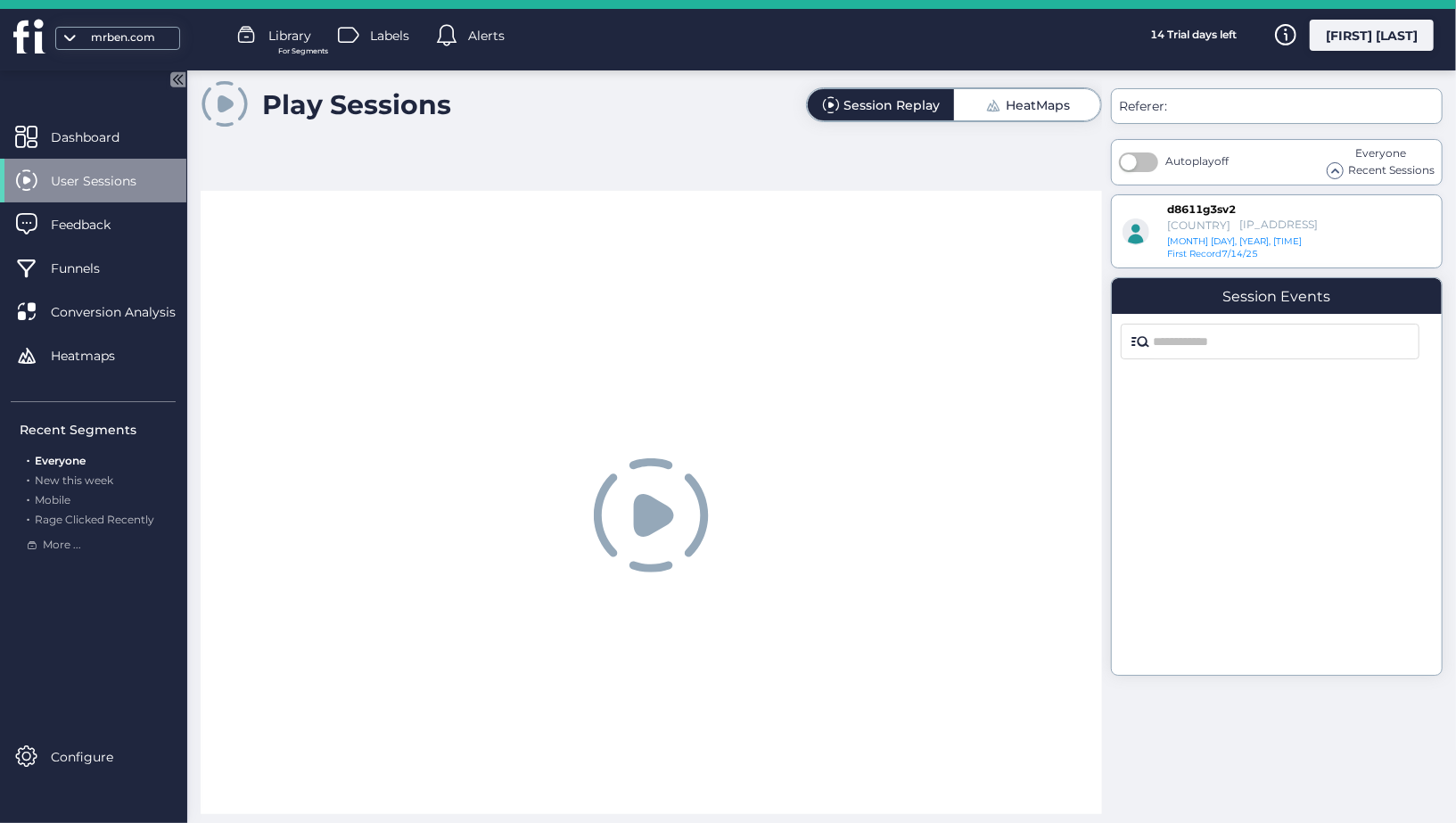 scroll, scrollTop: 0, scrollLeft: 0, axis: both 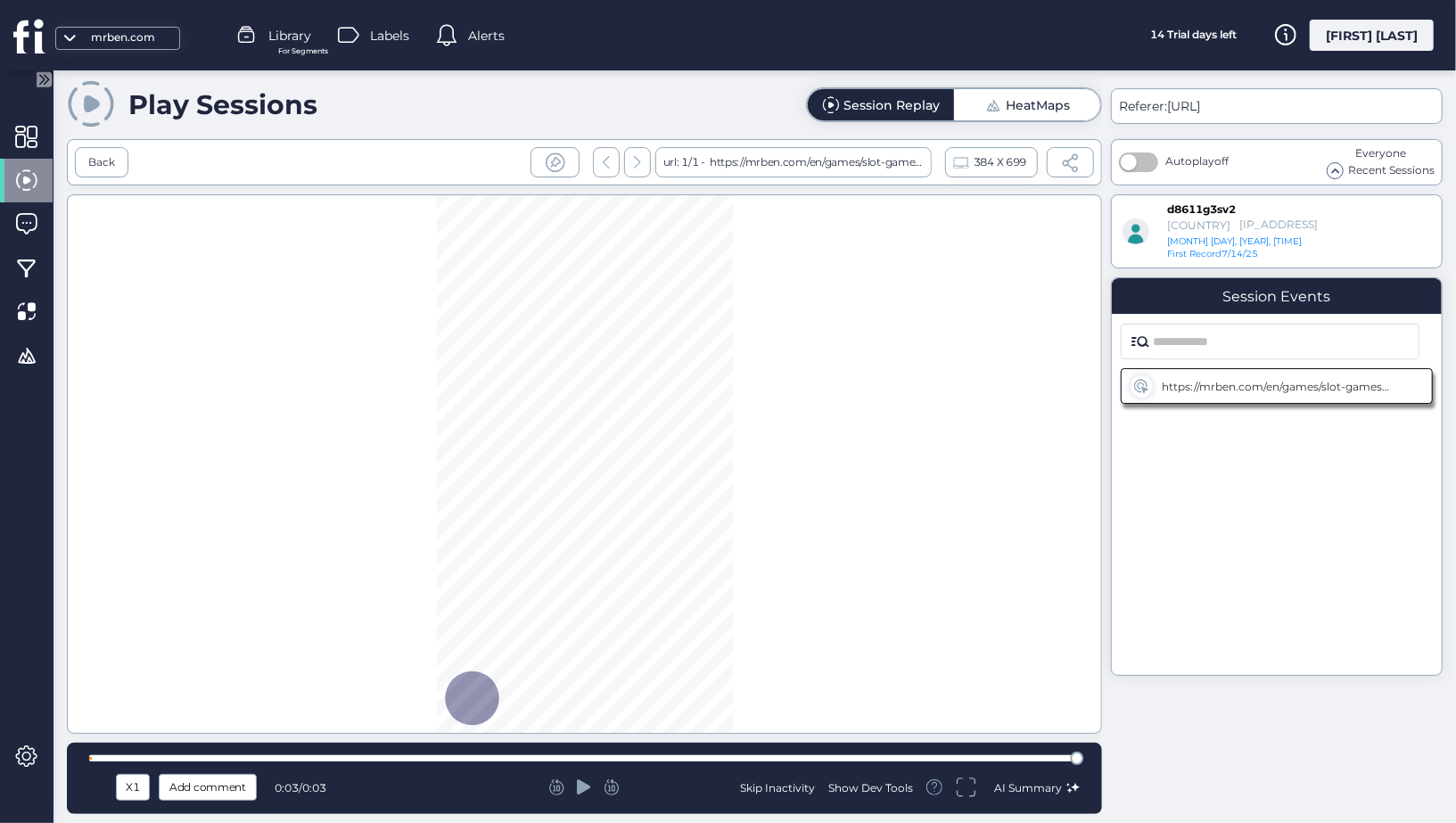 click at bounding box center [584, 758] 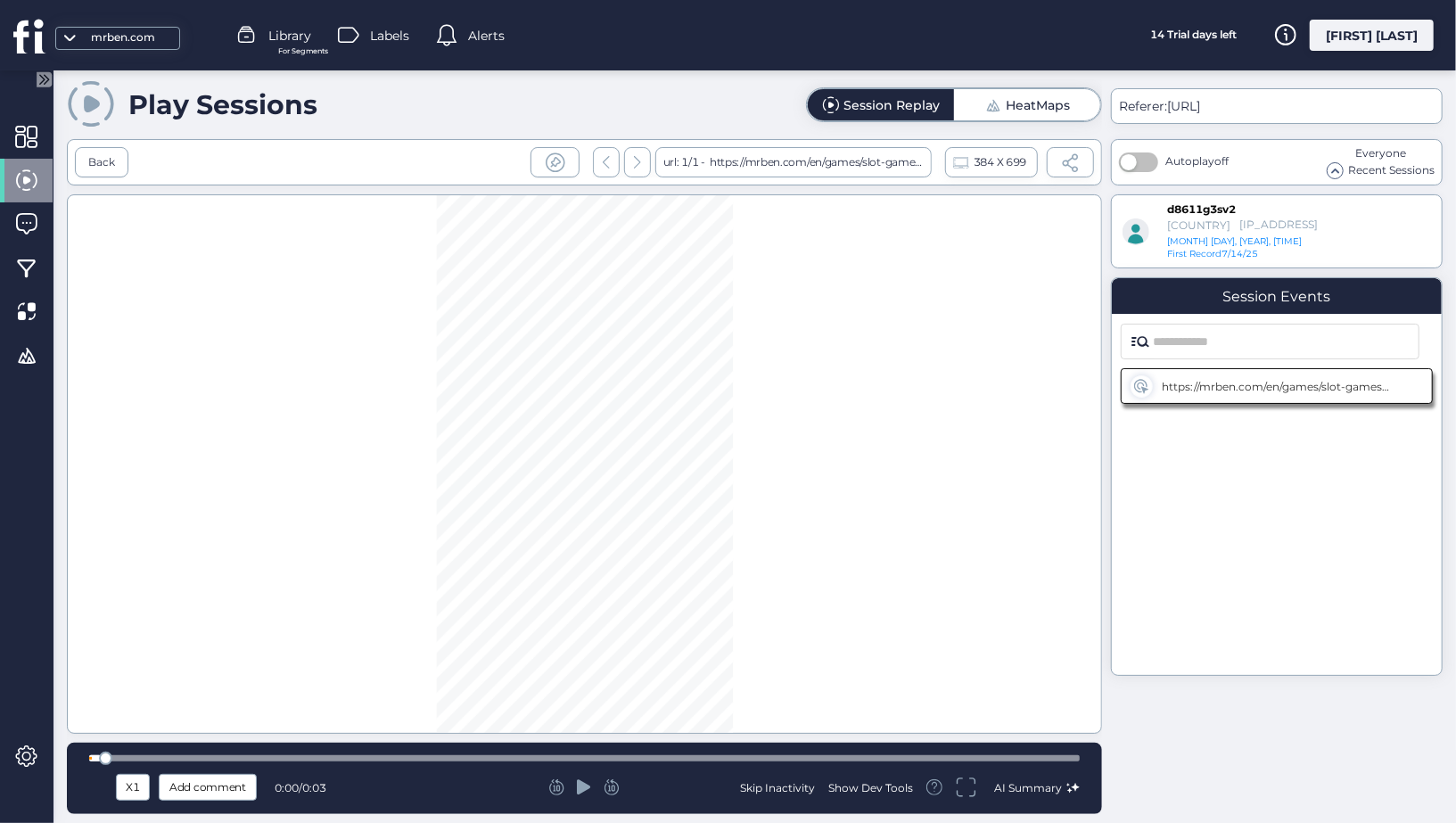 click at bounding box center [584, 758] 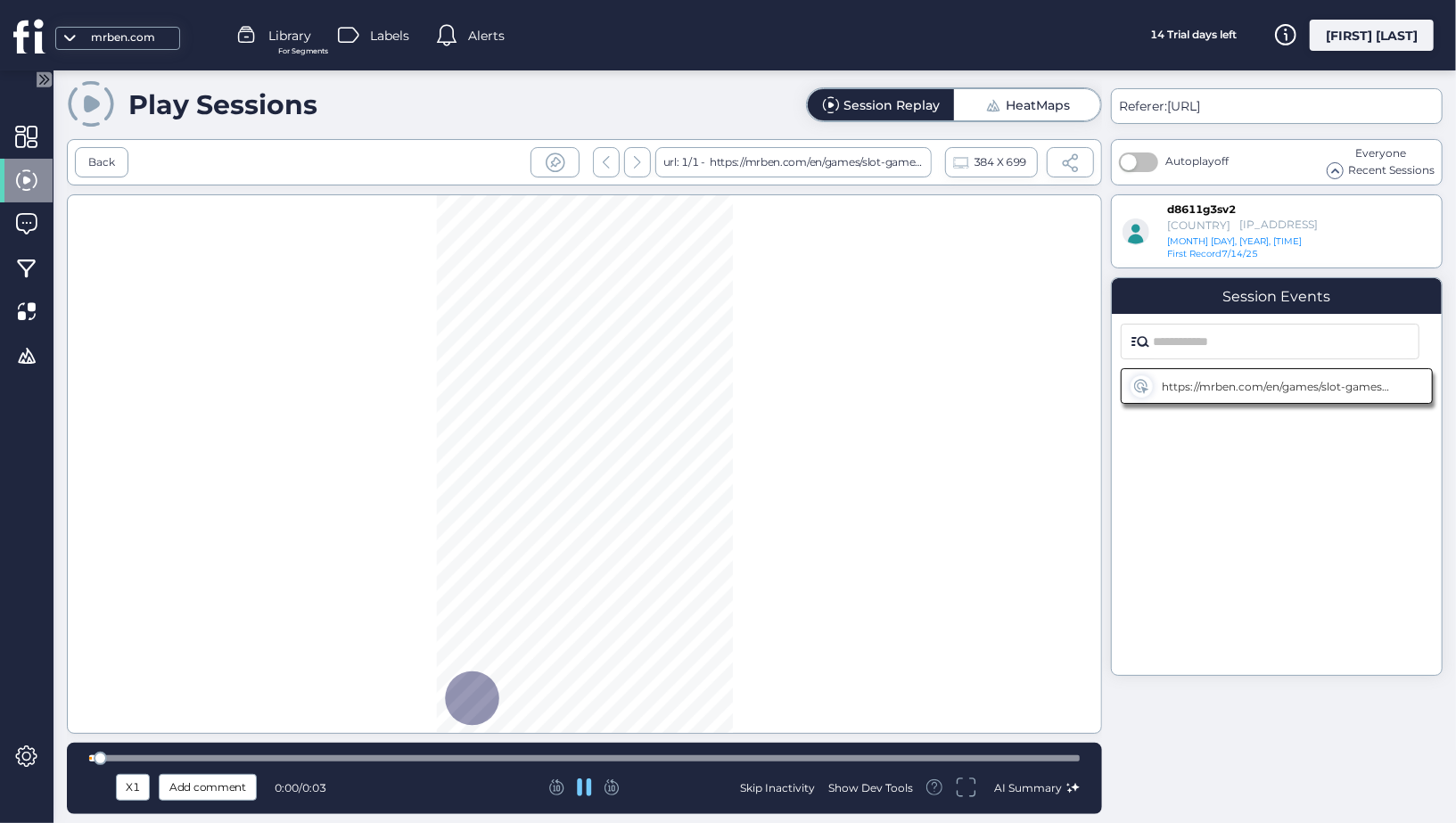 scroll, scrollTop: 0, scrollLeft: 0, axis: both 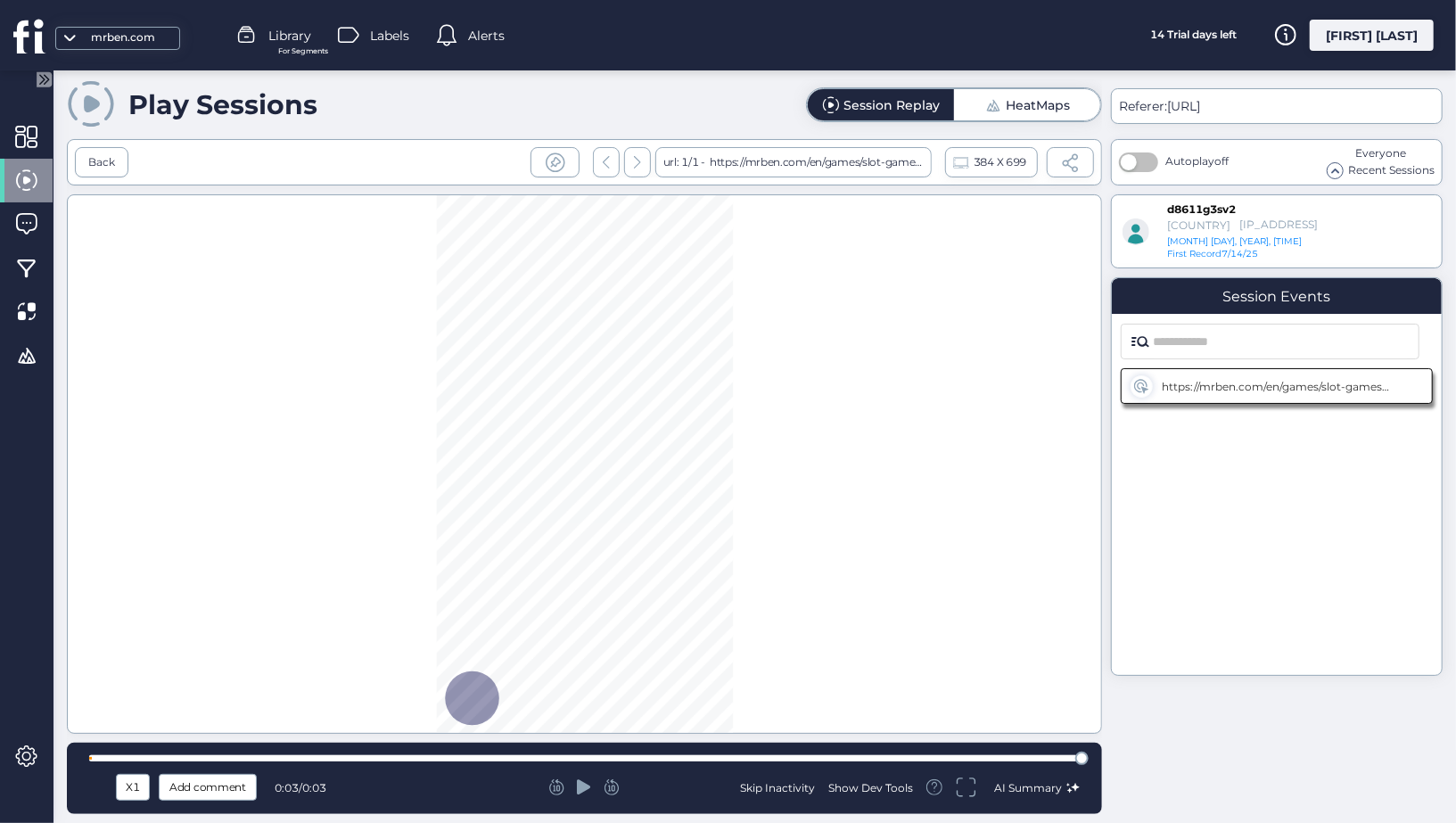 click on "HeatMaps" at bounding box center [1027, 104] 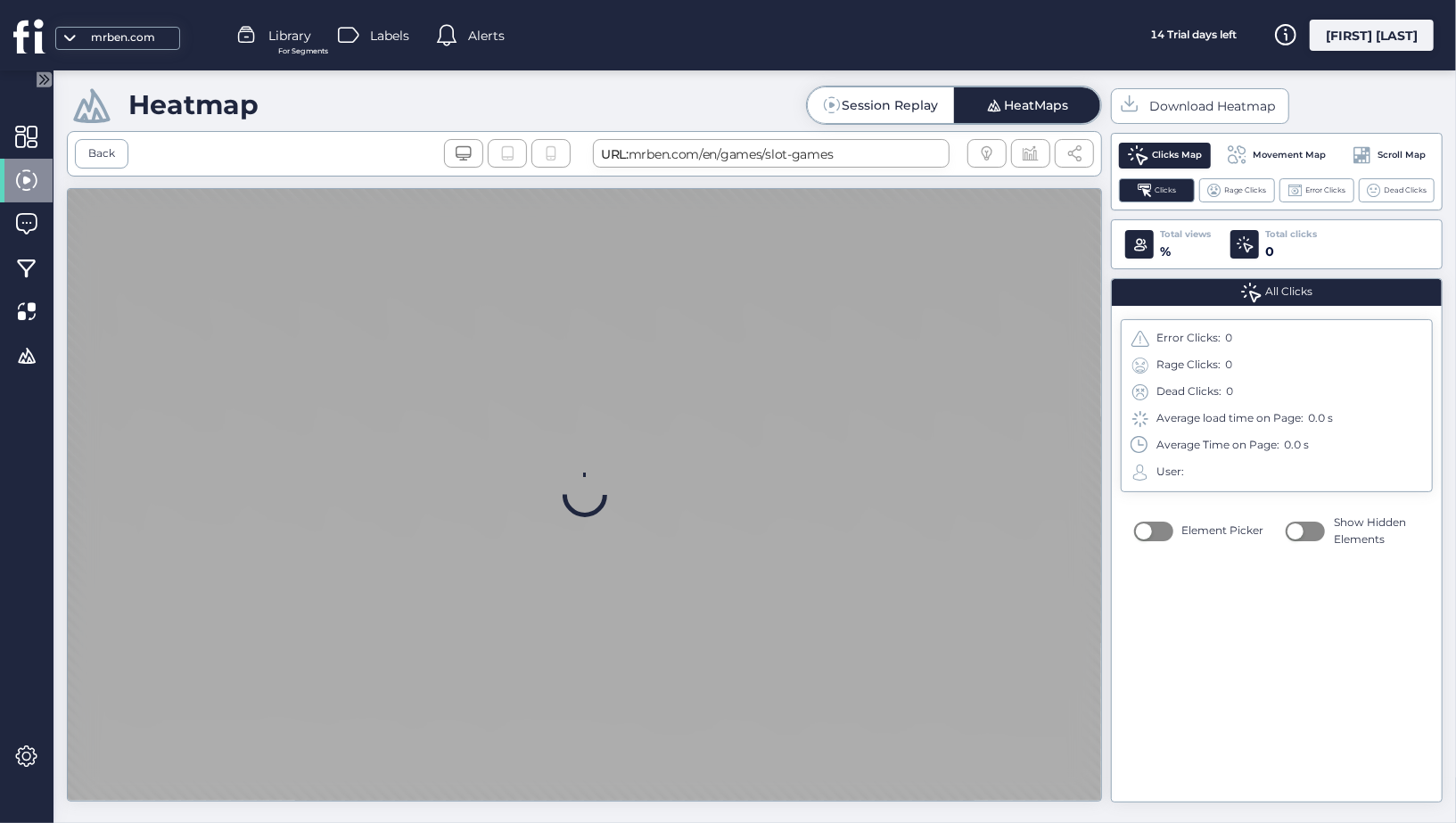 scroll, scrollTop: 0, scrollLeft: 0, axis: both 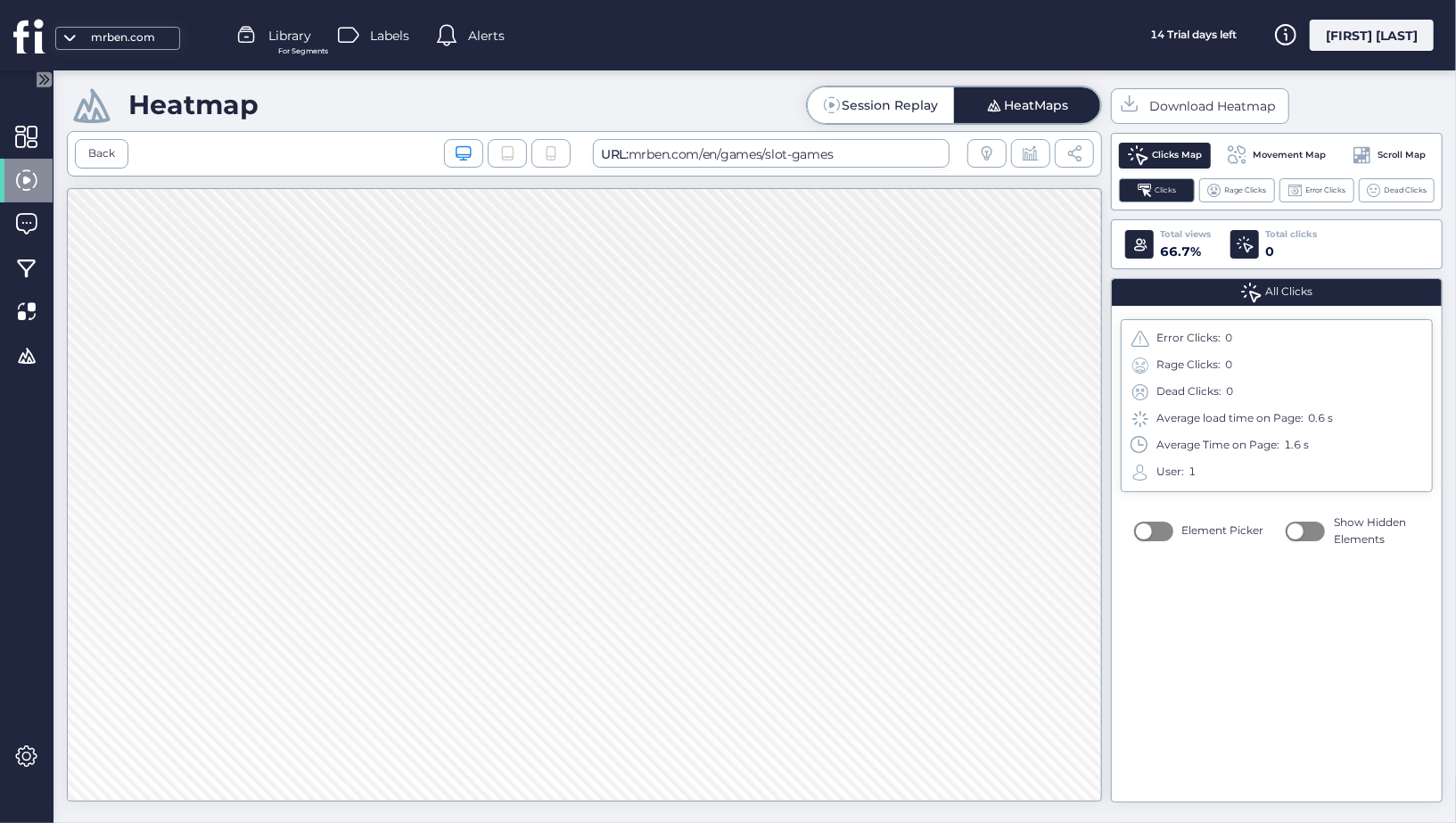 click on "Session Replay" at bounding box center (891, 105) 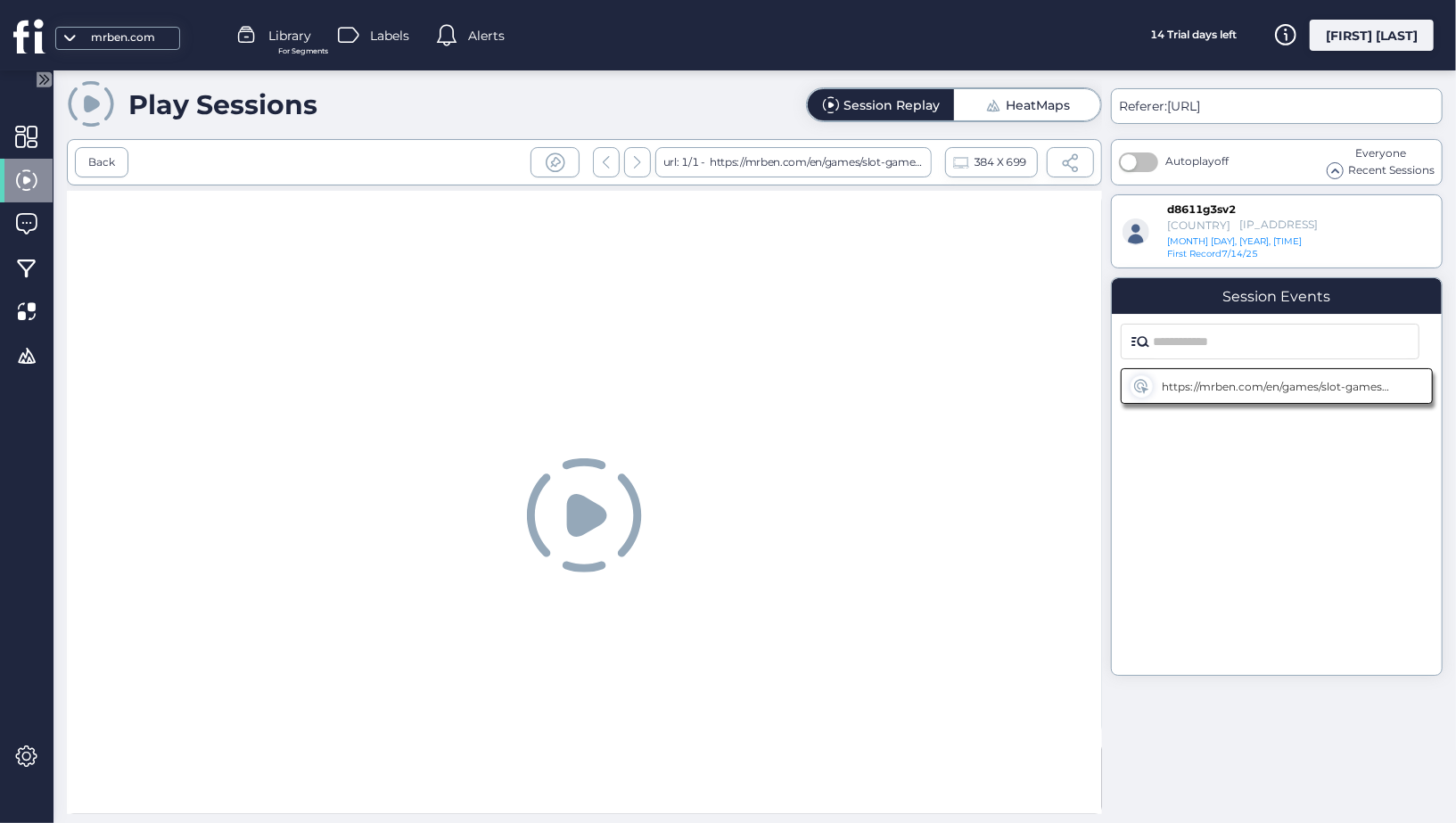 scroll, scrollTop: 0, scrollLeft: 0, axis: both 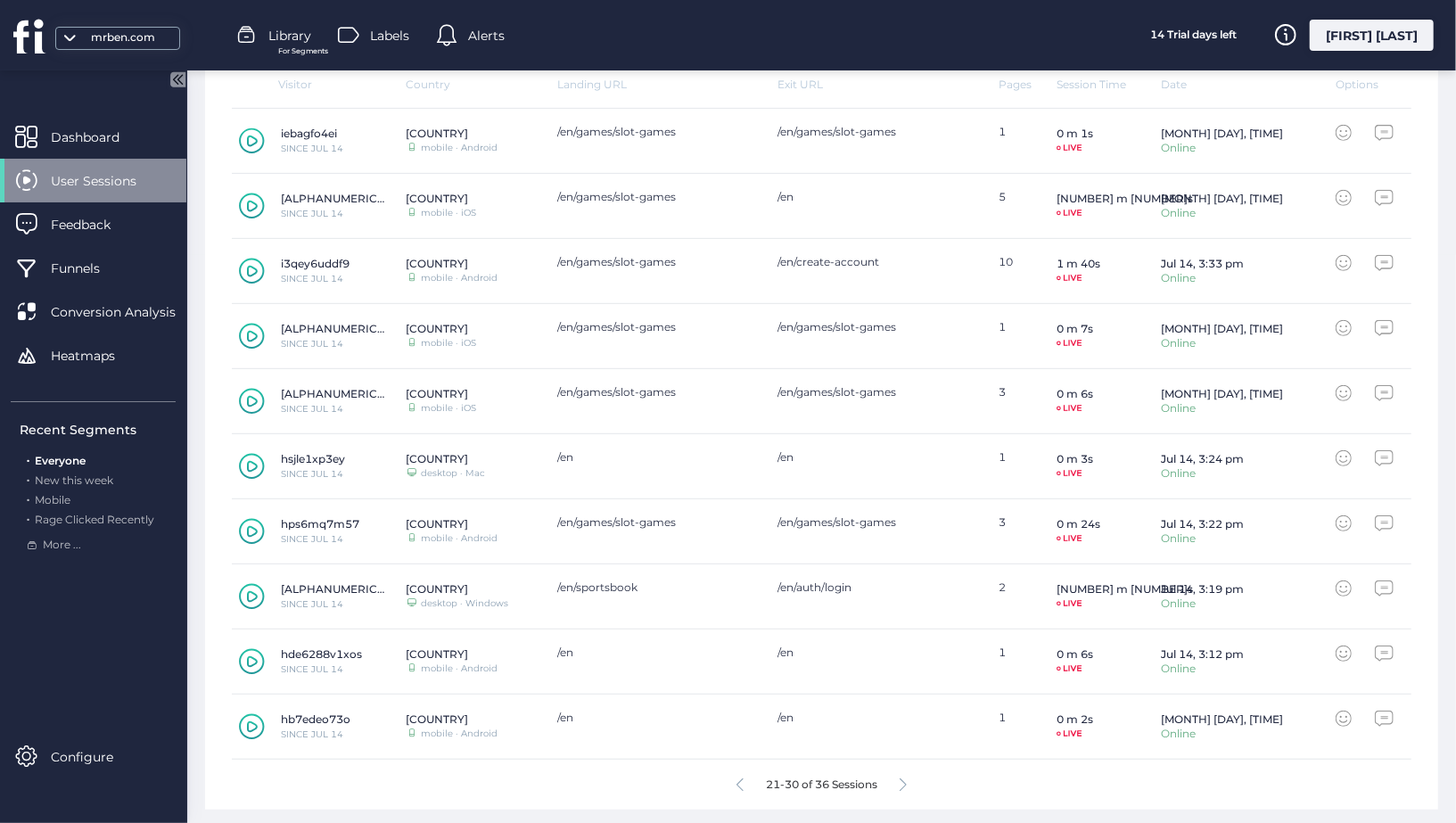 click on "21-30 of 36 Sessions" 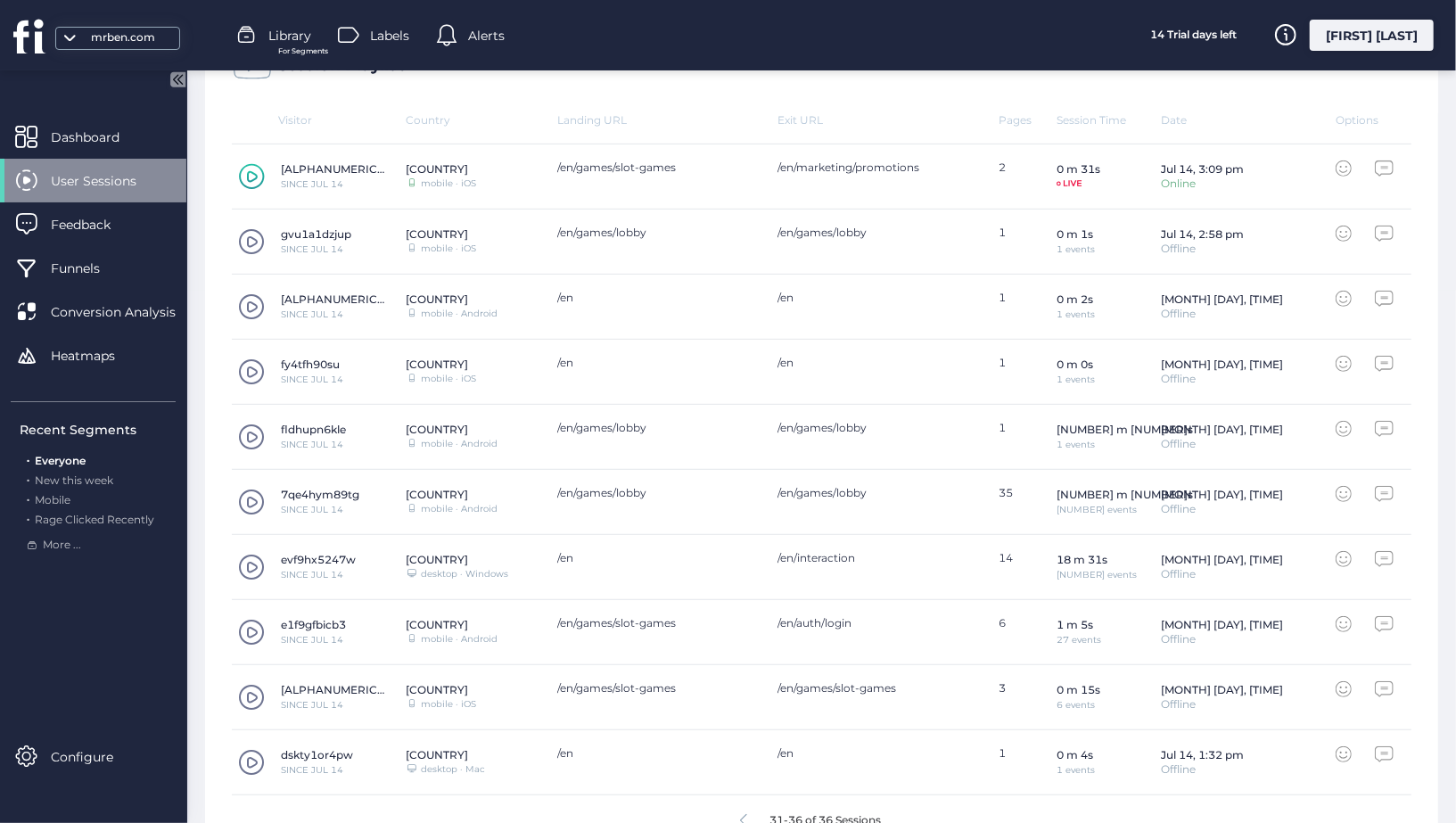 scroll, scrollTop: 568, scrollLeft: 0, axis: vertical 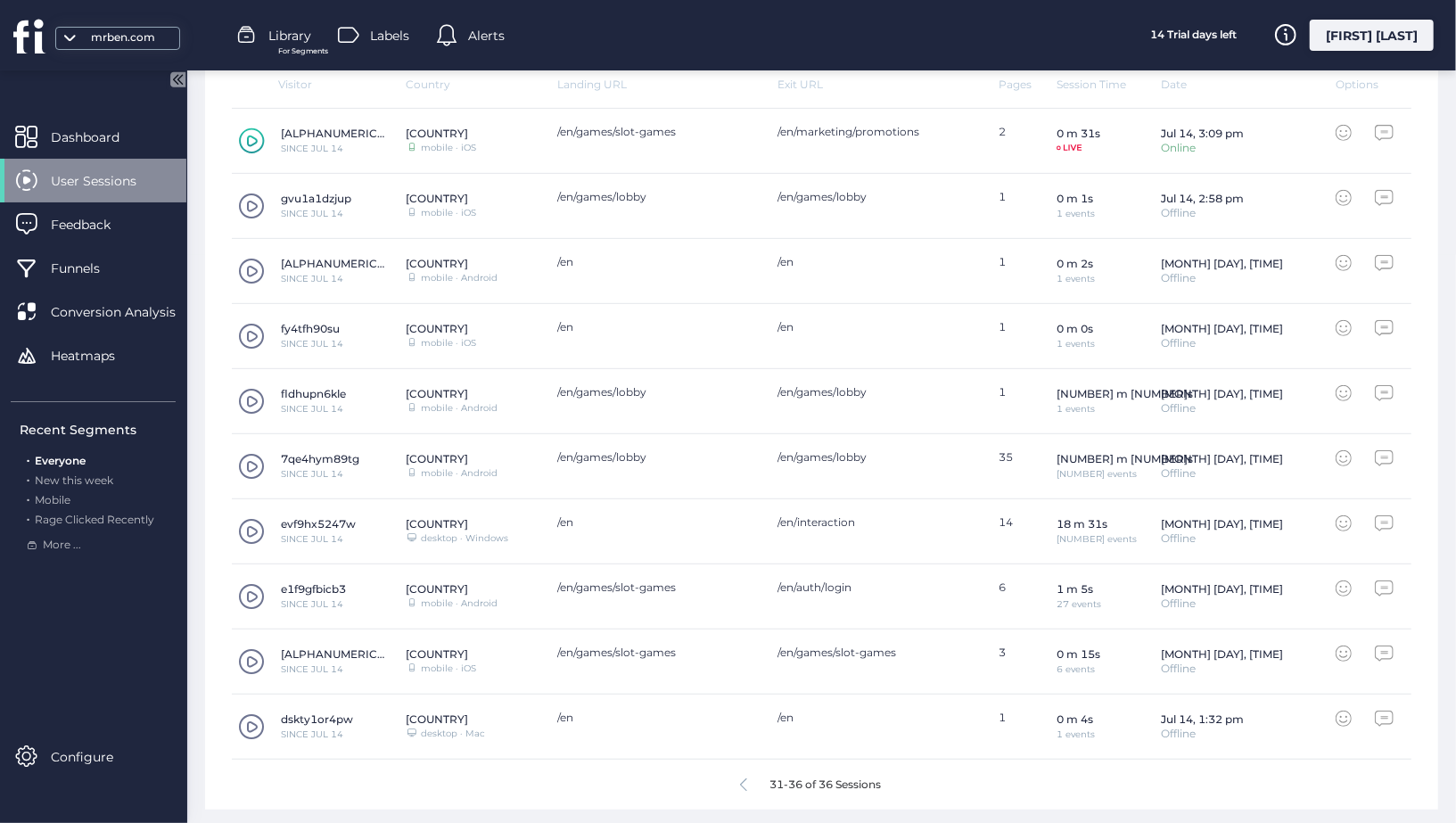 click on "31-36 of 36 Sessions" 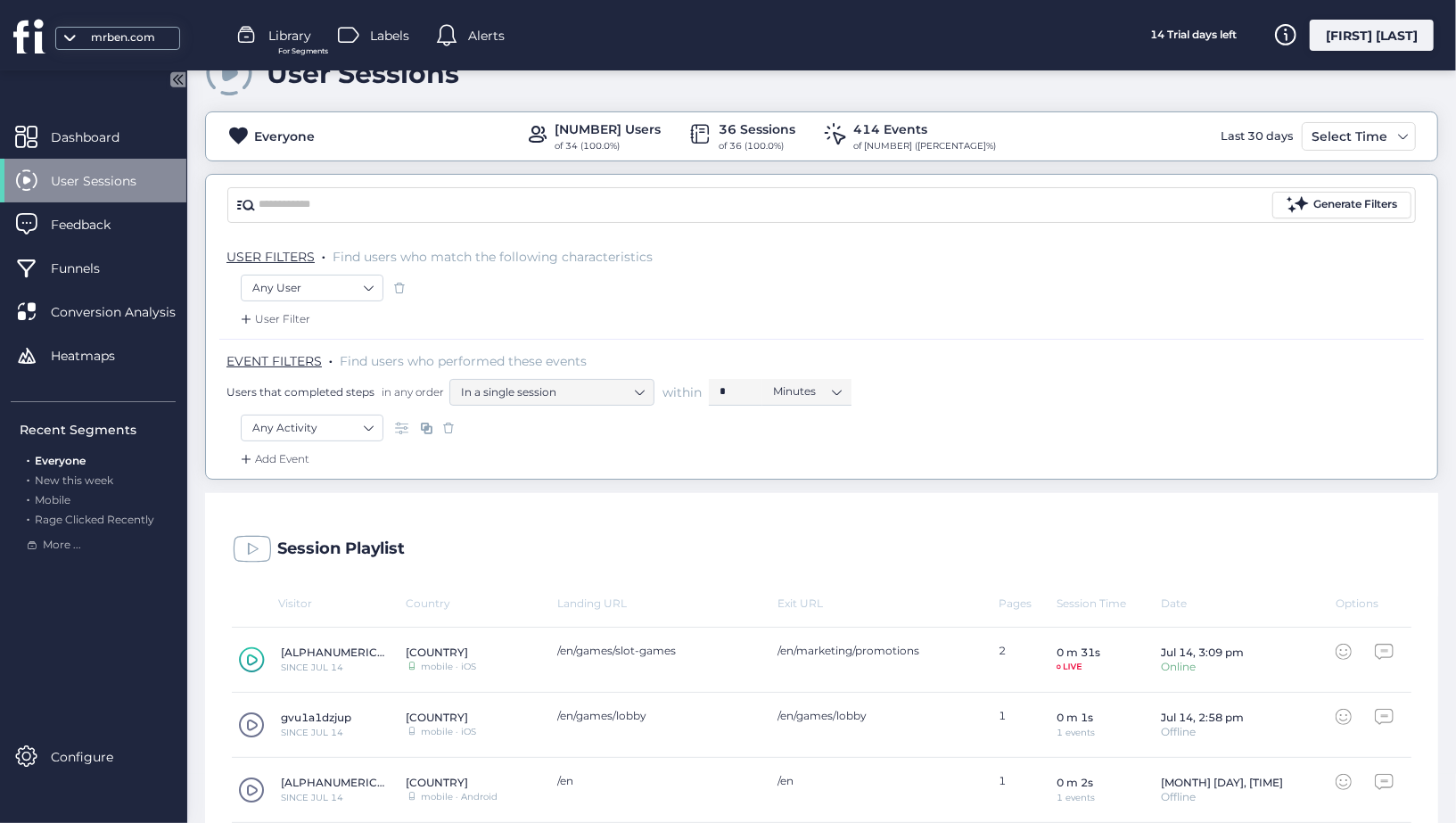 scroll, scrollTop: 568, scrollLeft: 0, axis: vertical 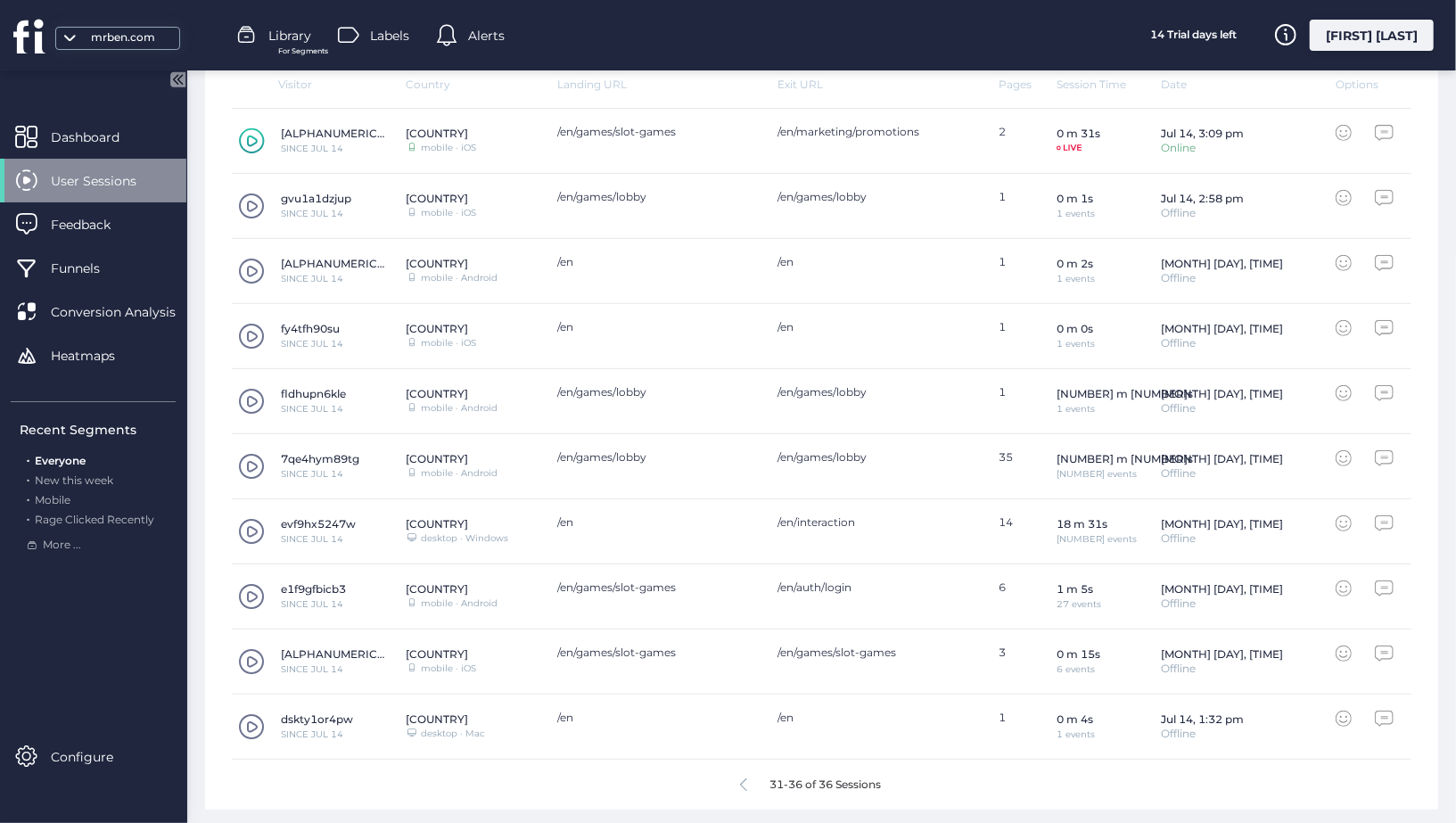 click 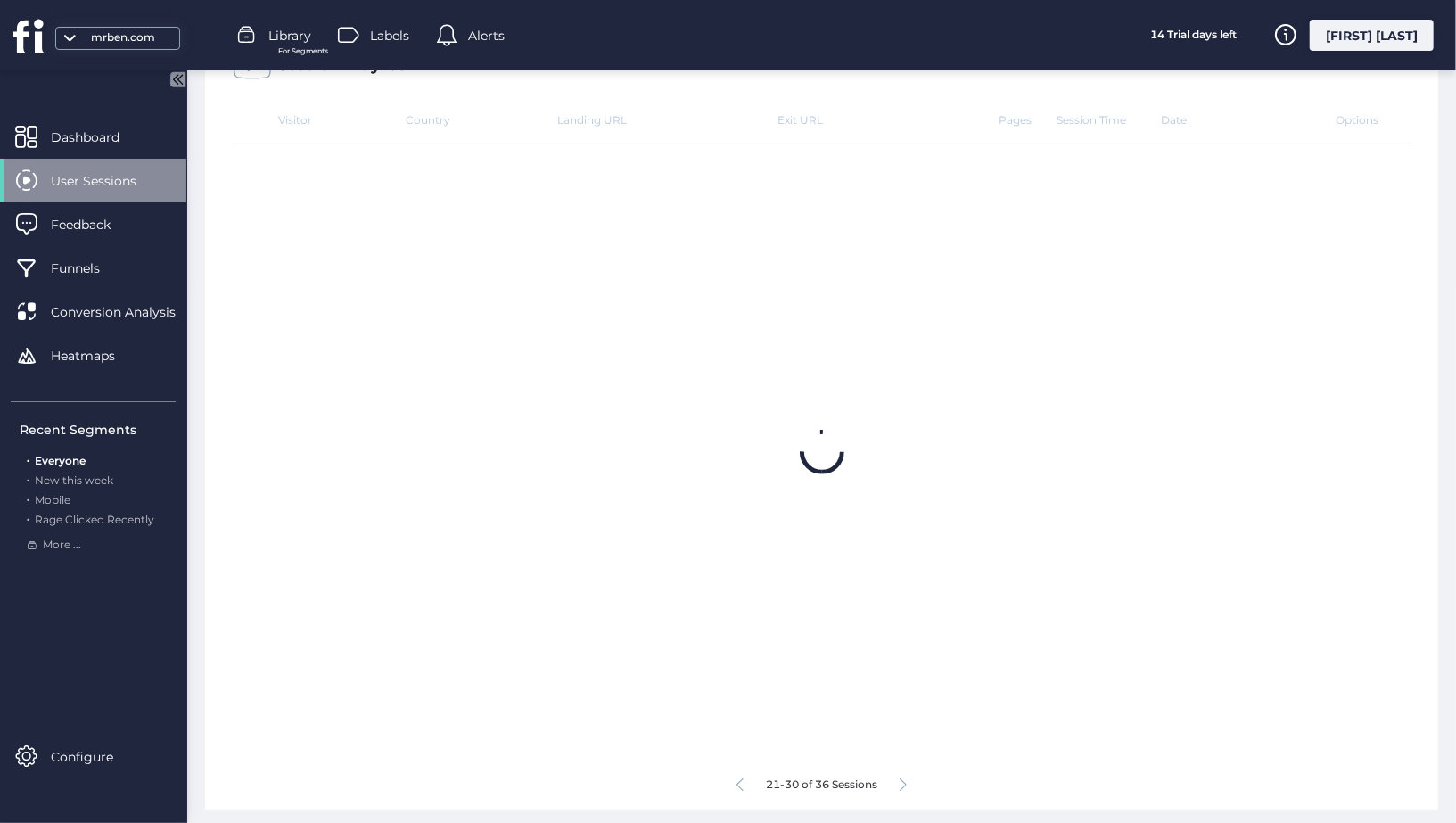 scroll, scrollTop: 568, scrollLeft: 0, axis: vertical 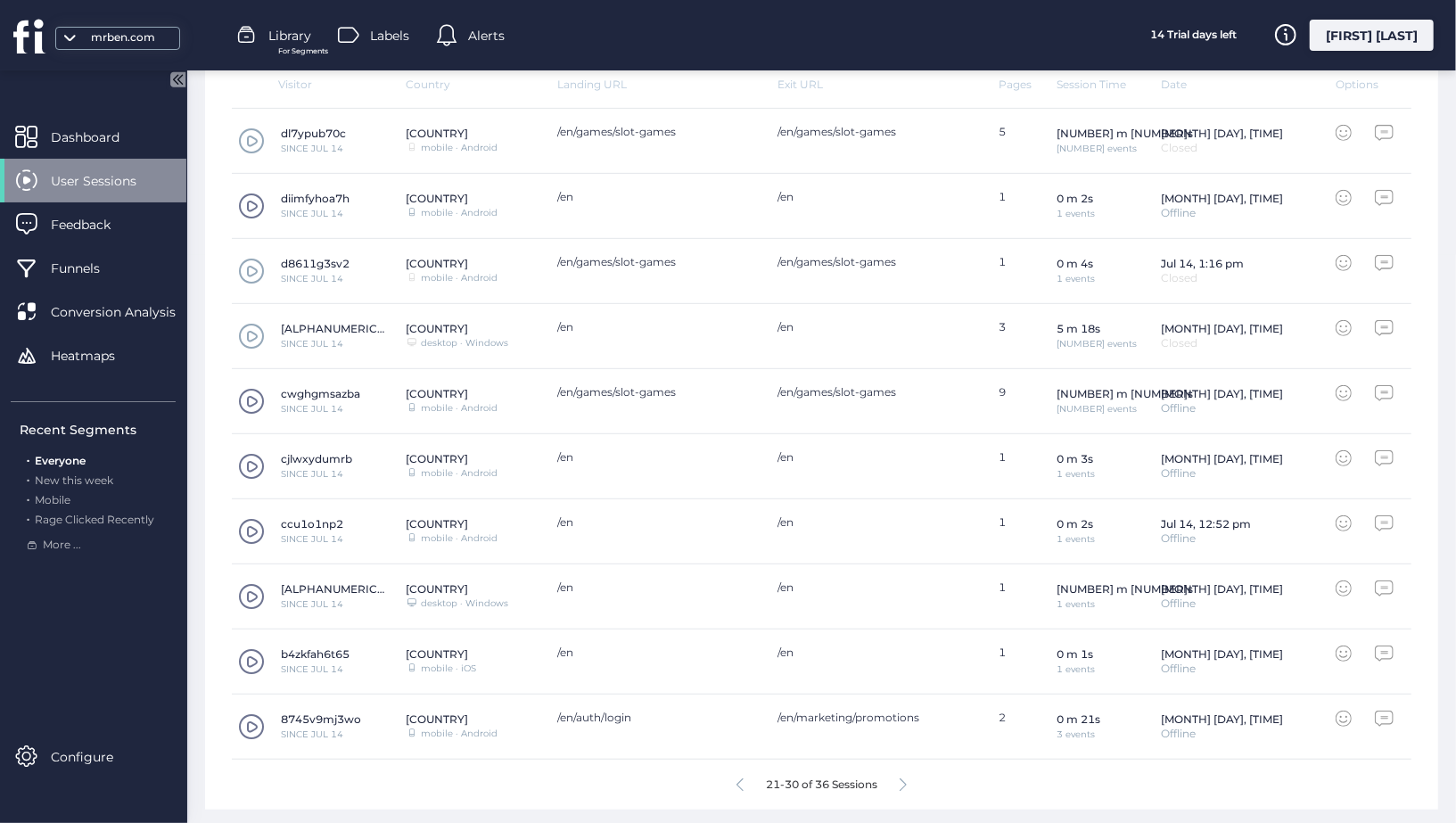 click 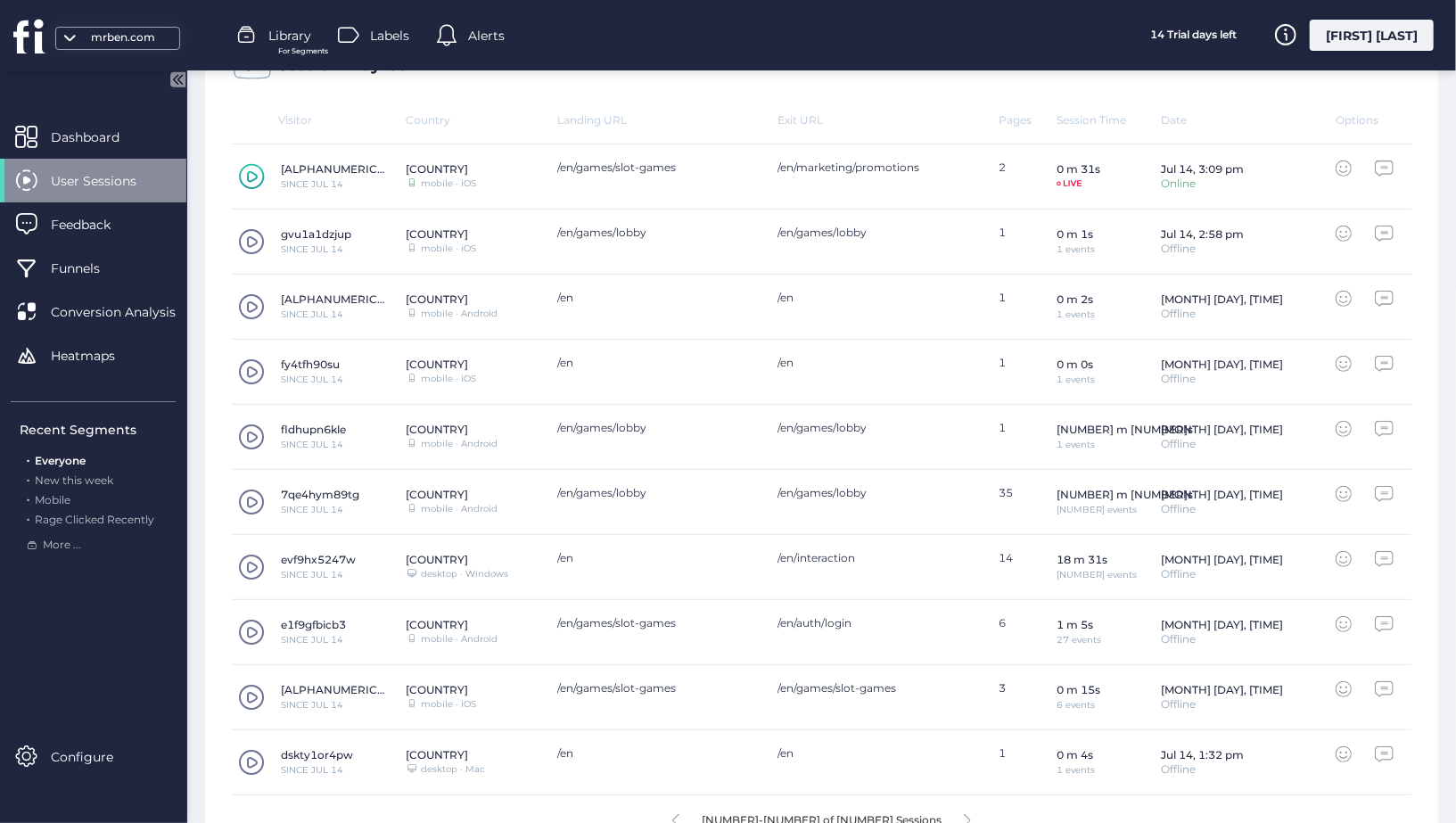 scroll, scrollTop: 568, scrollLeft: 0, axis: vertical 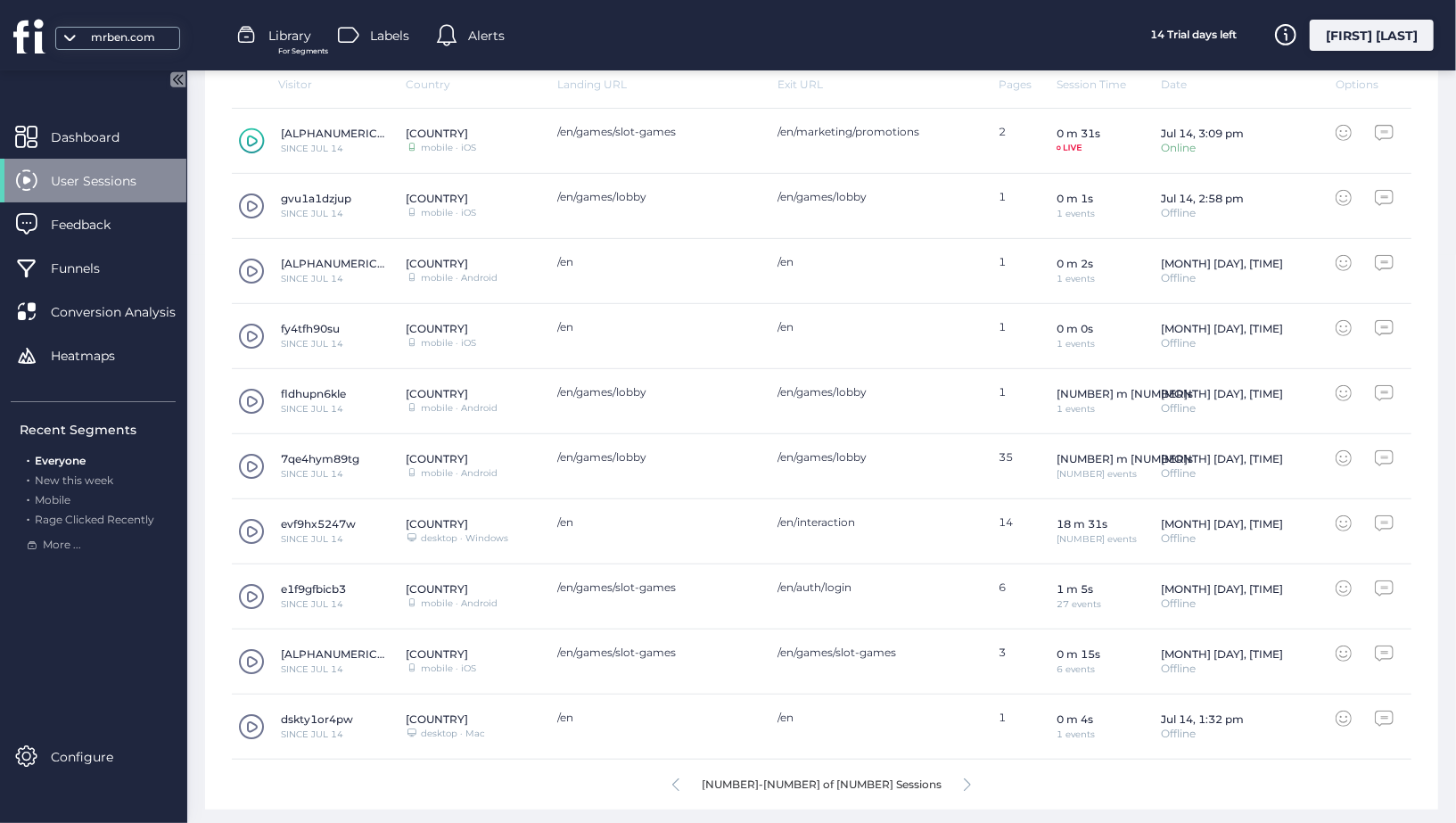 click 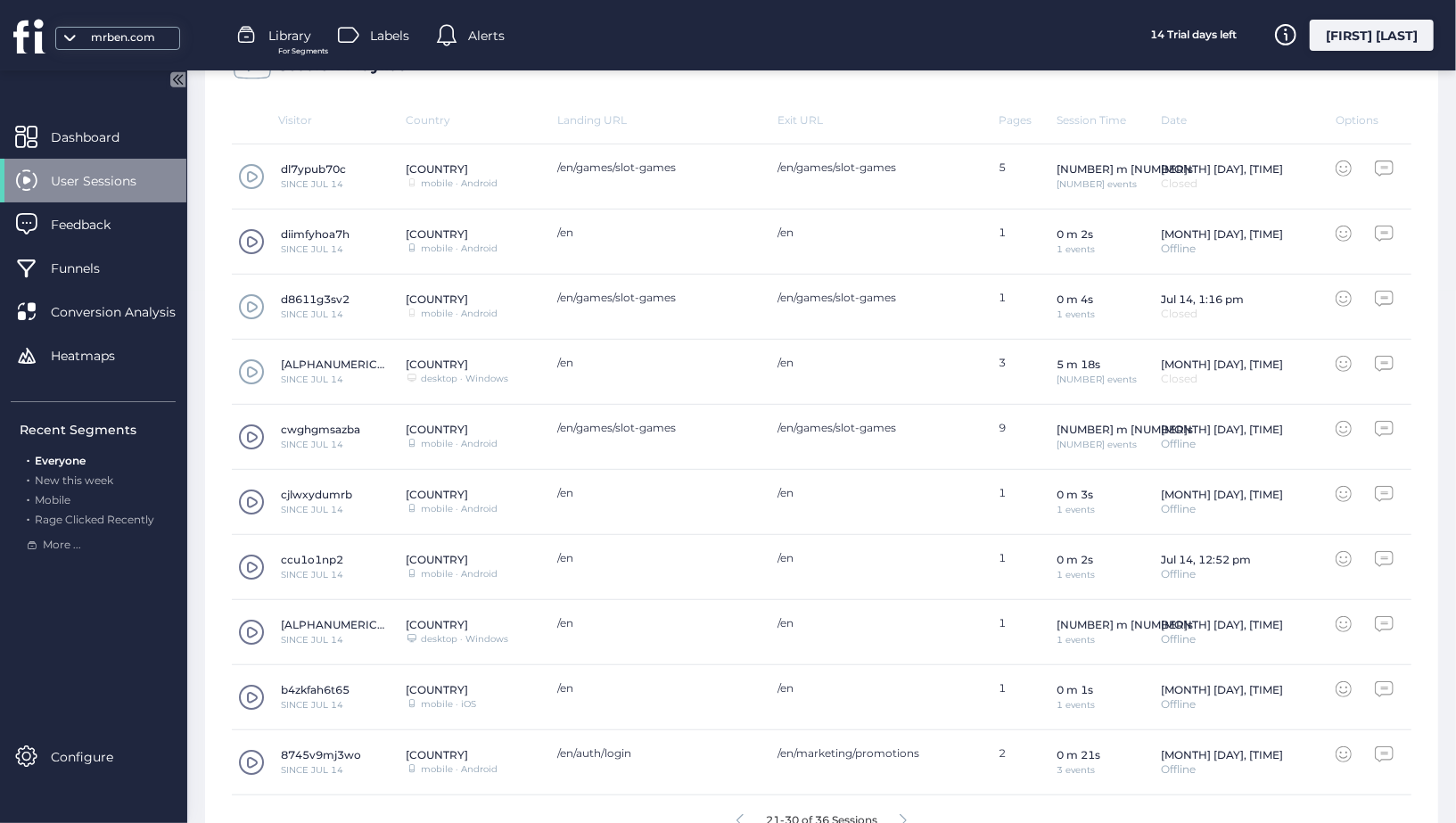 scroll, scrollTop: 568, scrollLeft: 0, axis: vertical 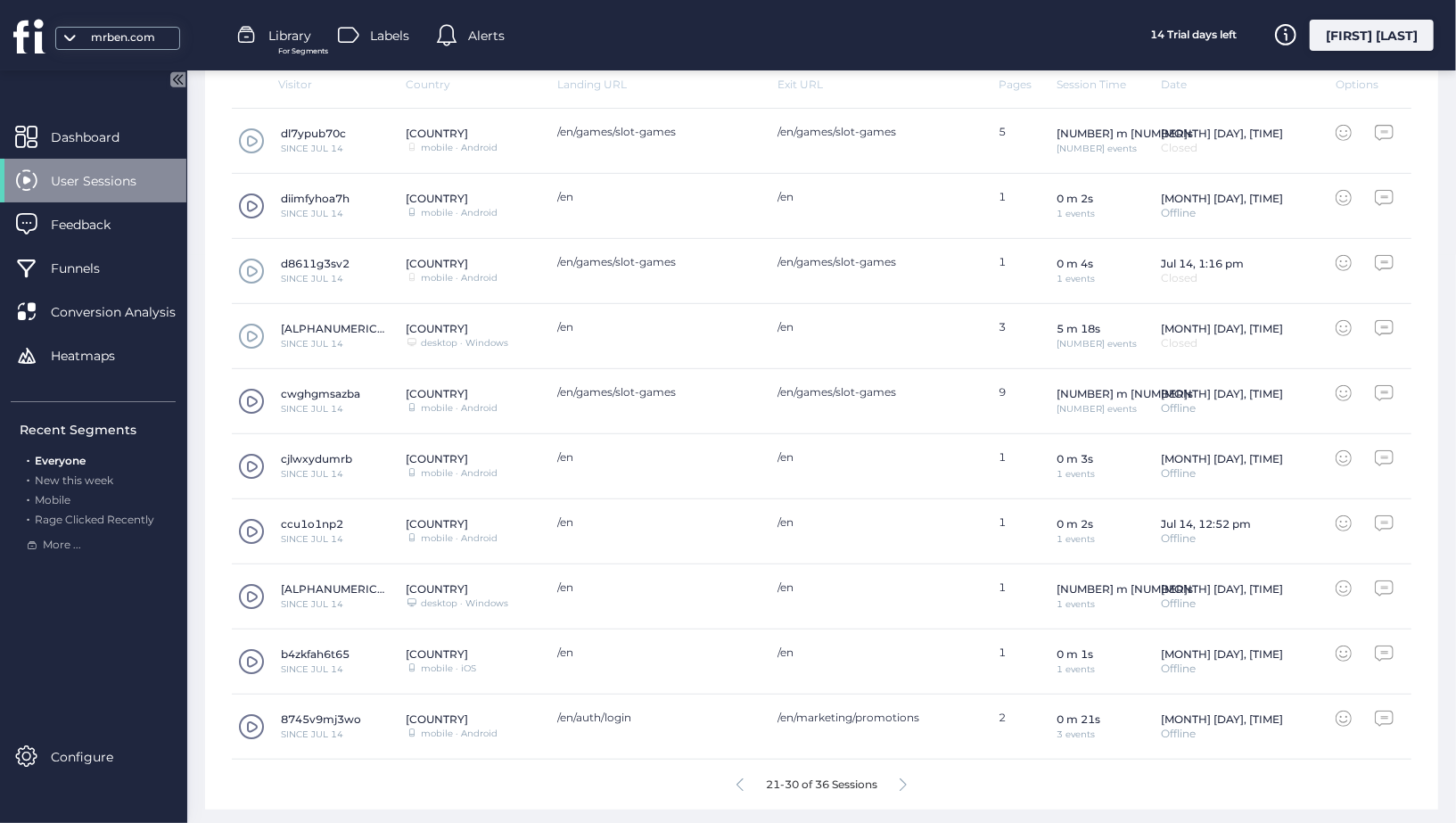 click 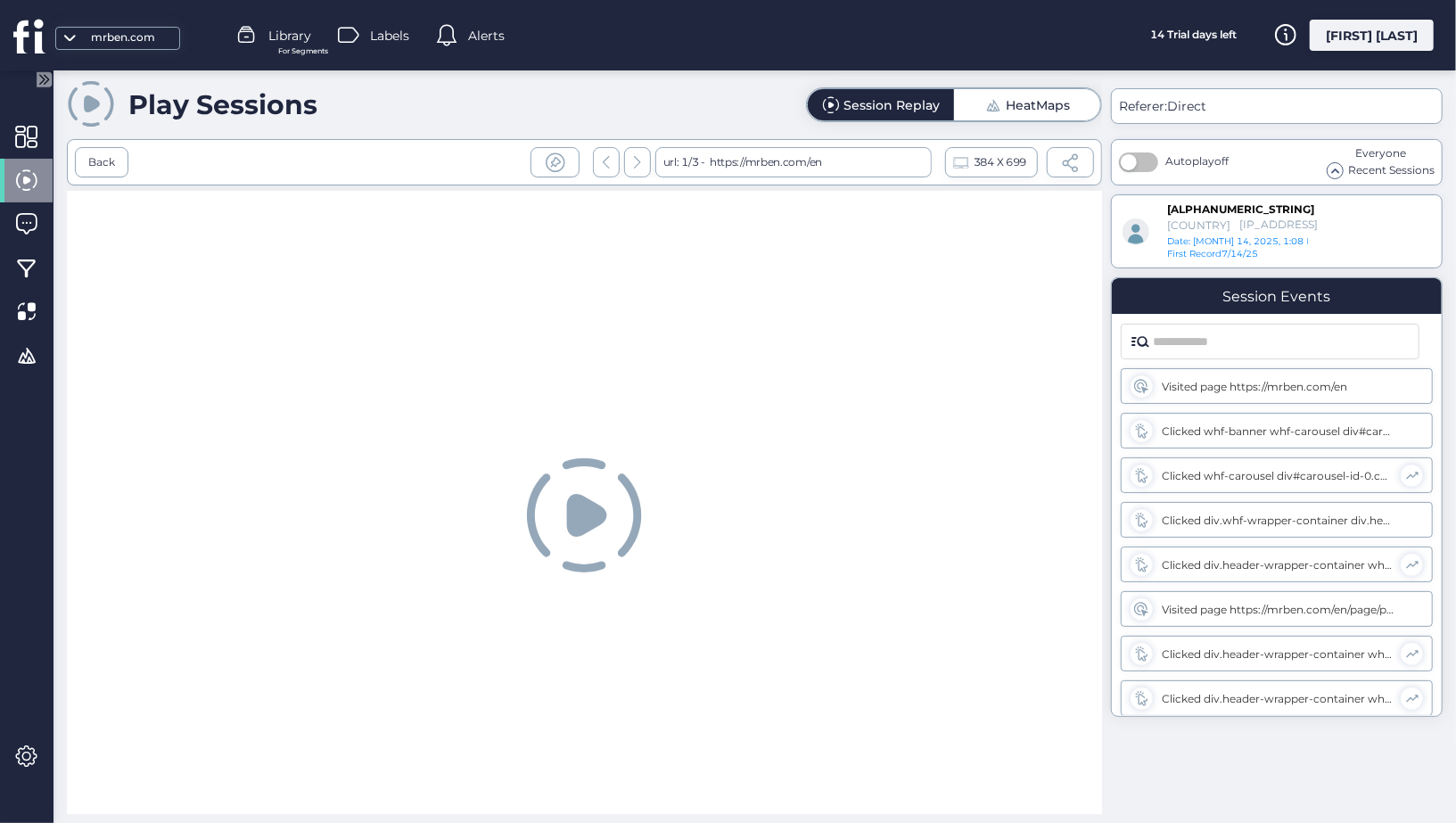 scroll, scrollTop: 0, scrollLeft: 0, axis: both 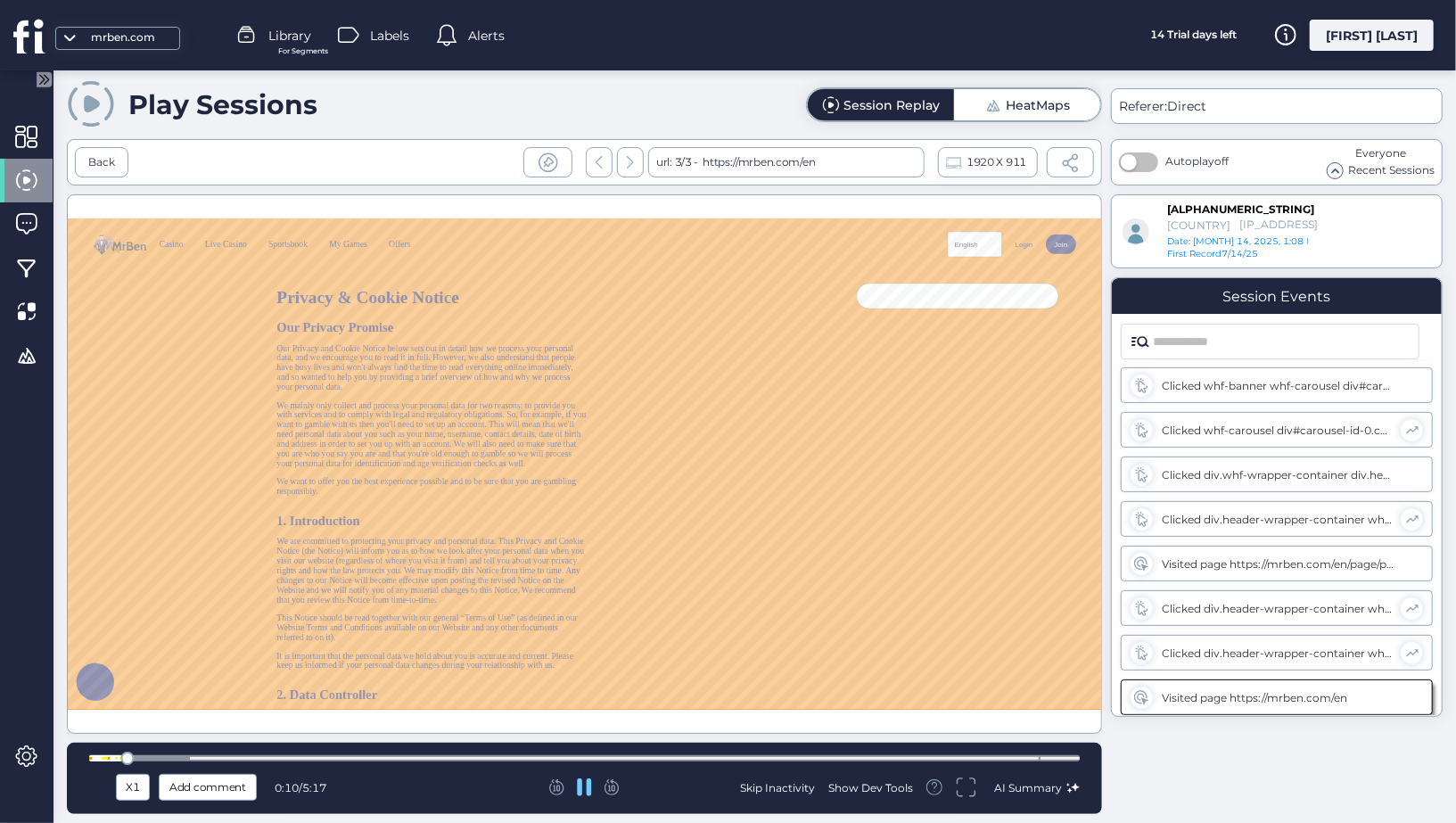 type 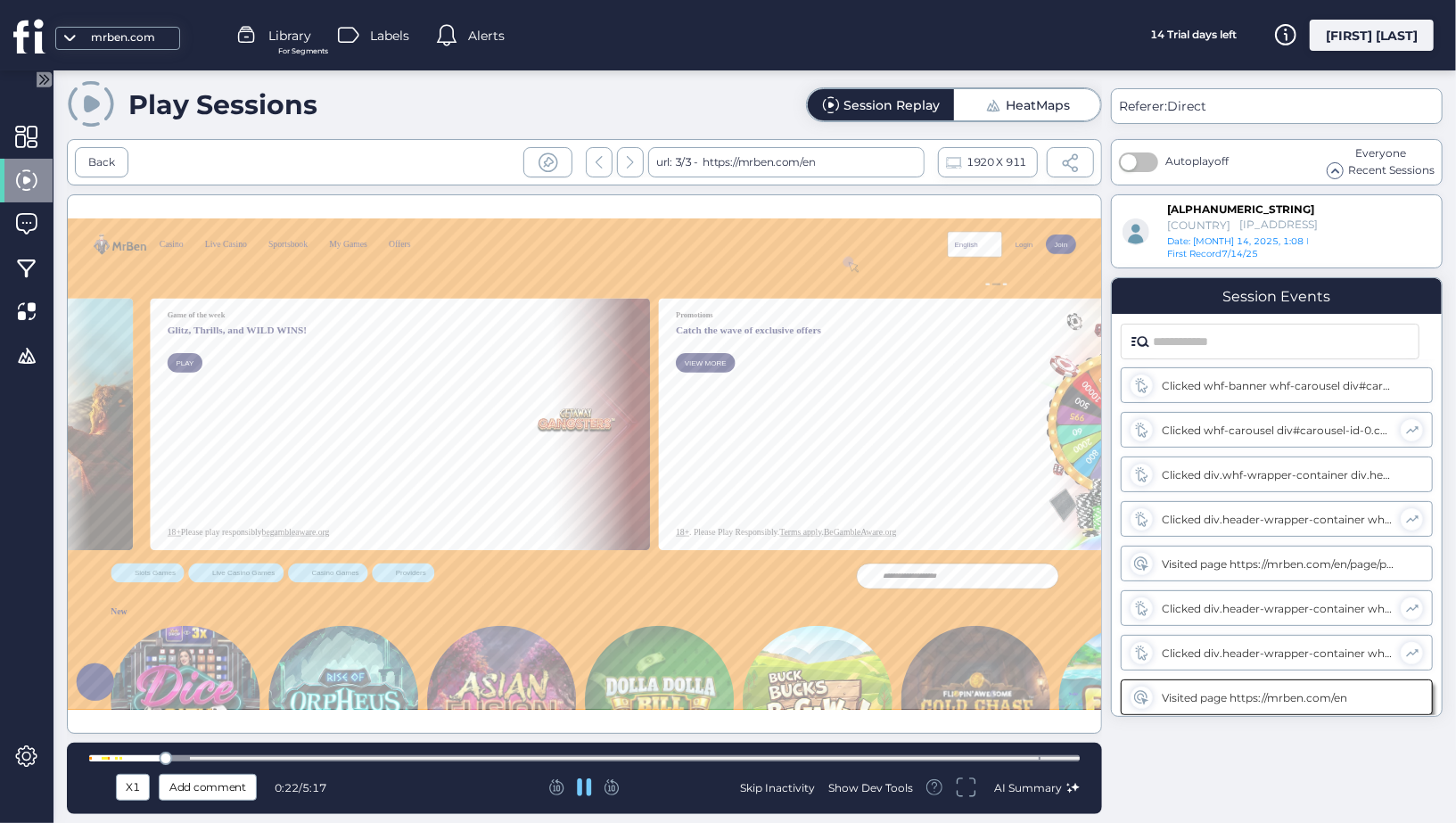 scroll, scrollTop: 0, scrollLeft: 1633, axis: horizontal 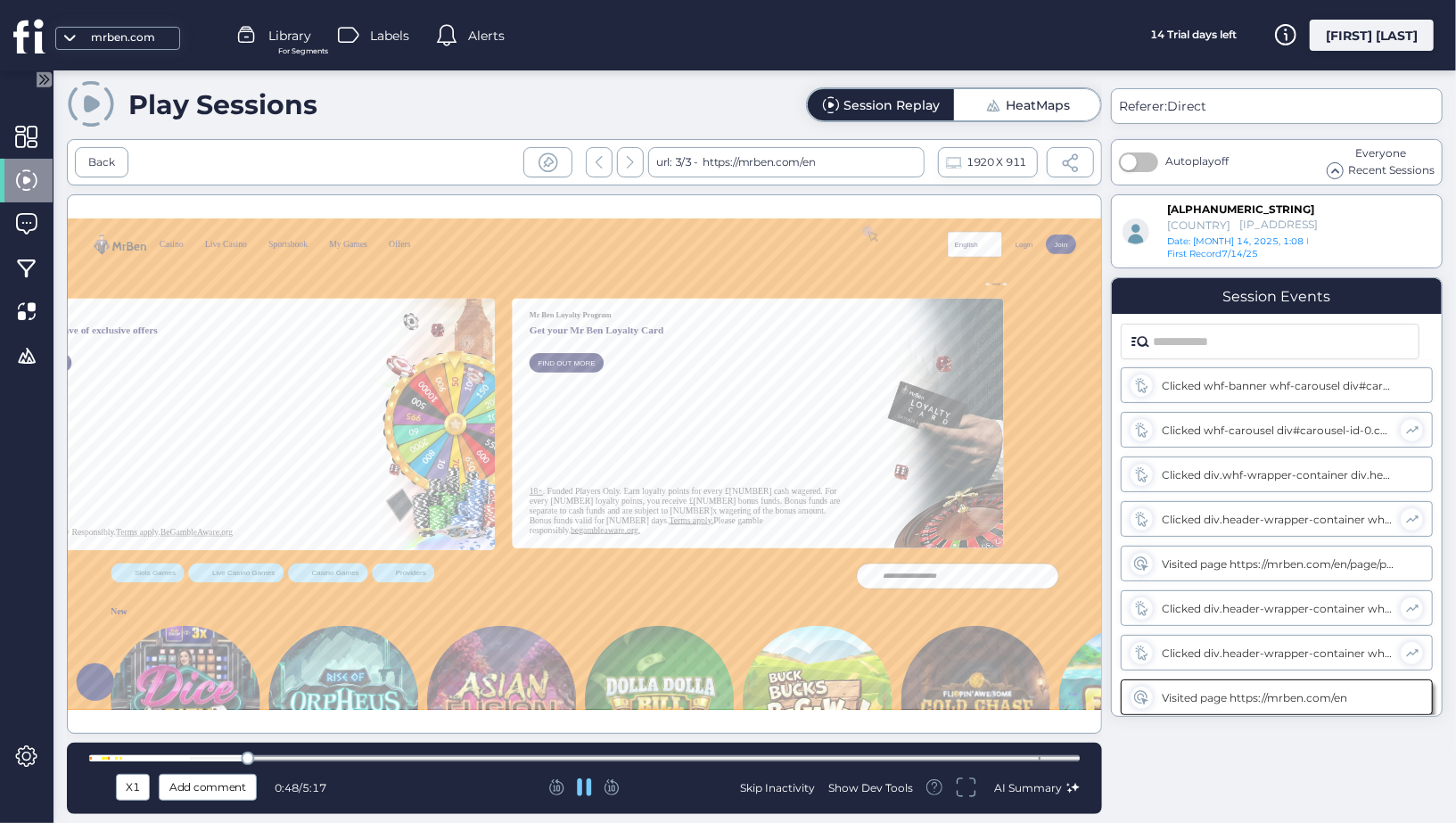 click on "X1 Add comment 0:48 / 5:17  Skip Inactivity   Show Dev Tools  AI Summary" 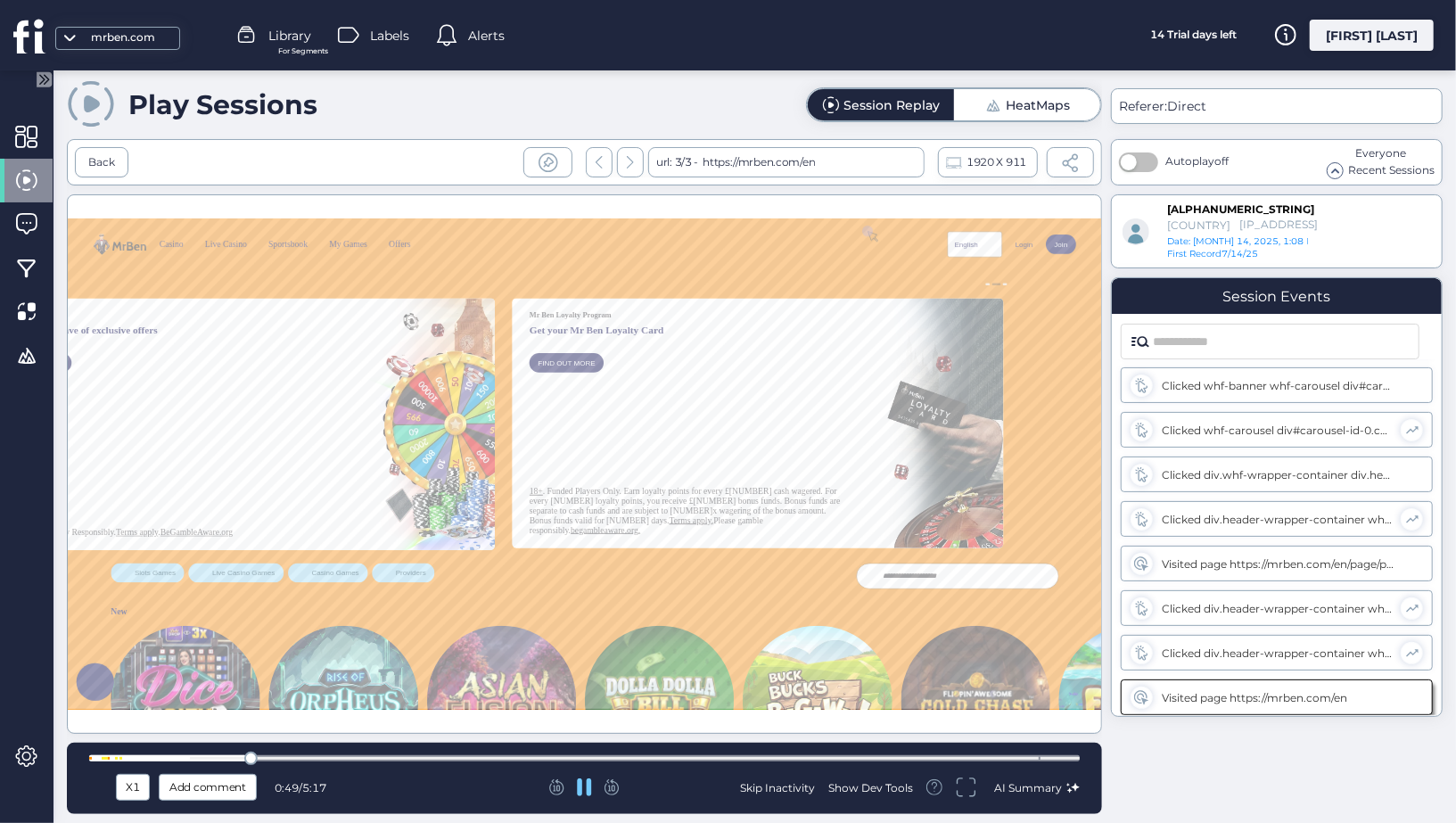 click 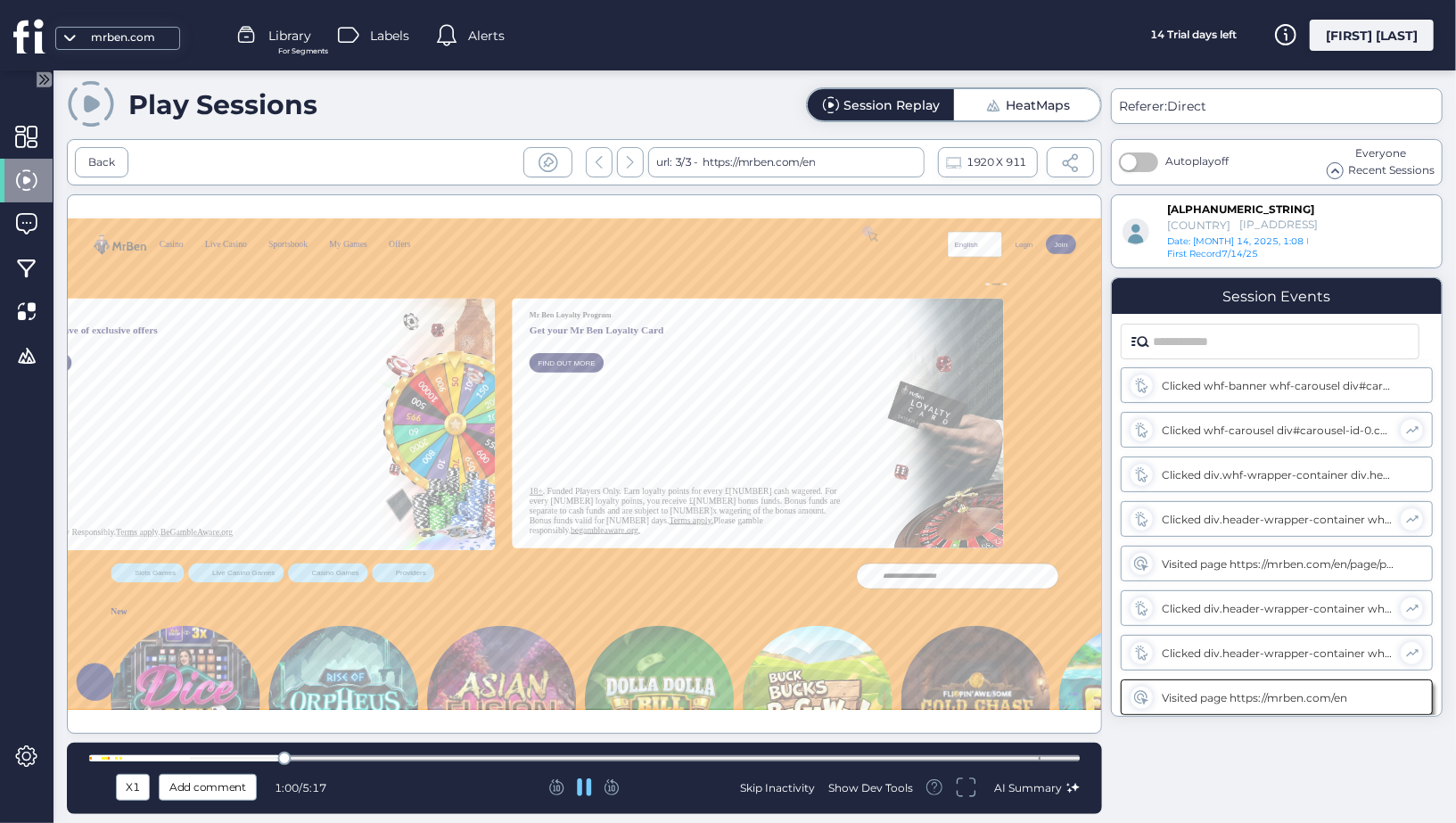 click 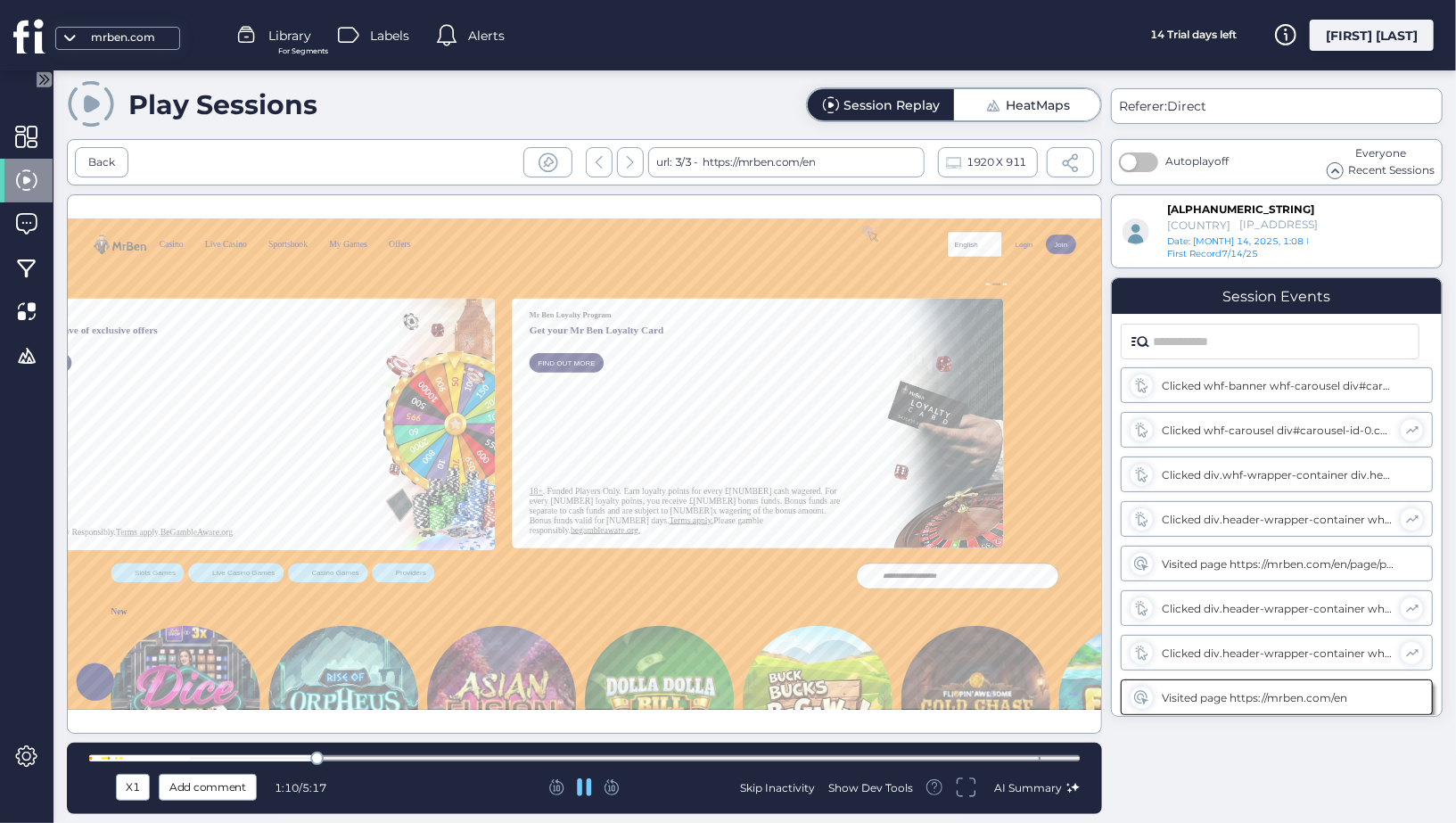 click 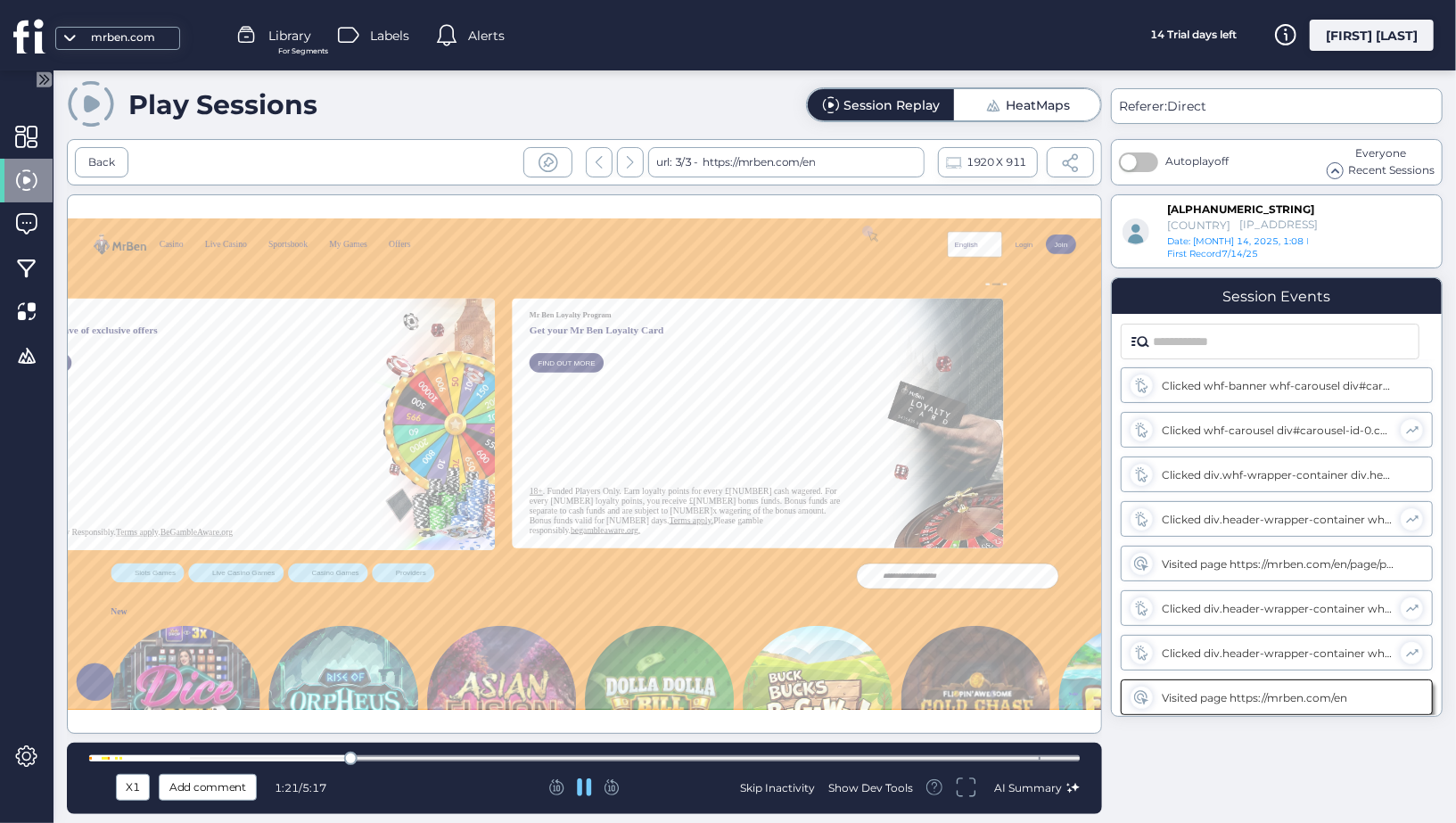 click 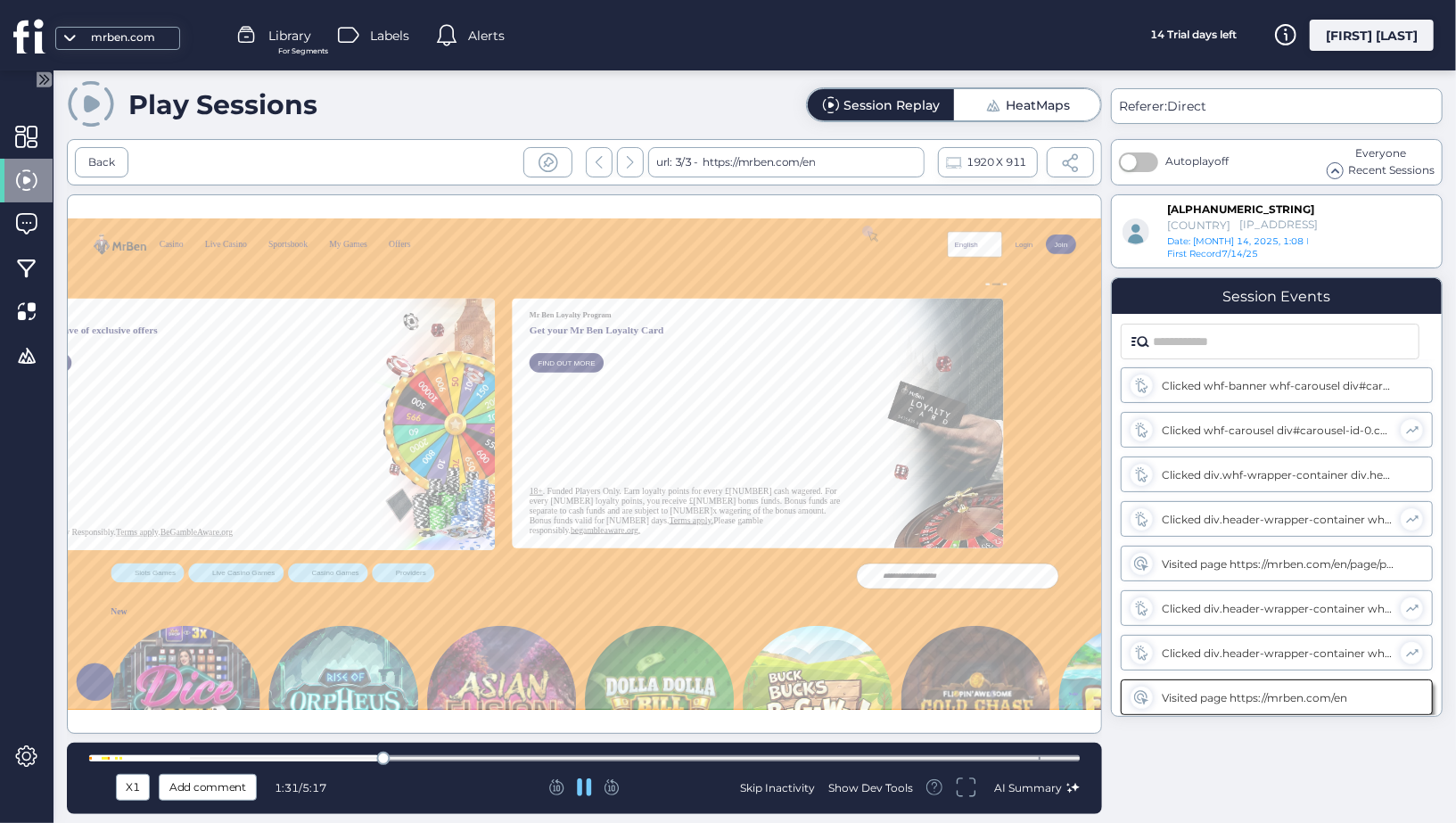 click 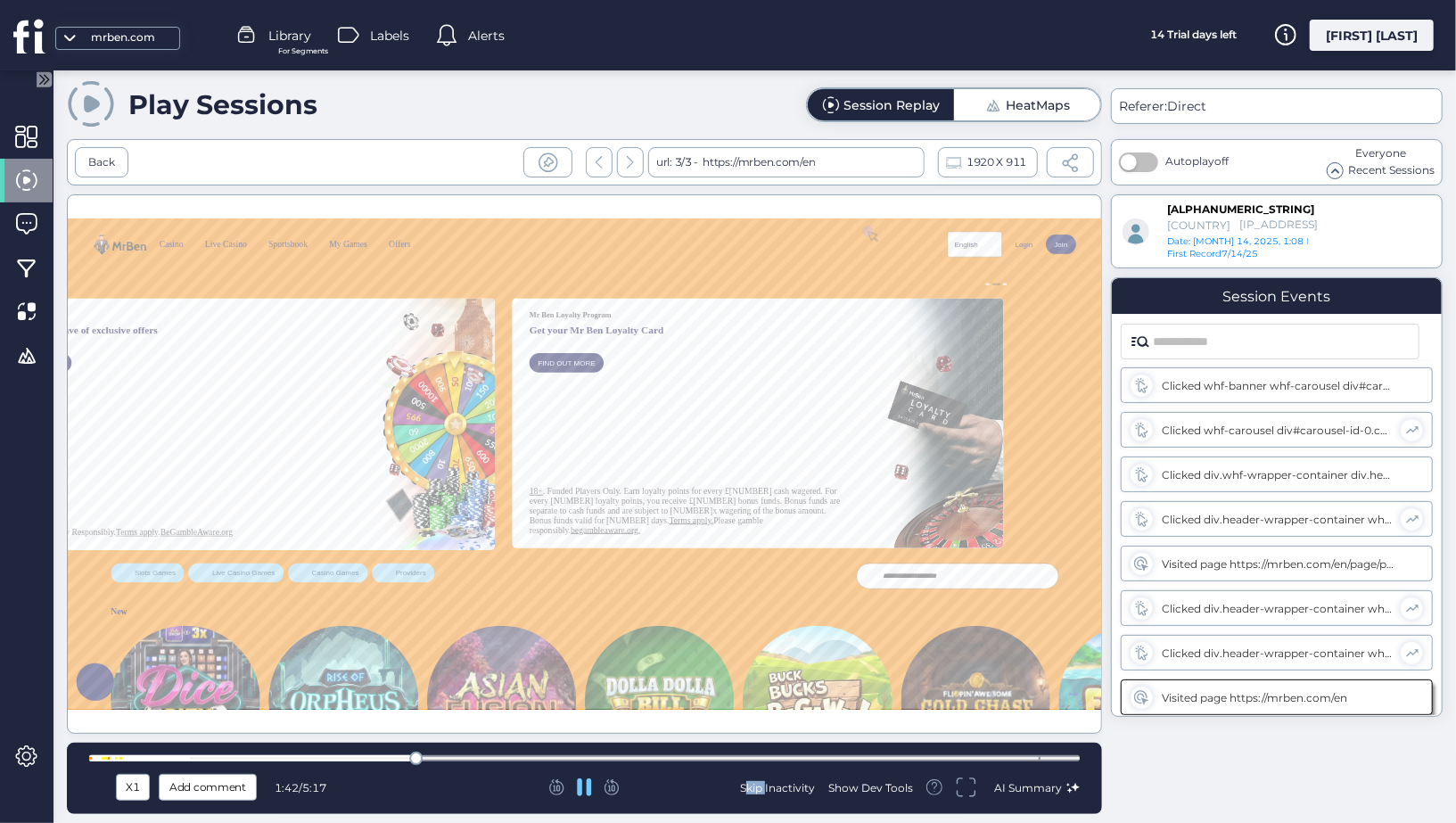click 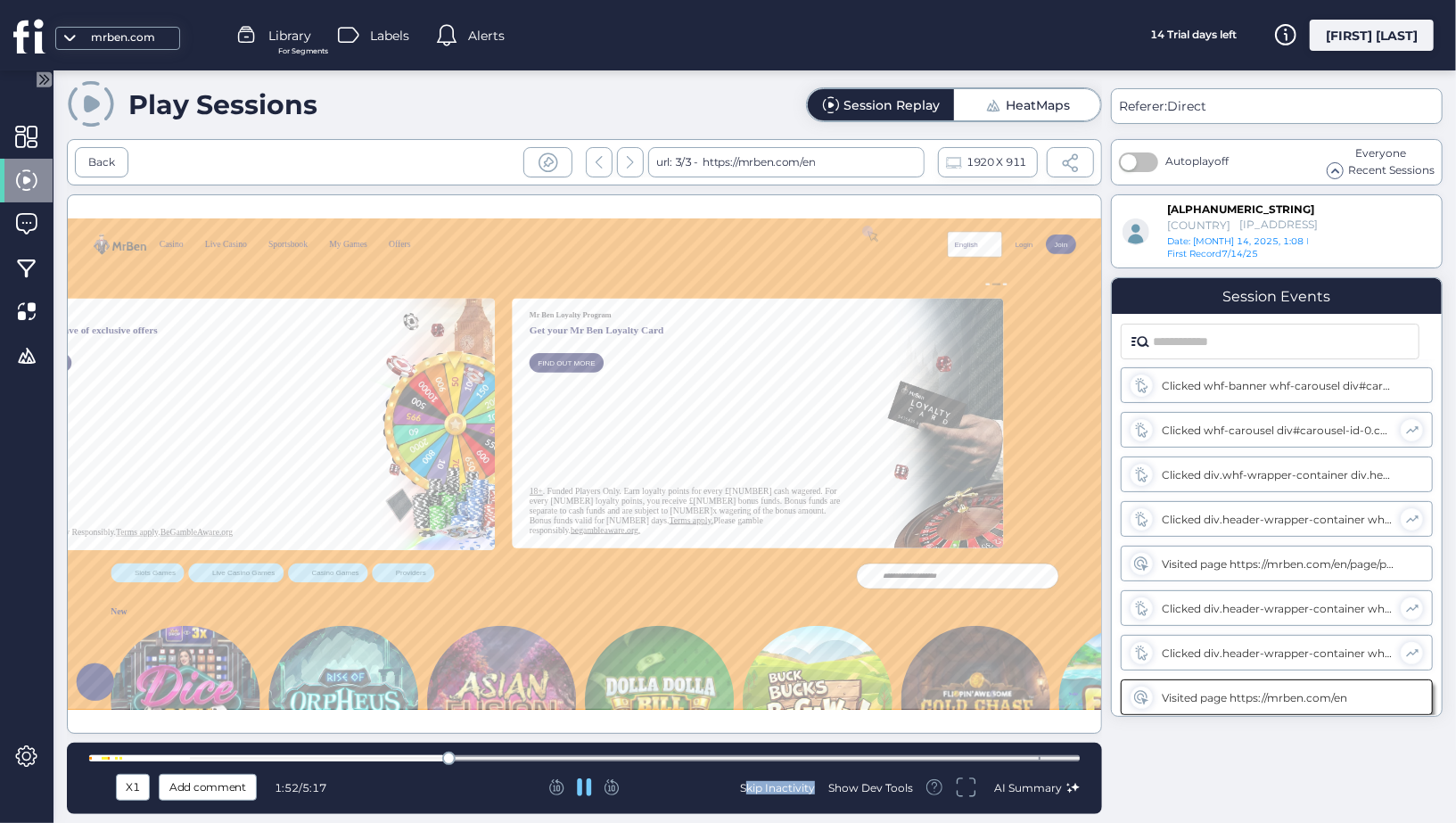 click 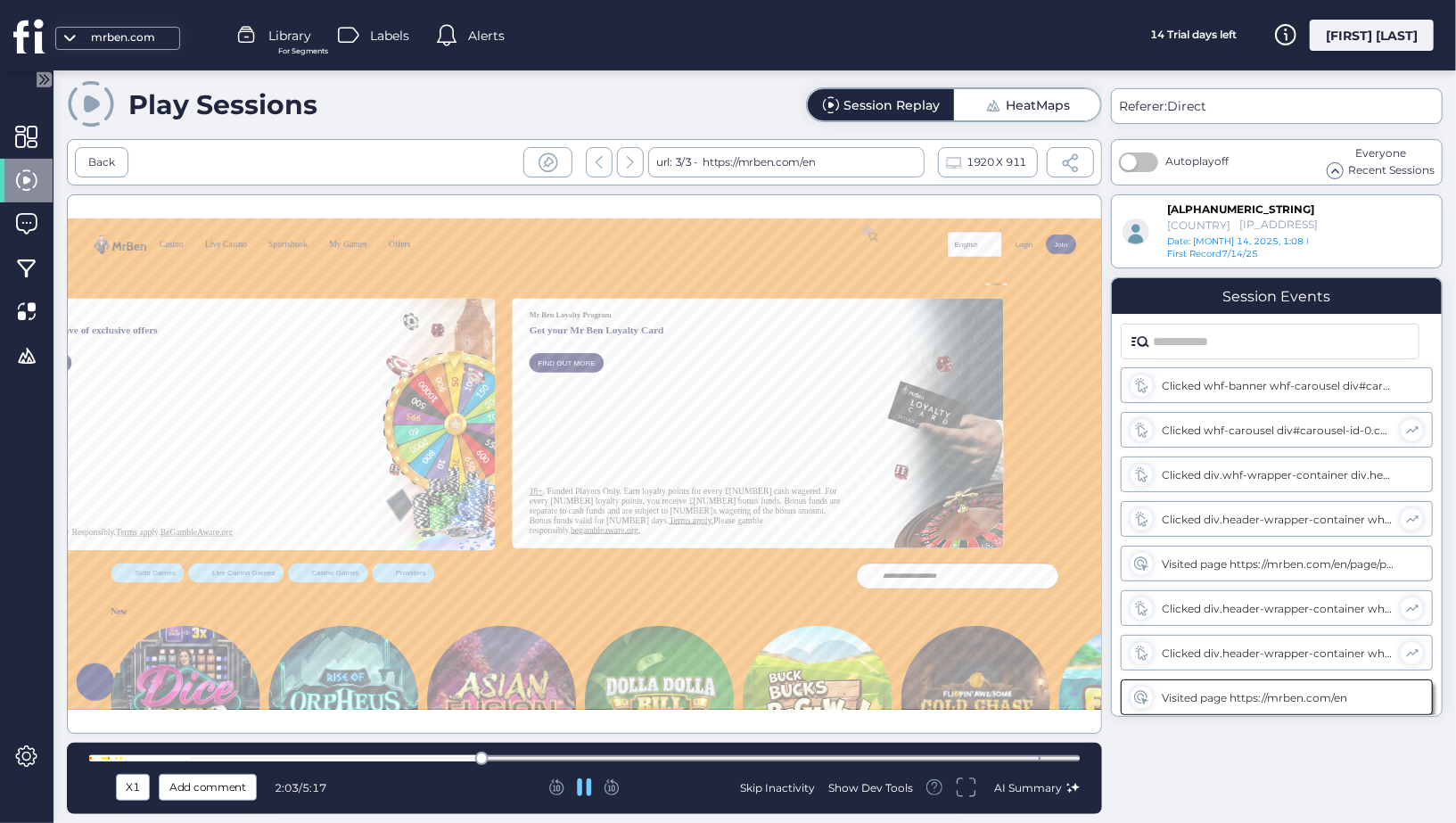 click 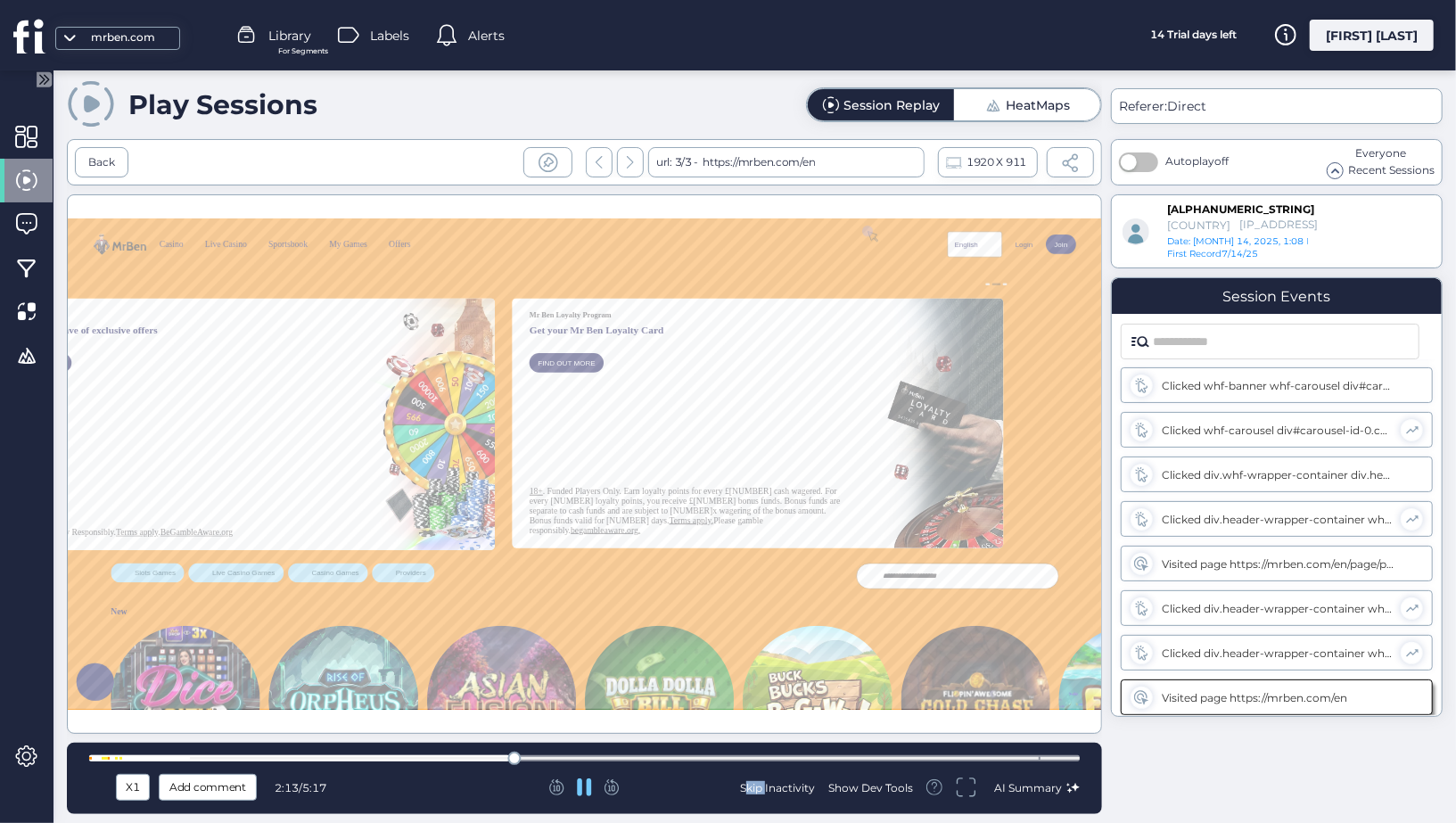 click 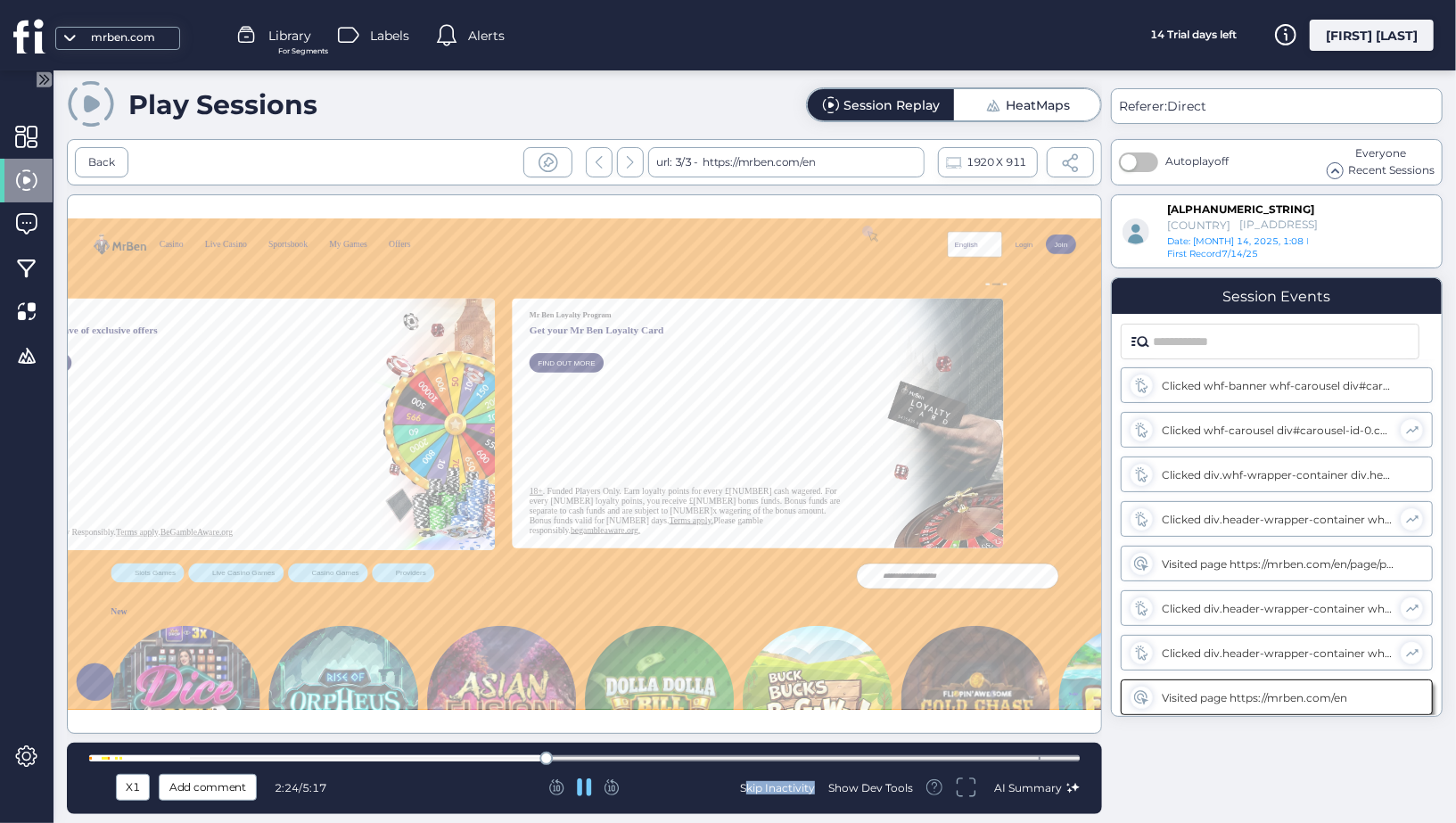 click 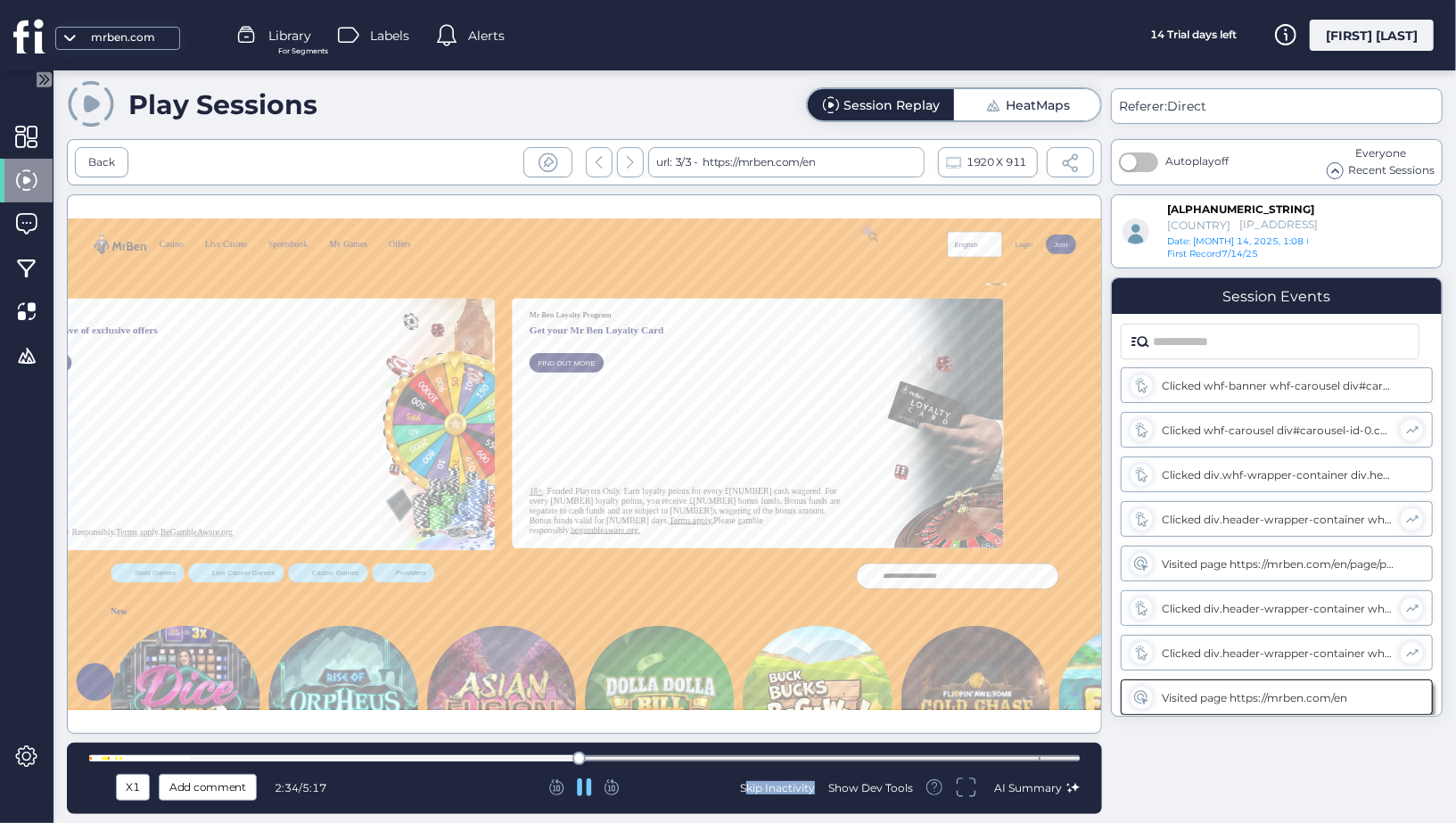 click 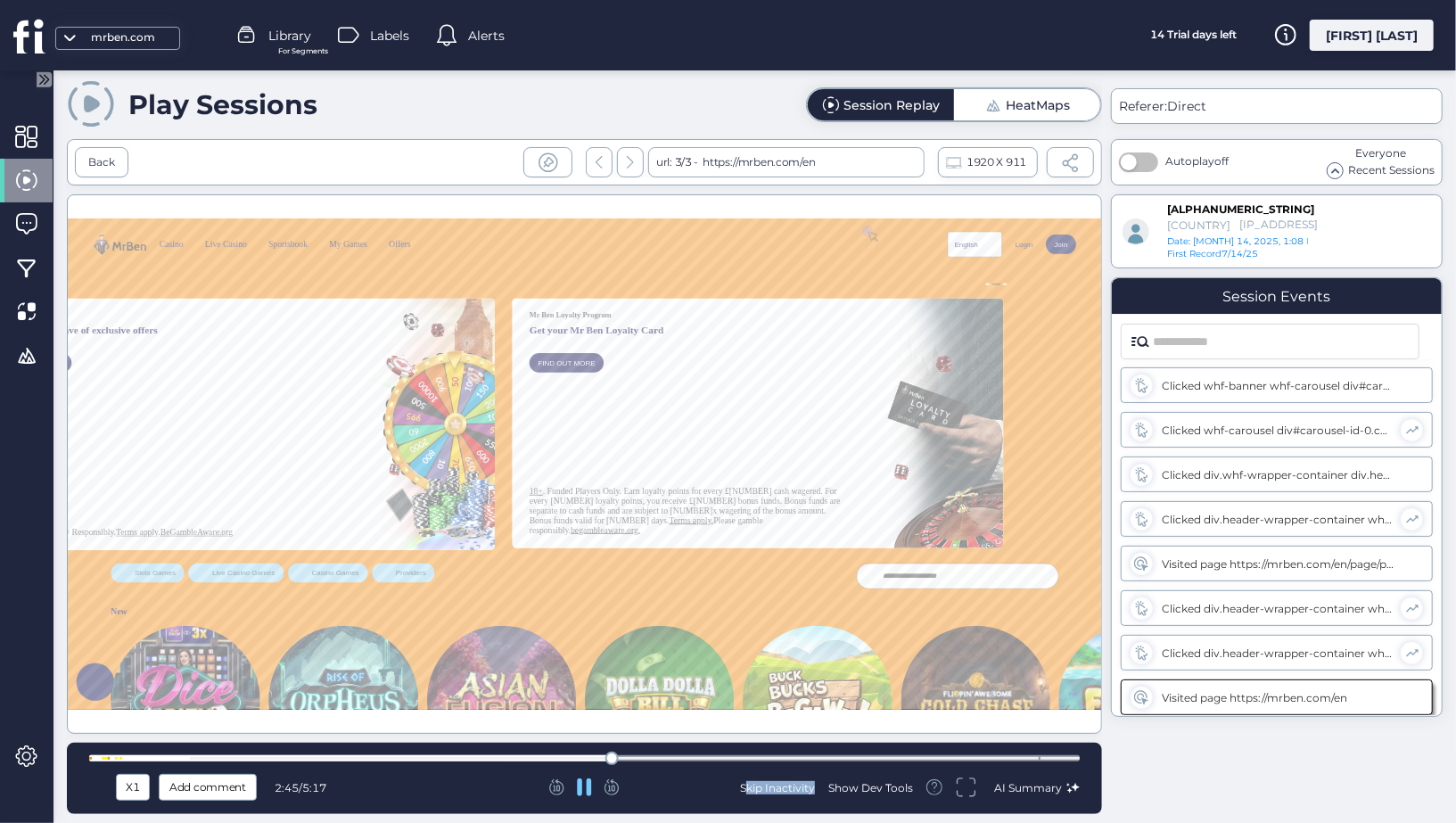 click 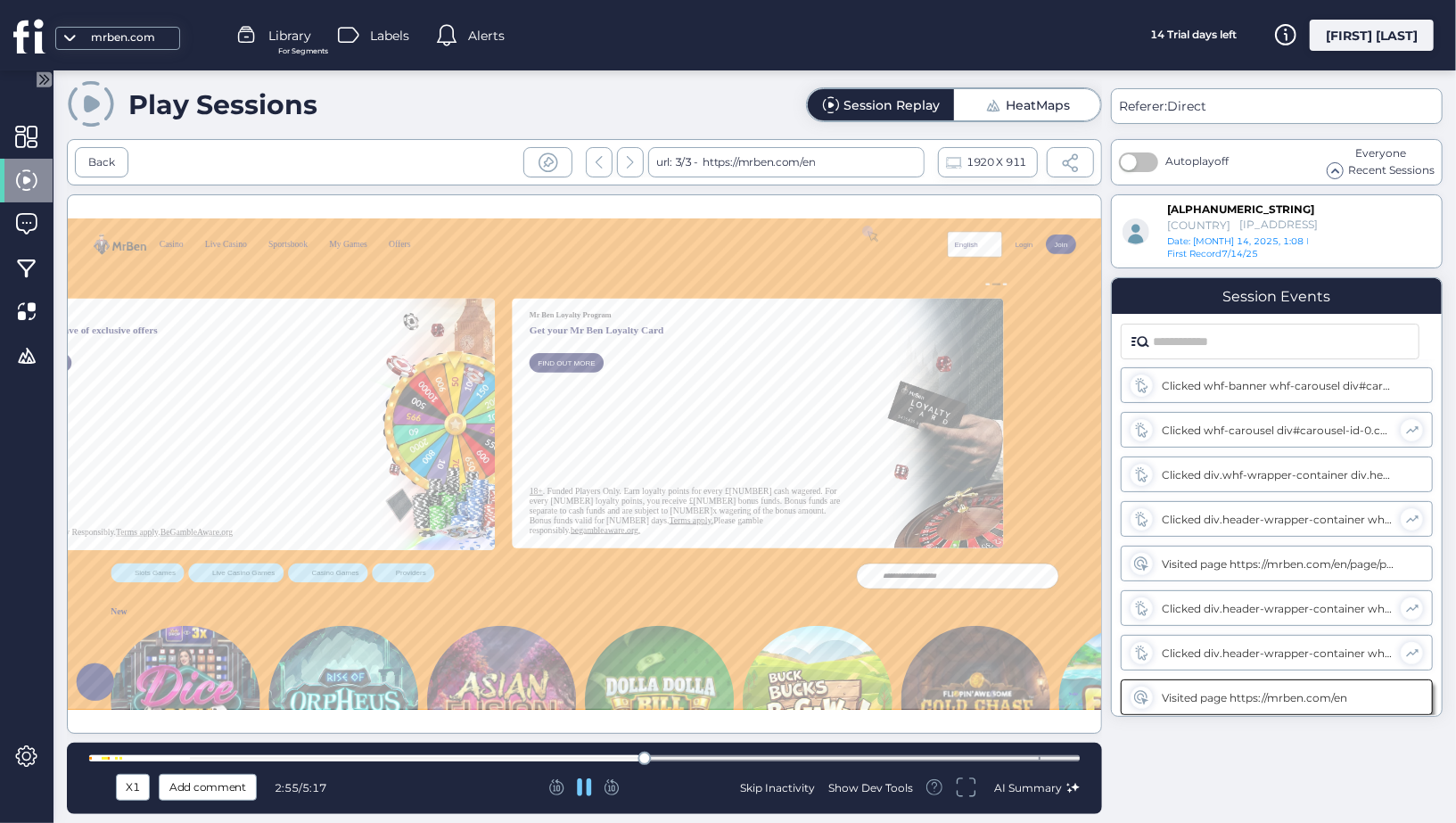 click 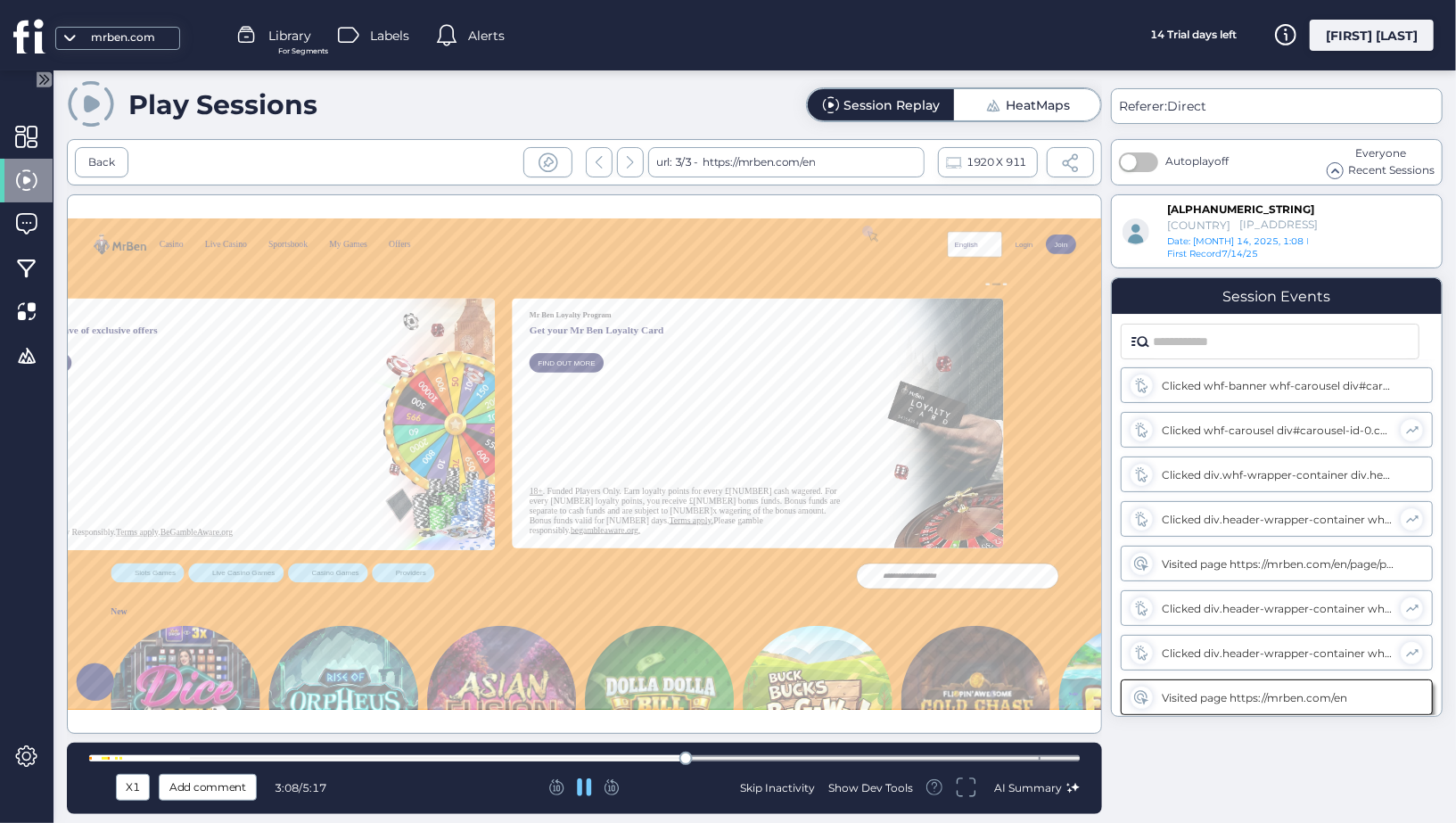 click 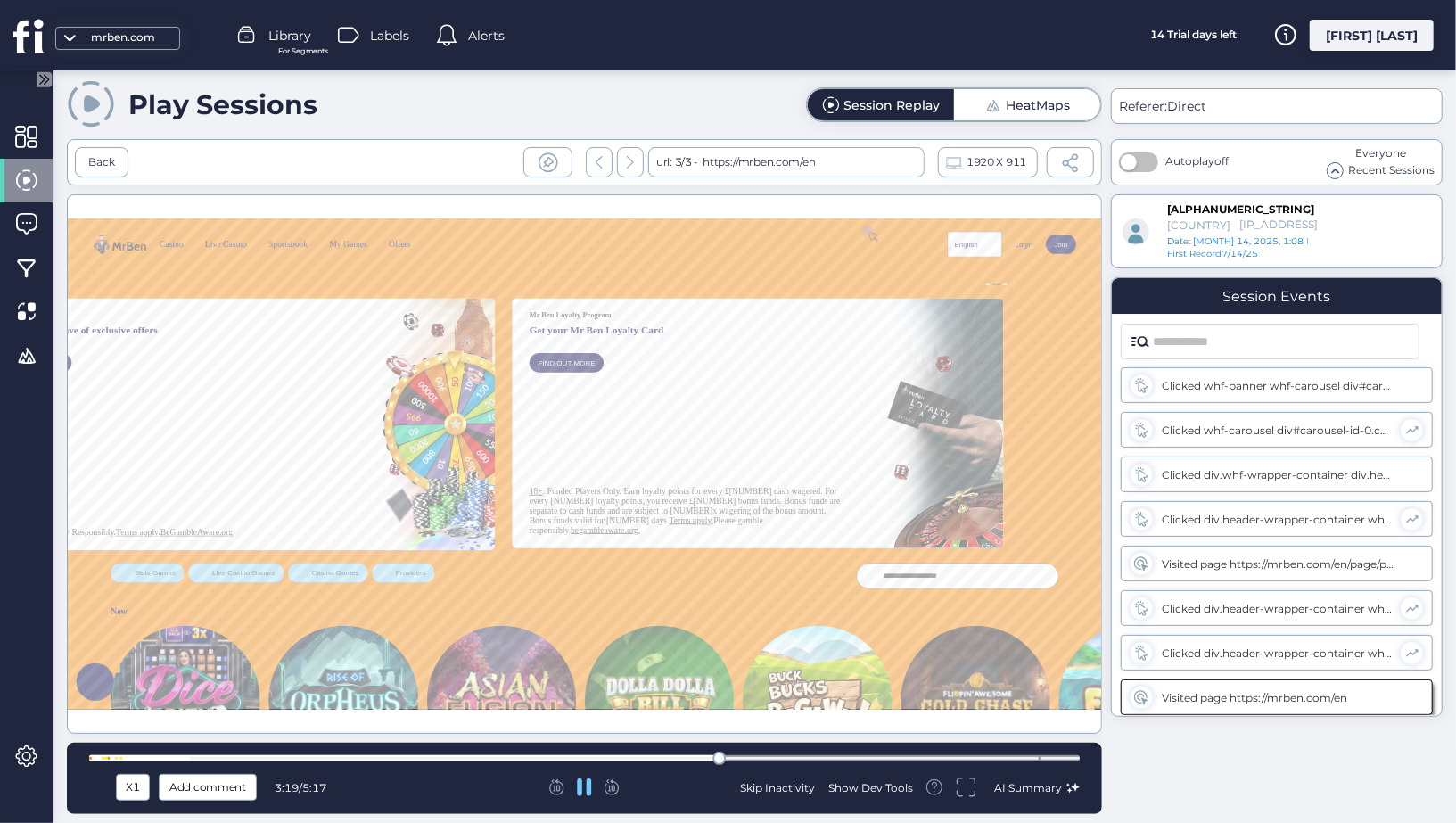 click 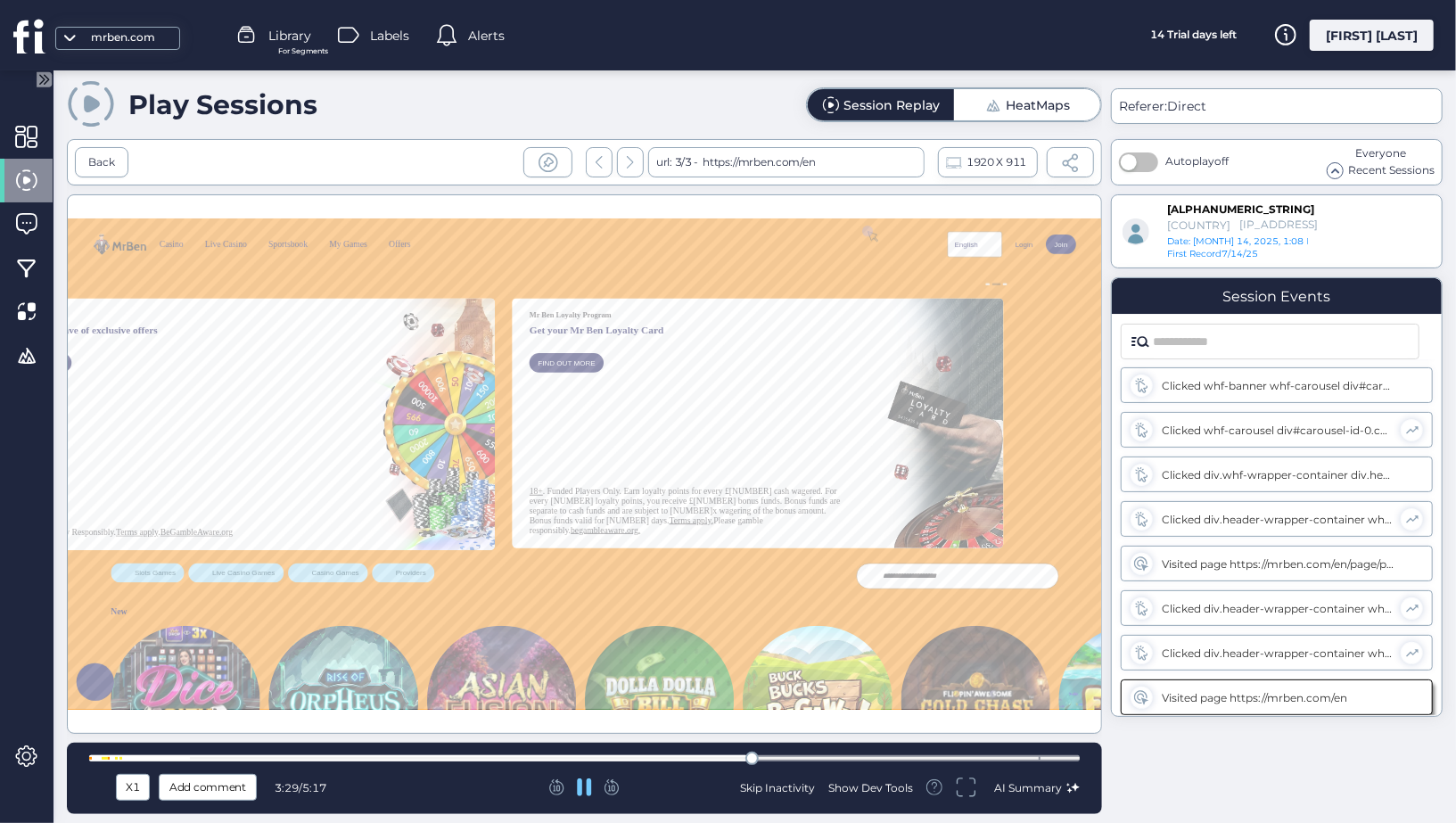 click 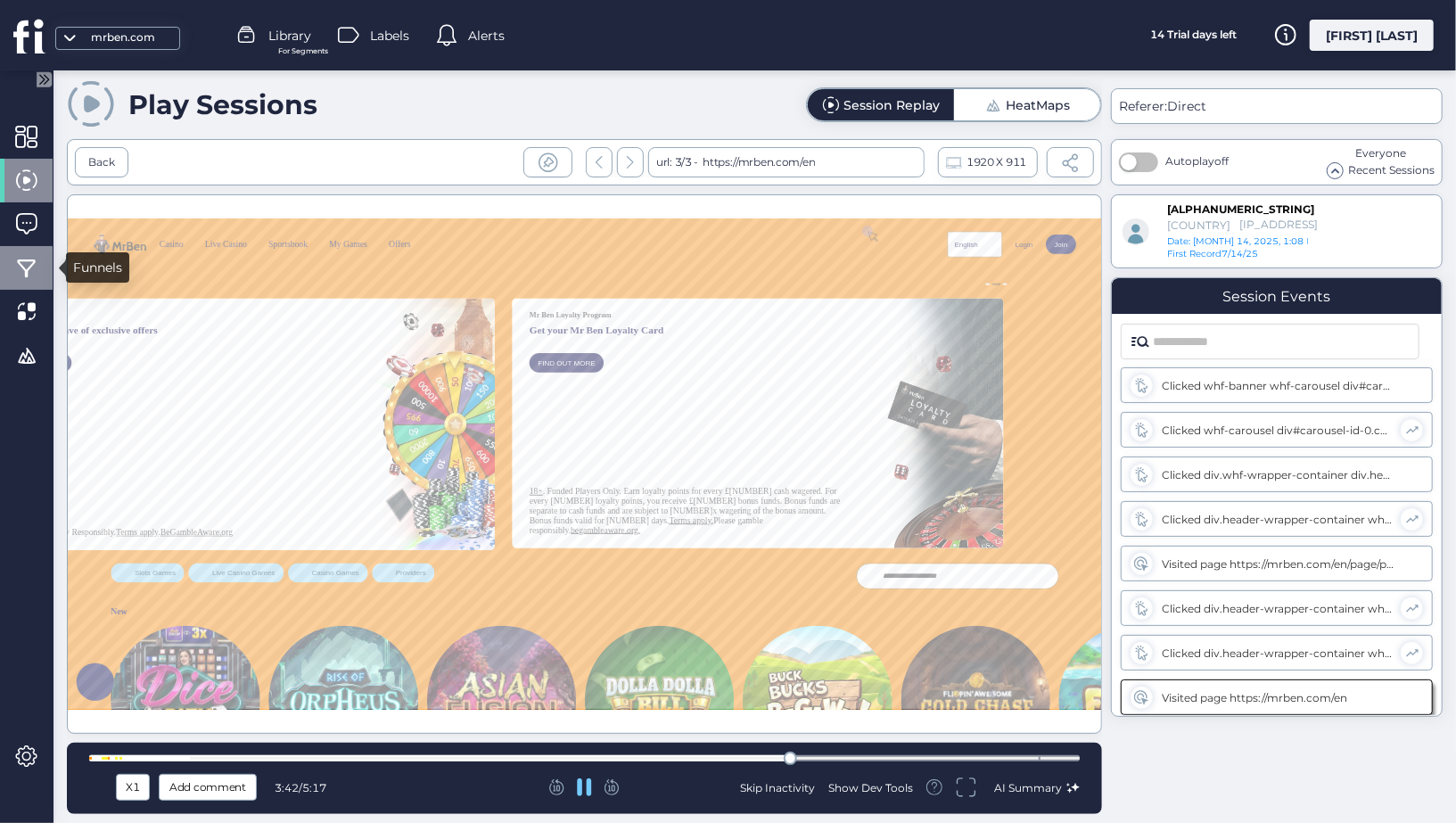 click 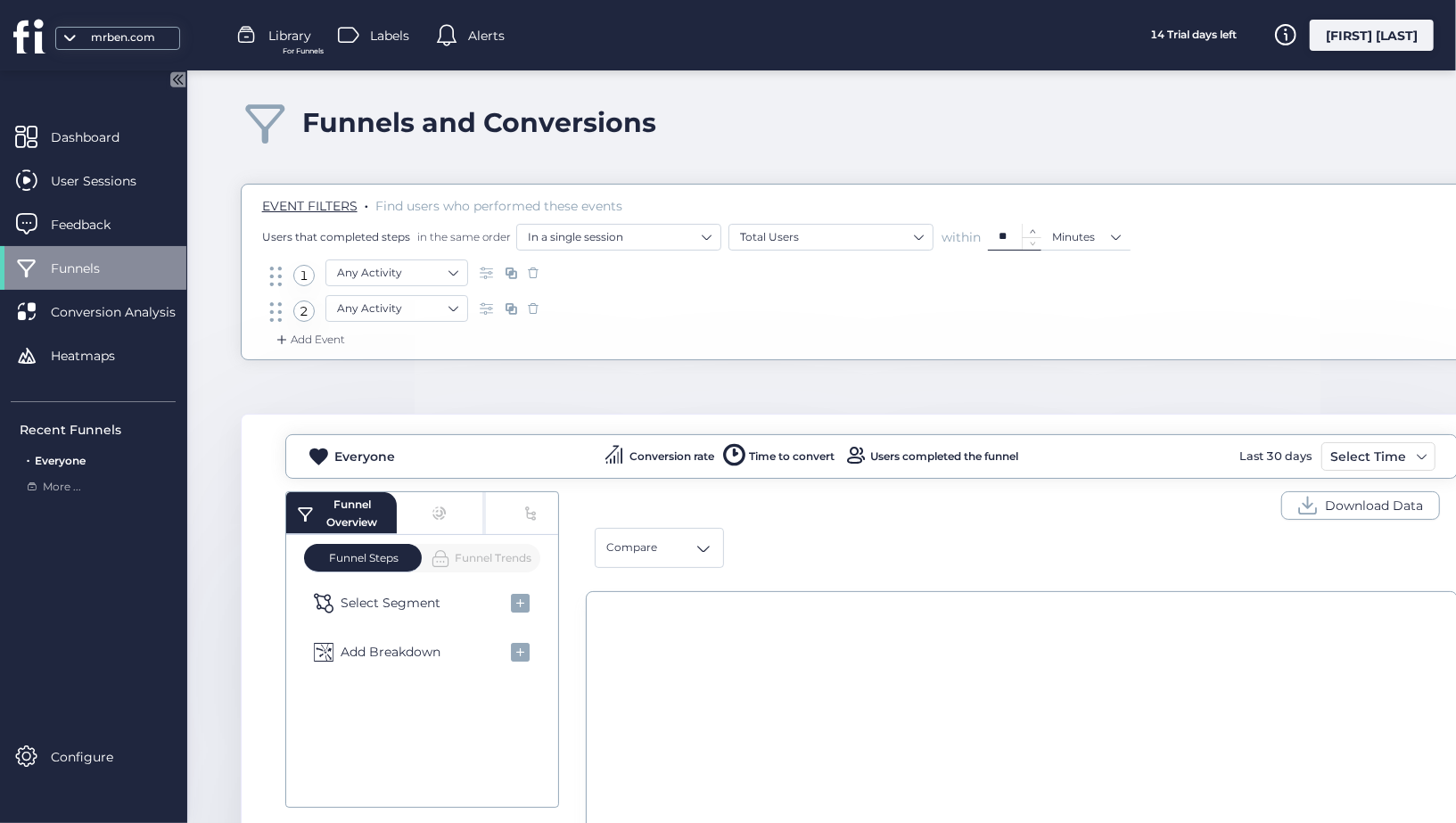 click 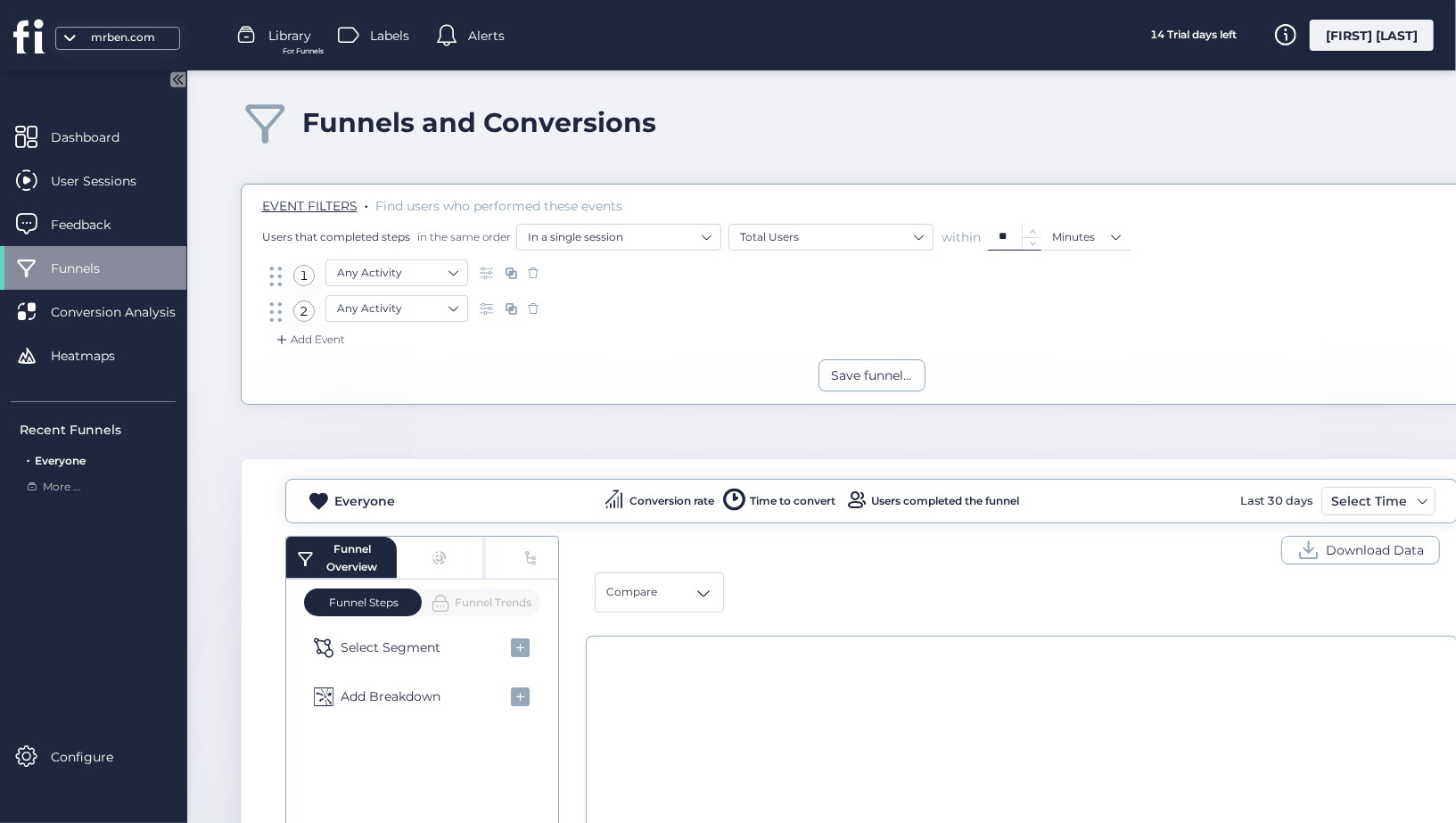 click on "**" 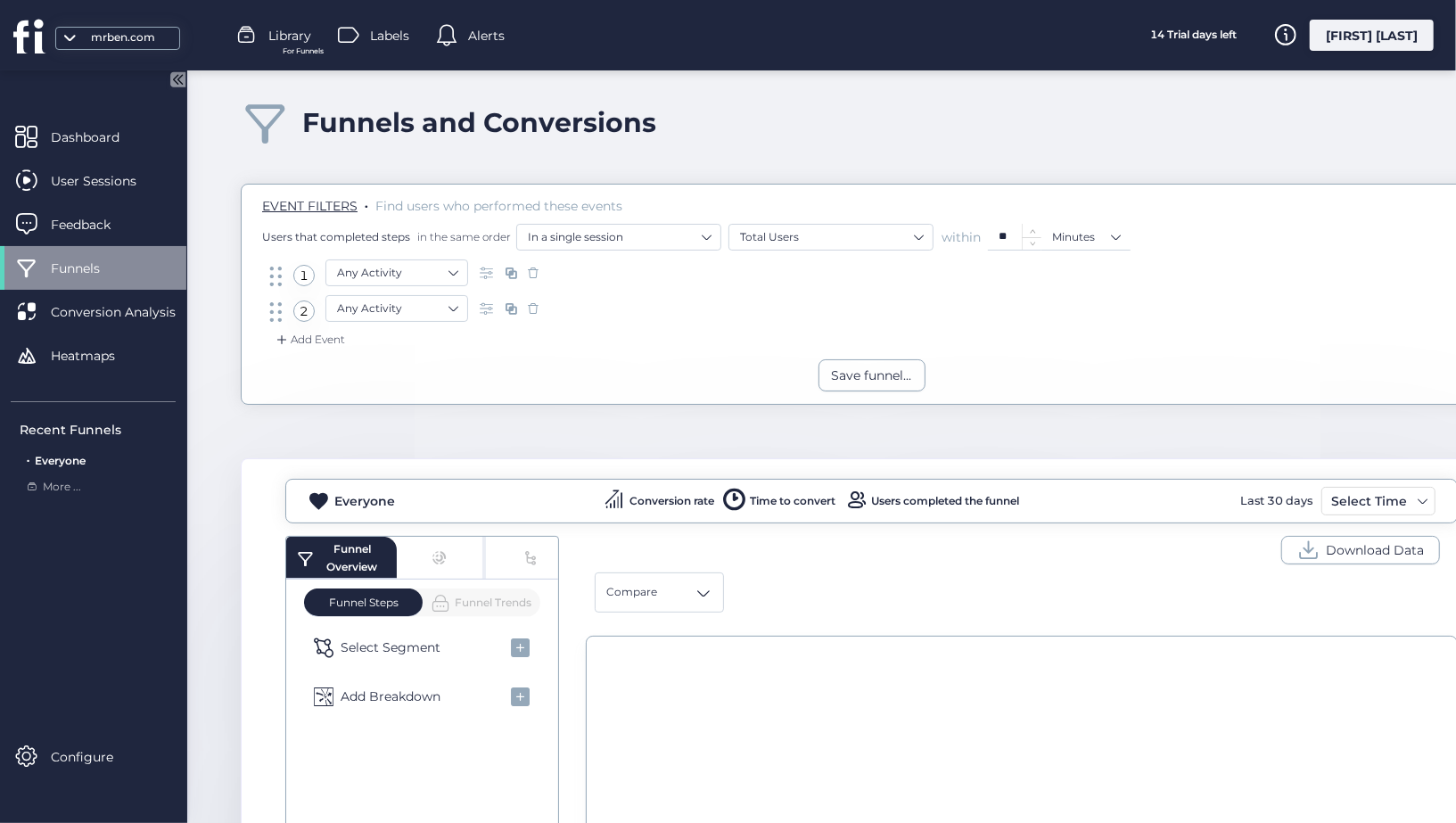 type on "**" 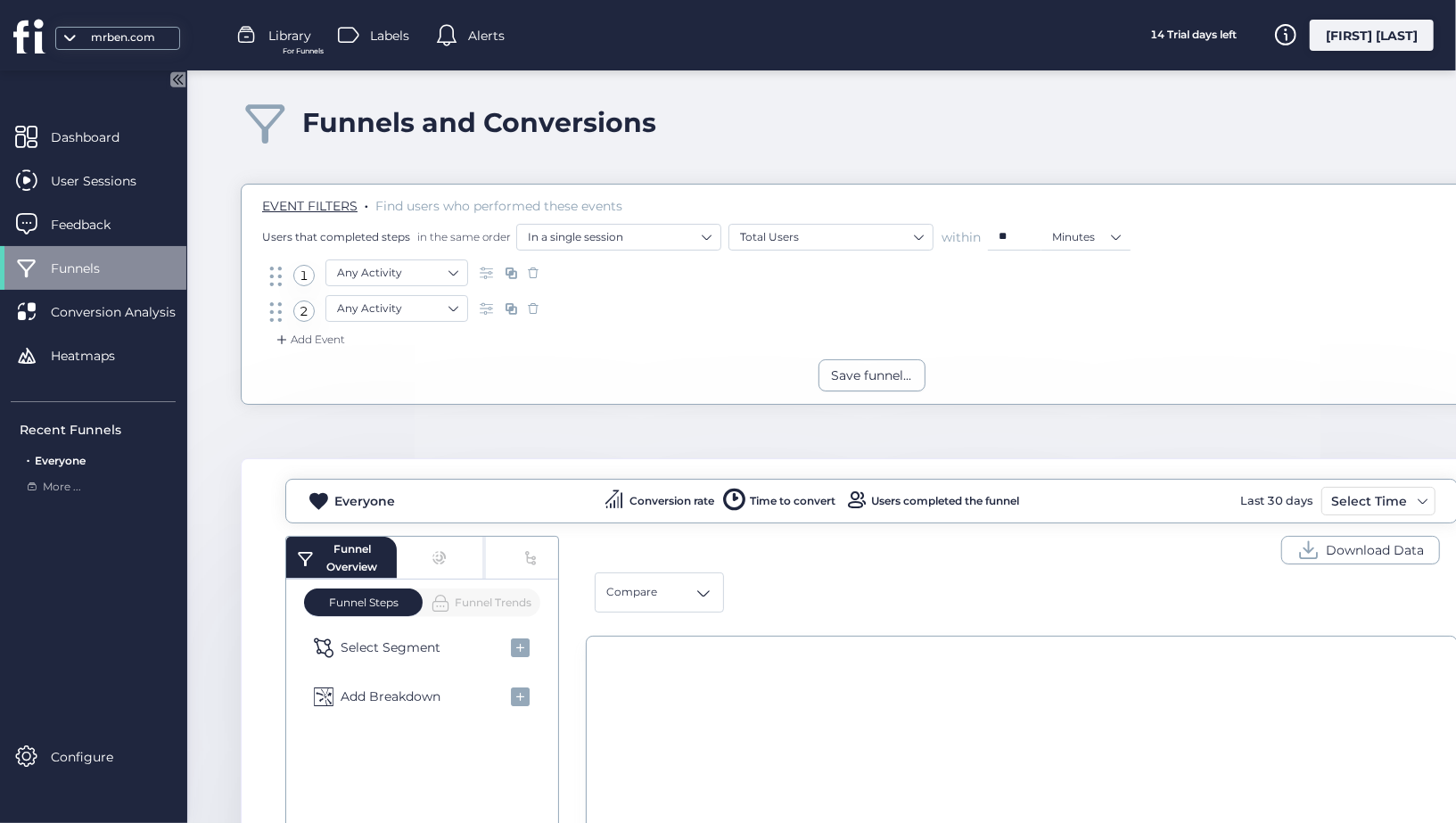 click at bounding box center [533, 309] 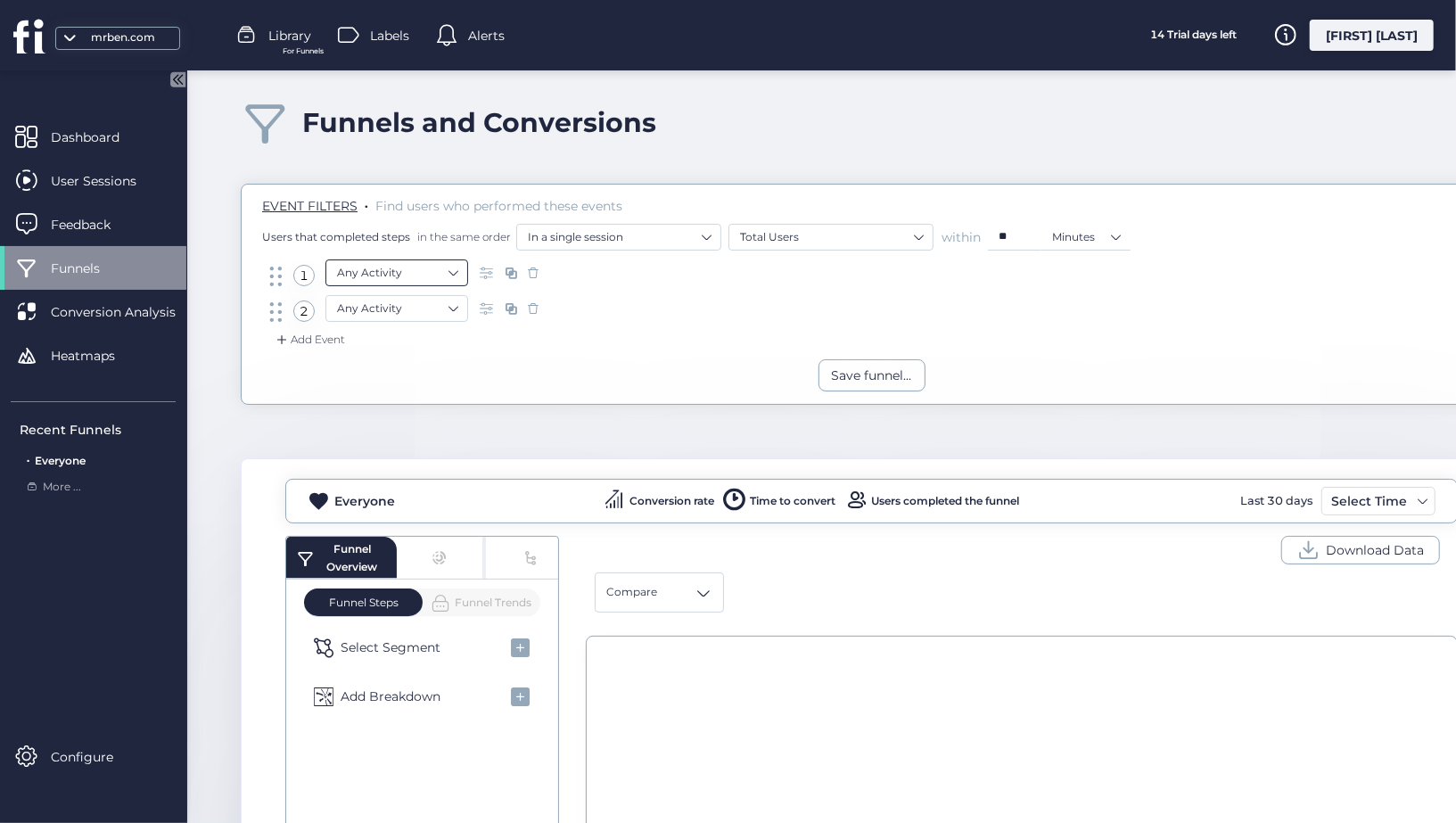 click on "Any Activity" 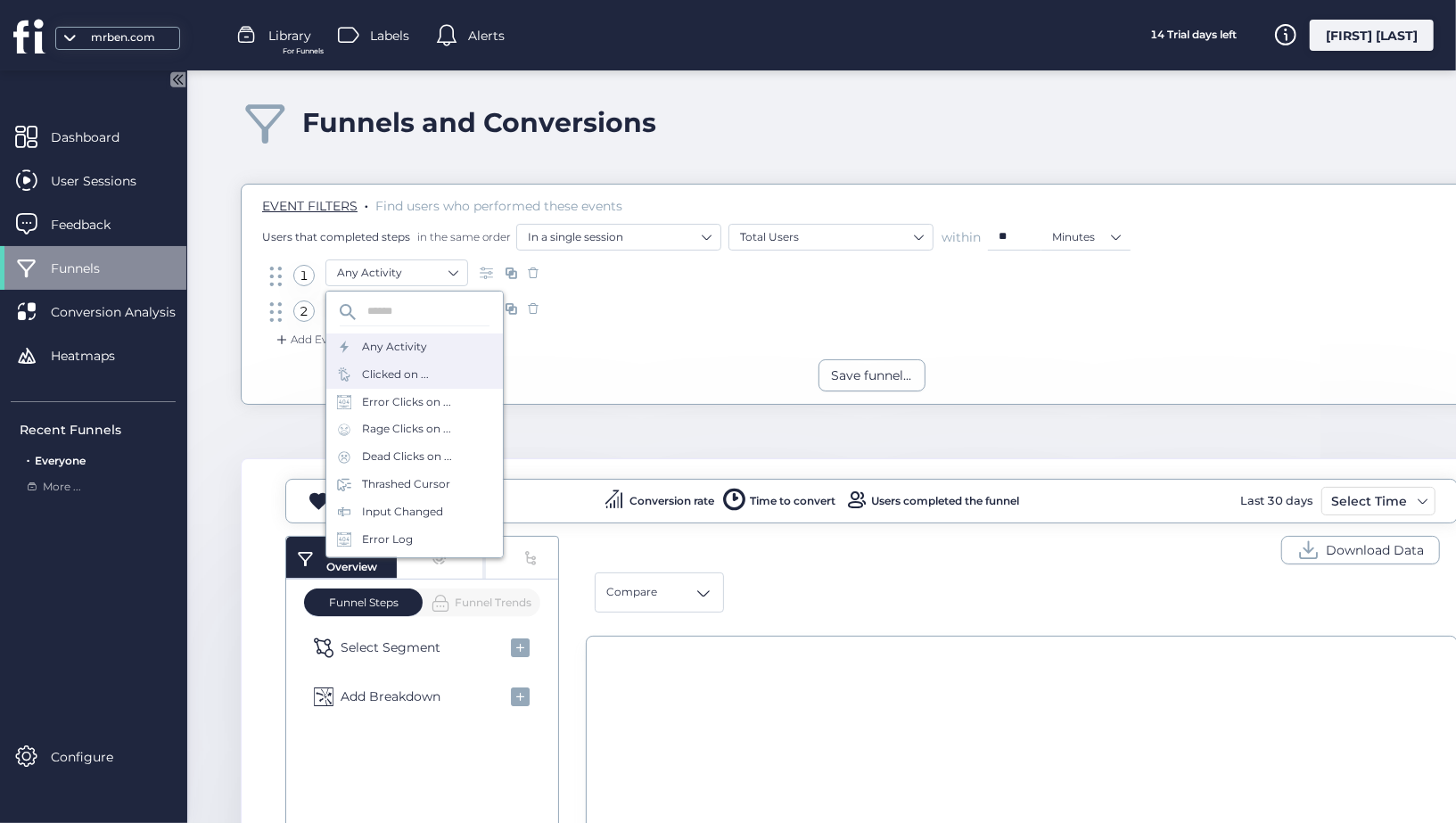 click on "Clicked on ..." at bounding box center (395, 374) 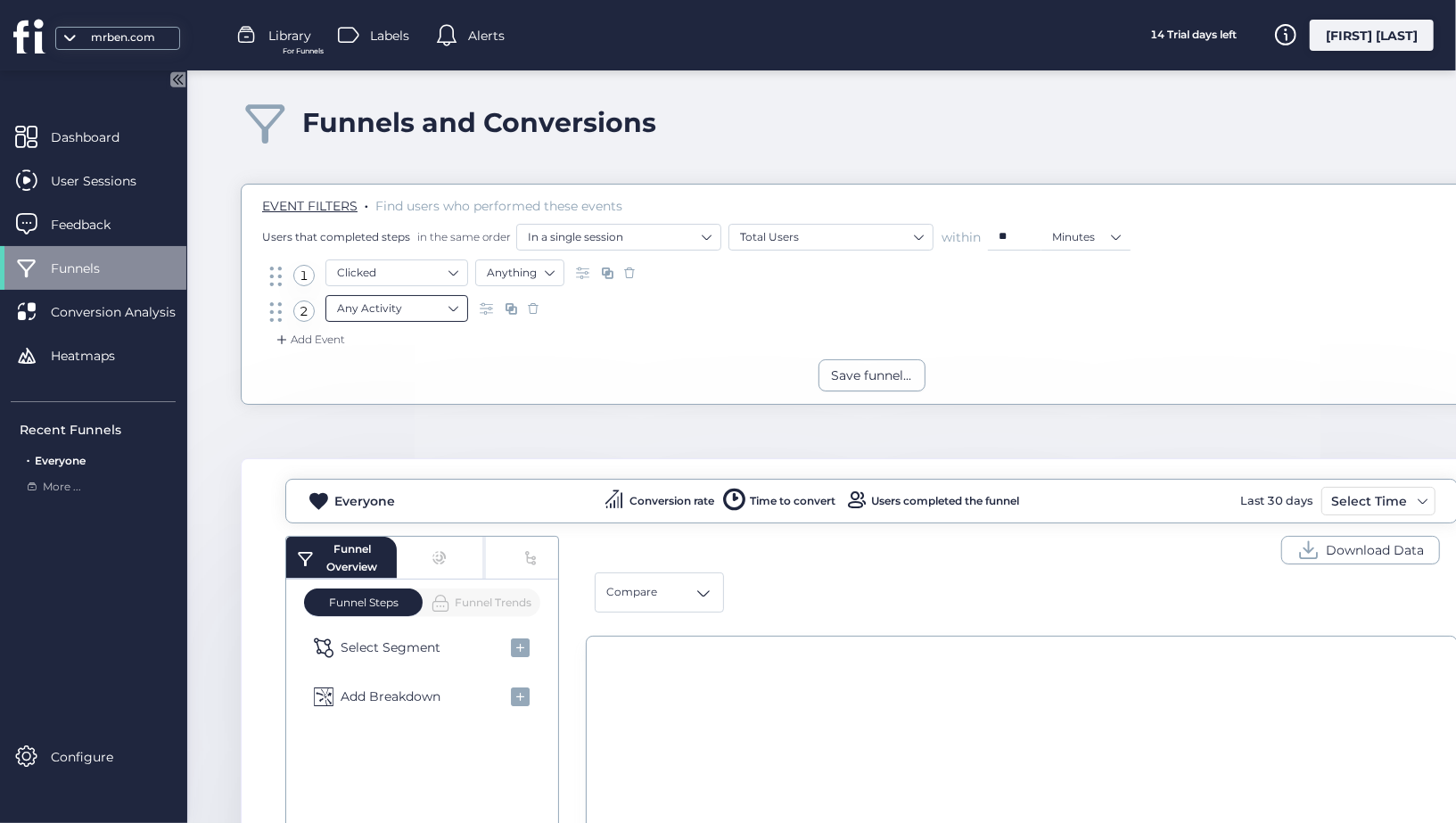 click on "Any Activity" 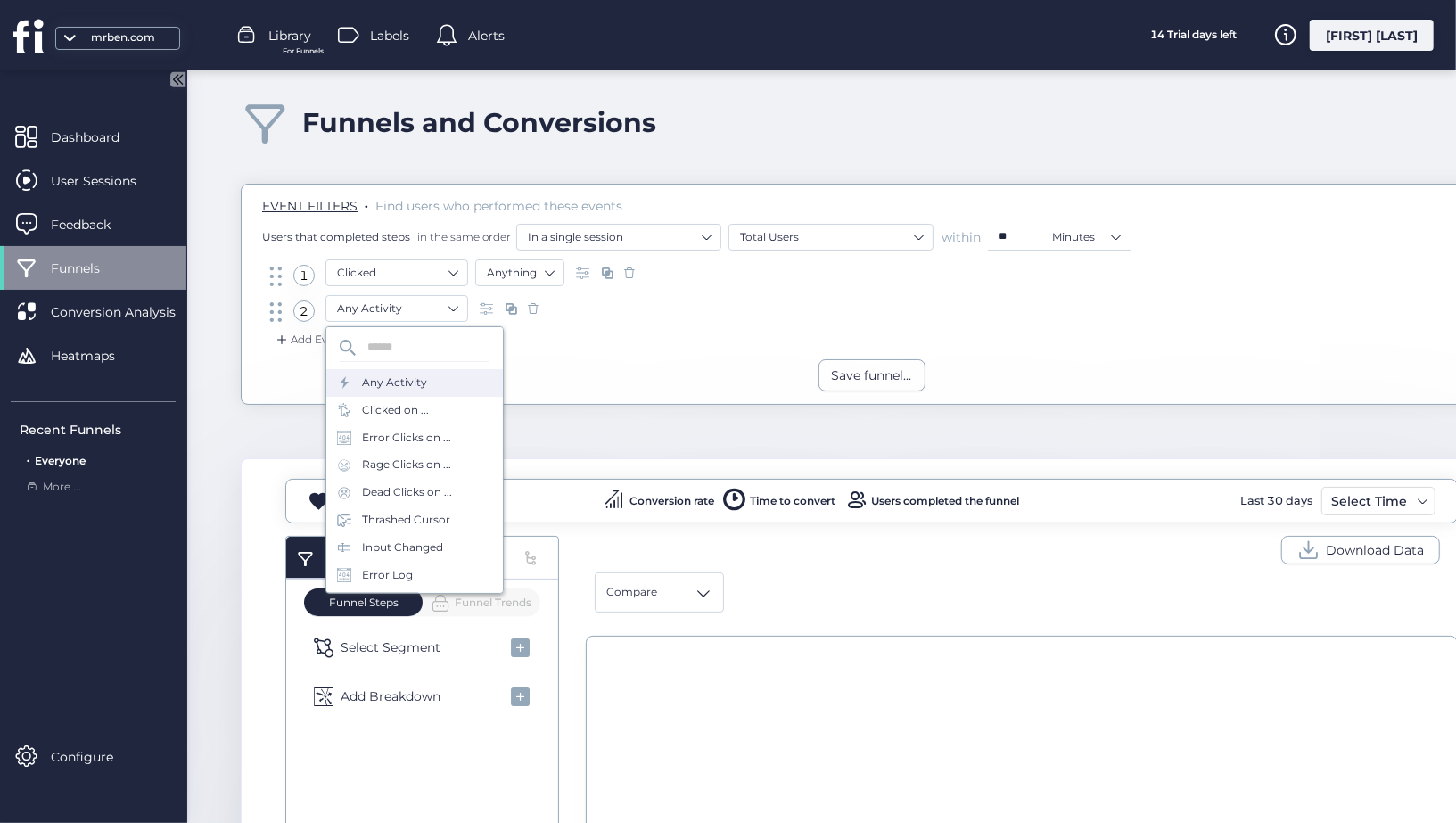 click at bounding box center (533, 309) 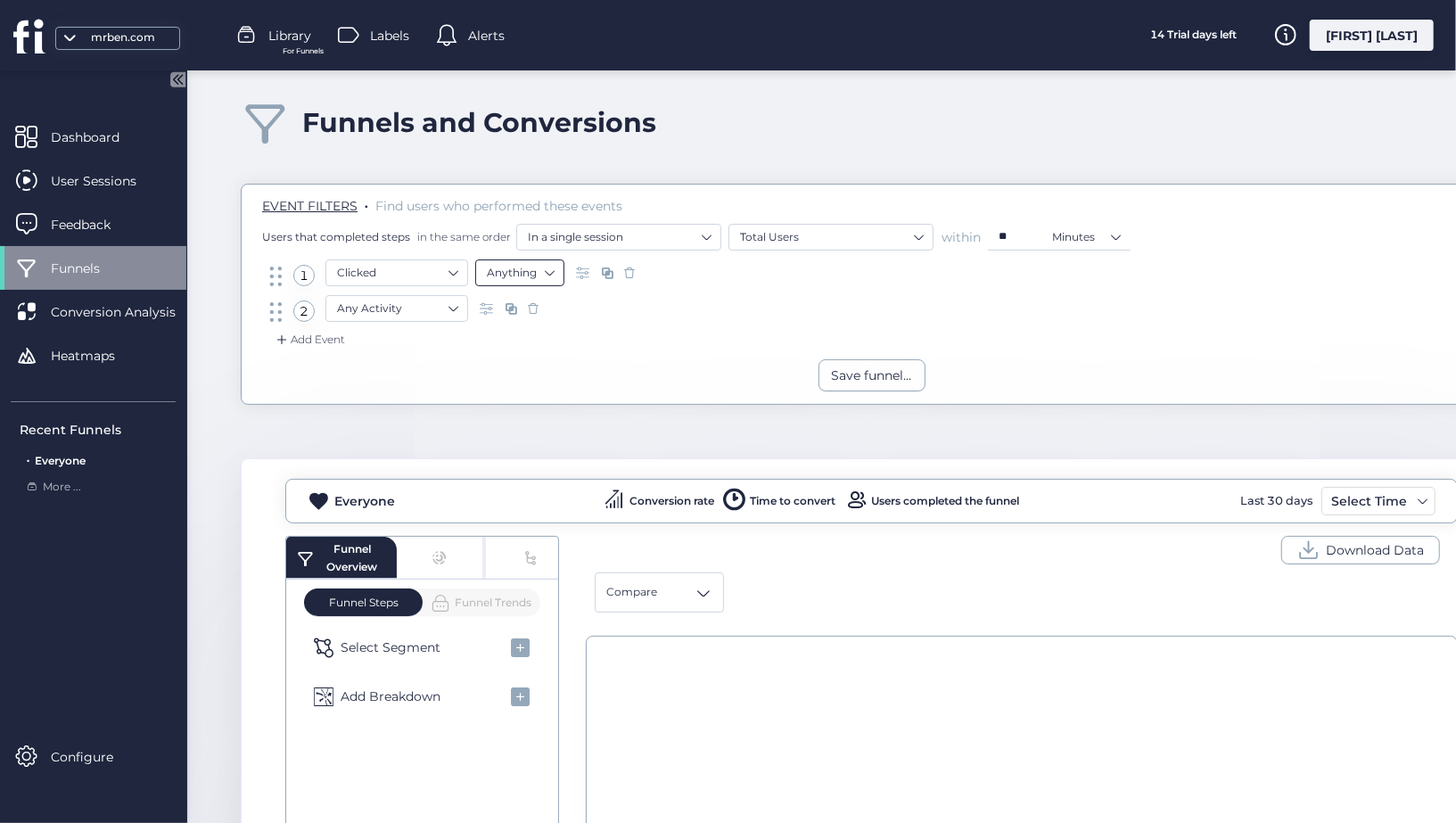 click on "Anything" 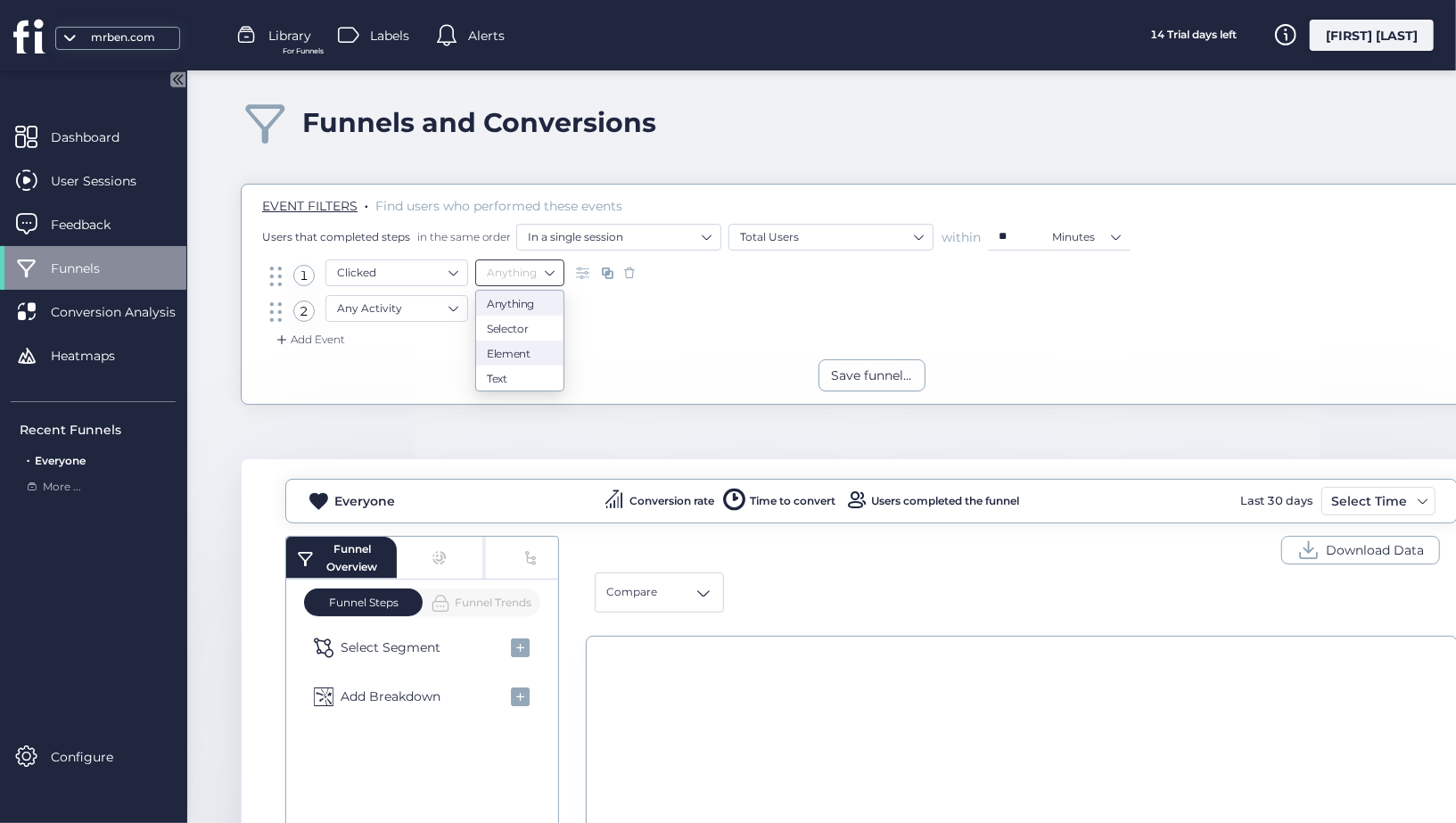 click on "Element" at bounding box center [520, 352] 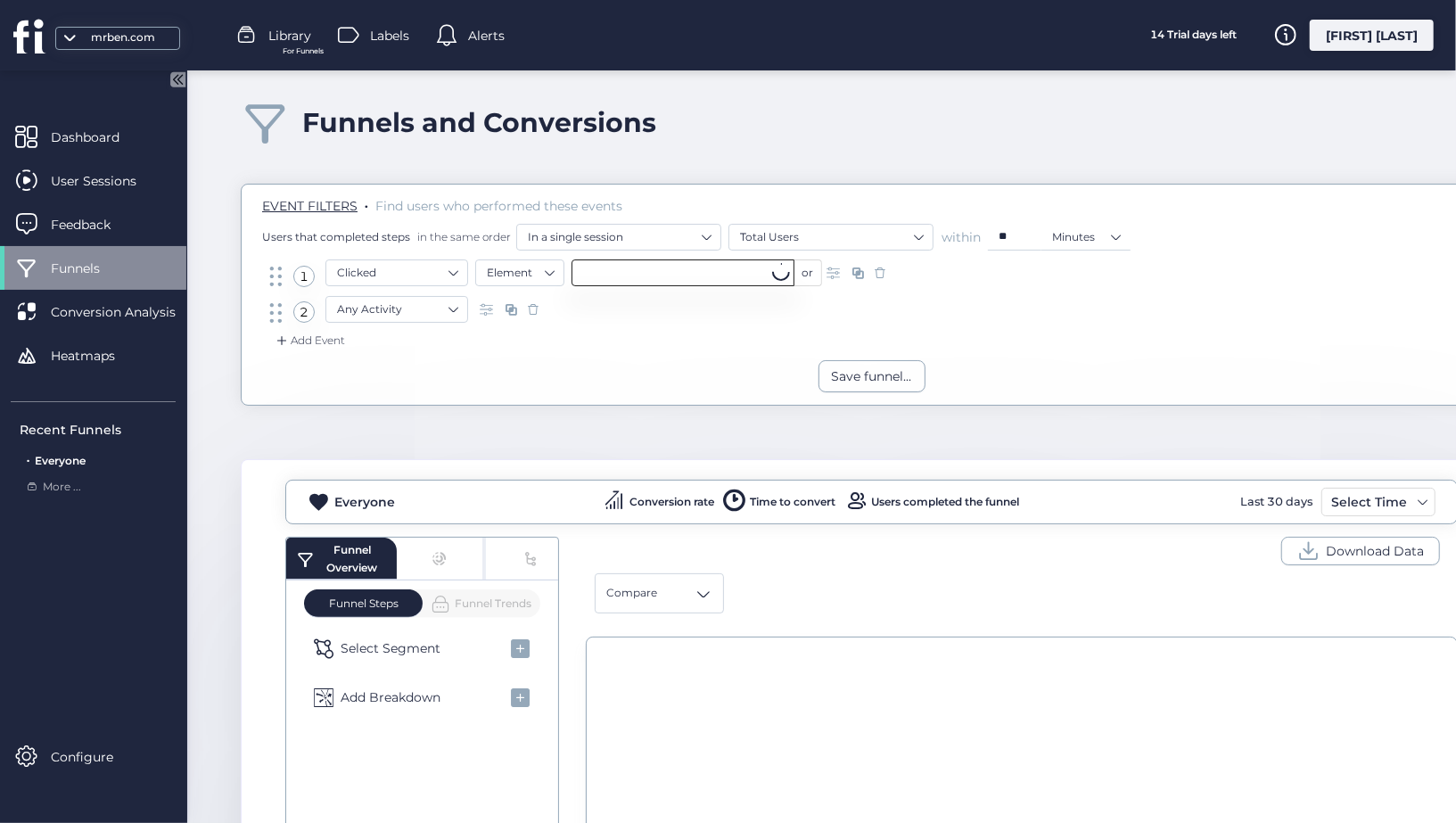 click at bounding box center (683, 273) 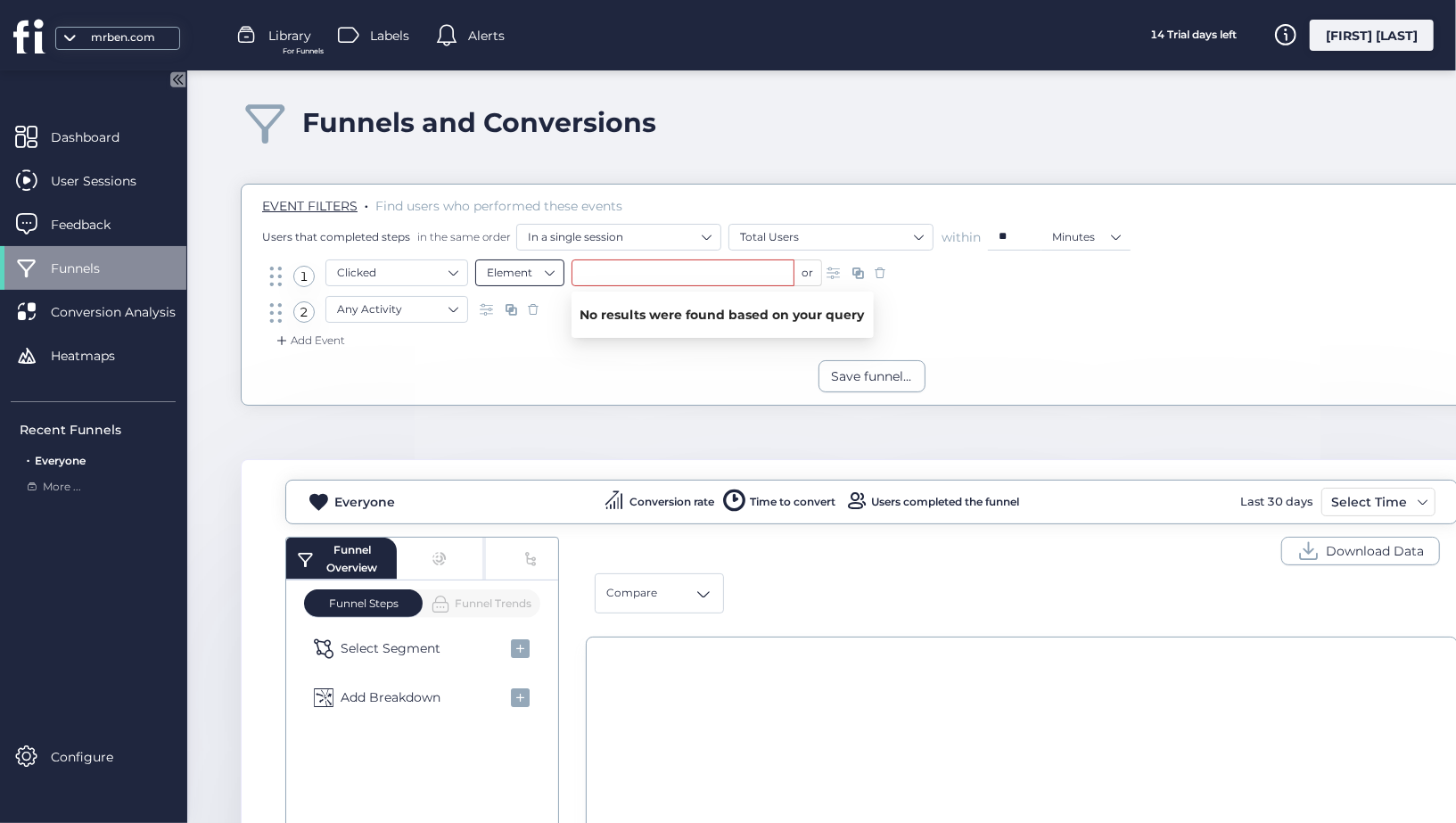 click on "Element" 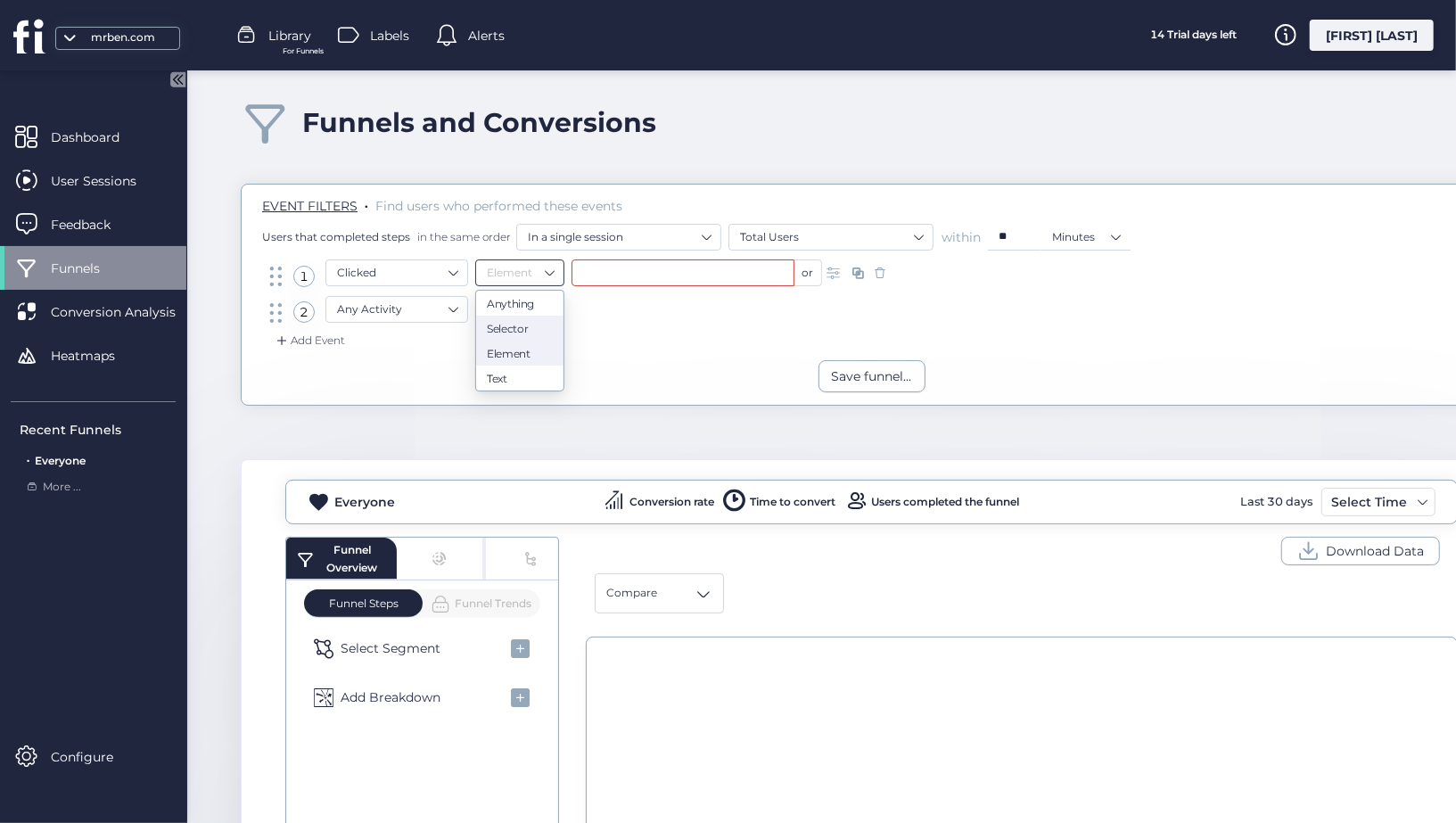 click on "Selector" at bounding box center (520, 327) 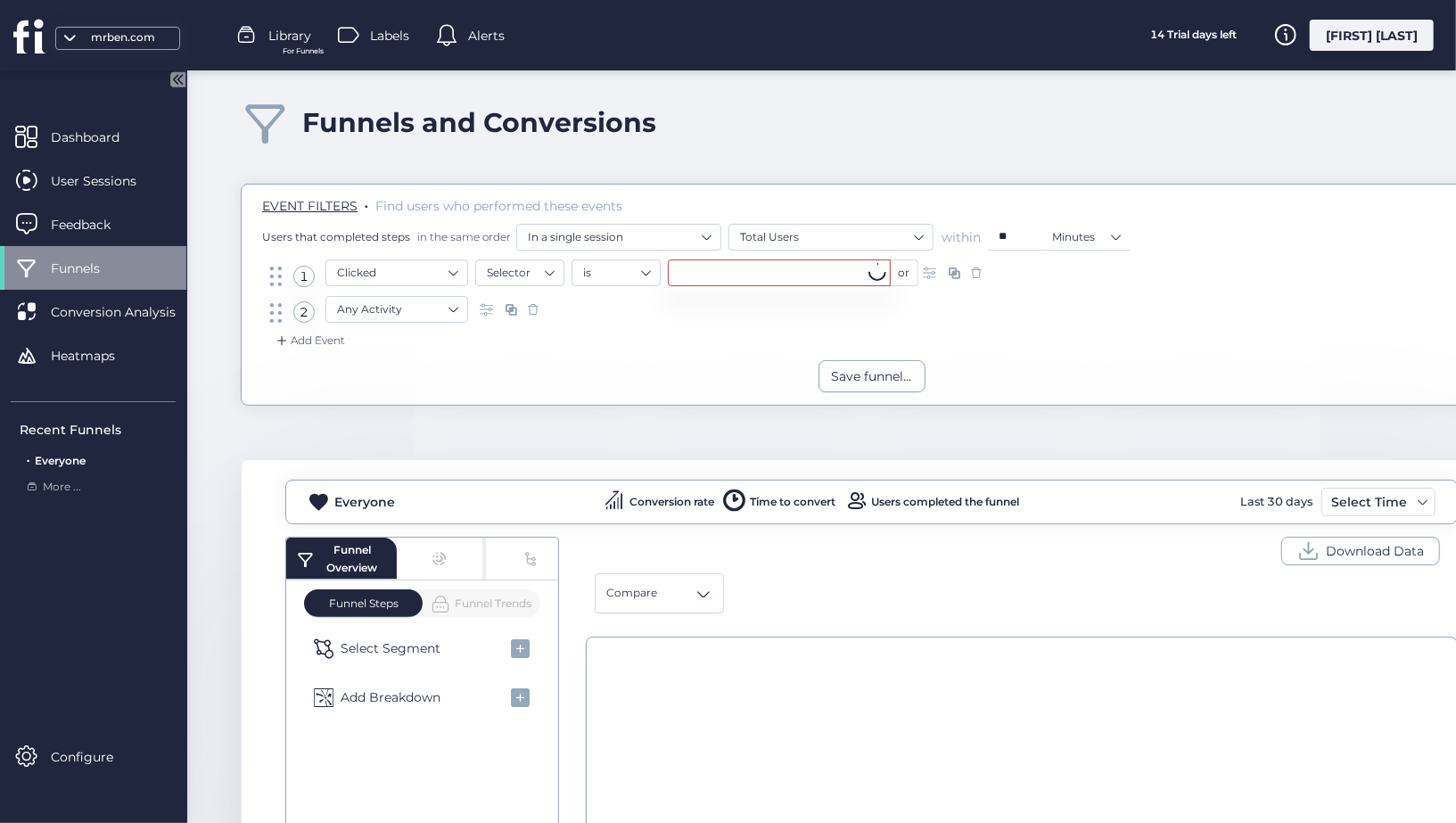 click 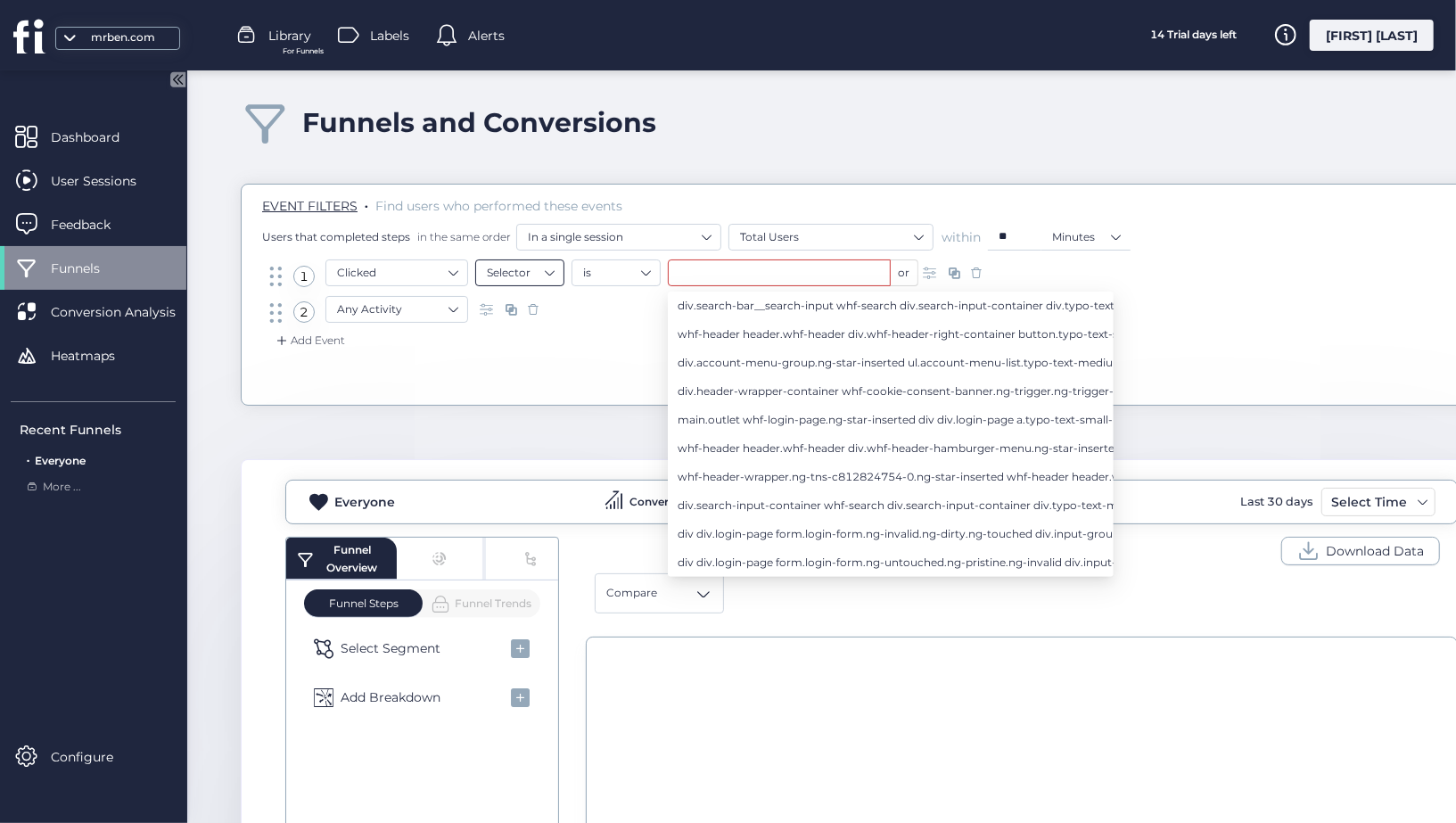 click on "Selector" 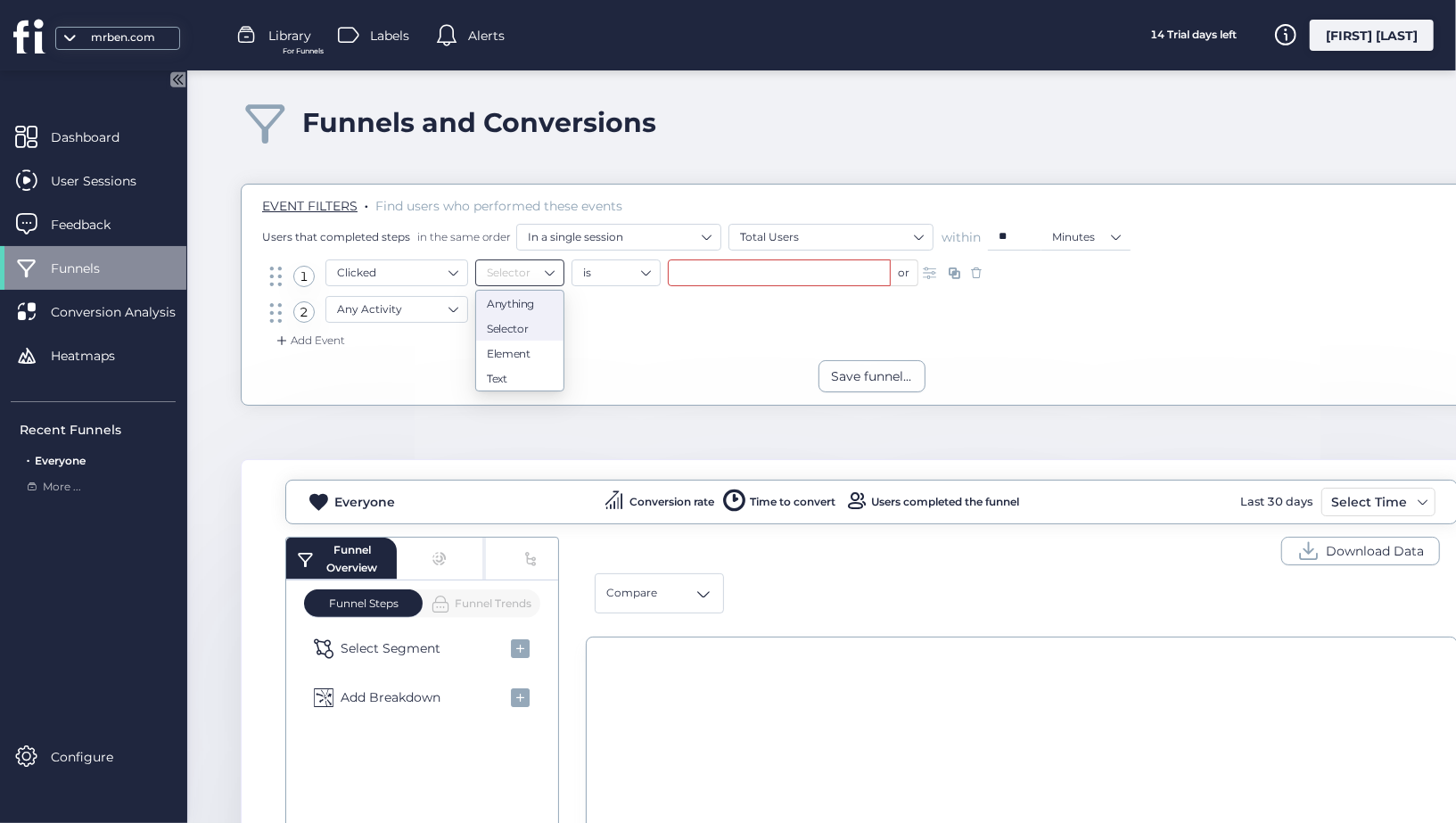 click on "Anything" at bounding box center (520, 302) 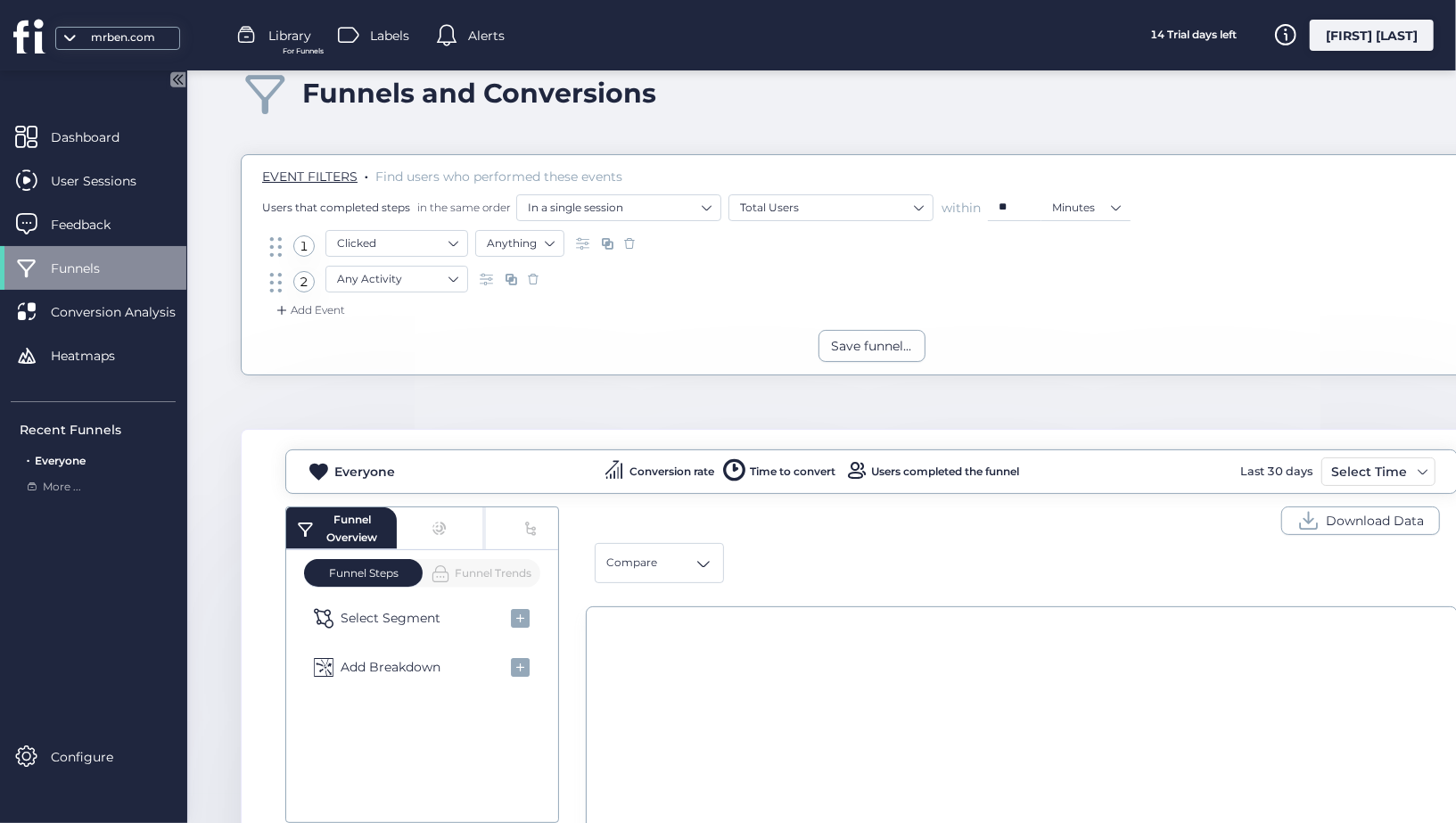 scroll, scrollTop: 14, scrollLeft: 0, axis: vertical 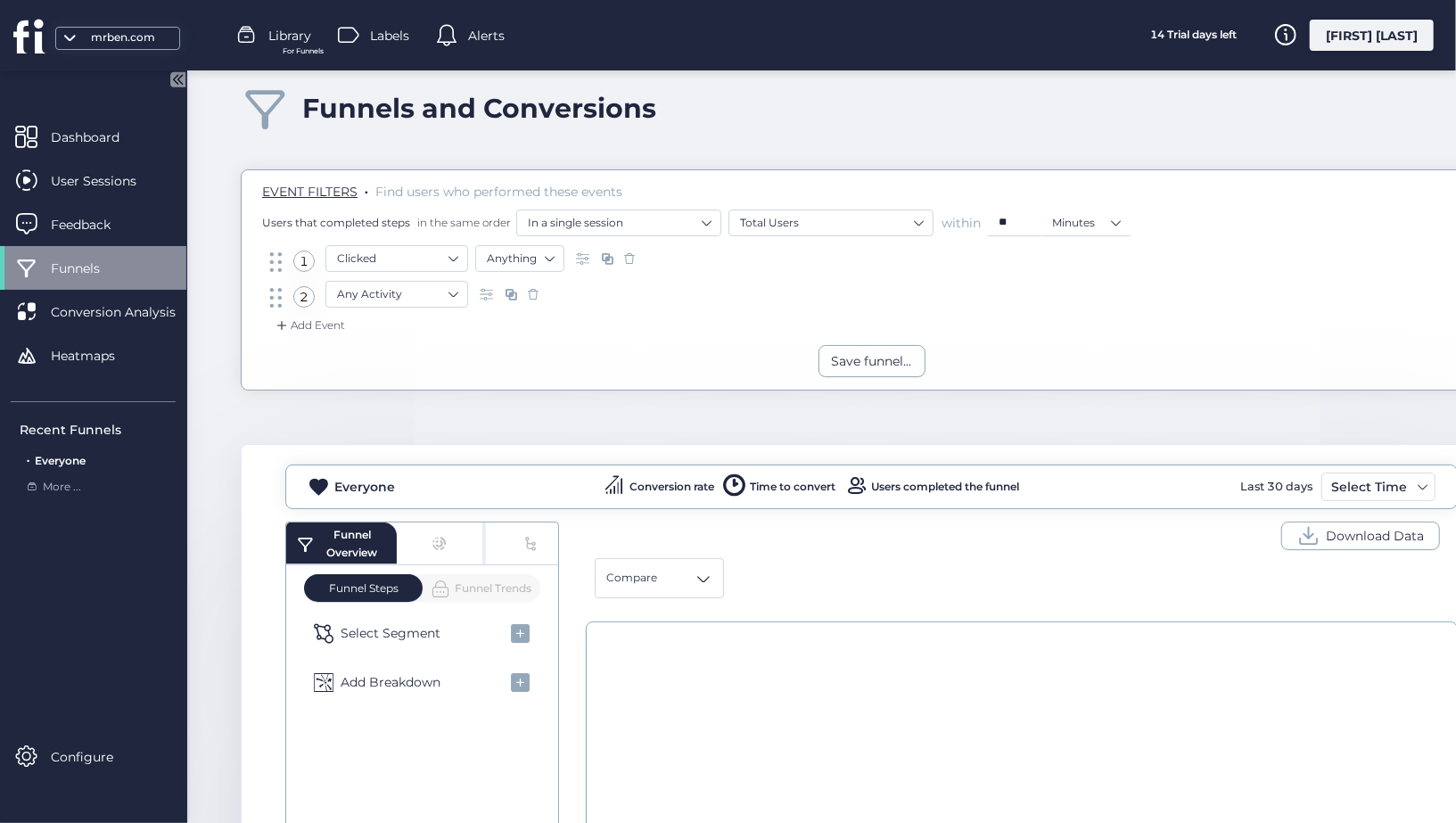 click on "Add Event" 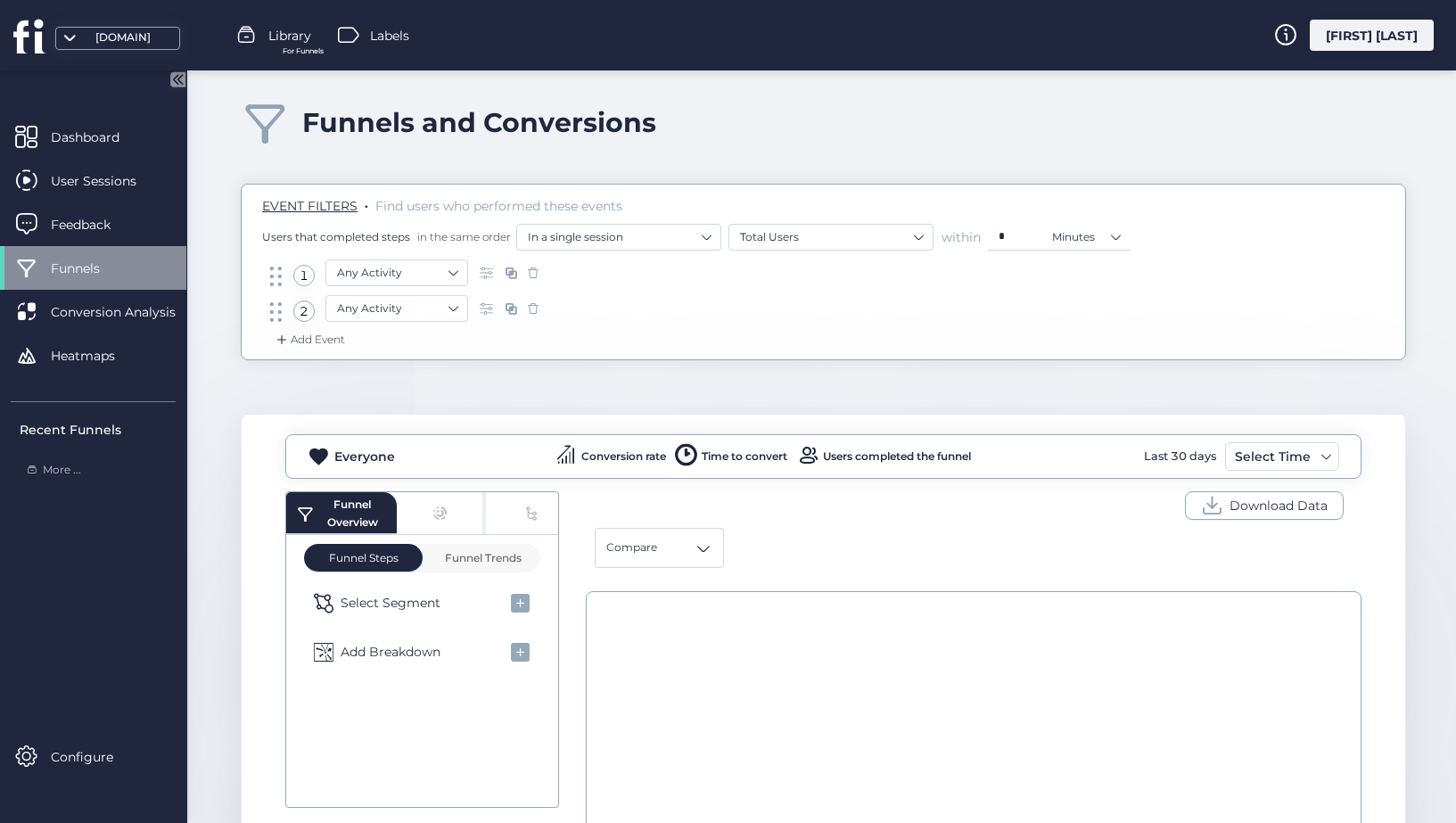 scroll, scrollTop: 0, scrollLeft: 0, axis: both 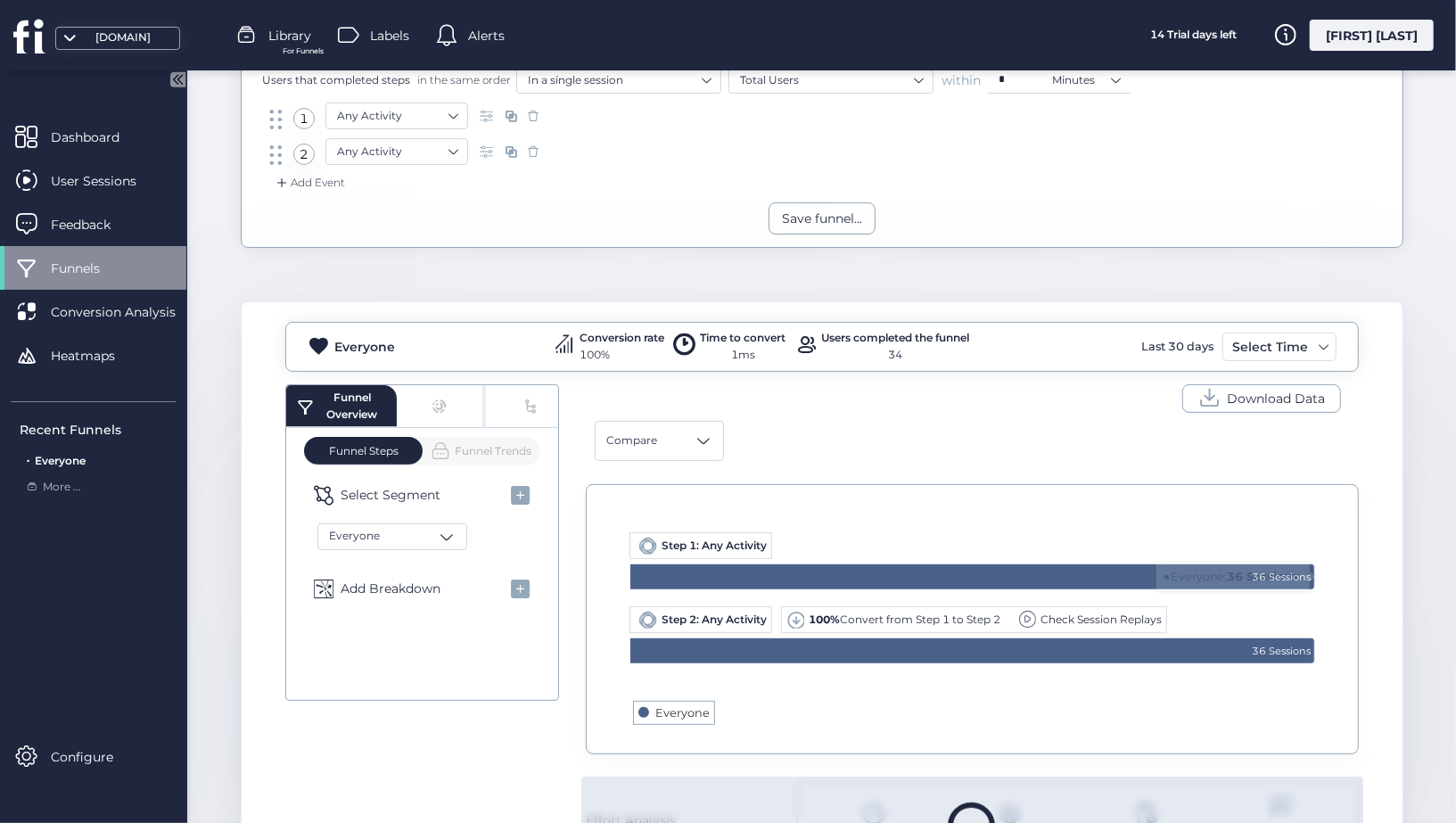 click on "Check Session Replays" at bounding box center [1101, 619] 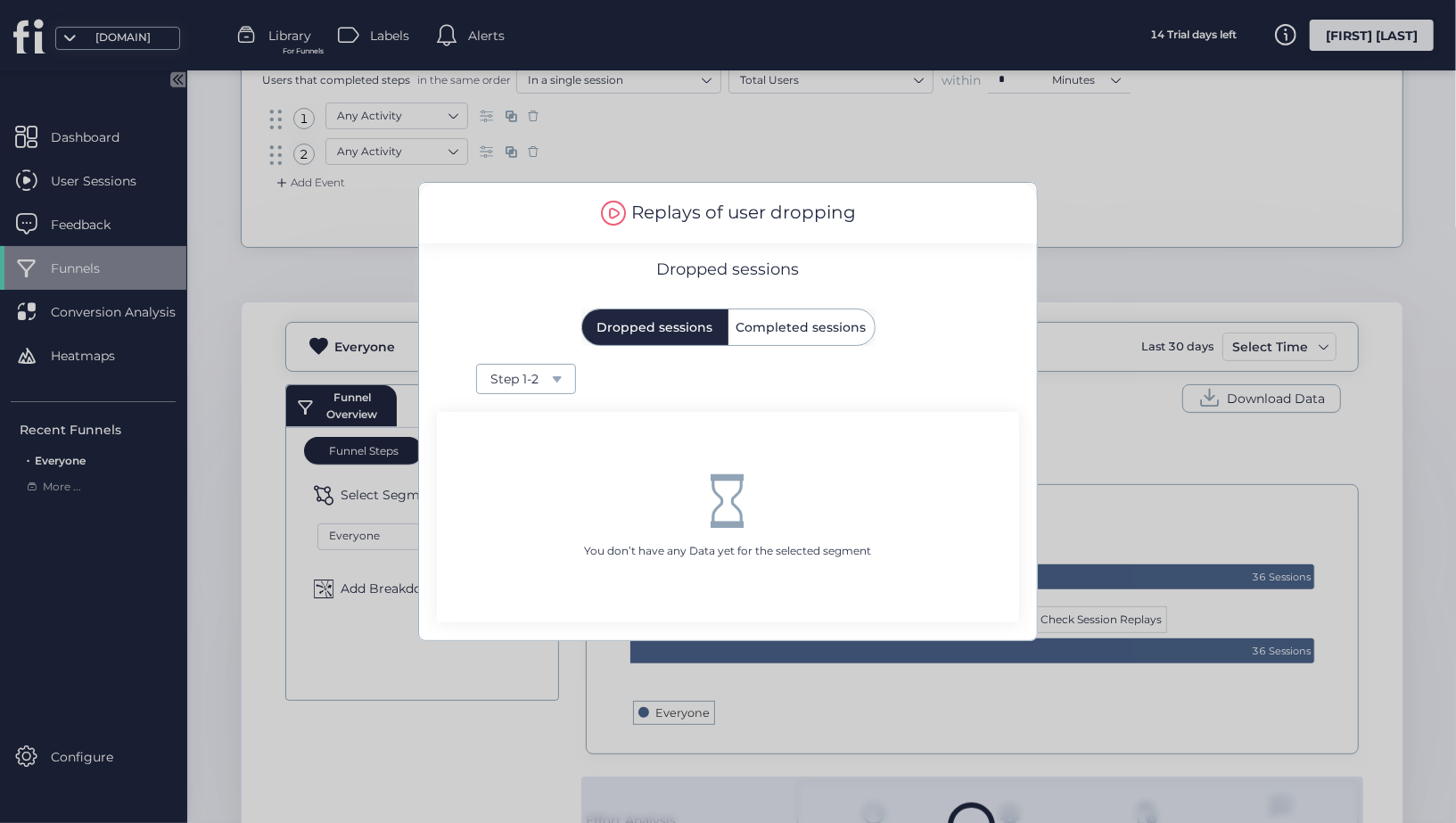 click on "Completed sessions" at bounding box center (802, 327) 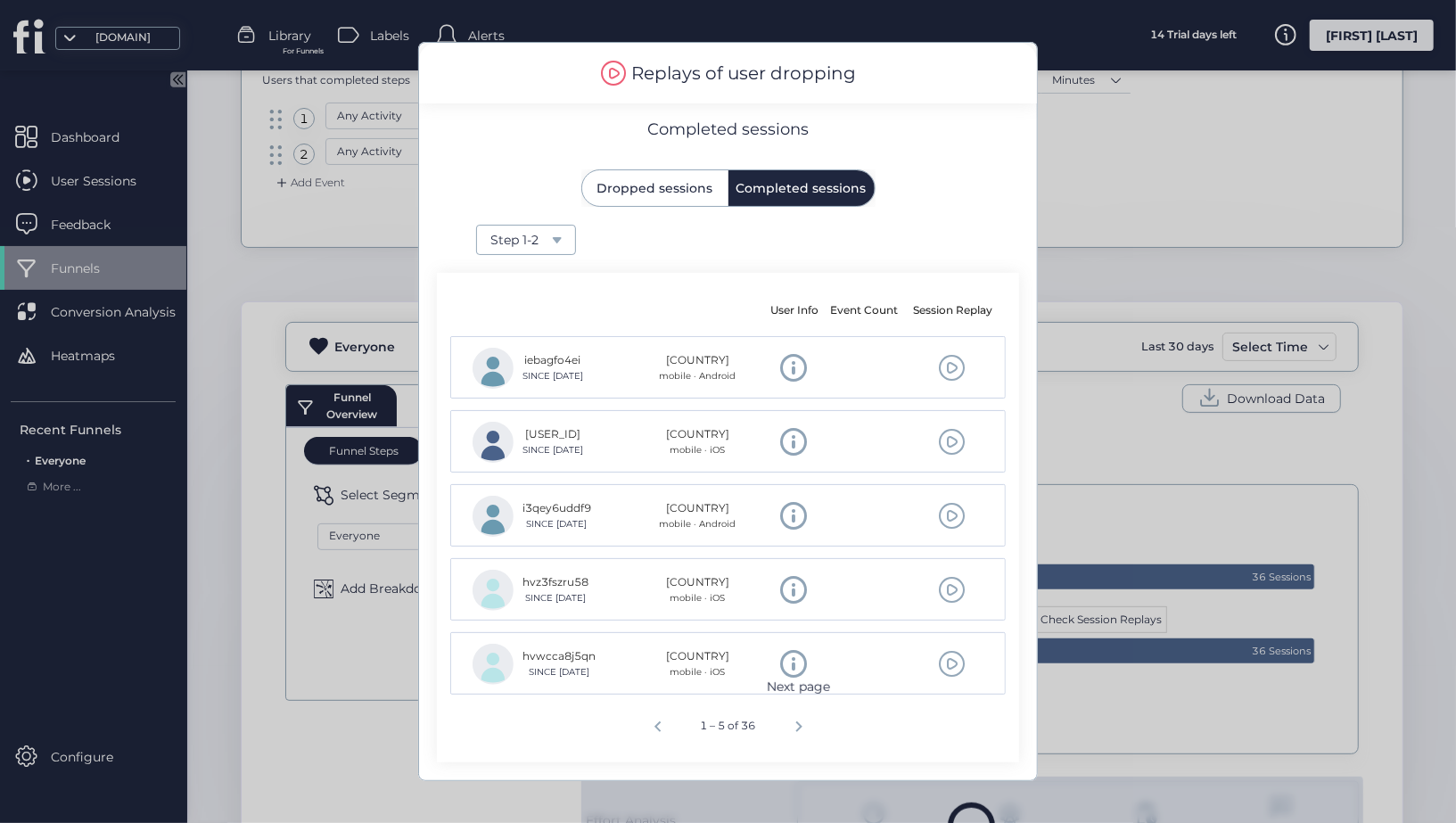 click at bounding box center (799, 724) 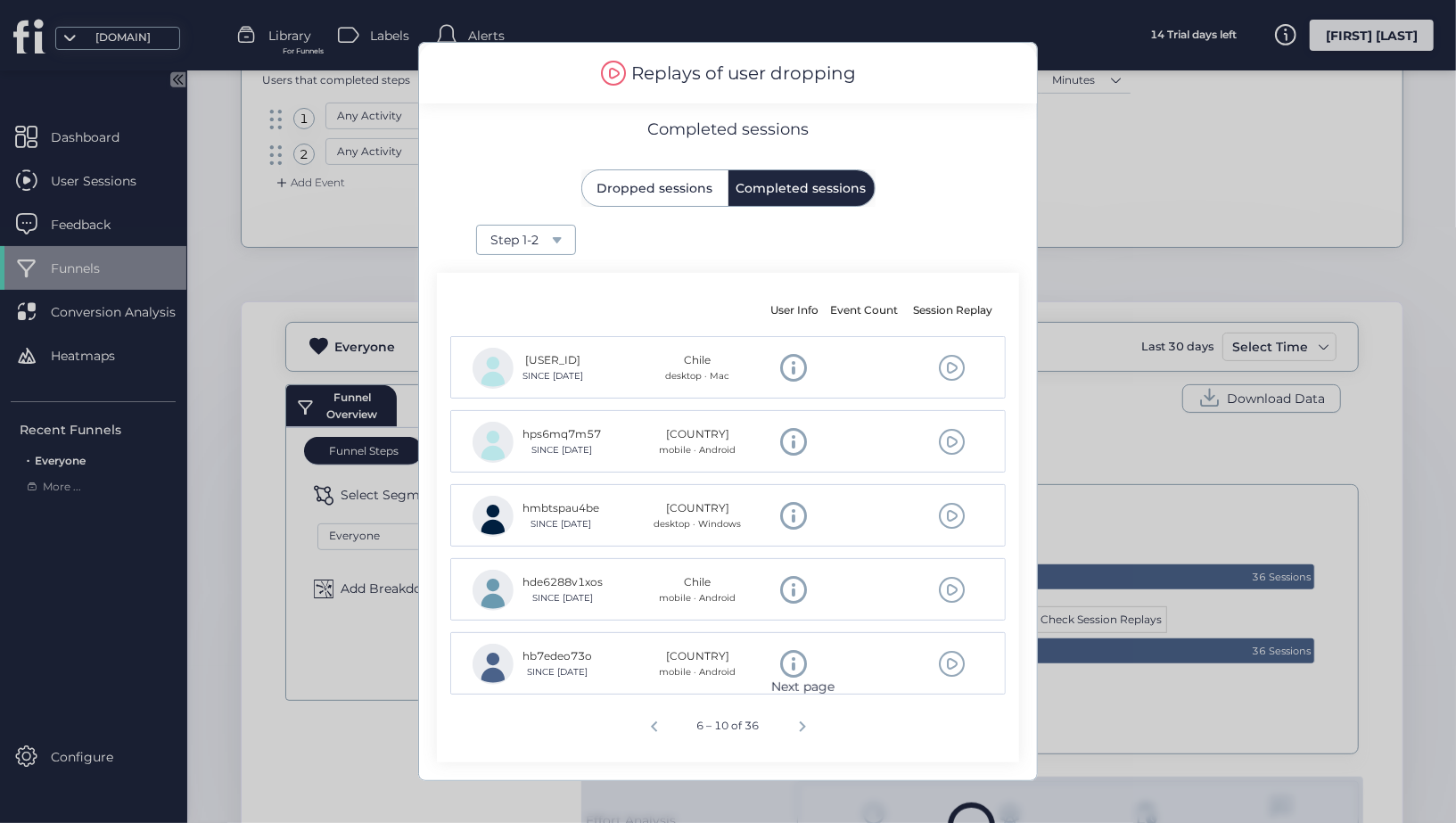 click at bounding box center (802, 724) 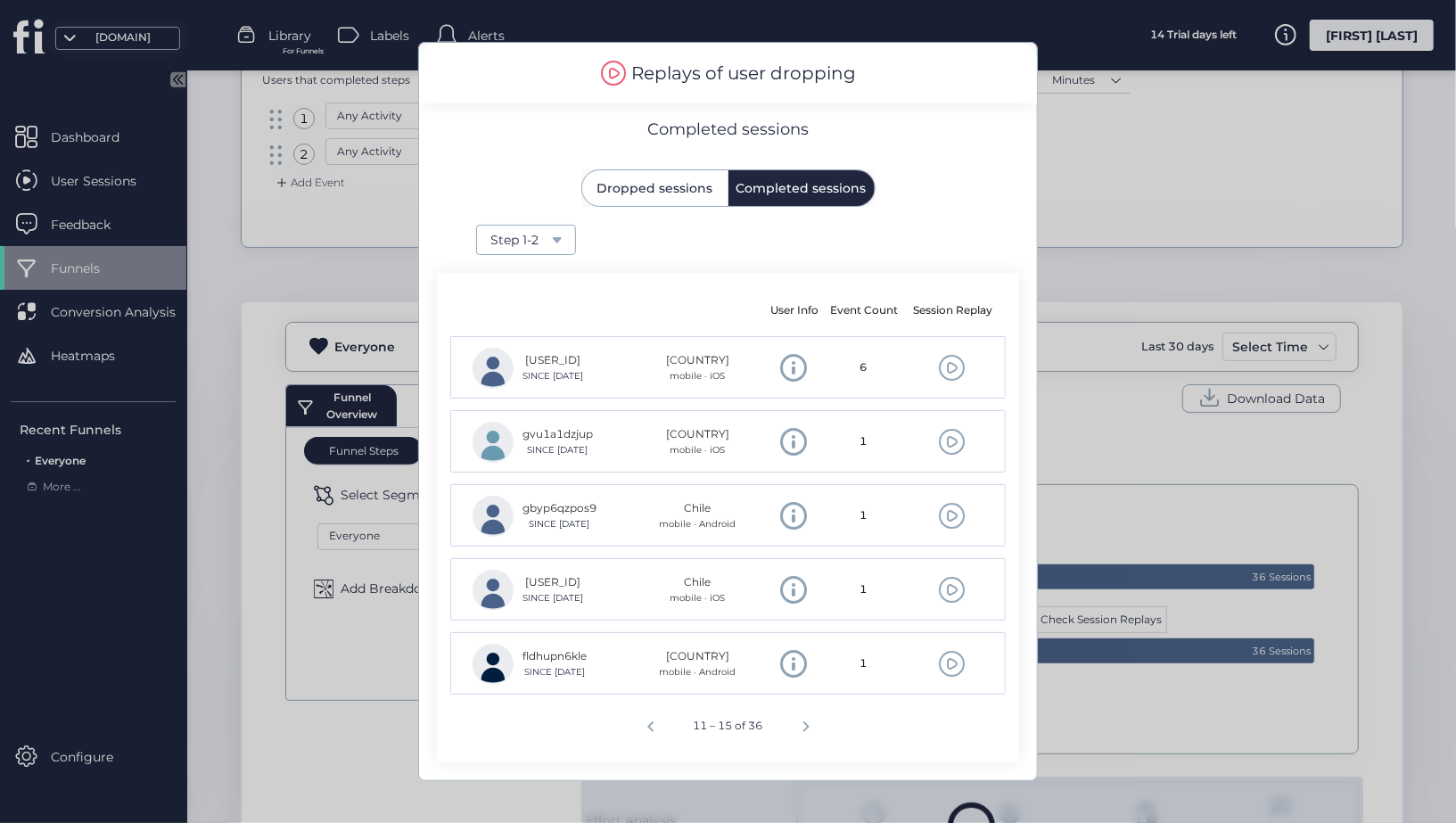 click at bounding box center (951, 515) 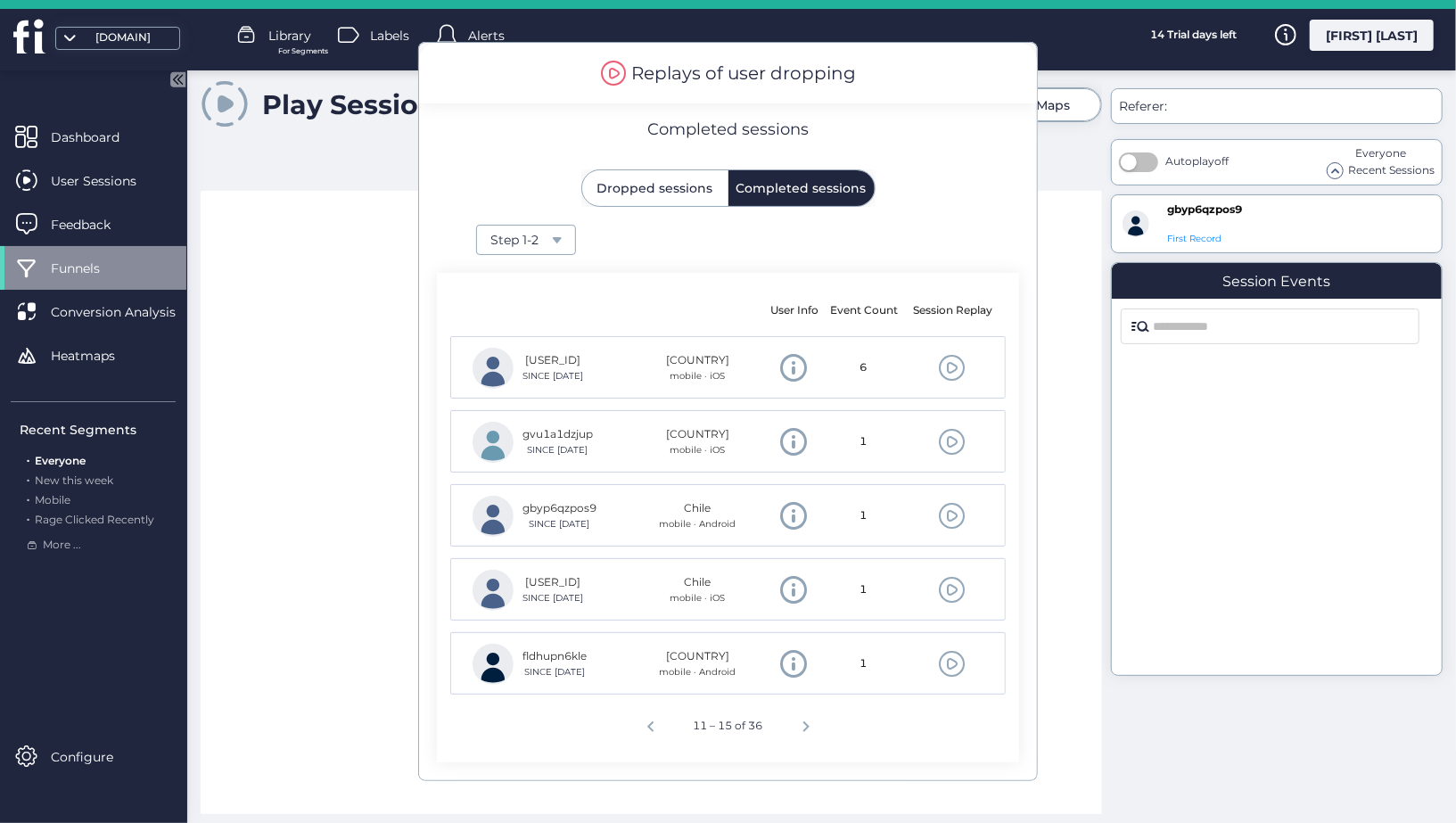 scroll, scrollTop: 0, scrollLeft: 0, axis: both 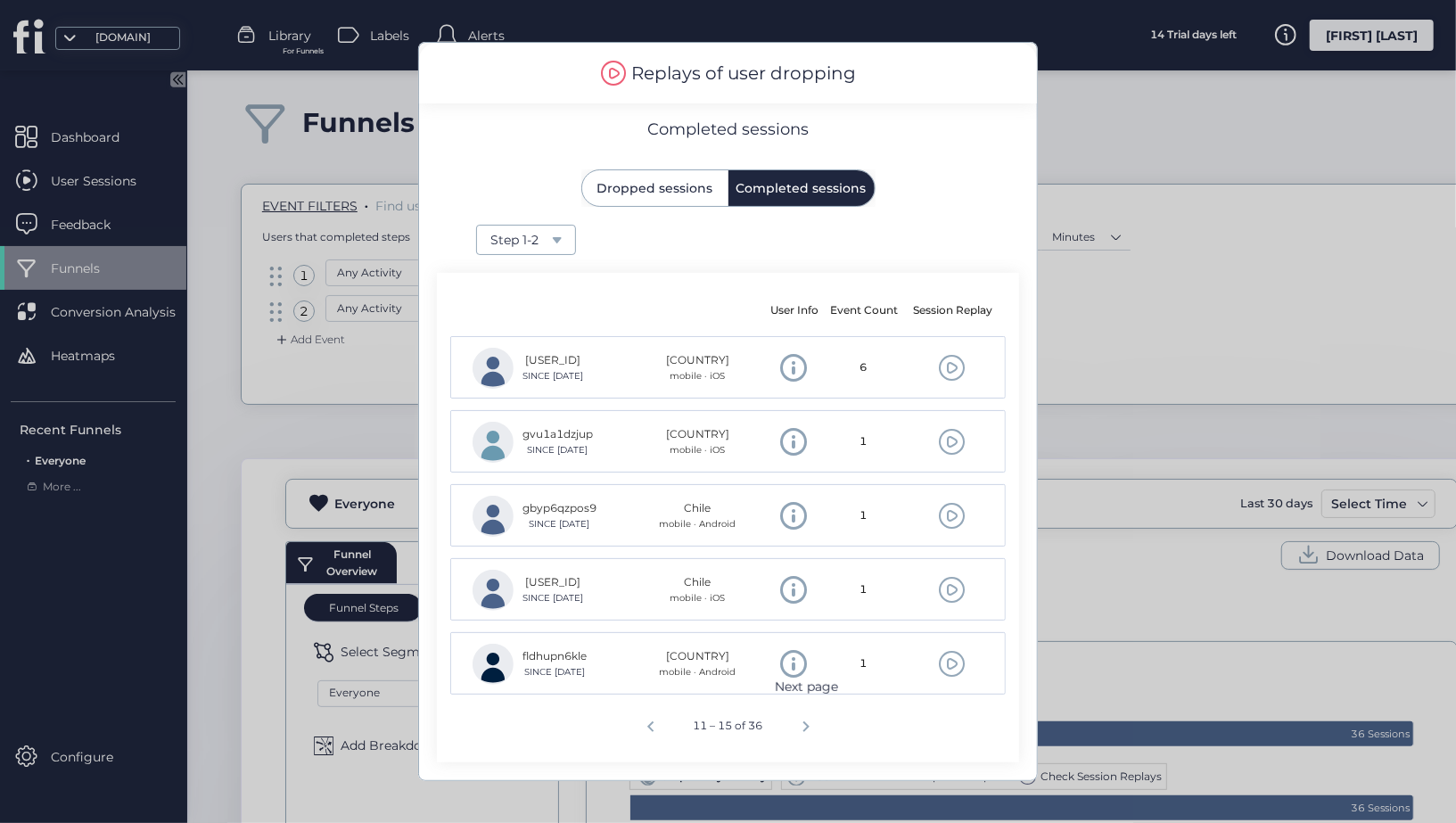 click at bounding box center [806, 724] 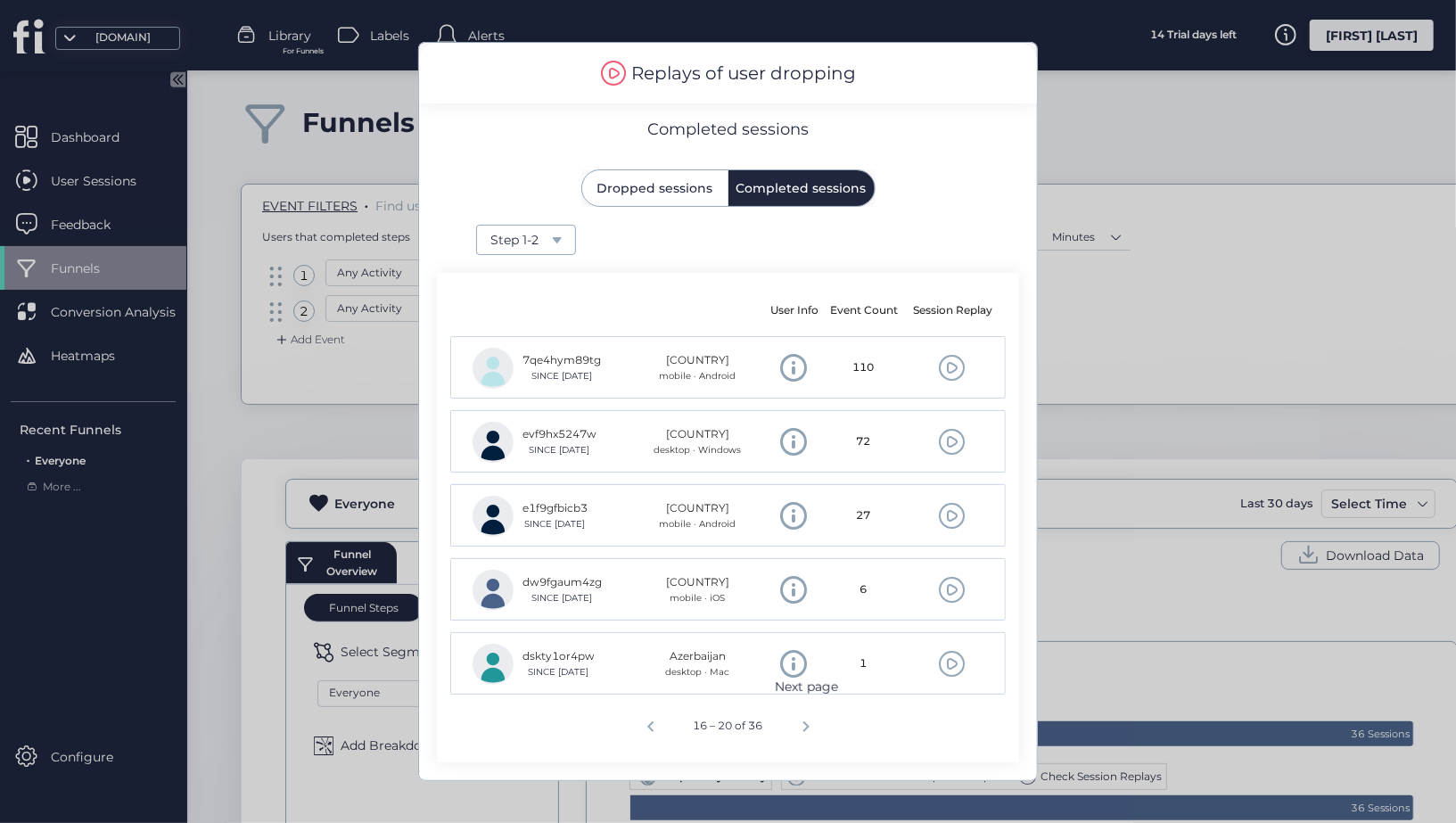 click at bounding box center [806, 724] 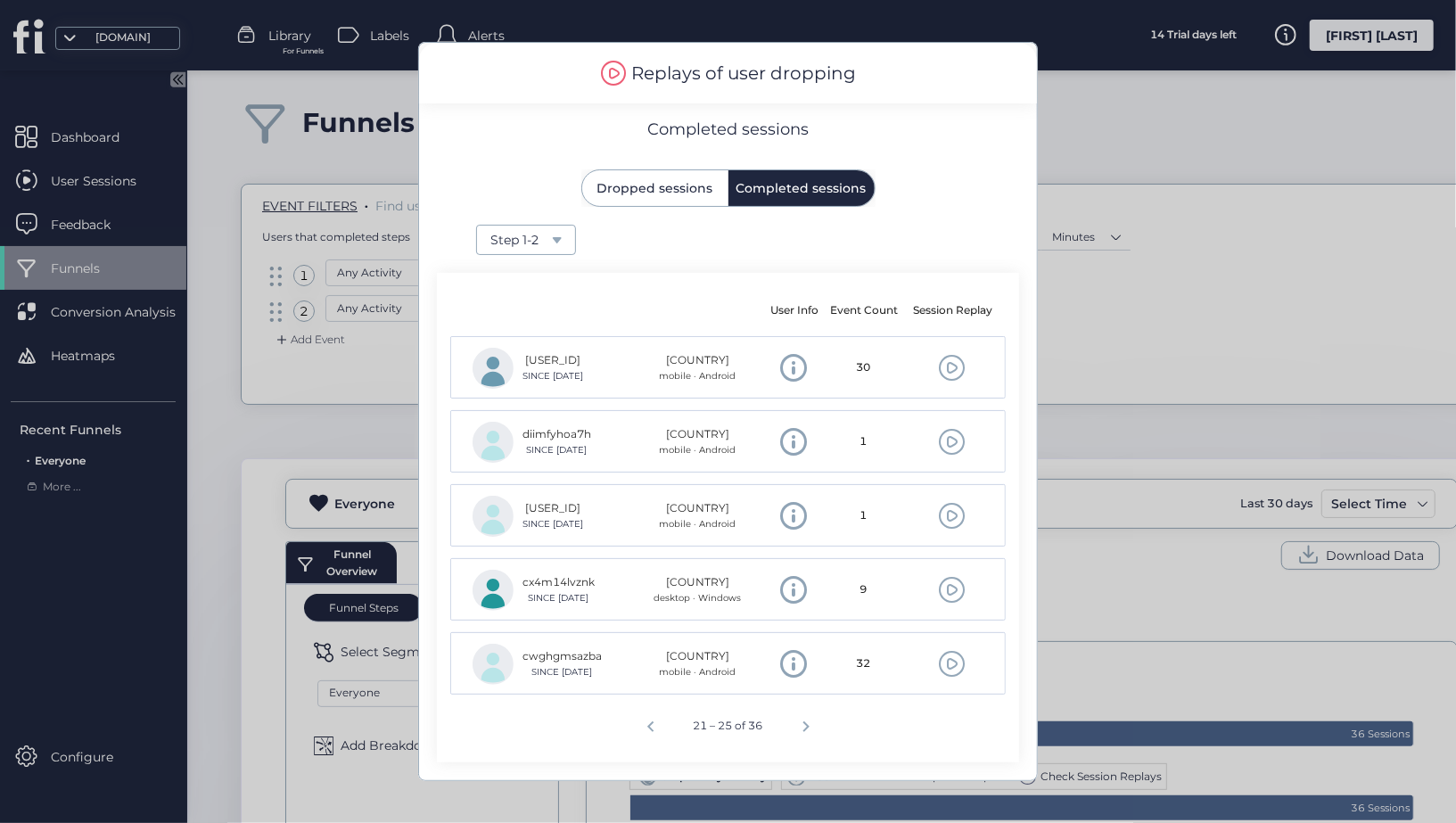 click at bounding box center (951, 367) 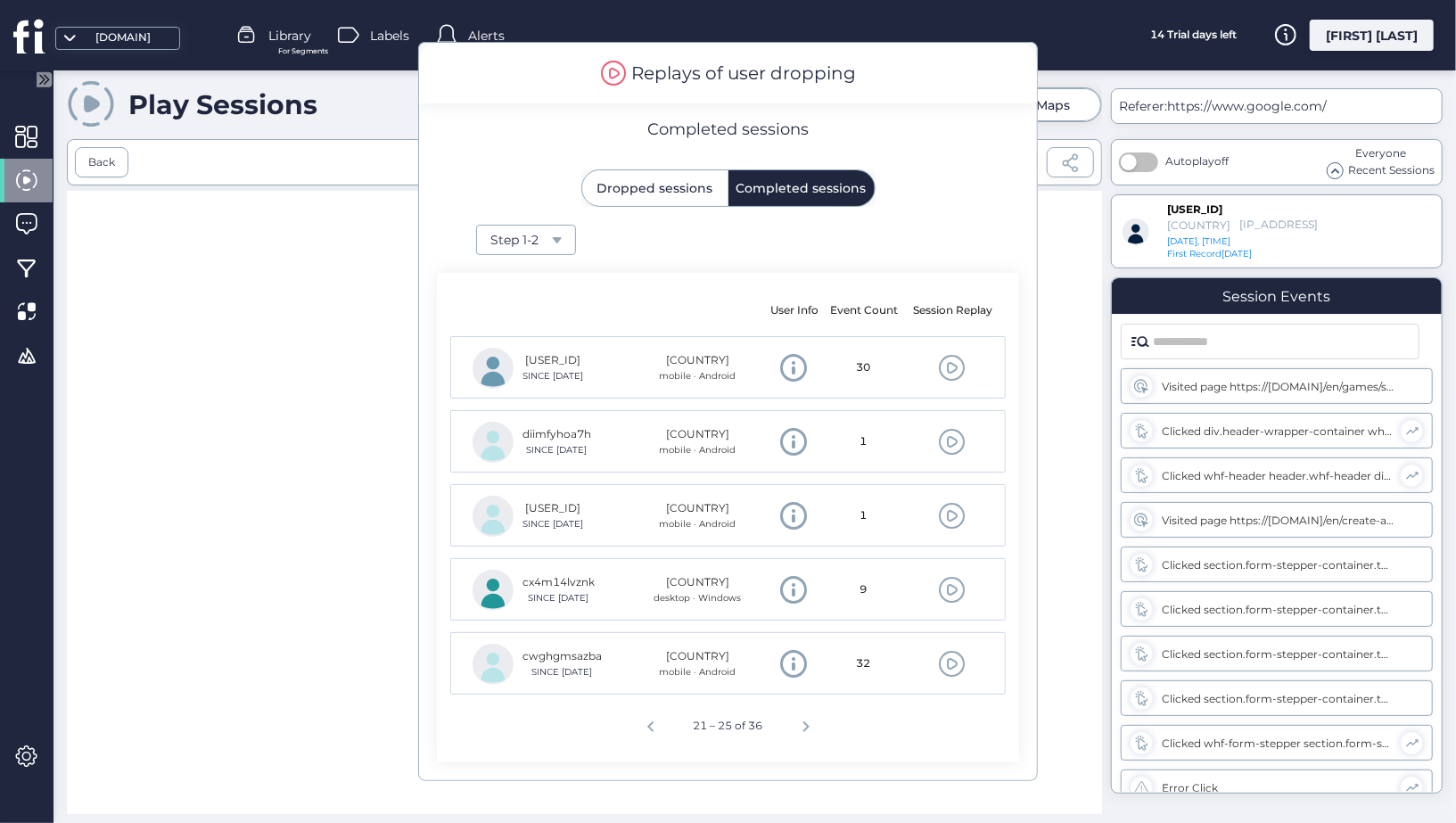 scroll, scrollTop: 0, scrollLeft: 0, axis: both 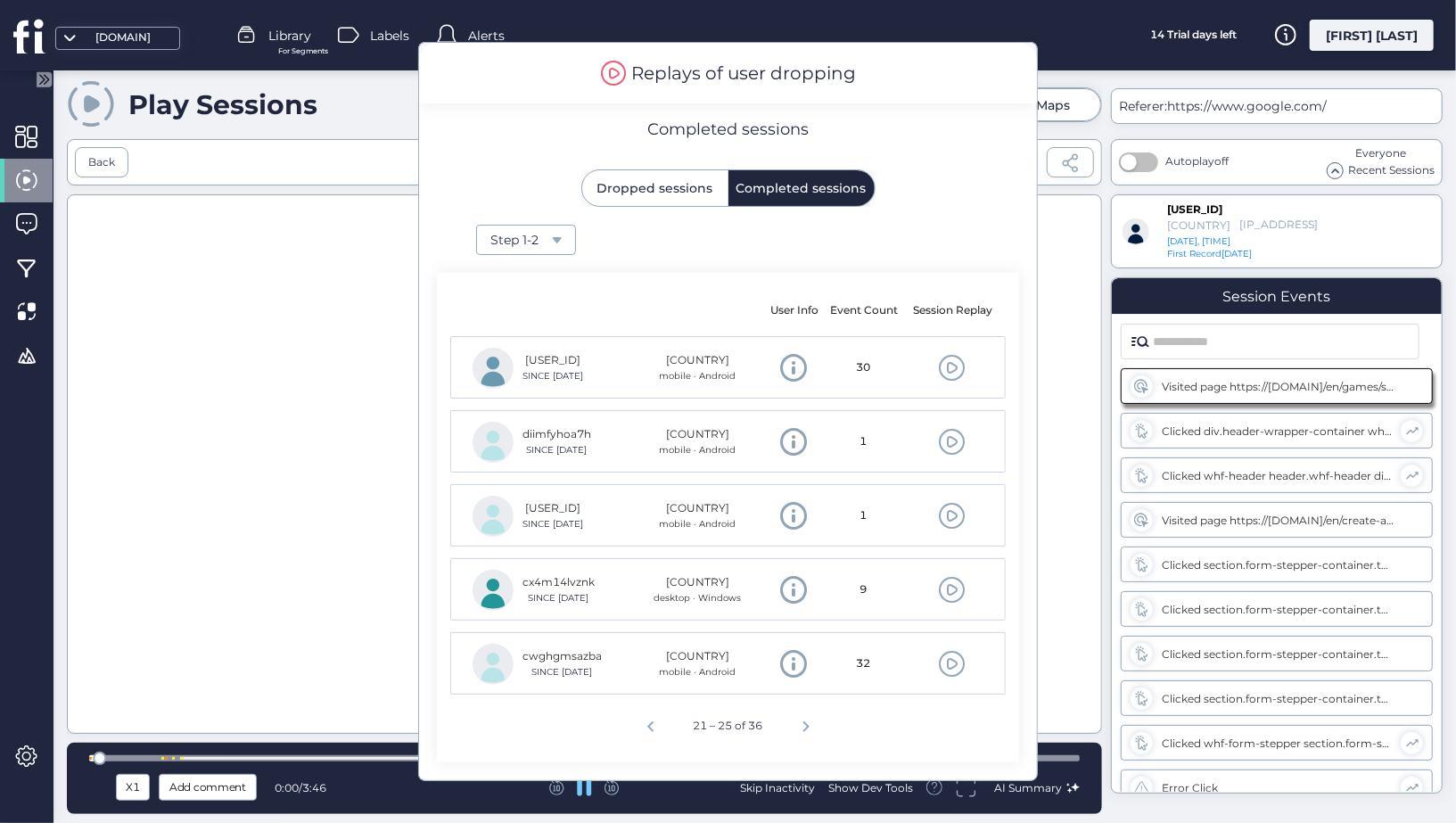 click at bounding box center (584, 464) 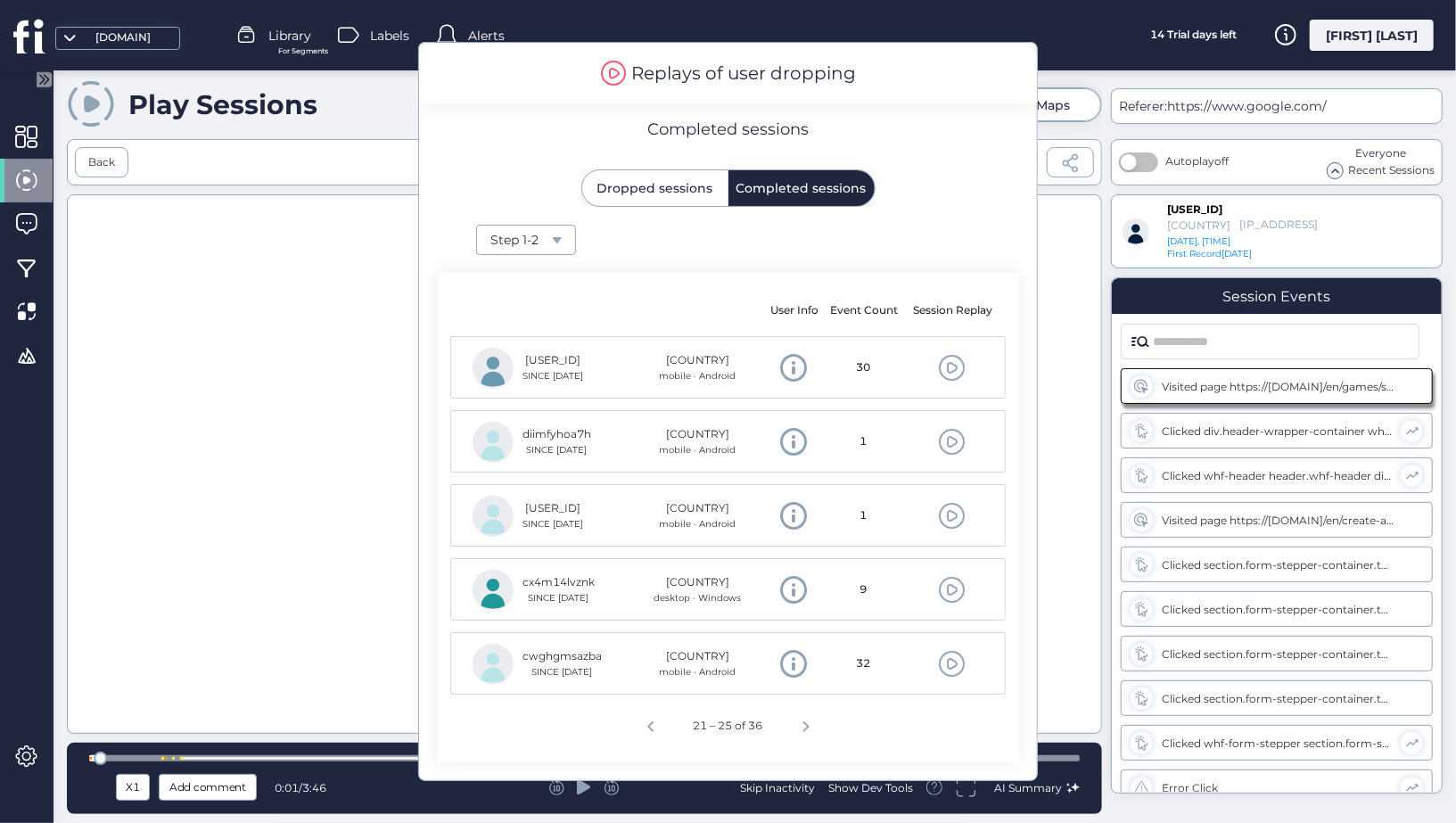 click at bounding box center (584, 464) 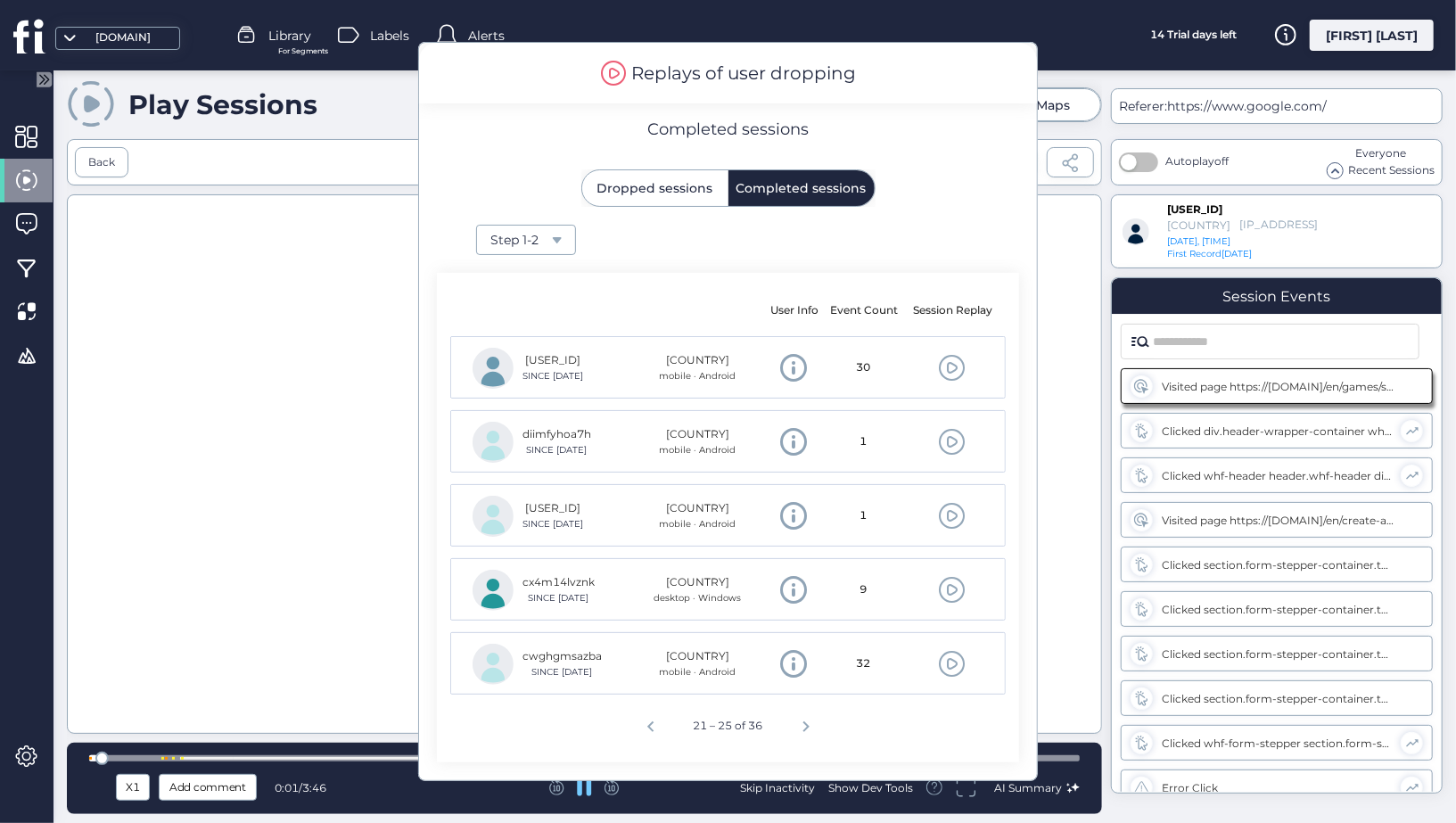 scroll, scrollTop: 0, scrollLeft: 0, axis: both 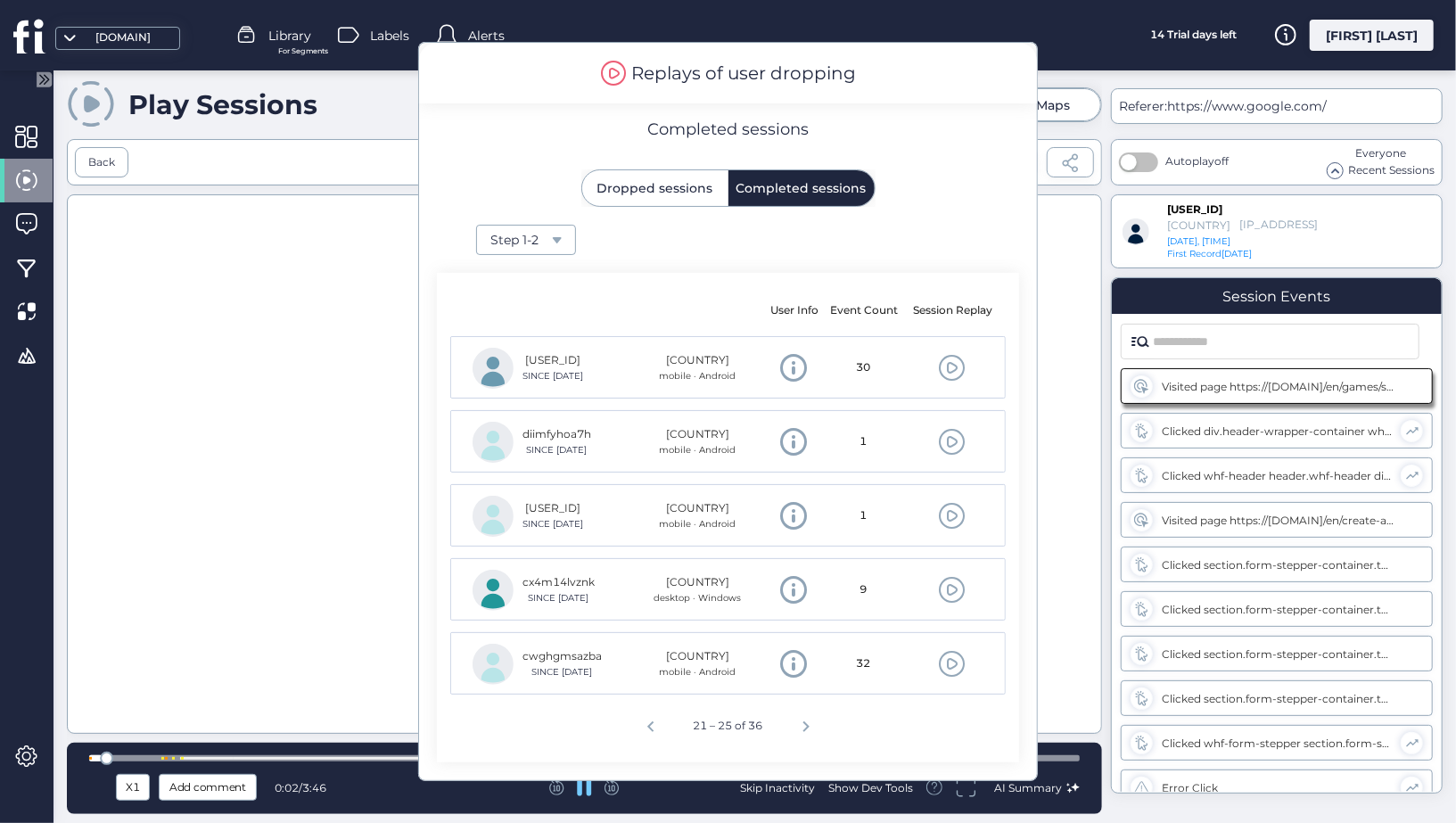 click at bounding box center [613, 73] 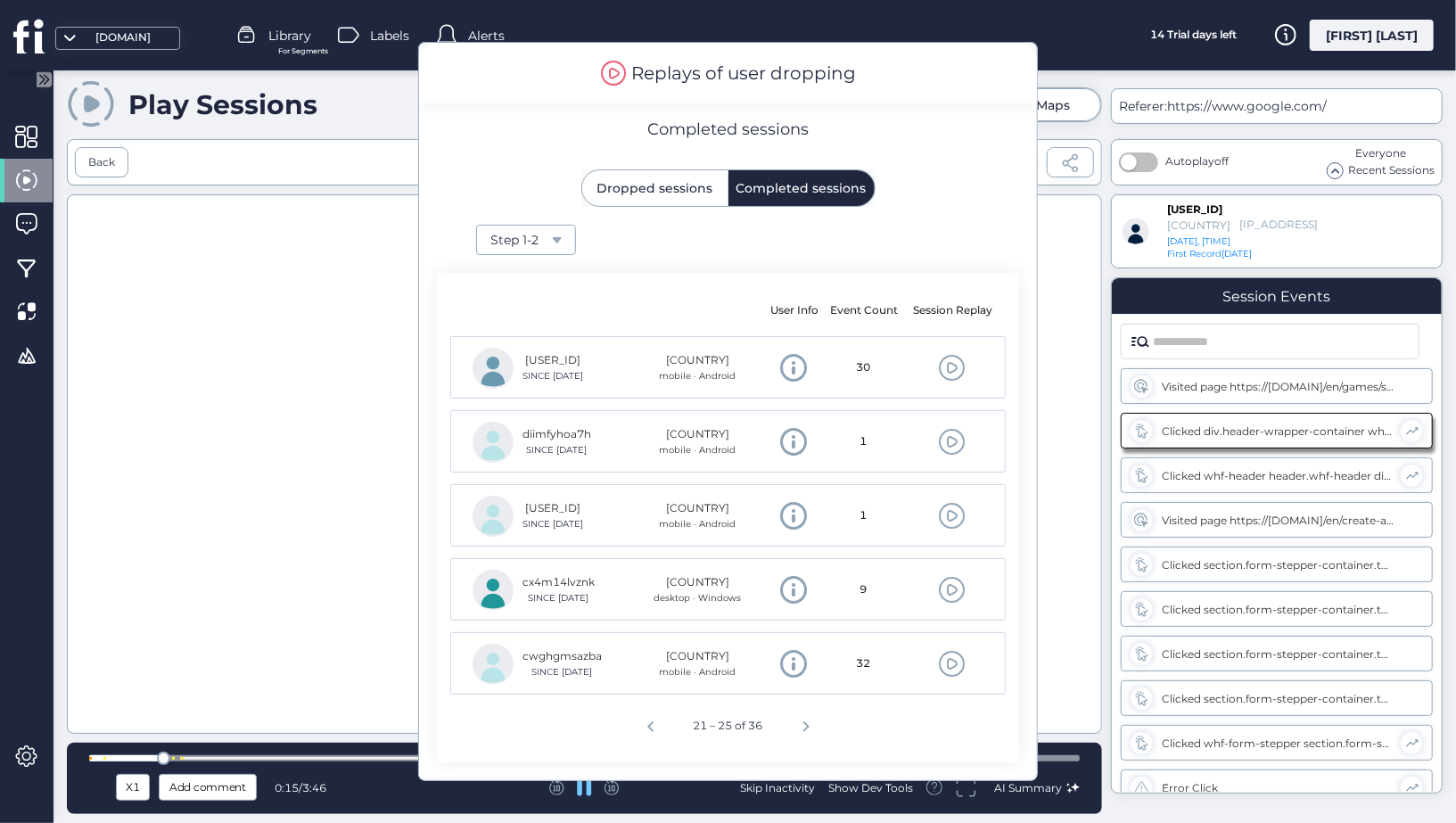 scroll, scrollTop: 0, scrollLeft: 0, axis: both 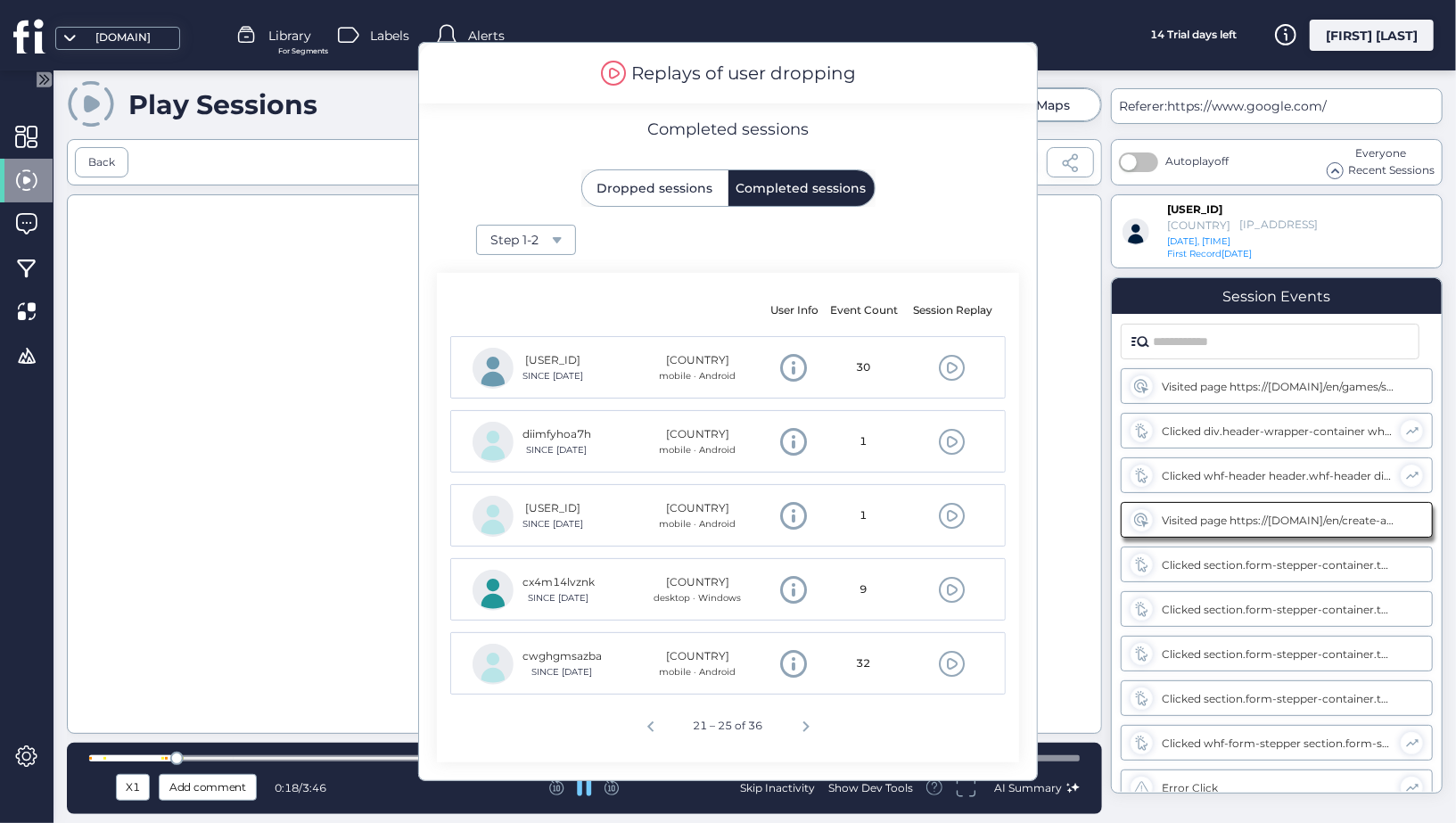 type on "**********" 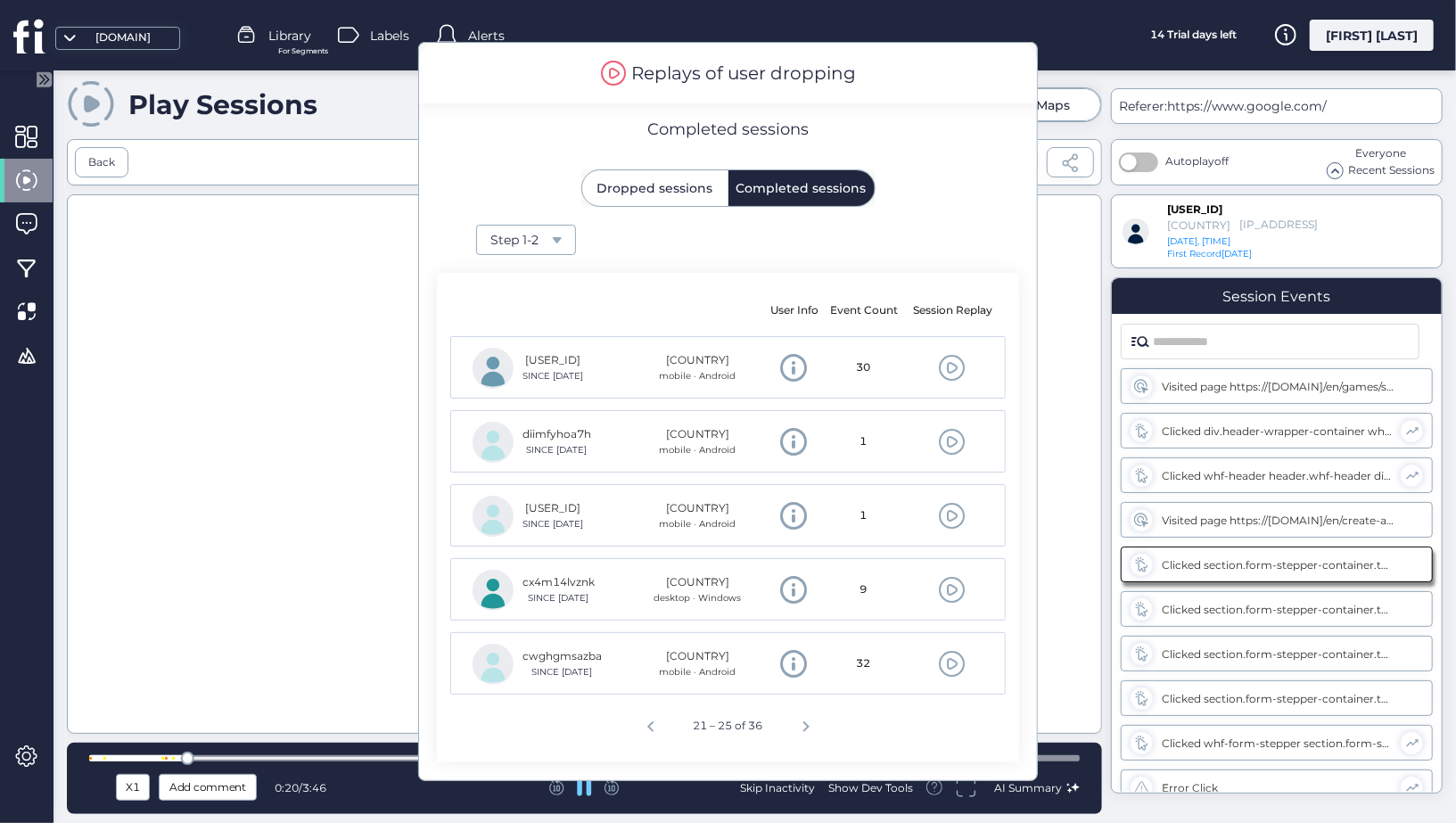 scroll, scrollTop: 32, scrollLeft: 0, axis: vertical 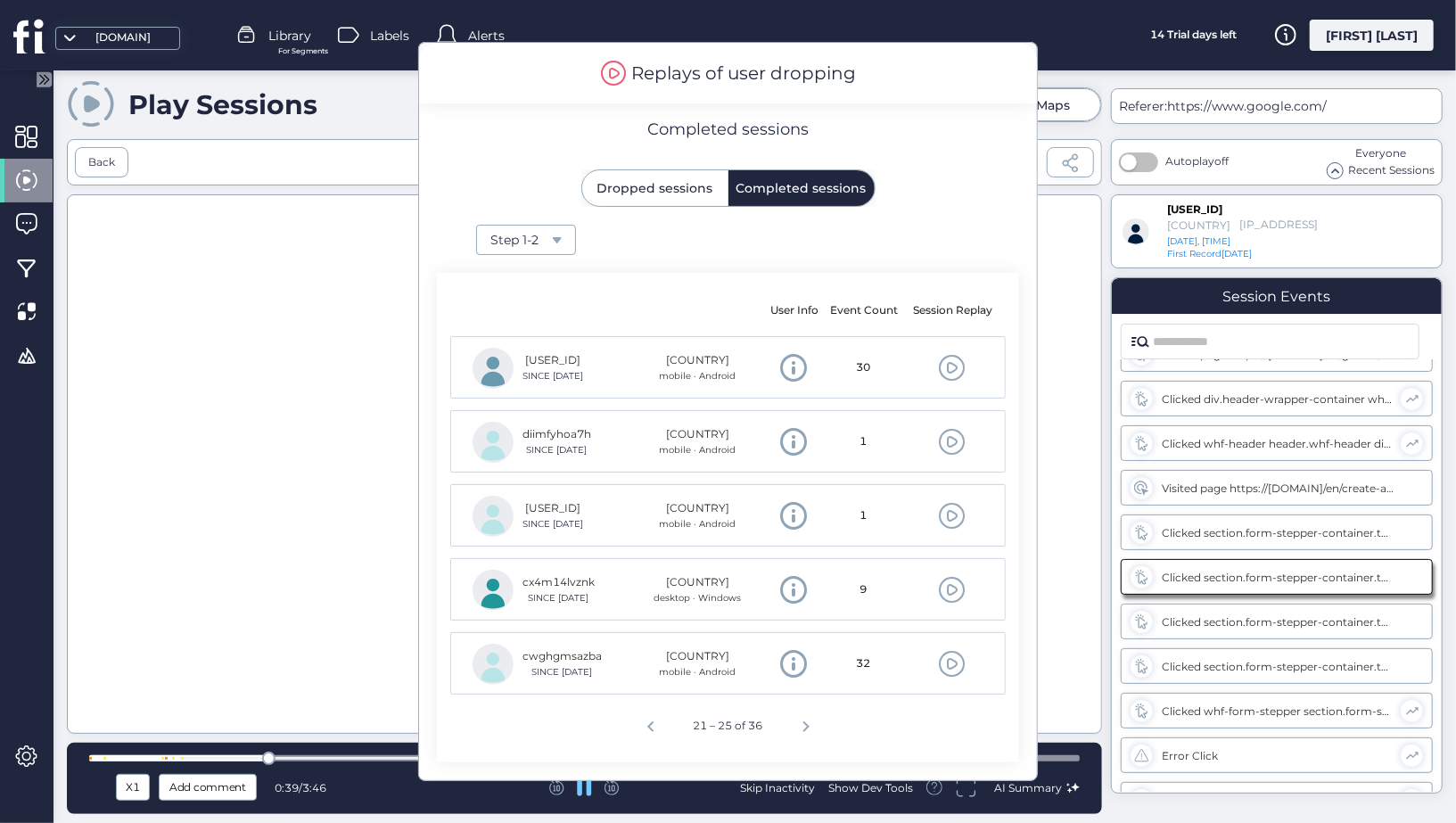 click on "mrben.com Library For Segments Labels Alerts  14 Trial days left   S. Fernandini" 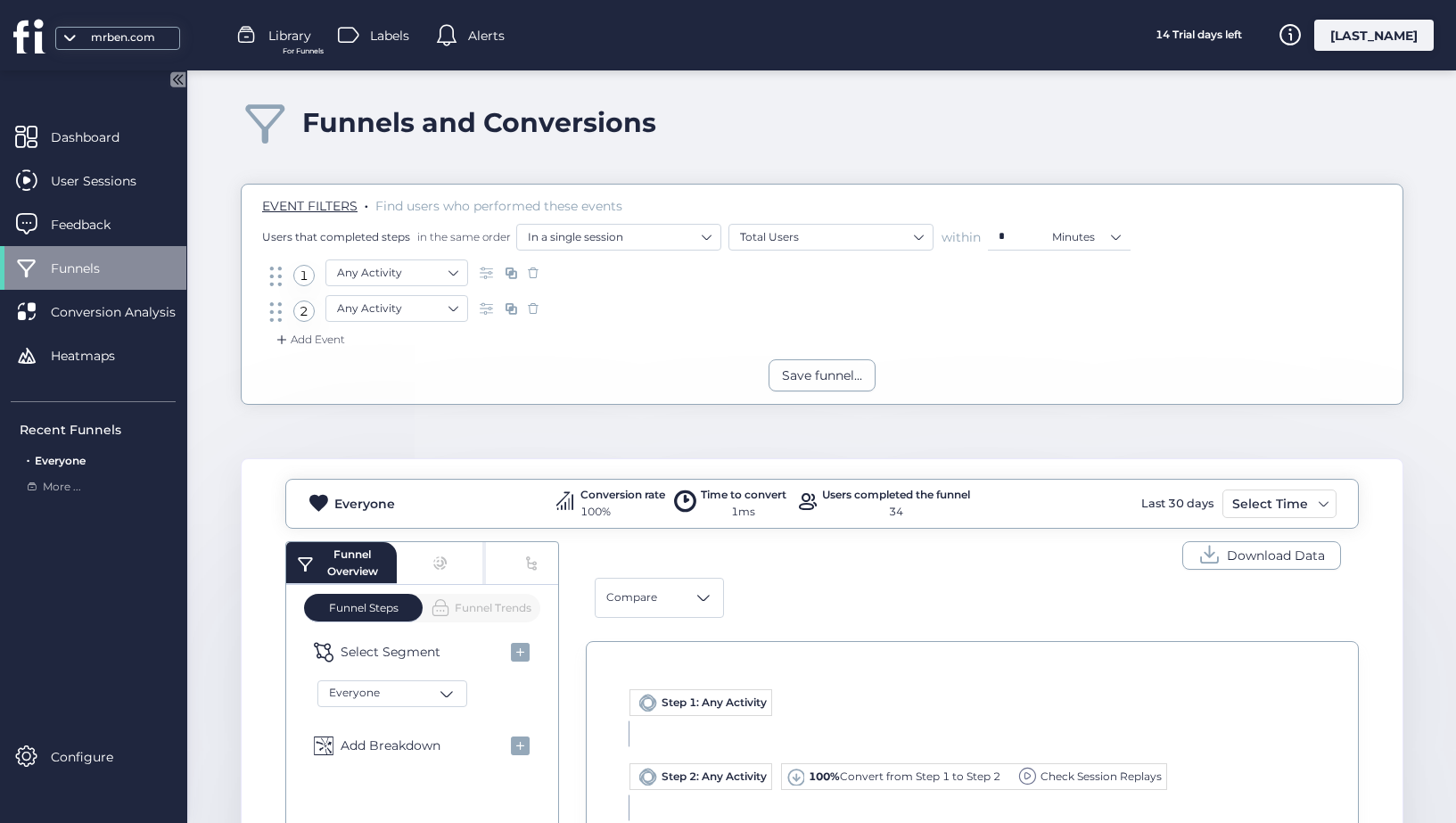 scroll, scrollTop: 0, scrollLeft: 0, axis: both 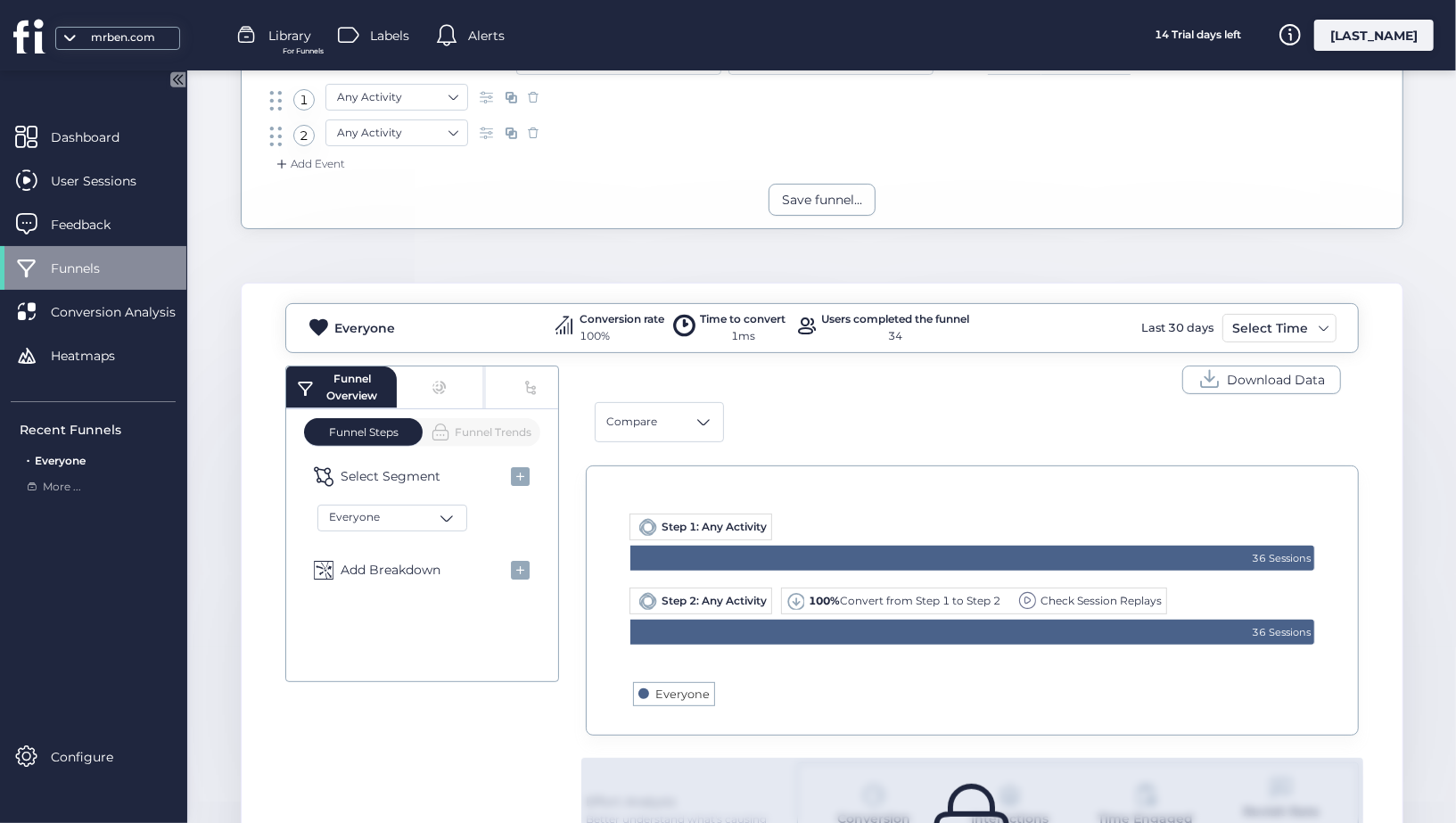 click on "Funnels" 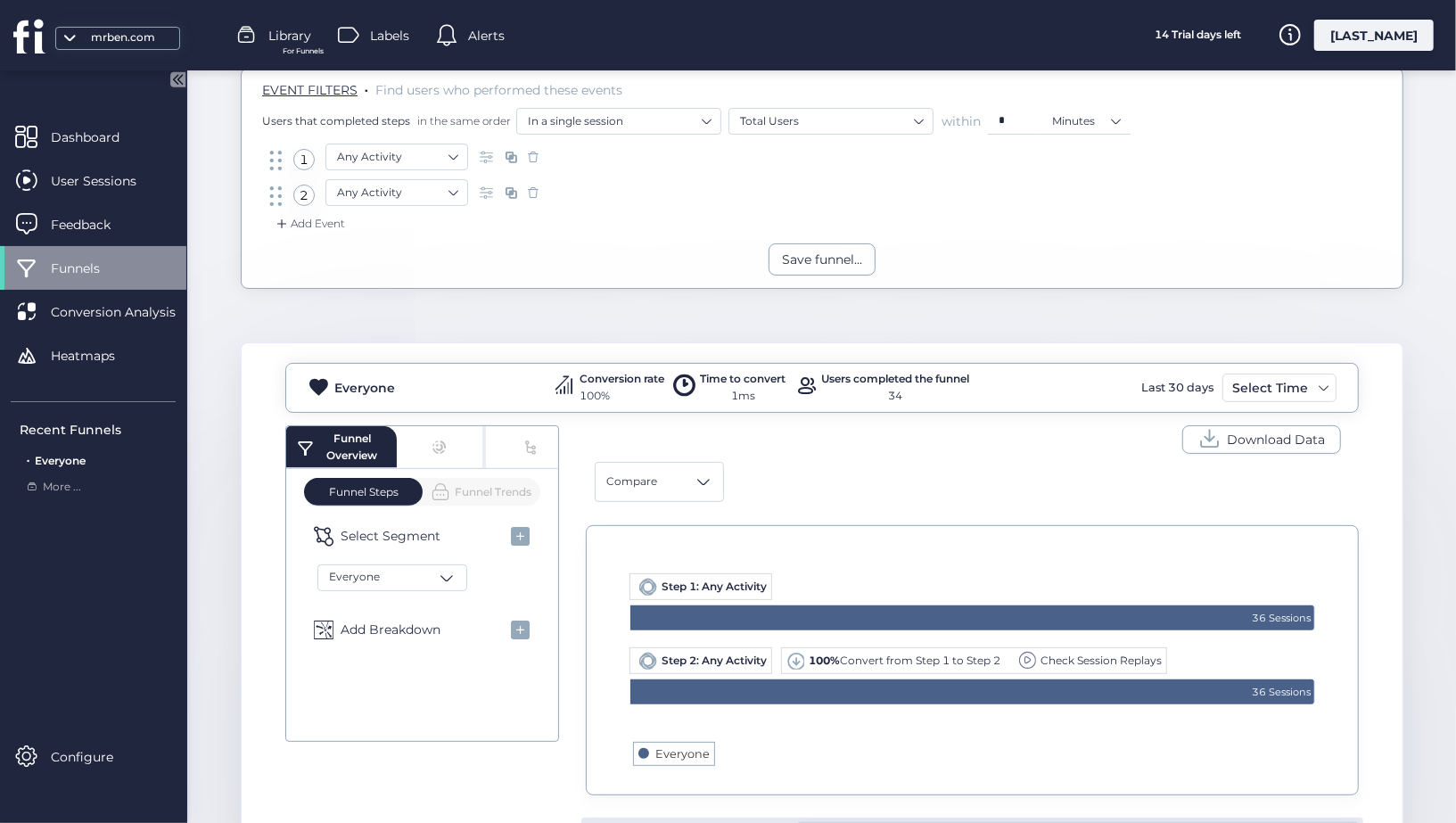 scroll, scrollTop: 0, scrollLeft: 0, axis: both 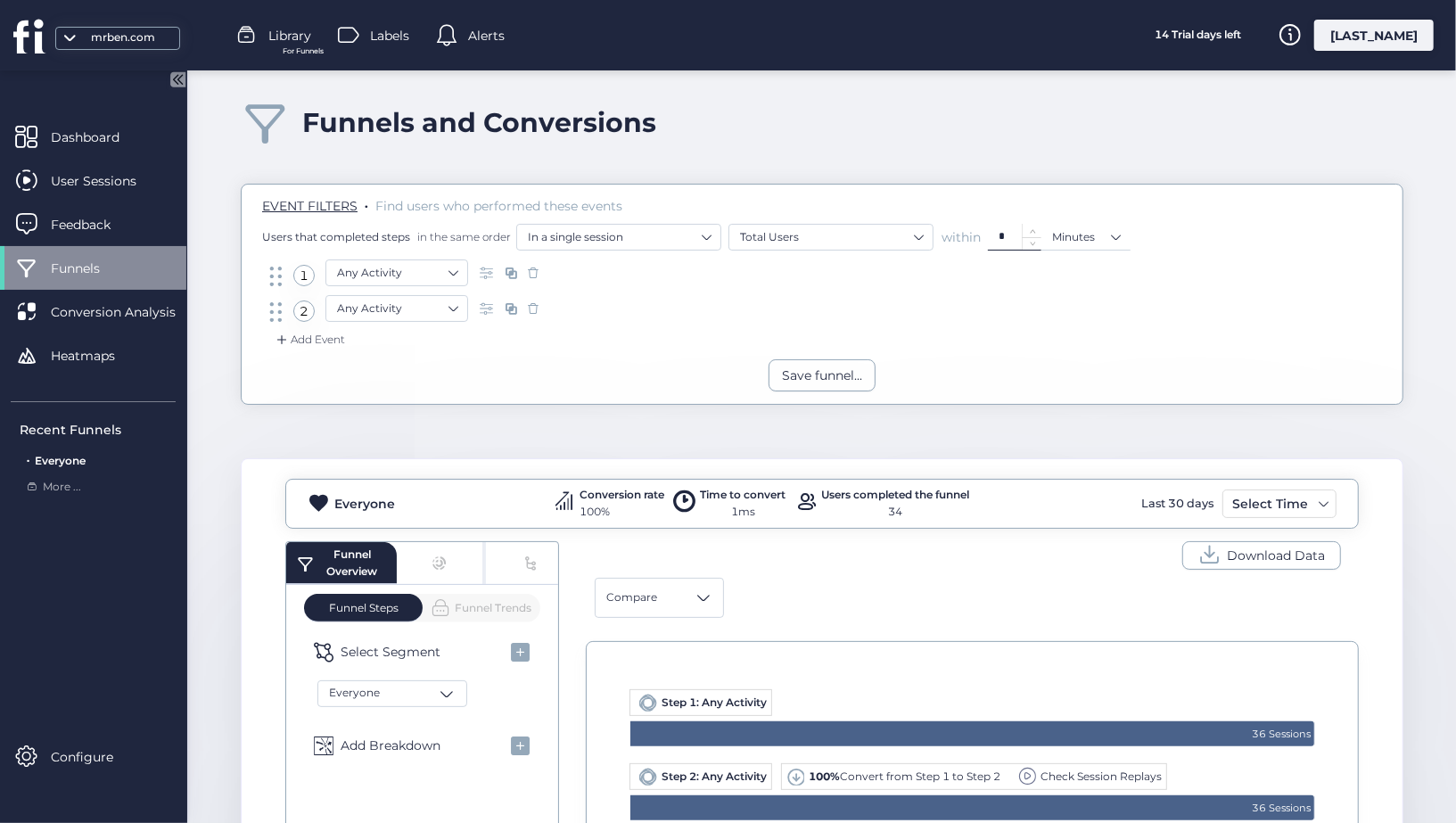 click on "*" 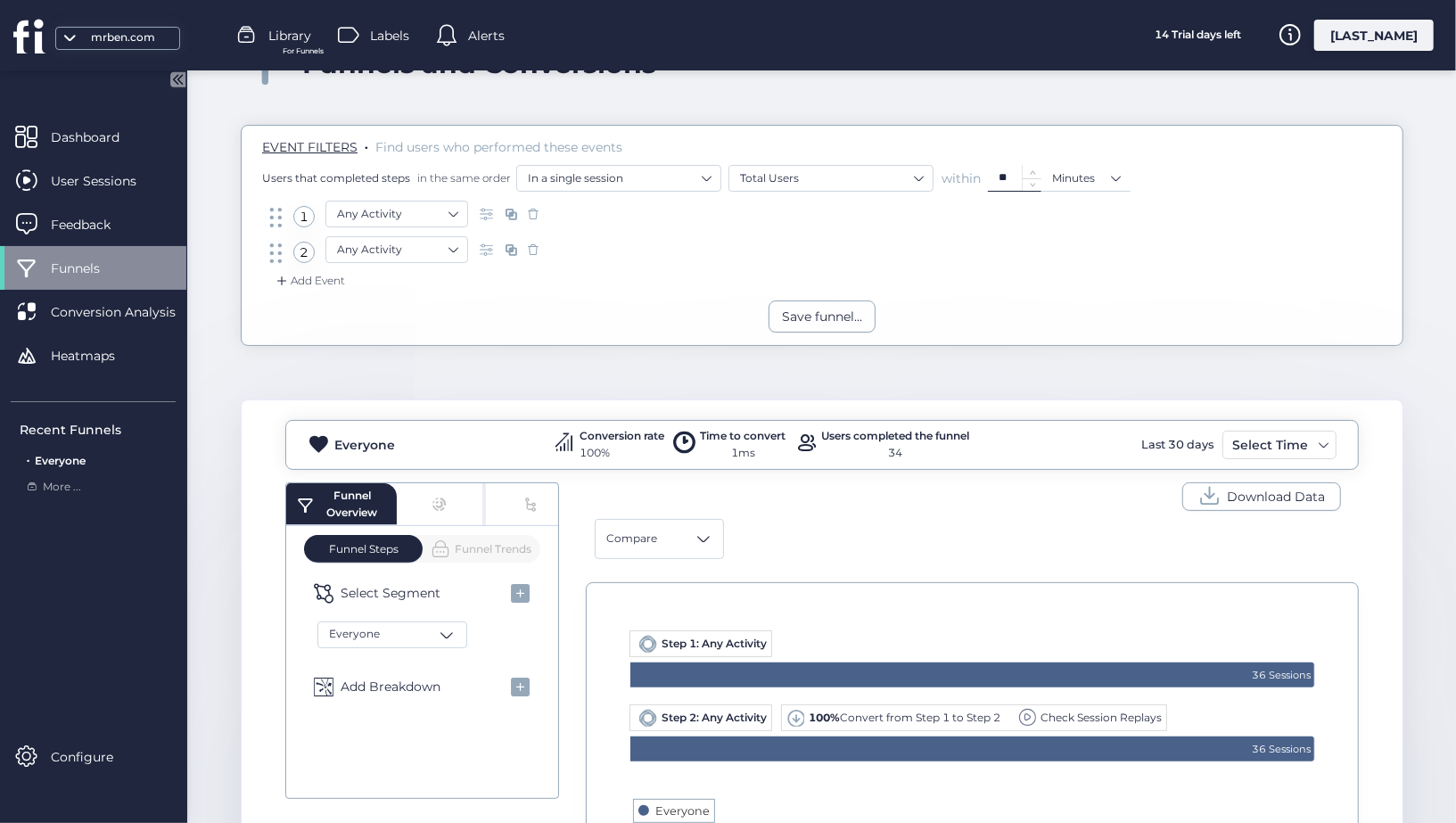 scroll, scrollTop: 60, scrollLeft: 0, axis: vertical 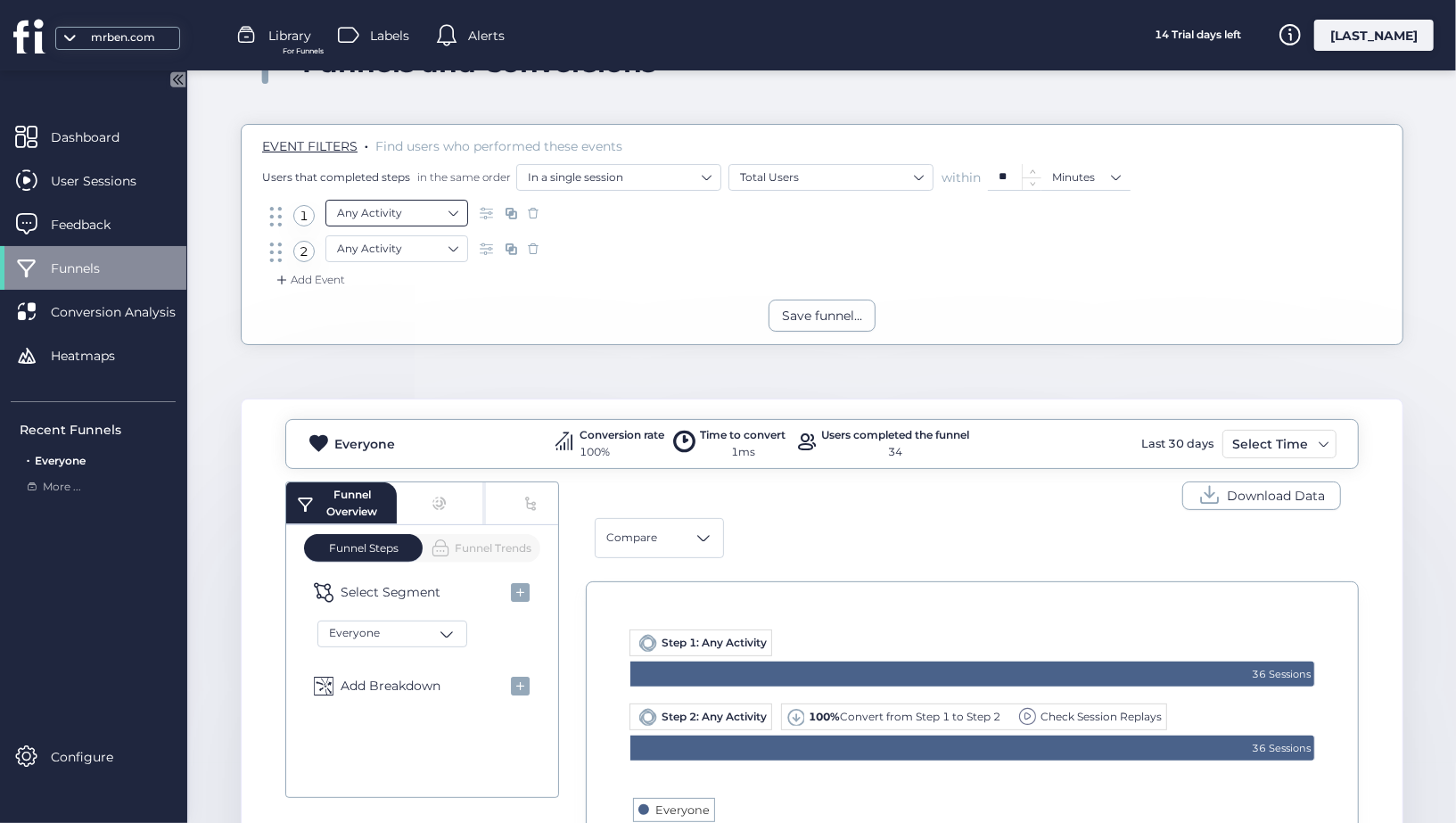 type on "**" 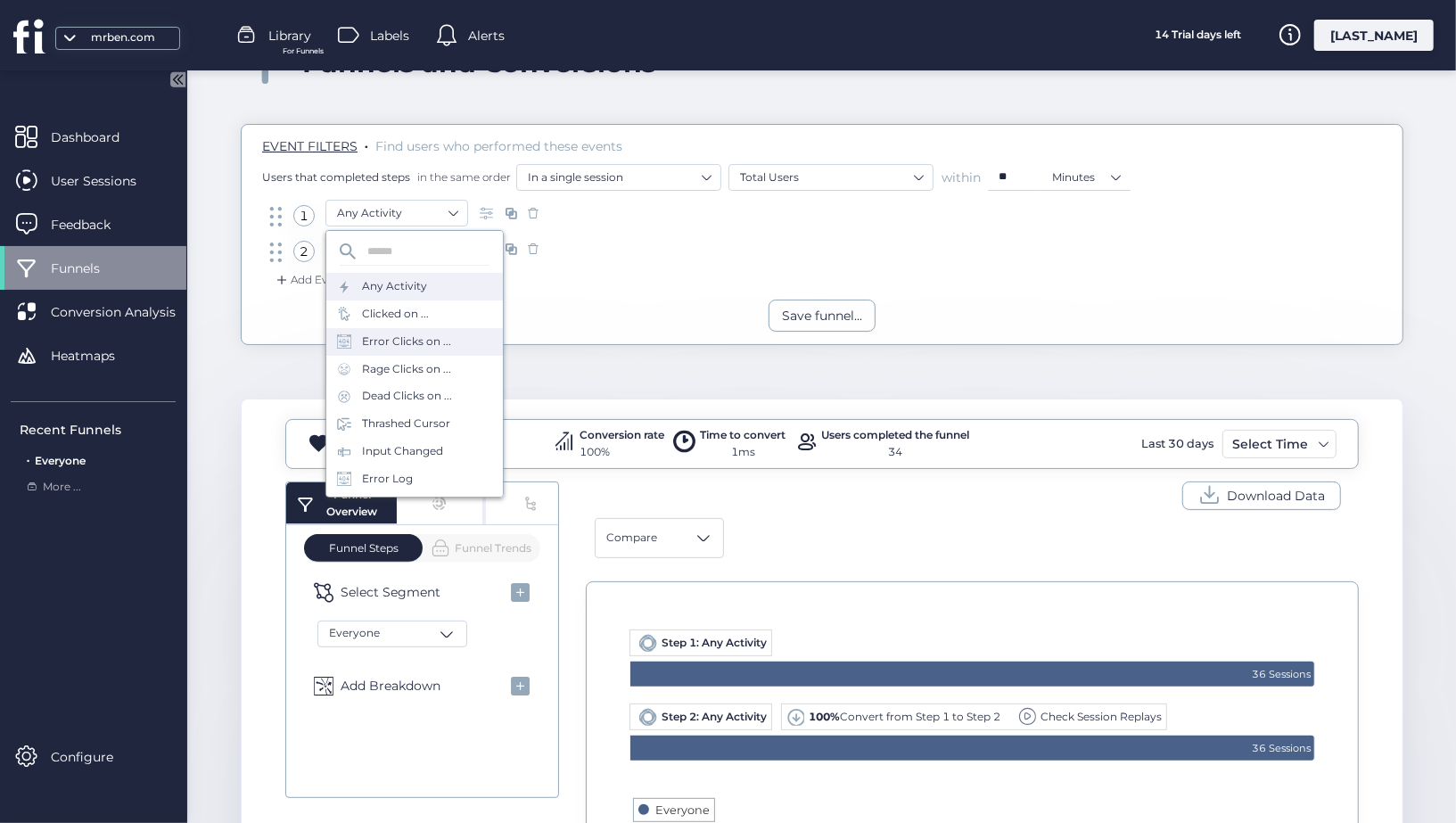 click on "Error Clicks on ..." at bounding box center (407, 342) 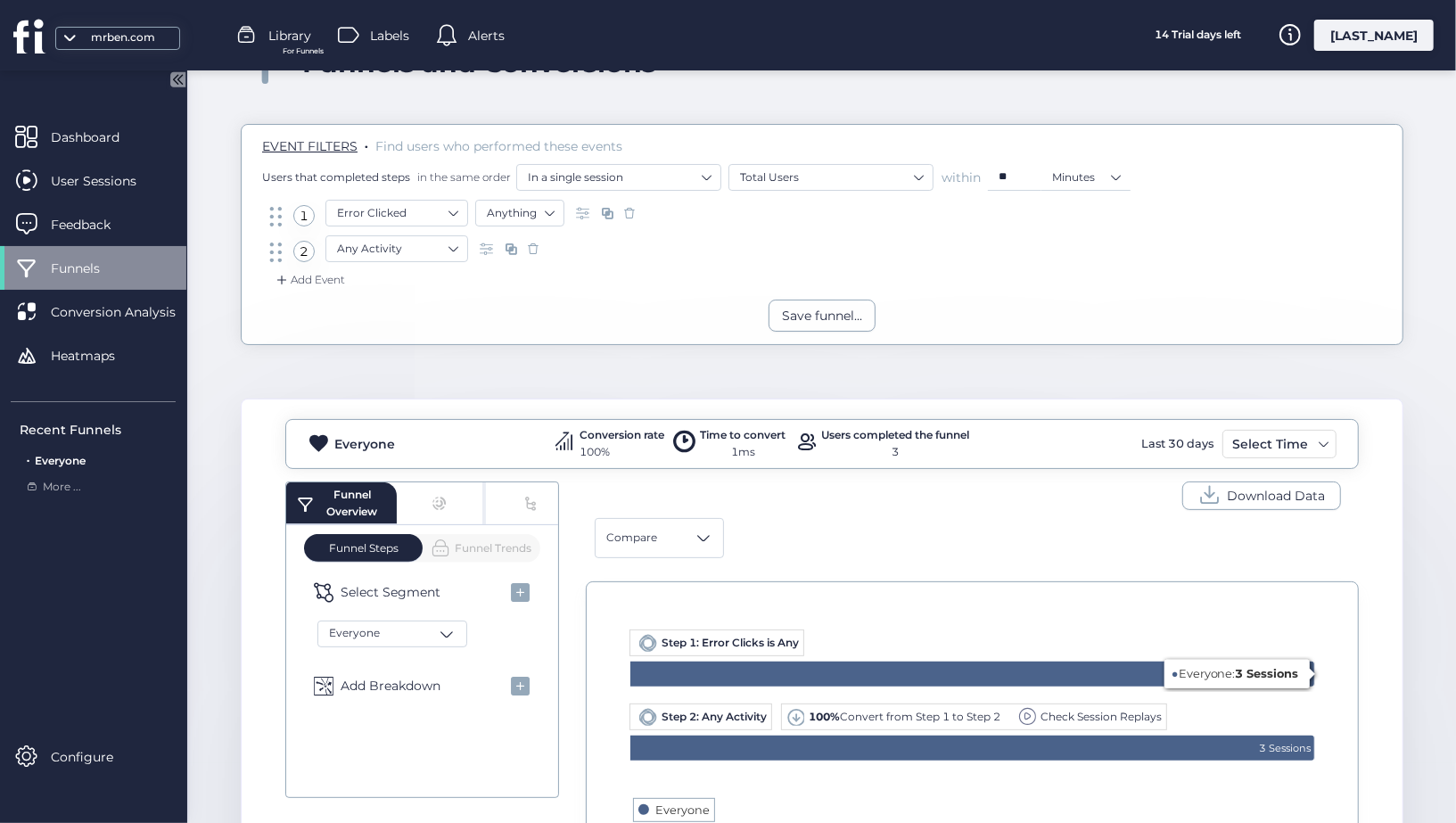 scroll, scrollTop: 181, scrollLeft: 0, axis: vertical 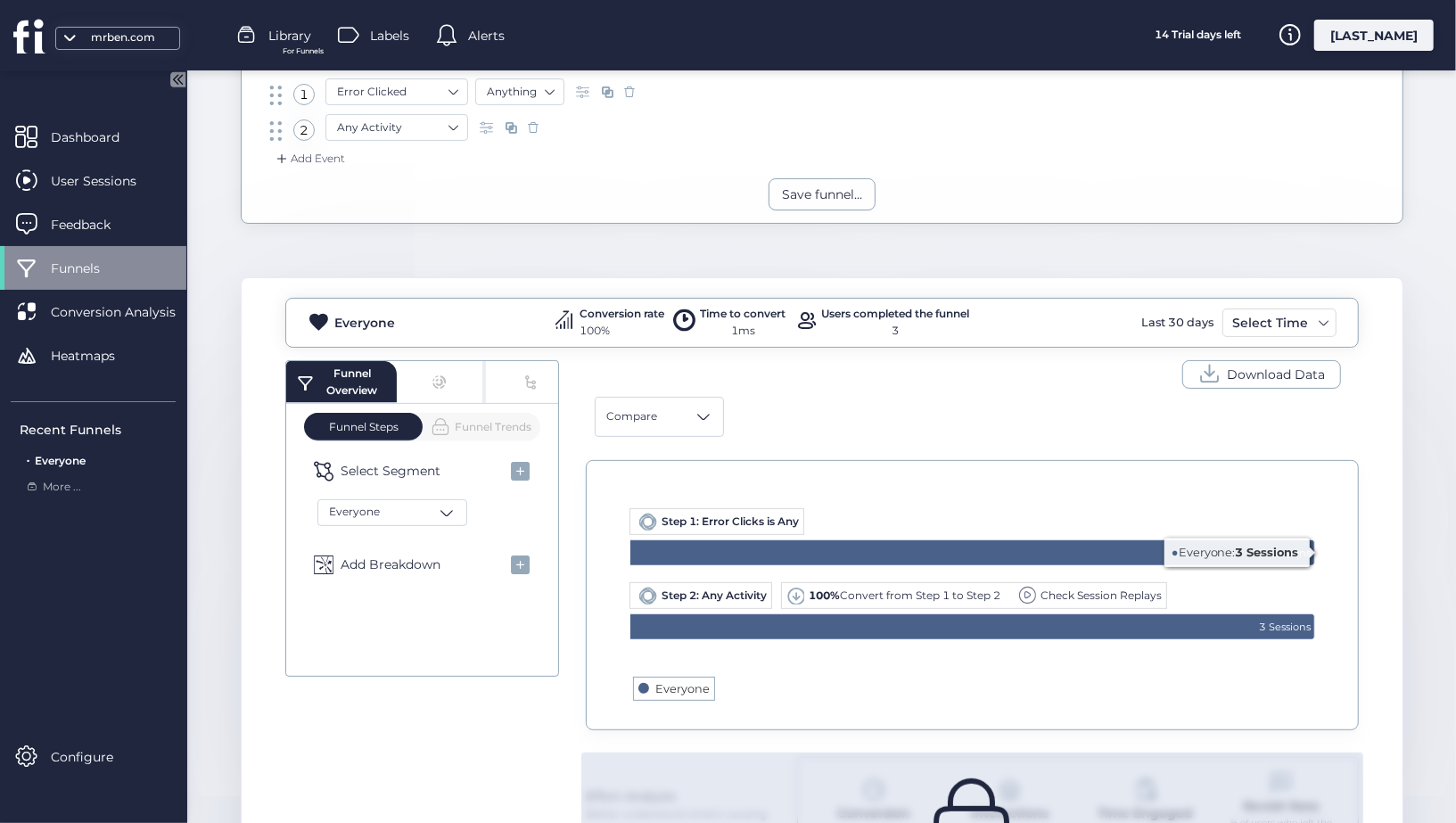 click on "Check Session Replays" at bounding box center [1101, 595] 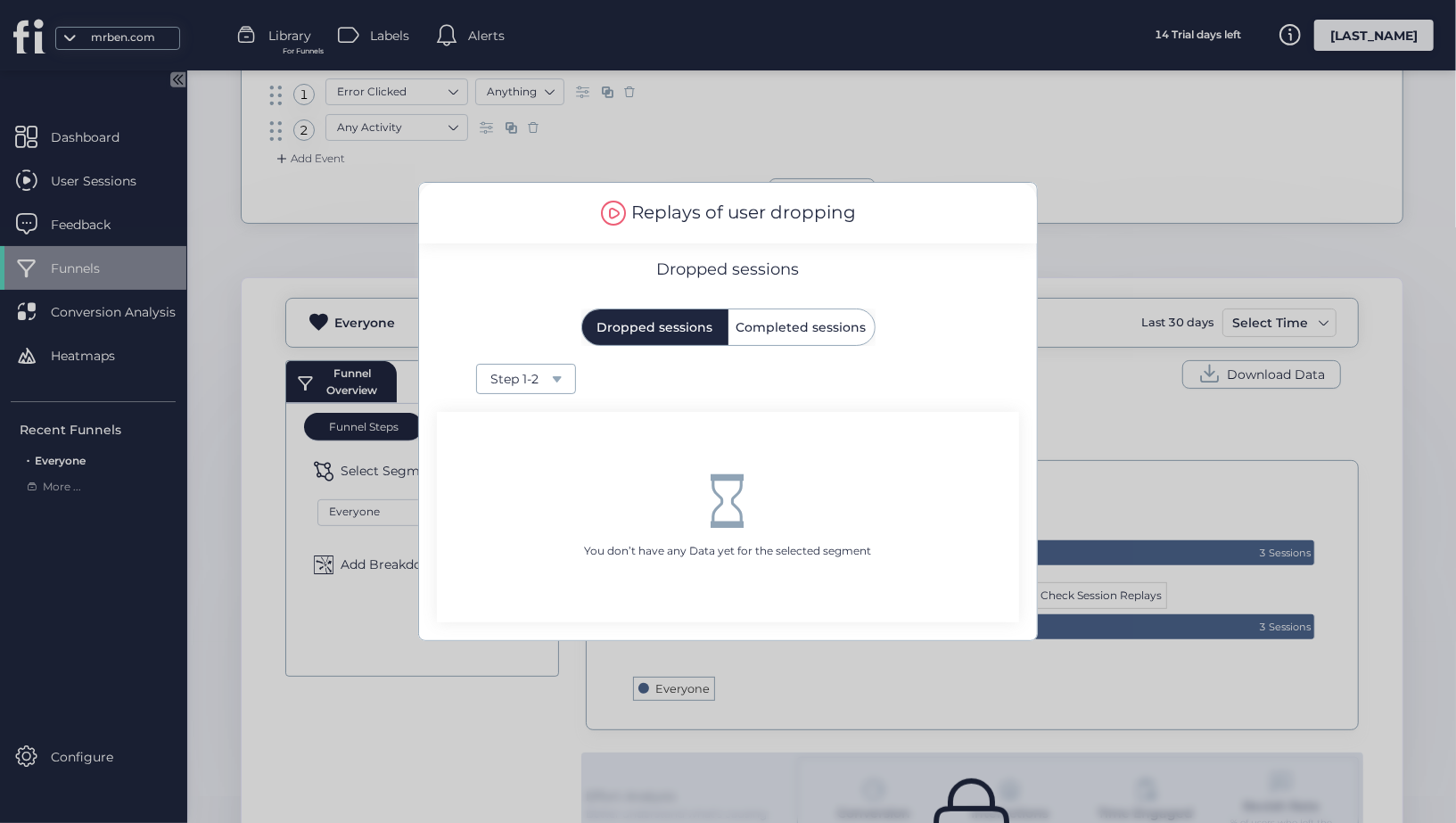 click on "Completed sessions" at bounding box center [802, 327] 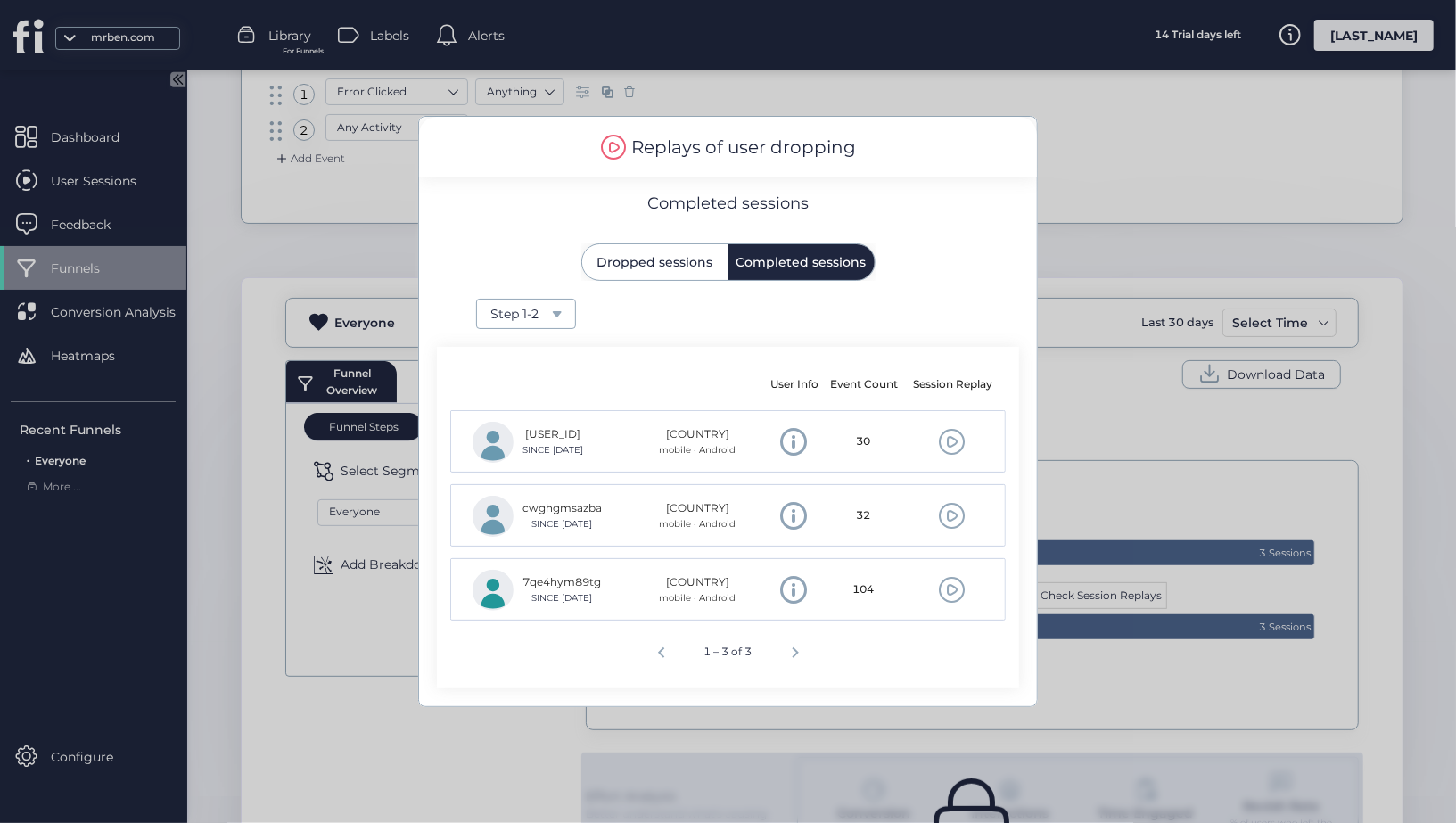 click at bounding box center [951, 589] 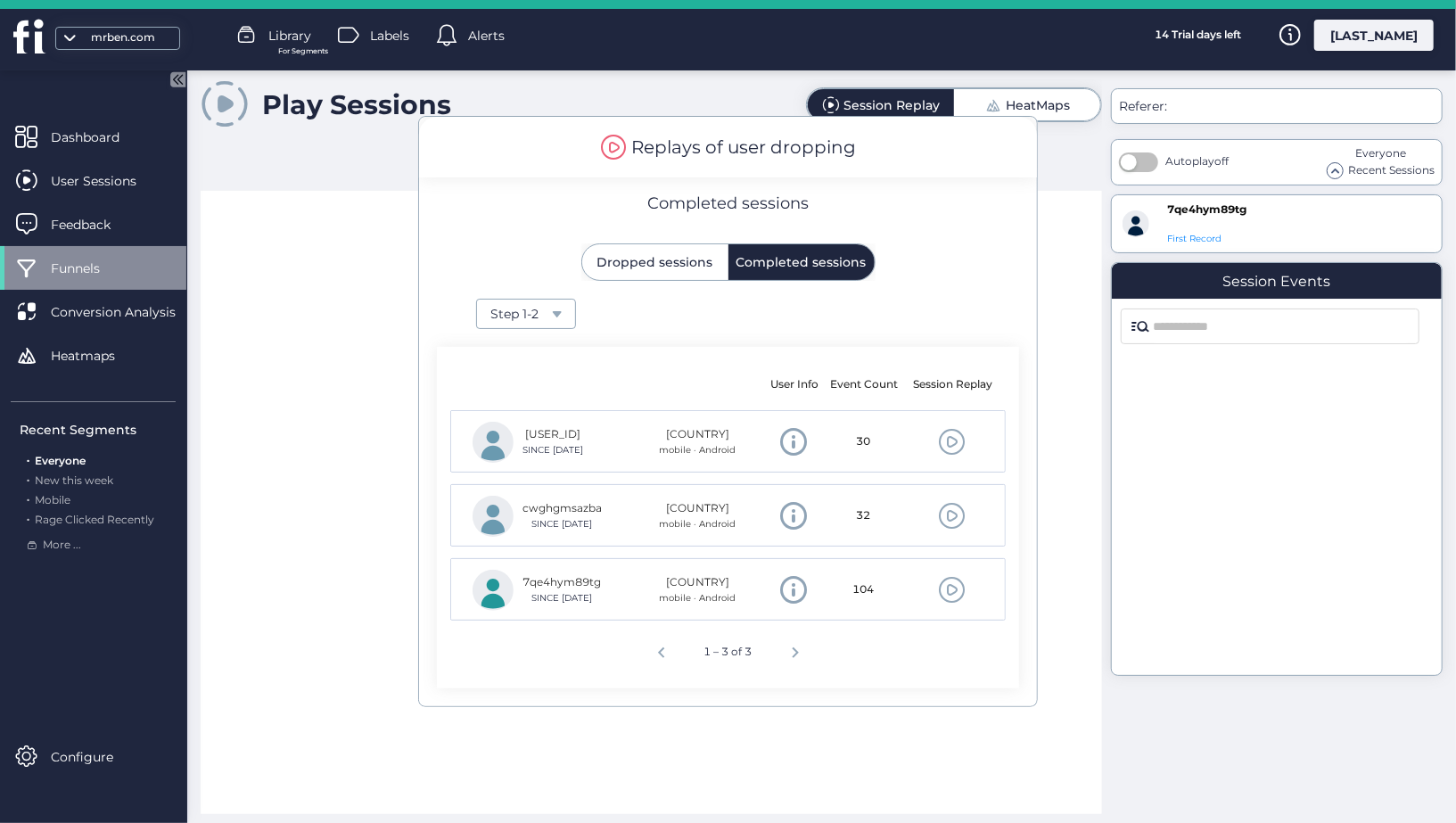 scroll, scrollTop: 0, scrollLeft: 0, axis: both 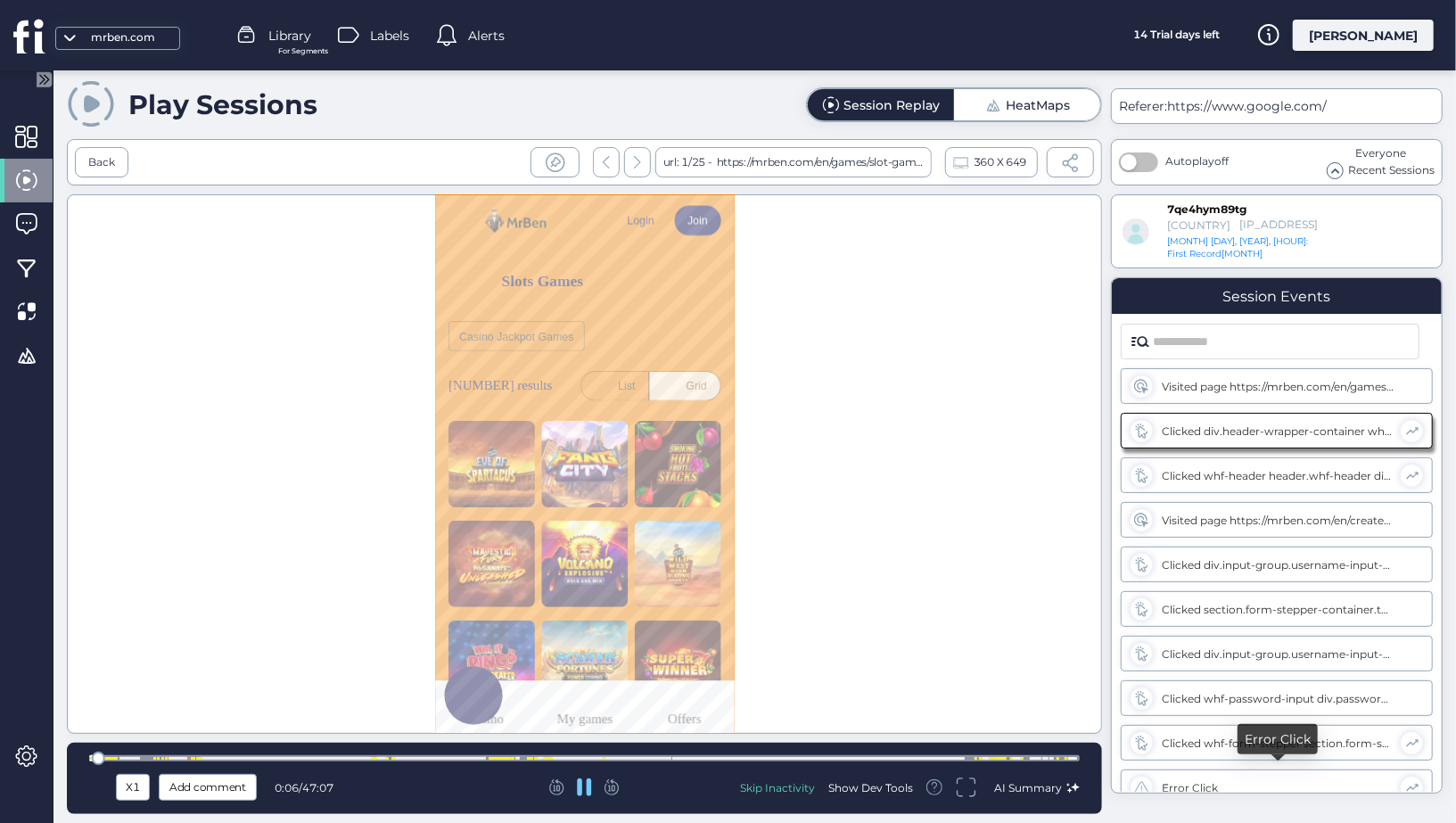 click on "Error Click" at bounding box center (1277, 787) 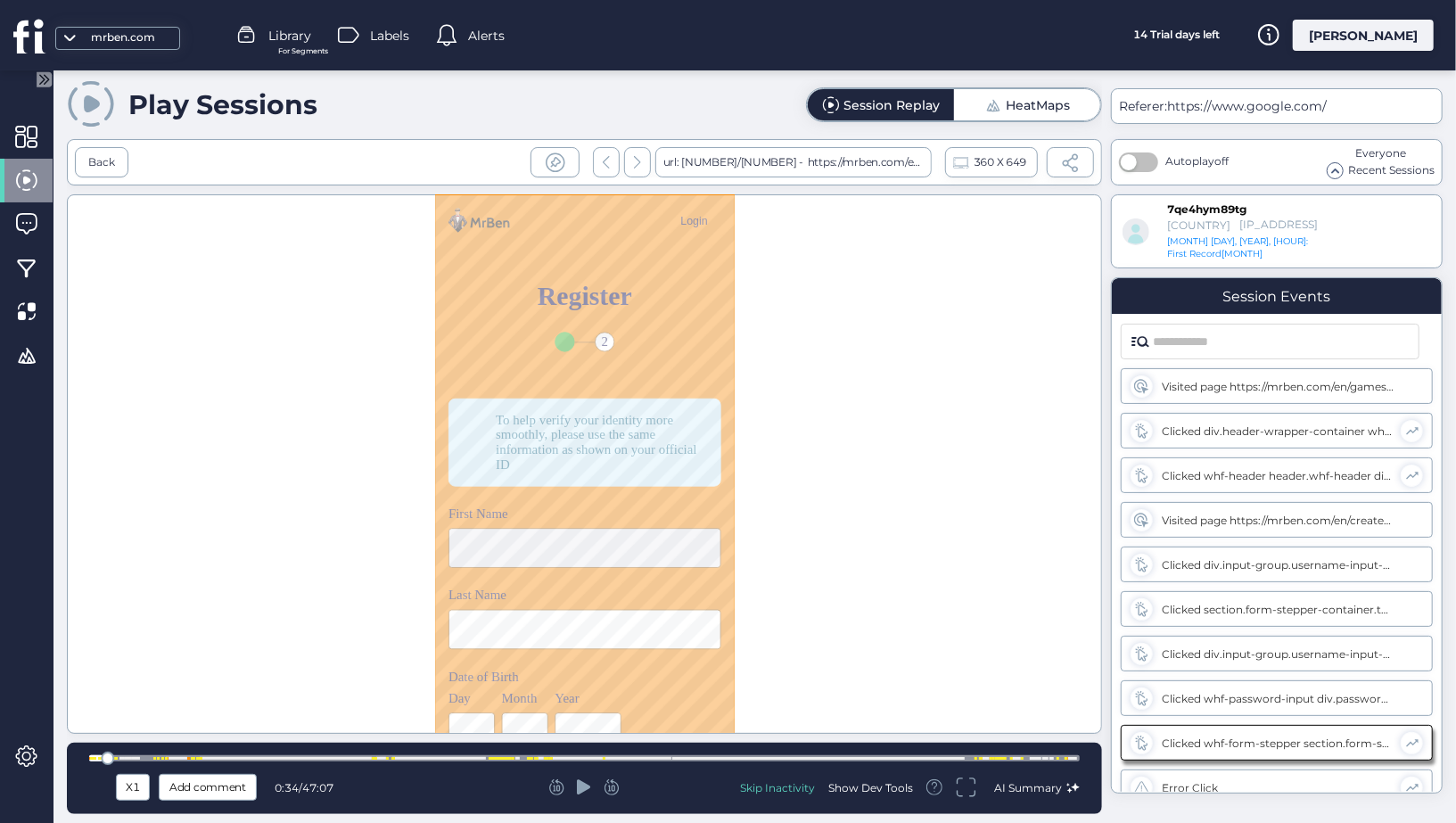 scroll, scrollTop: 0, scrollLeft: 0, axis: both 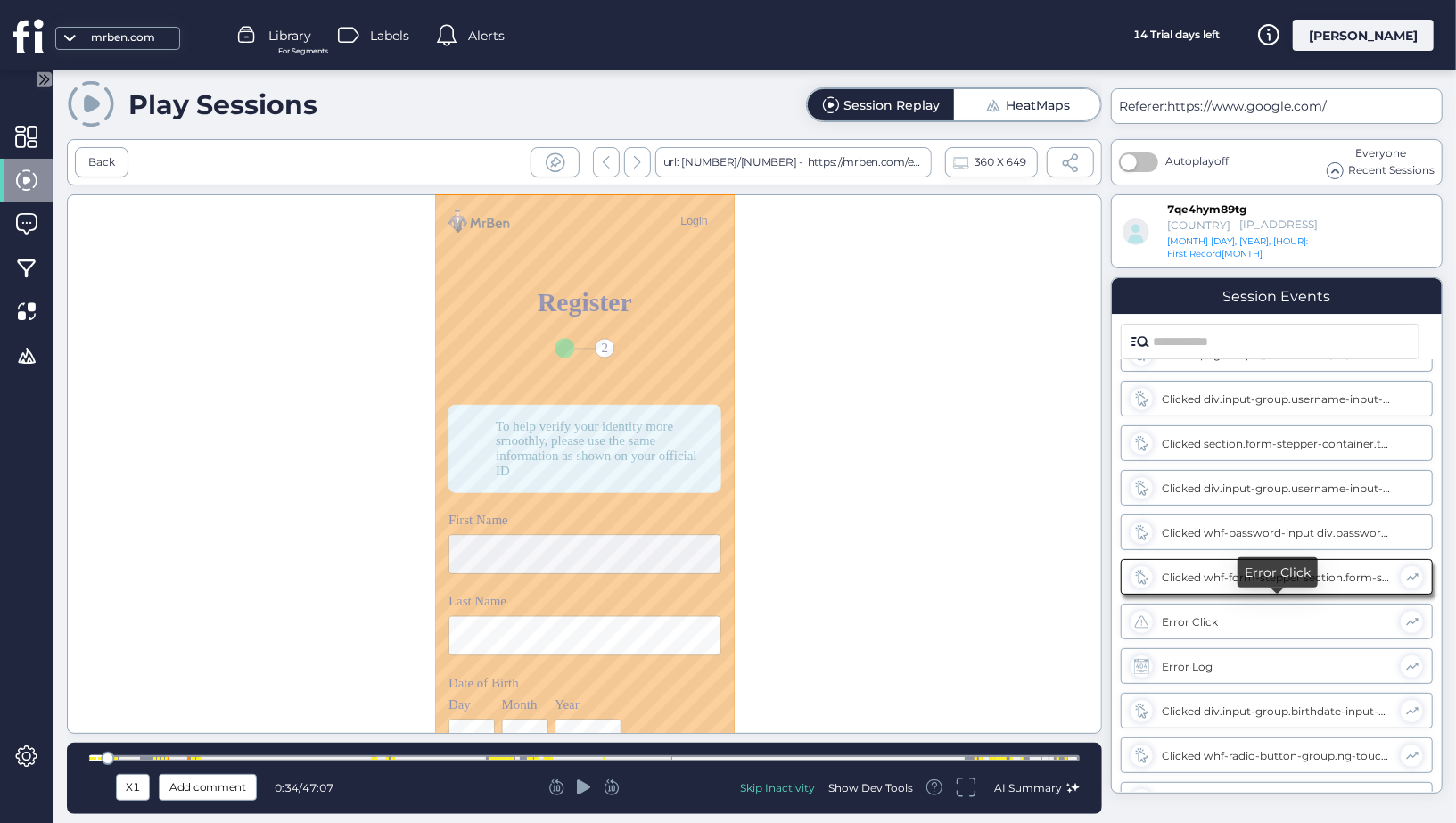 click on "Error Click" at bounding box center [1277, 621] 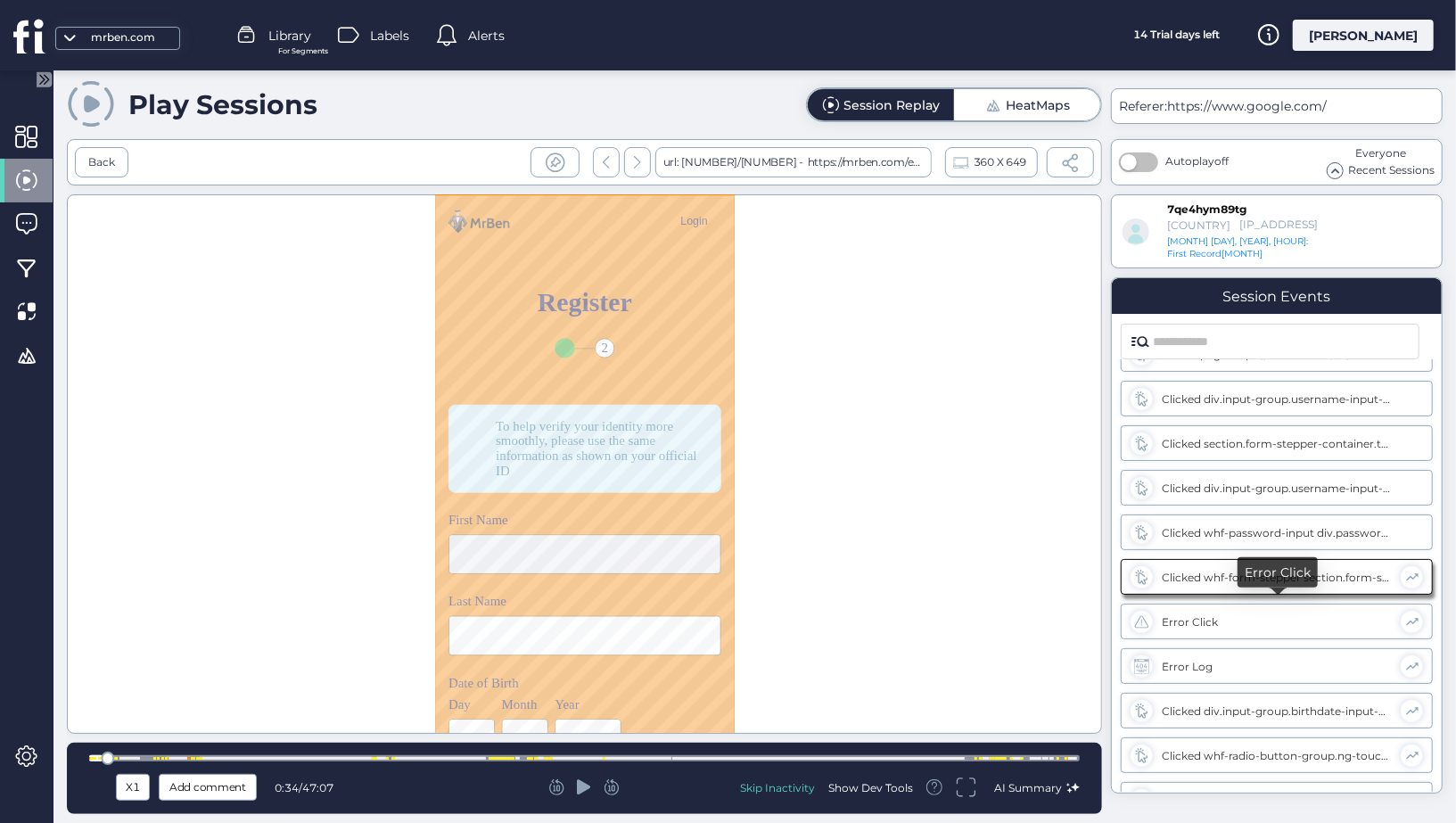 click on "Error Click" at bounding box center (1277, 621) 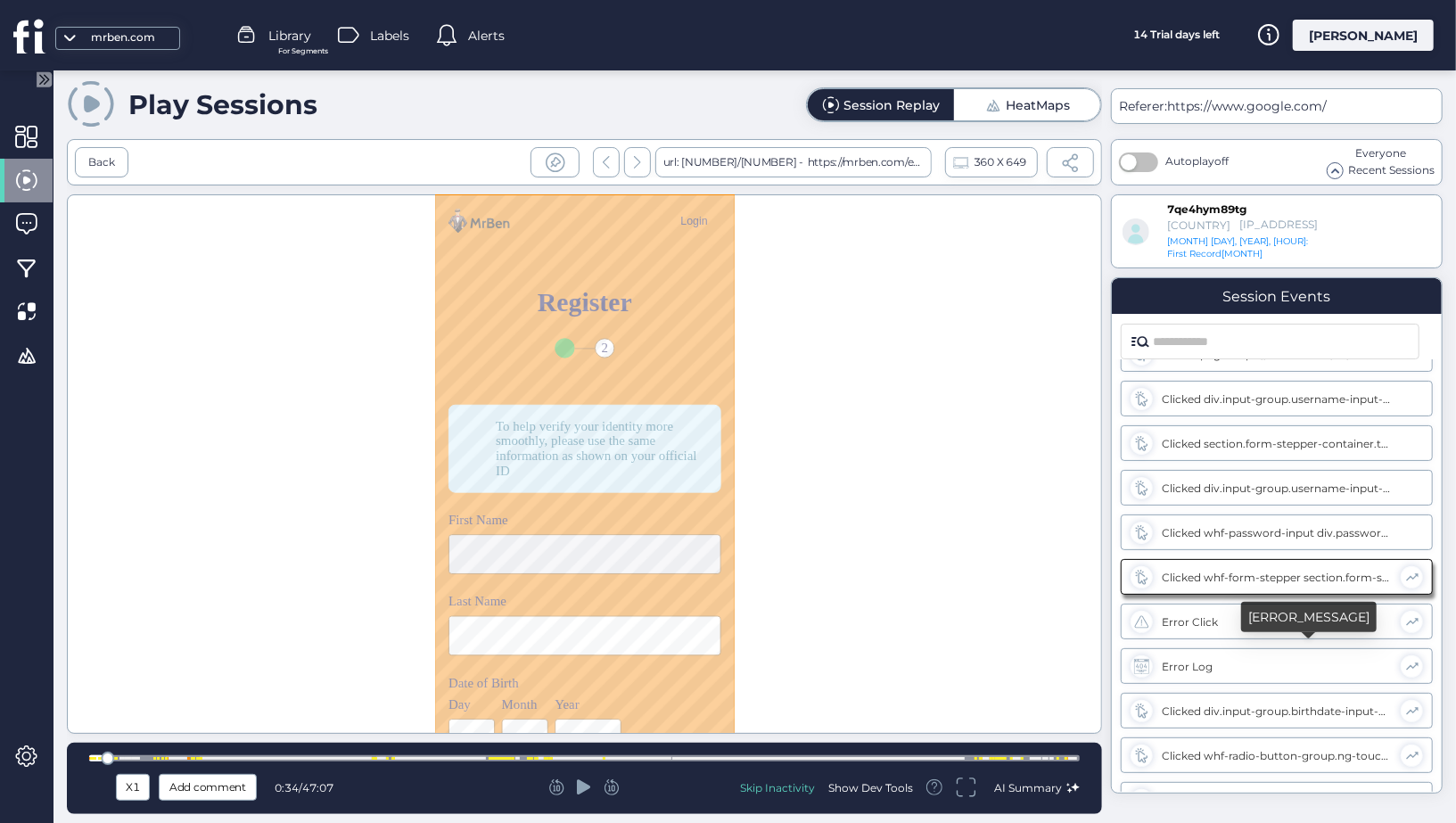 click on "Error Log" at bounding box center (1277, 666) 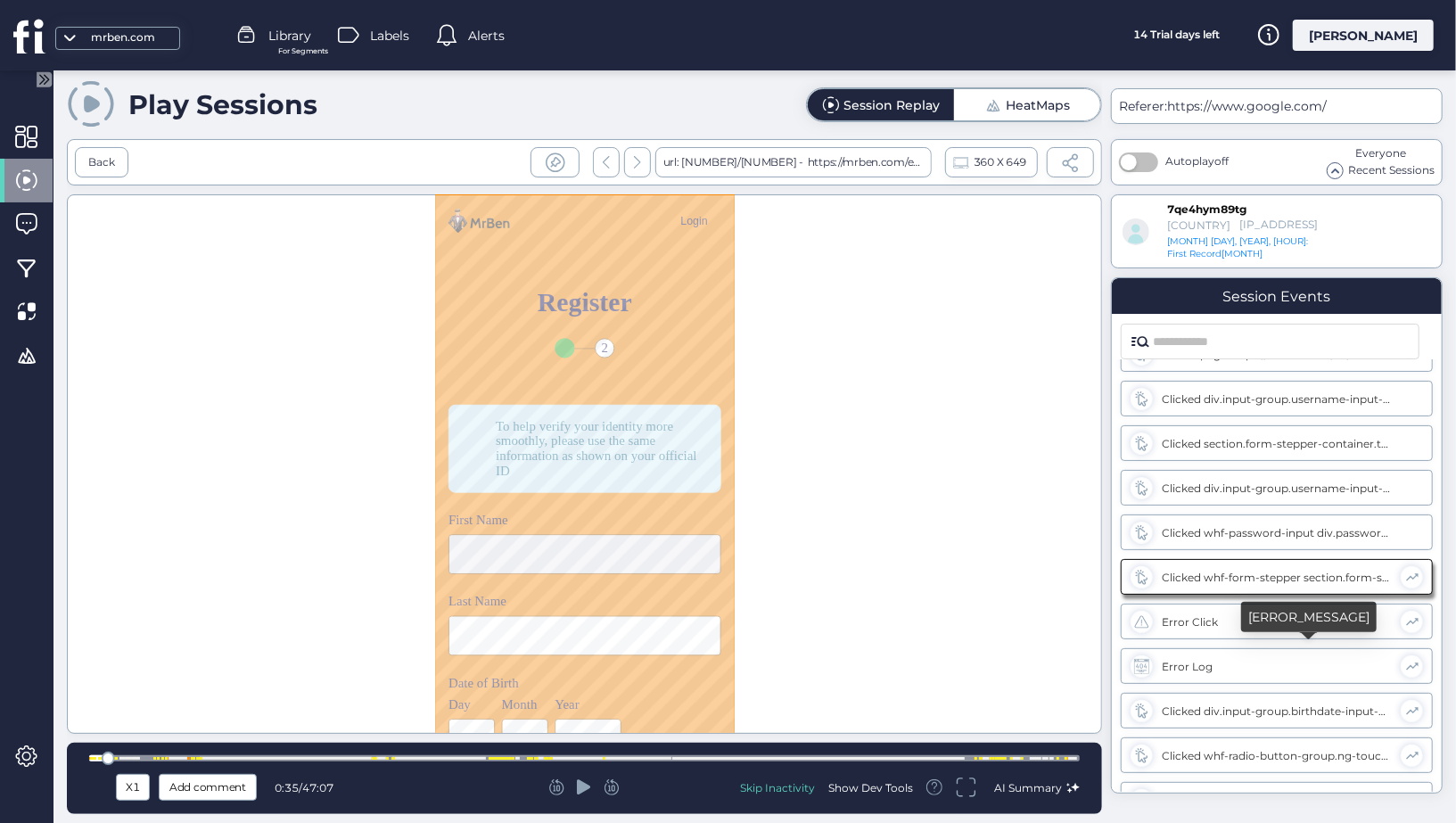 click on "Error Log" at bounding box center [1277, 666] 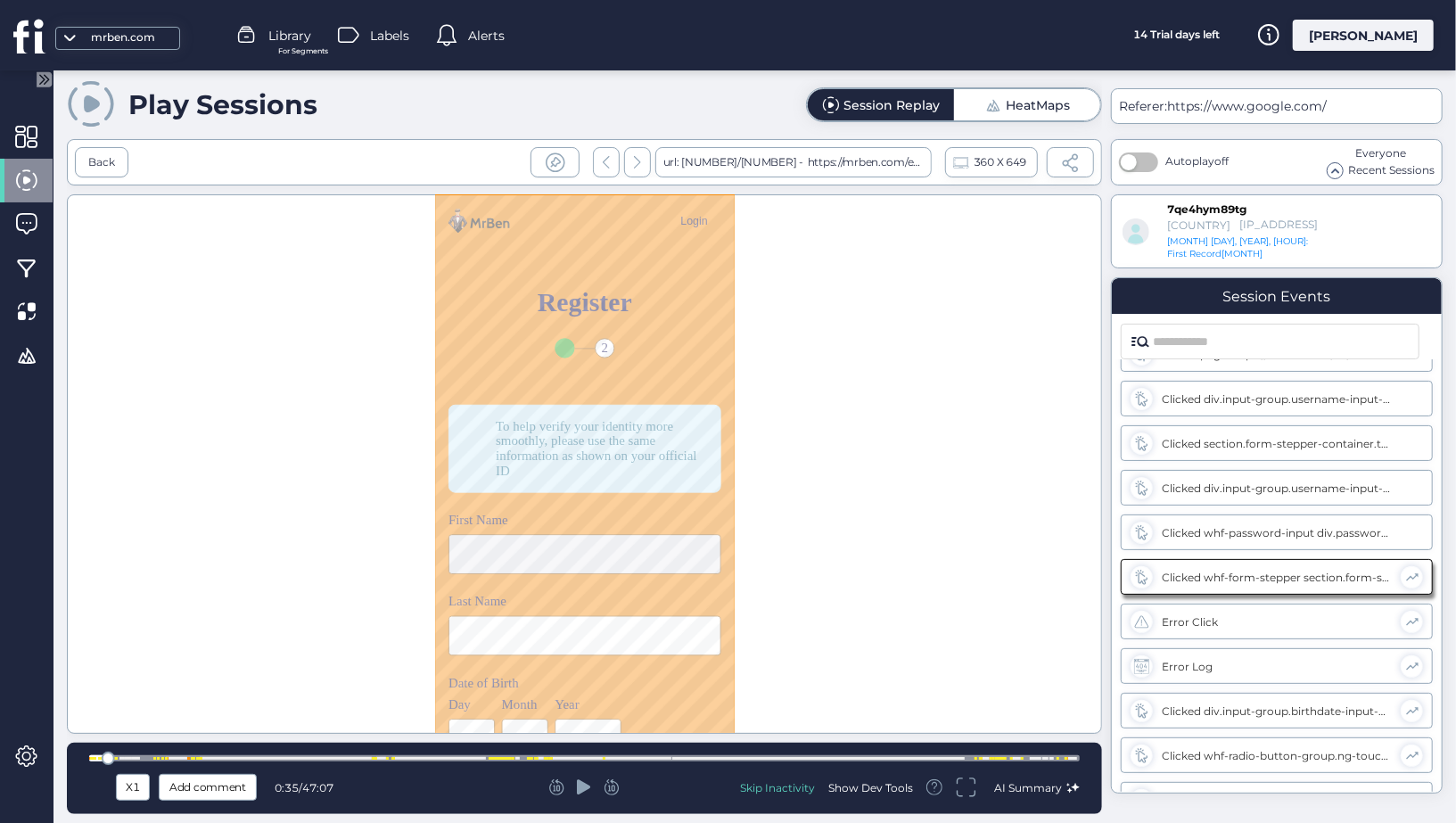 click 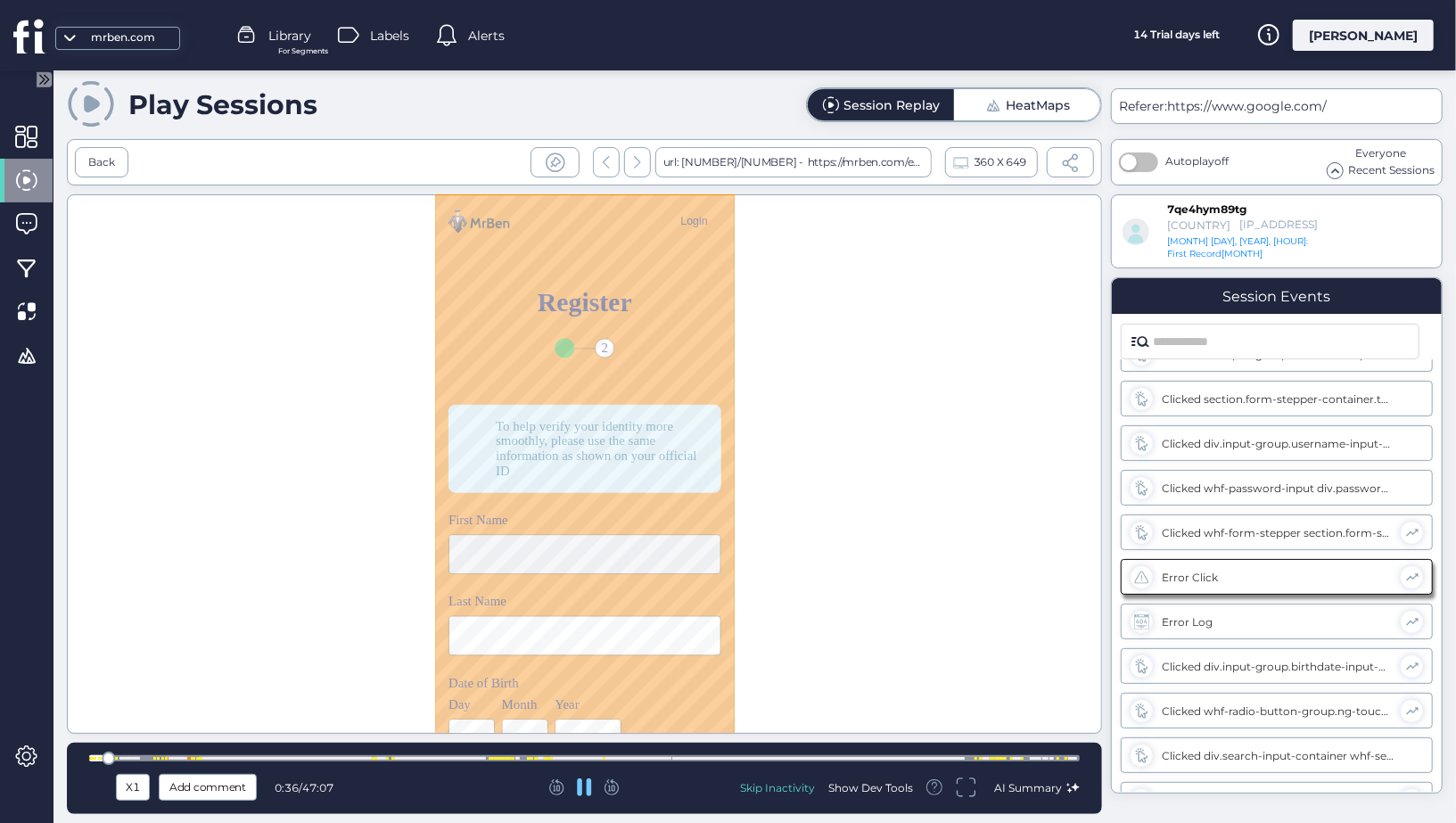 click at bounding box center [584, 758] 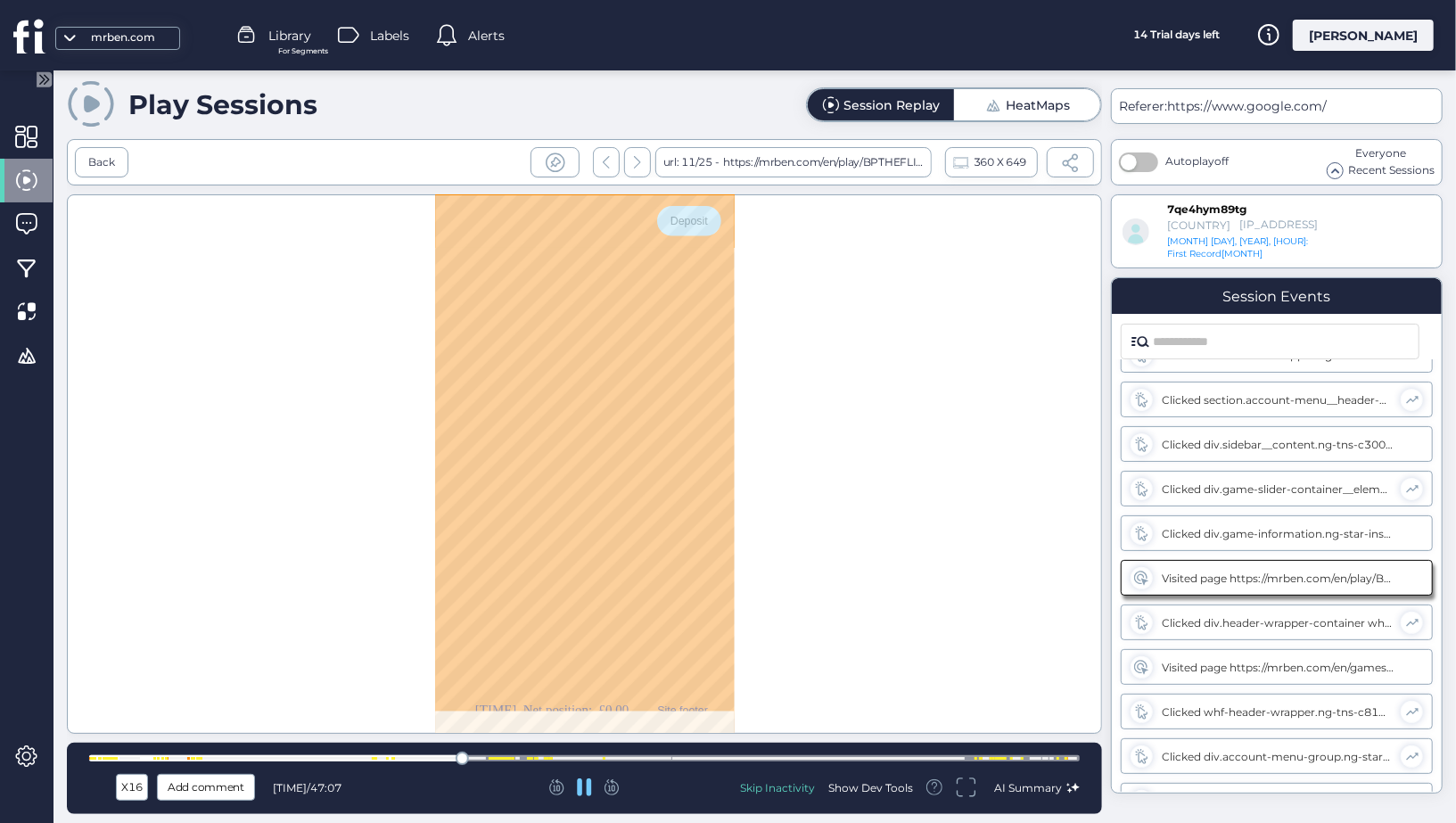 scroll, scrollTop: 1726, scrollLeft: 0, axis: vertical 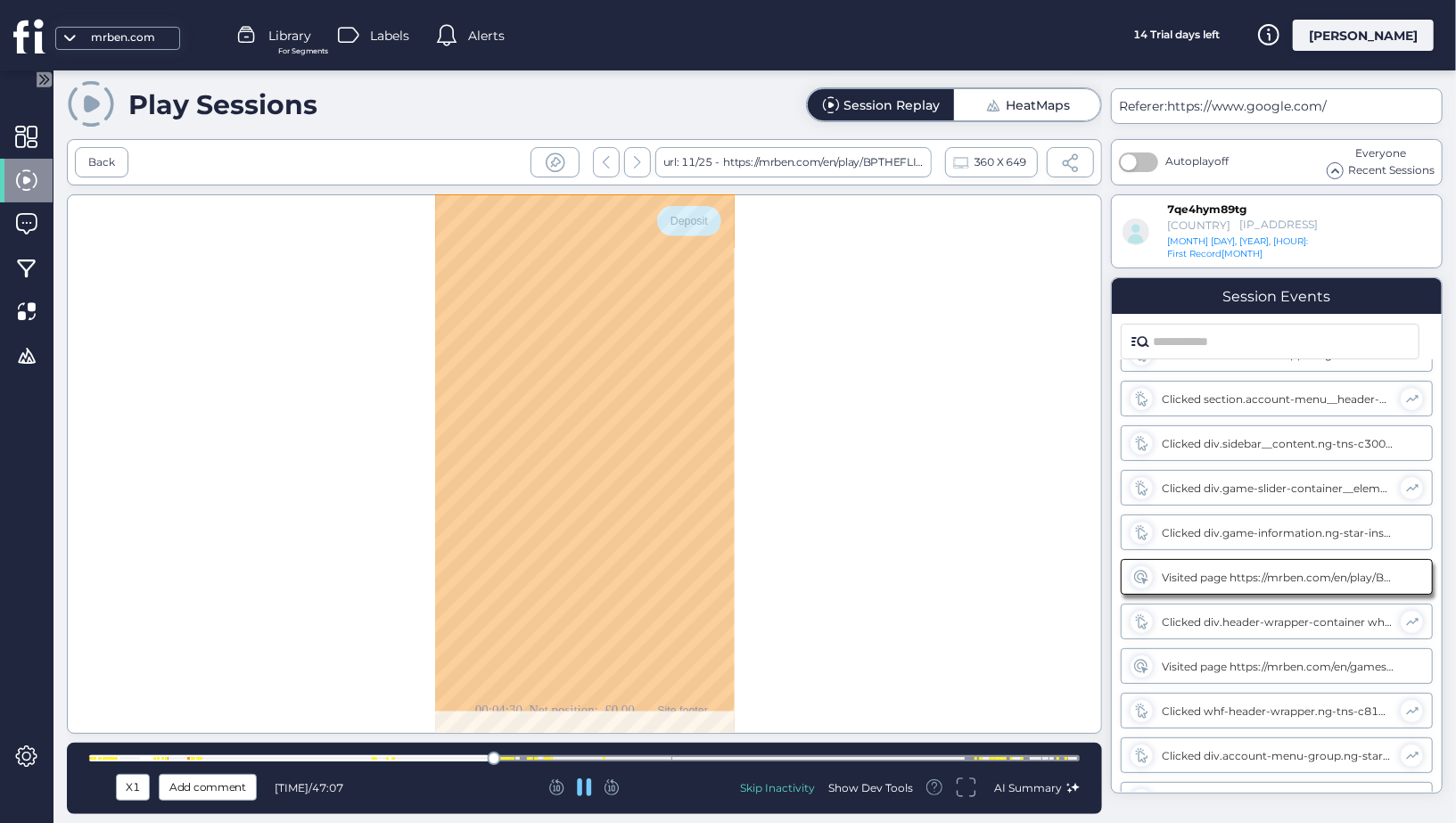 click at bounding box center (584, 758) 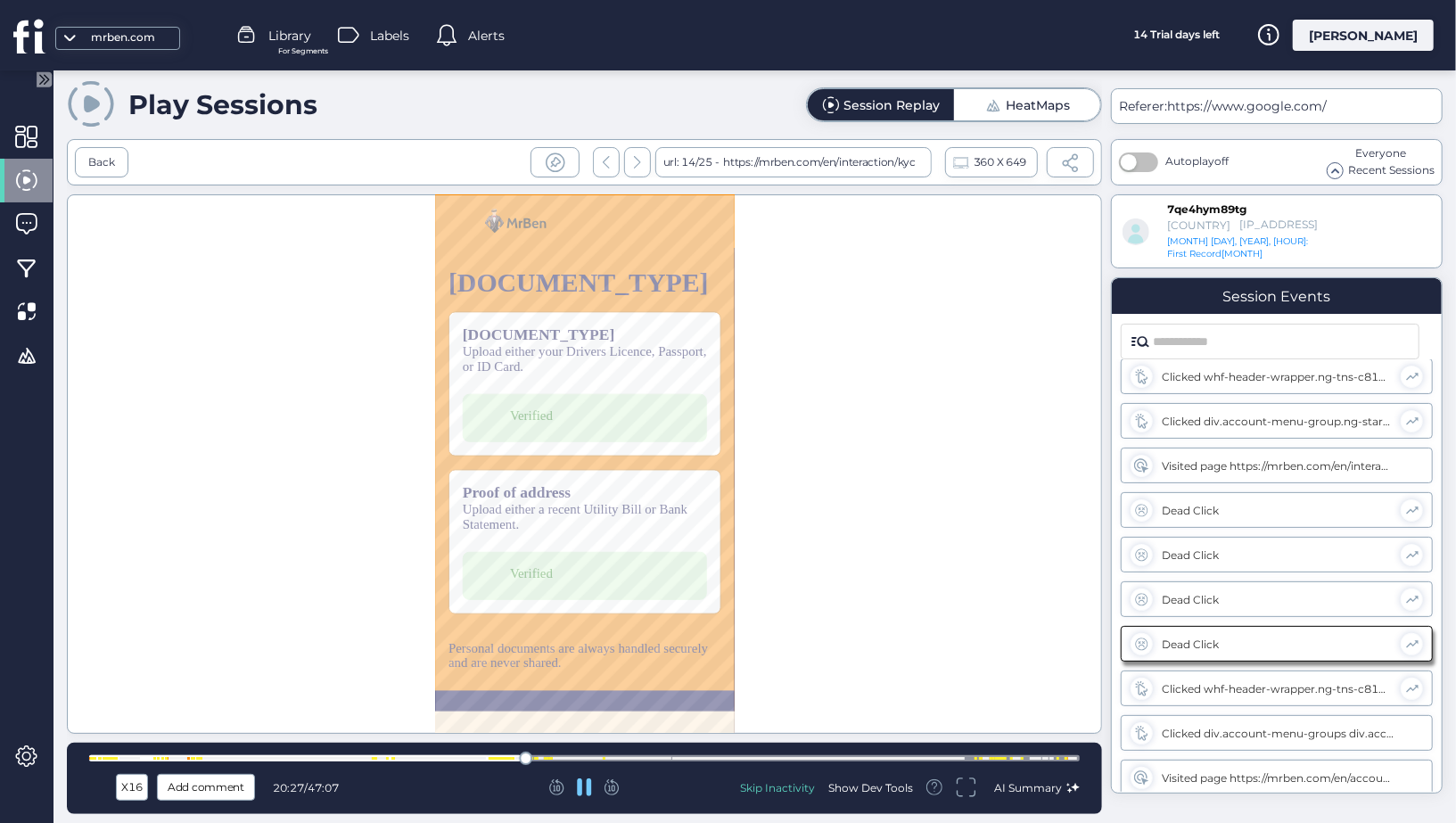 scroll, scrollTop: 2930, scrollLeft: 0, axis: vertical 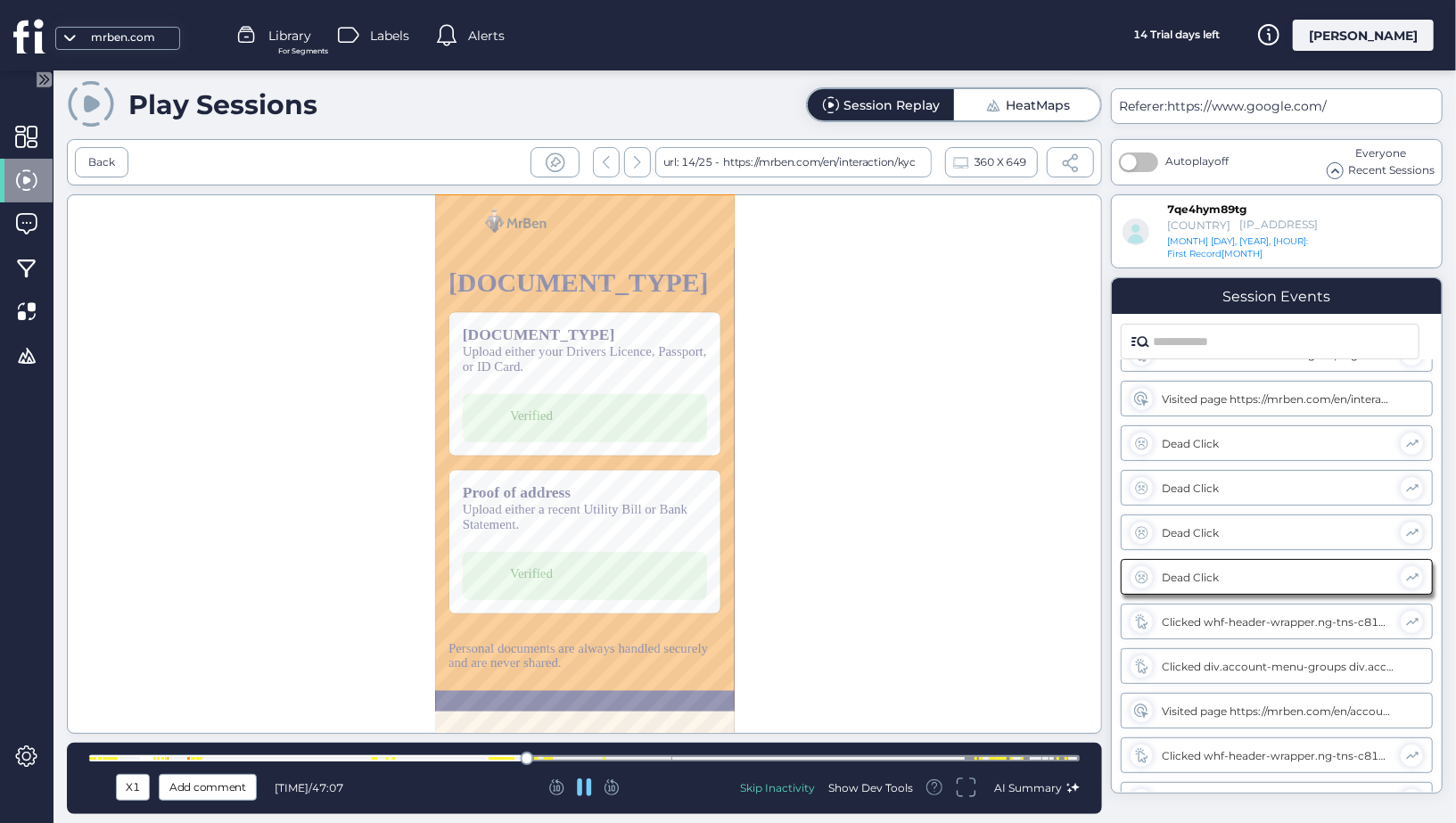 click at bounding box center (584, 758) 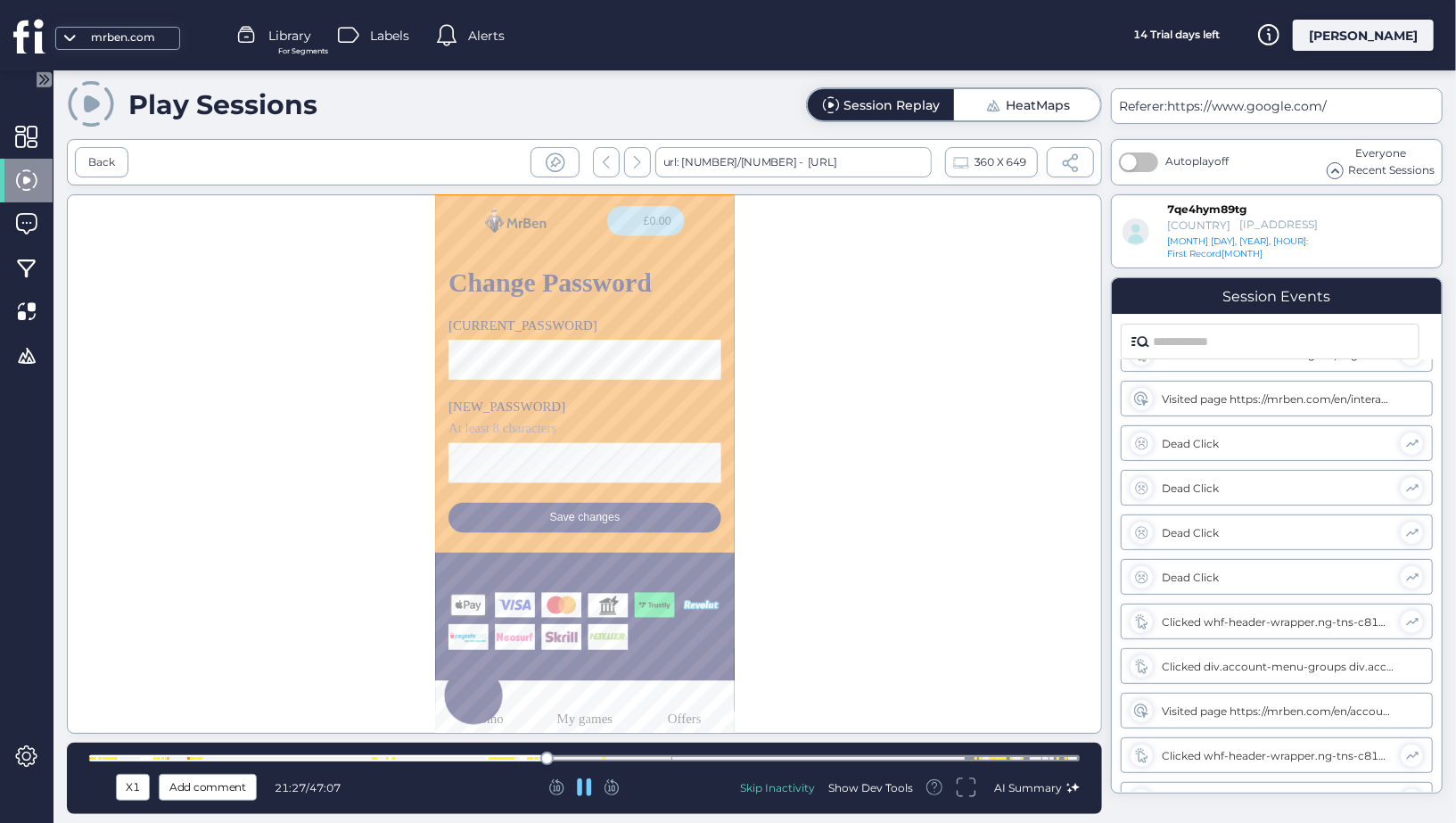 scroll, scrollTop: 0, scrollLeft: 0, axis: both 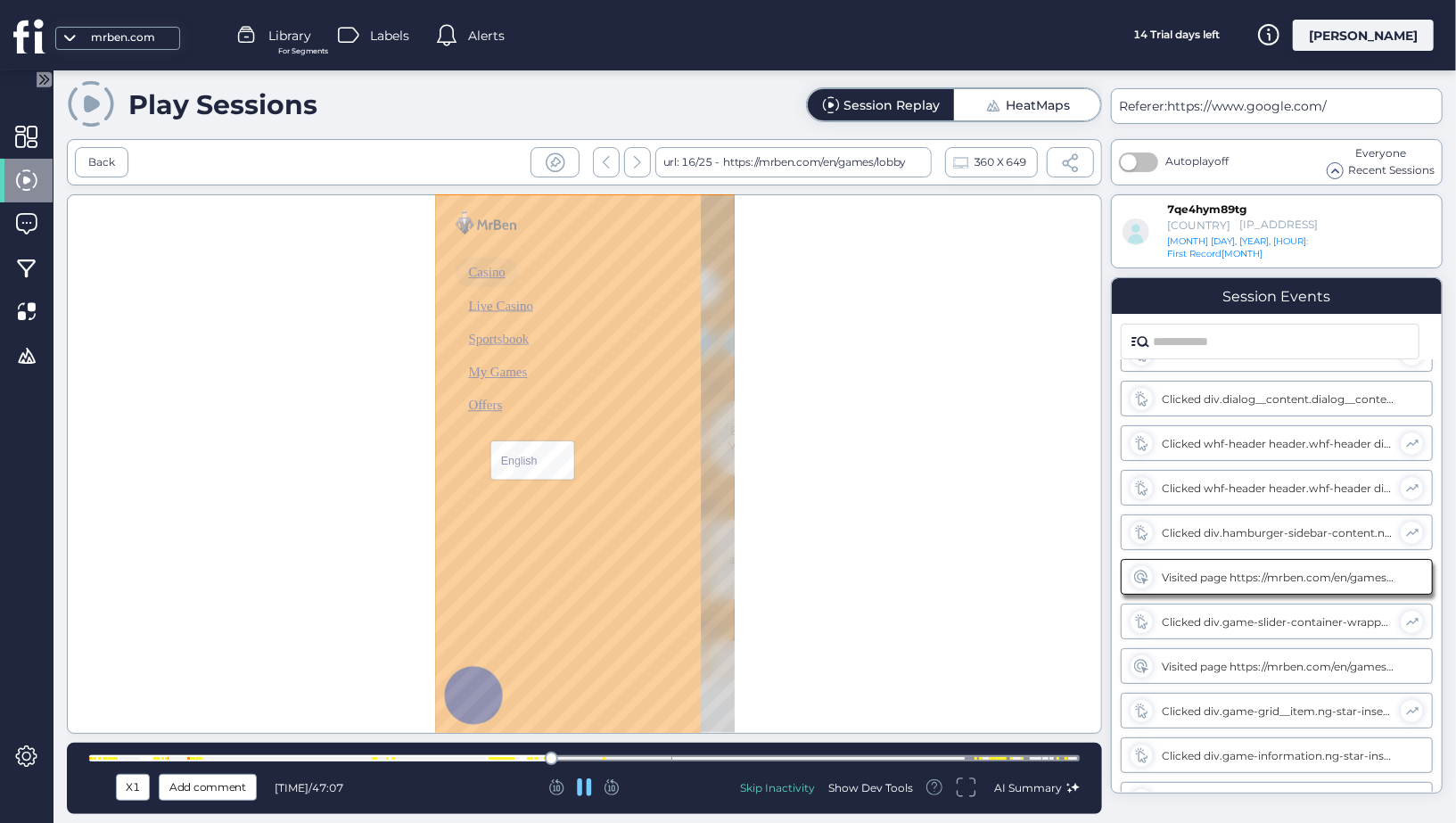 type 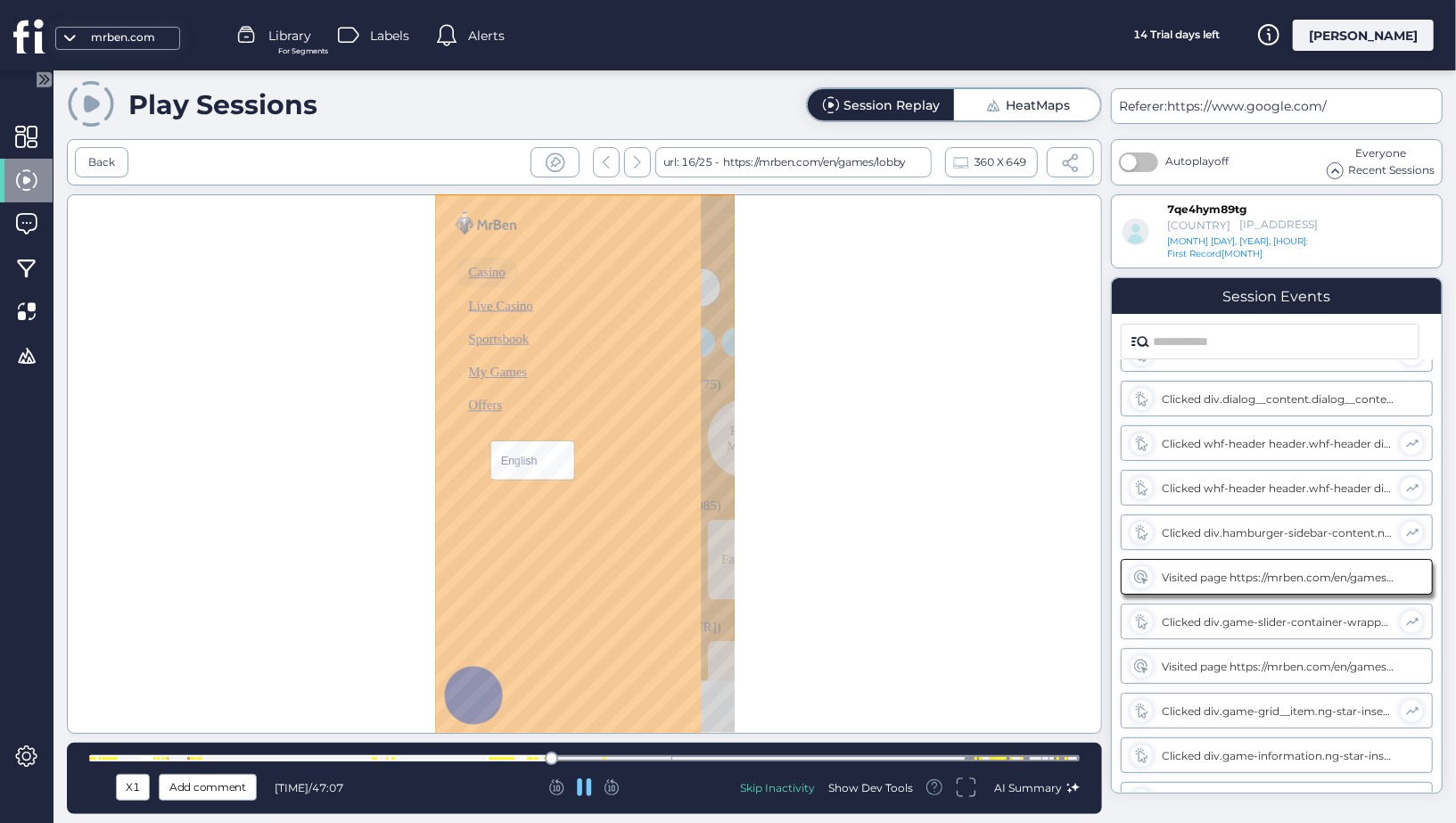 click 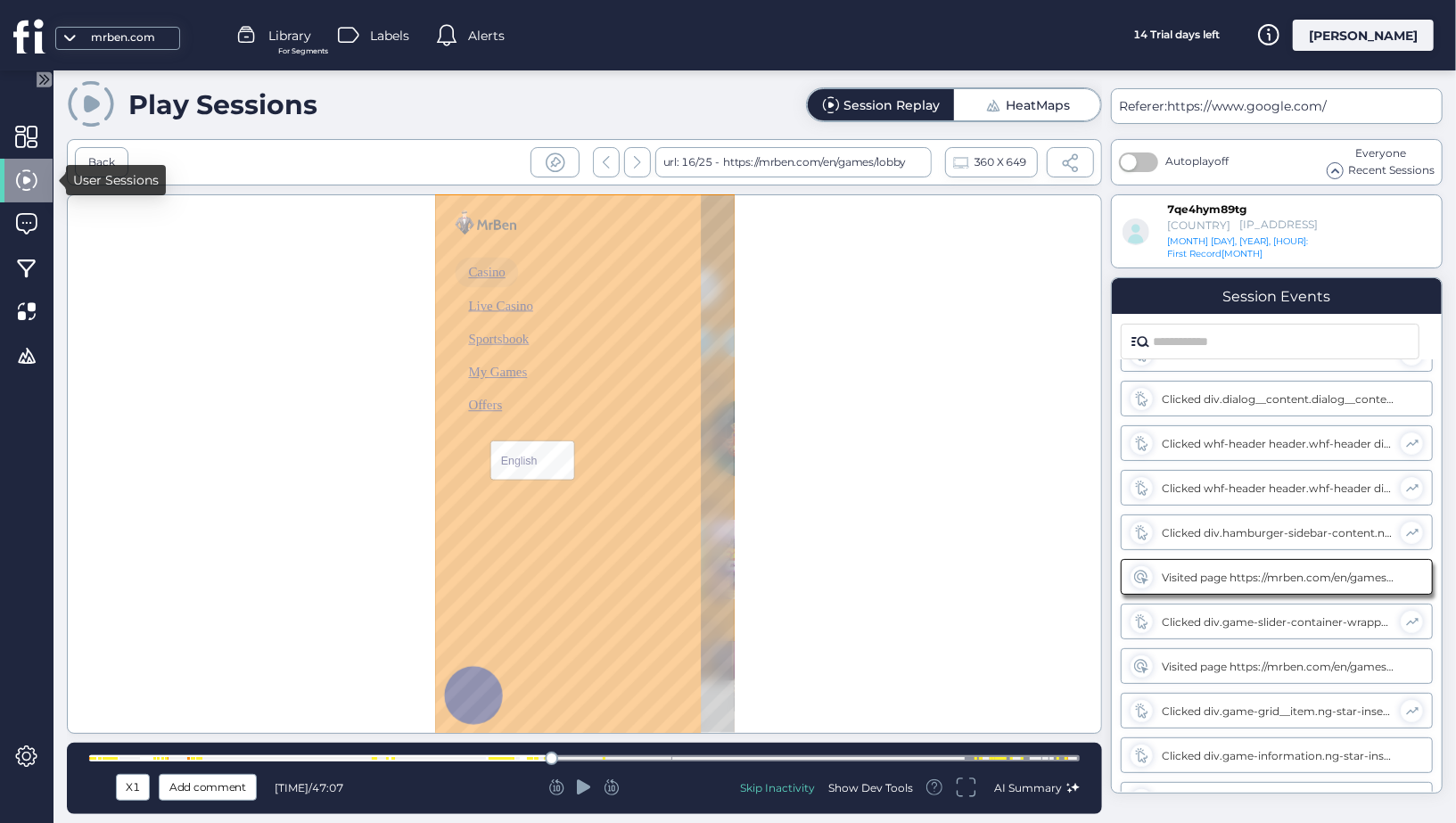 click 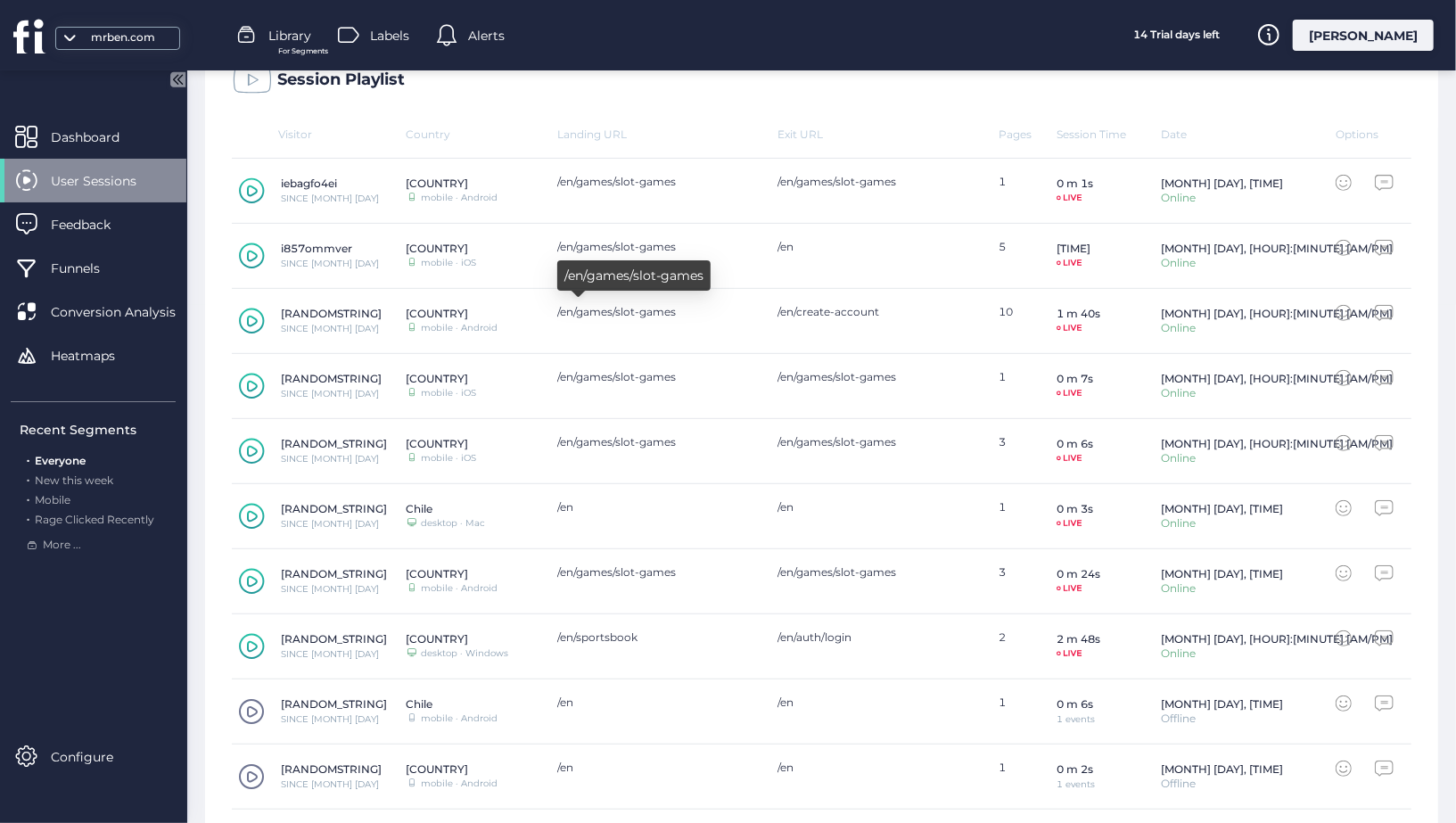 scroll, scrollTop: 568, scrollLeft: 0, axis: vertical 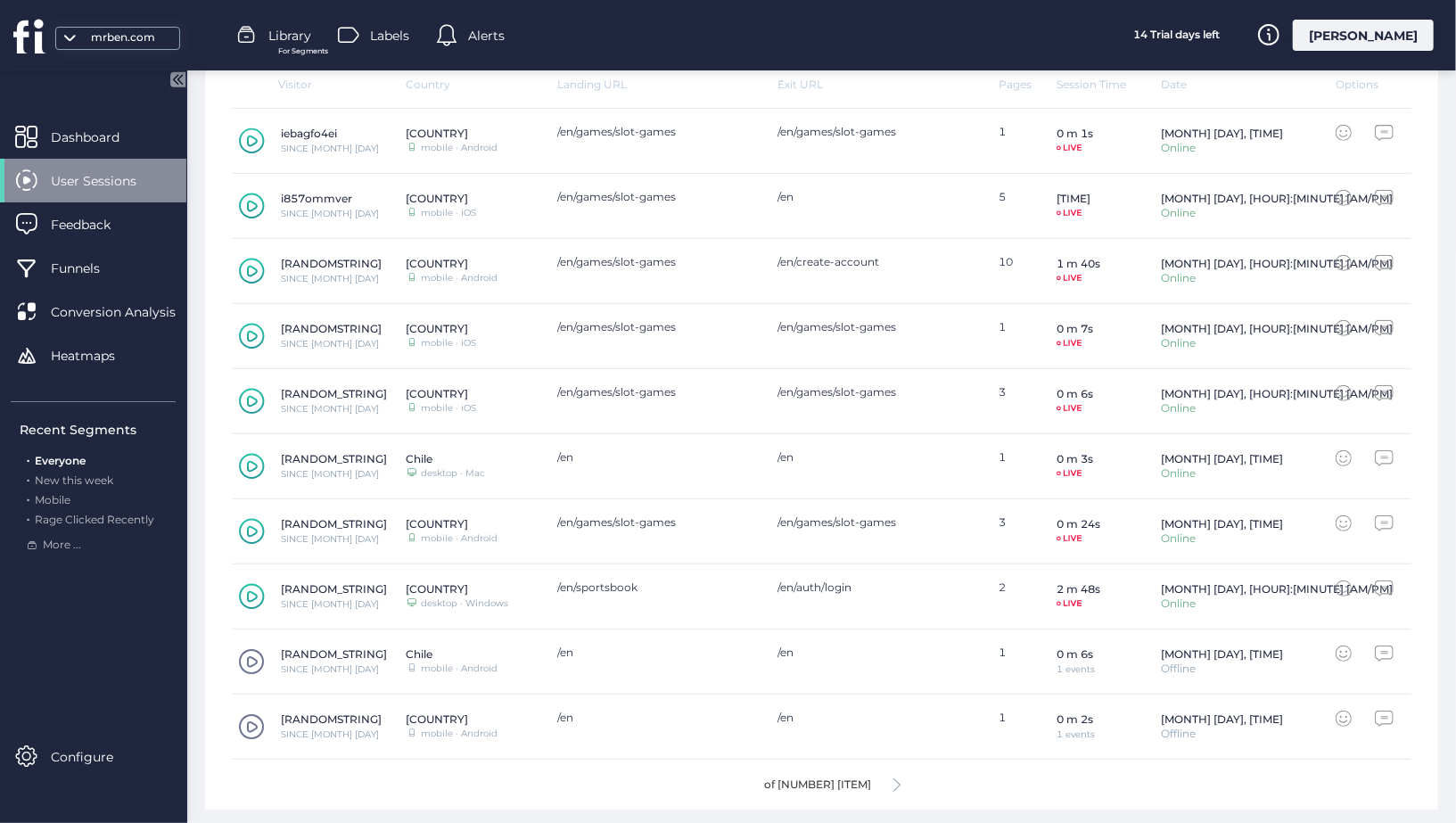 click on "1-10 of 36 Sessions" 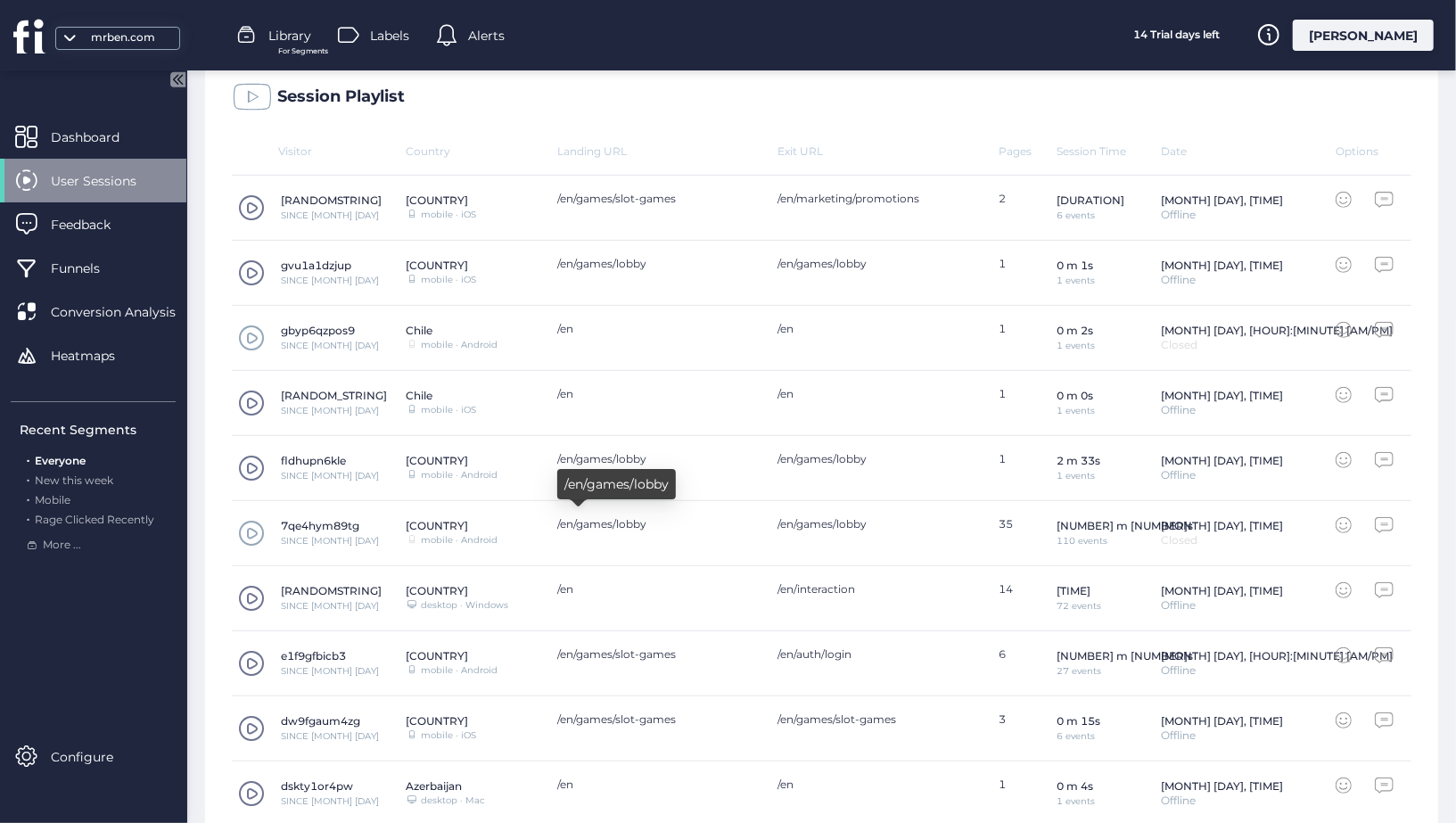 scroll, scrollTop: 568, scrollLeft: 0, axis: vertical 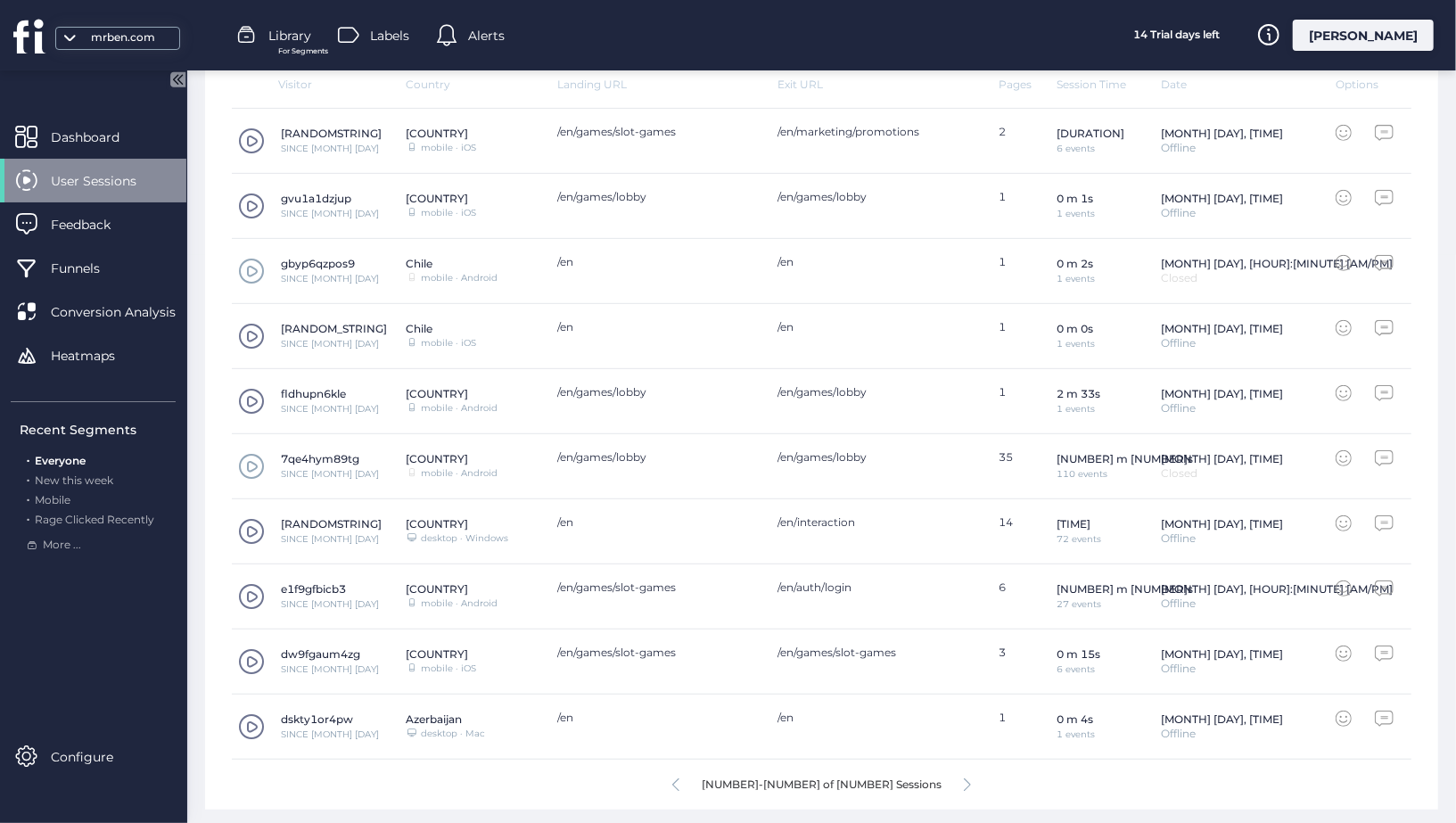 click 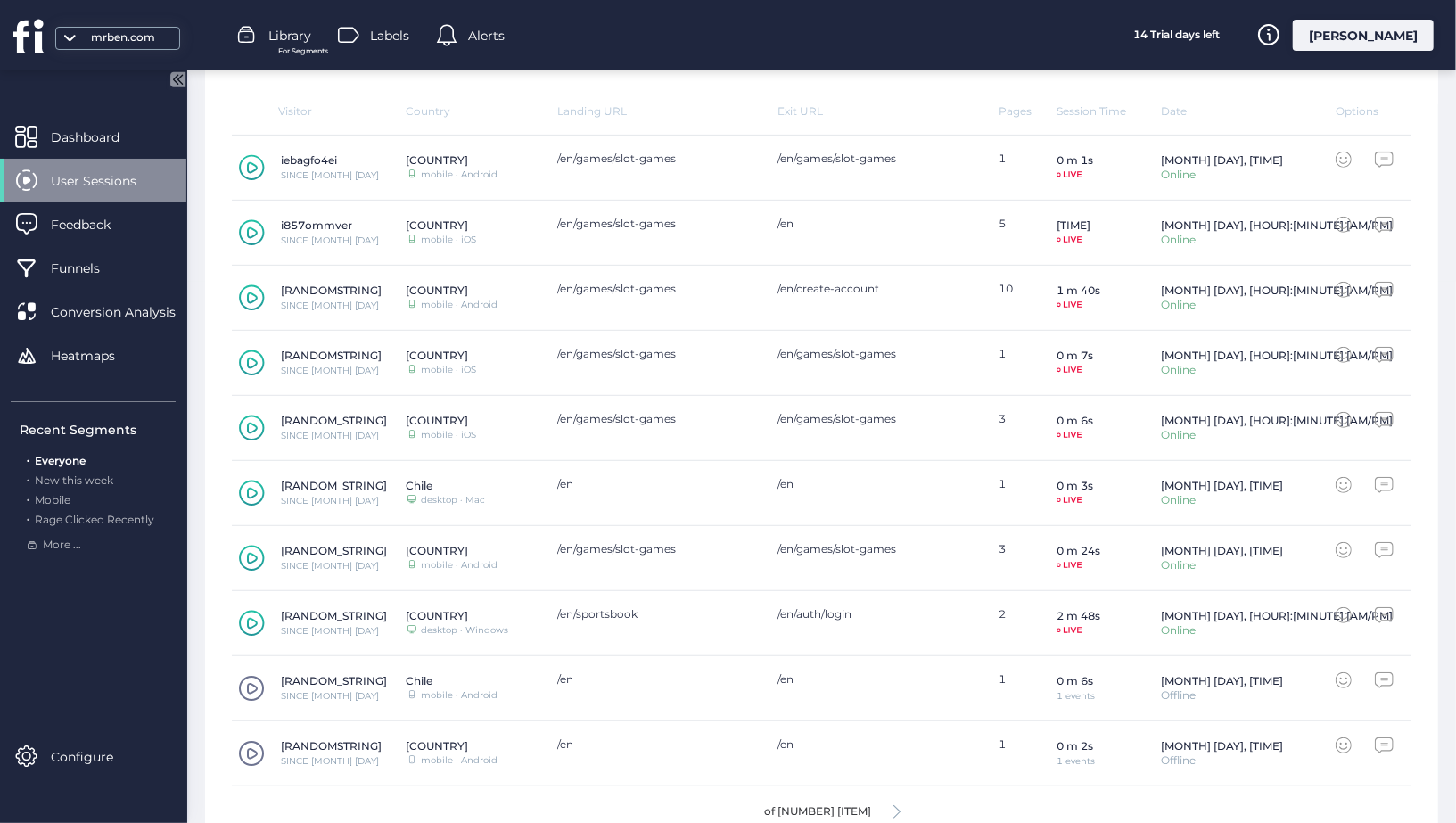 scroll, scrollTop: 568, scrollLeft: 0, axis: vertical 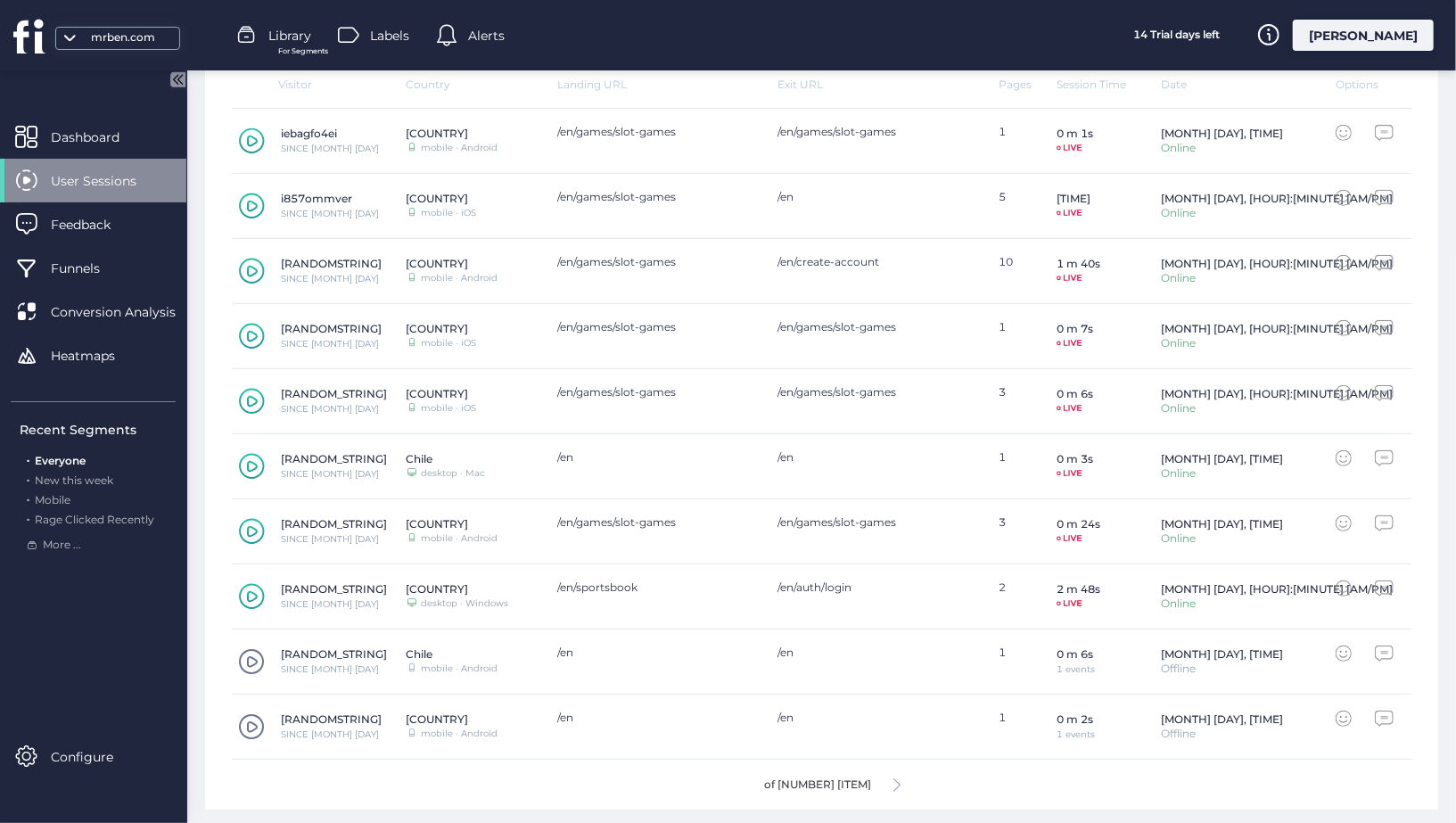 click on "1-10 of 36 Sessions" 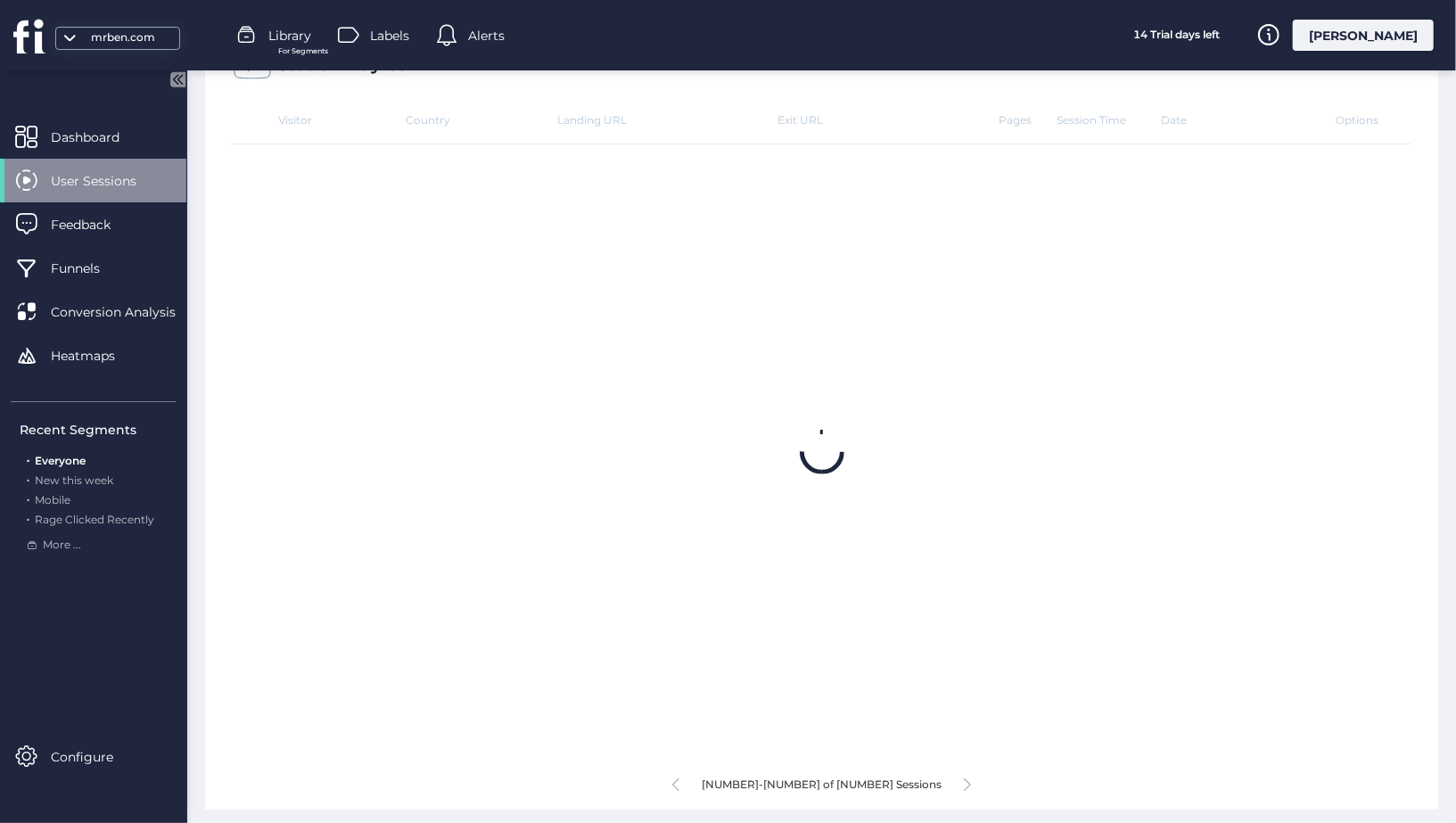 scroll, scrollTop: 568, scrollLeft: 0, axis: vertical 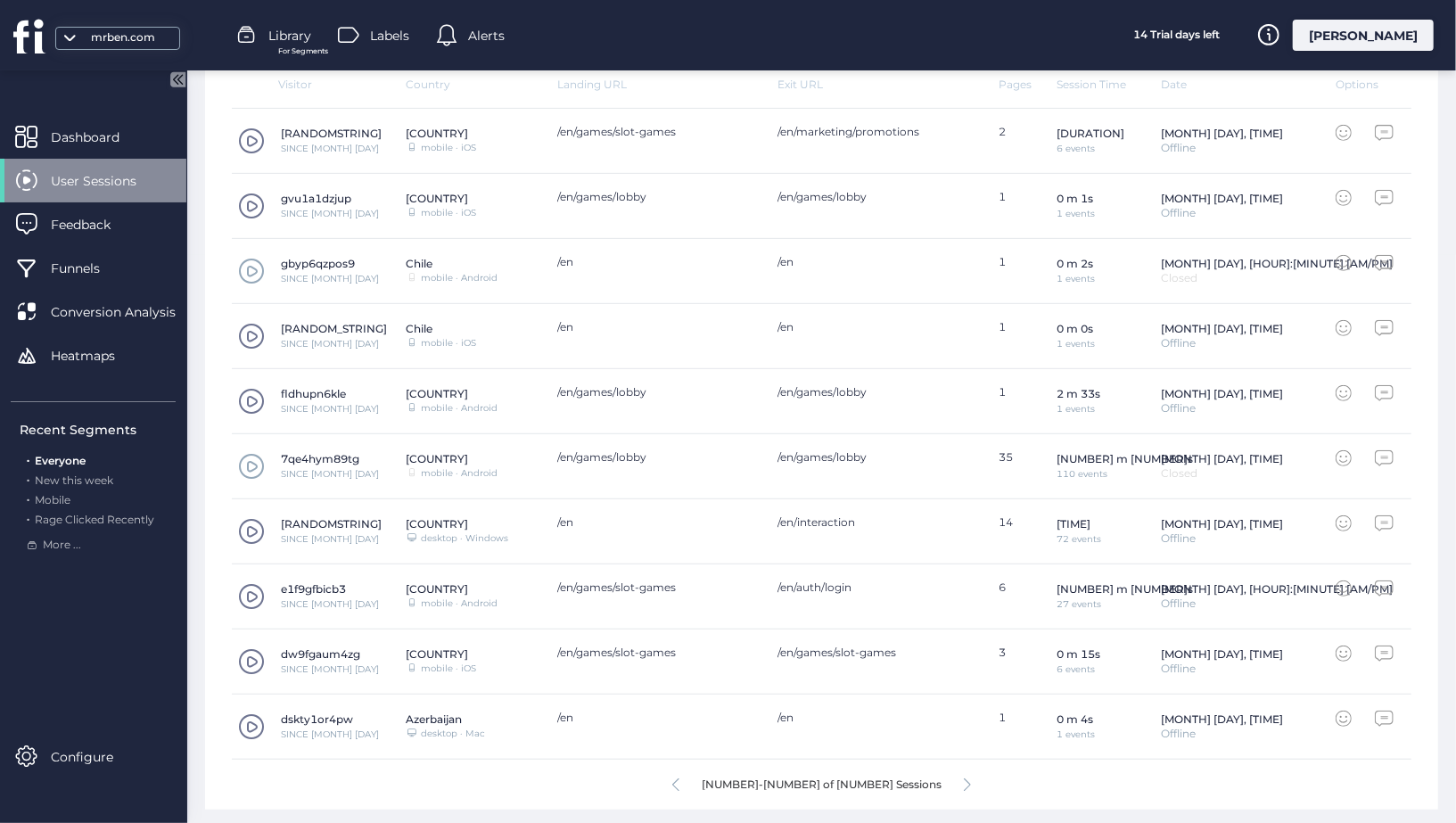 click 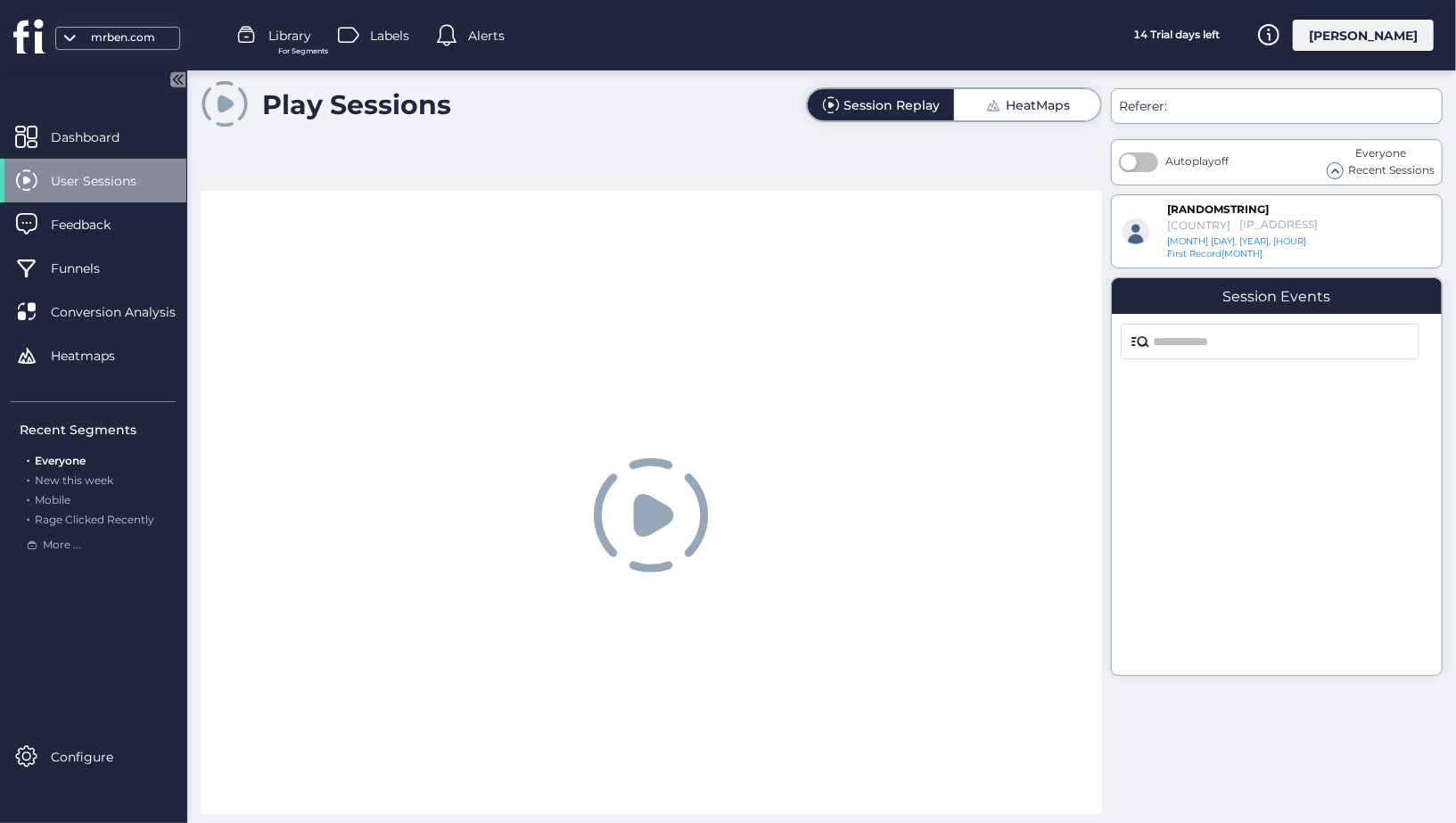 scroll, scrollTop: 0, scrollLeft: 0, axis: both 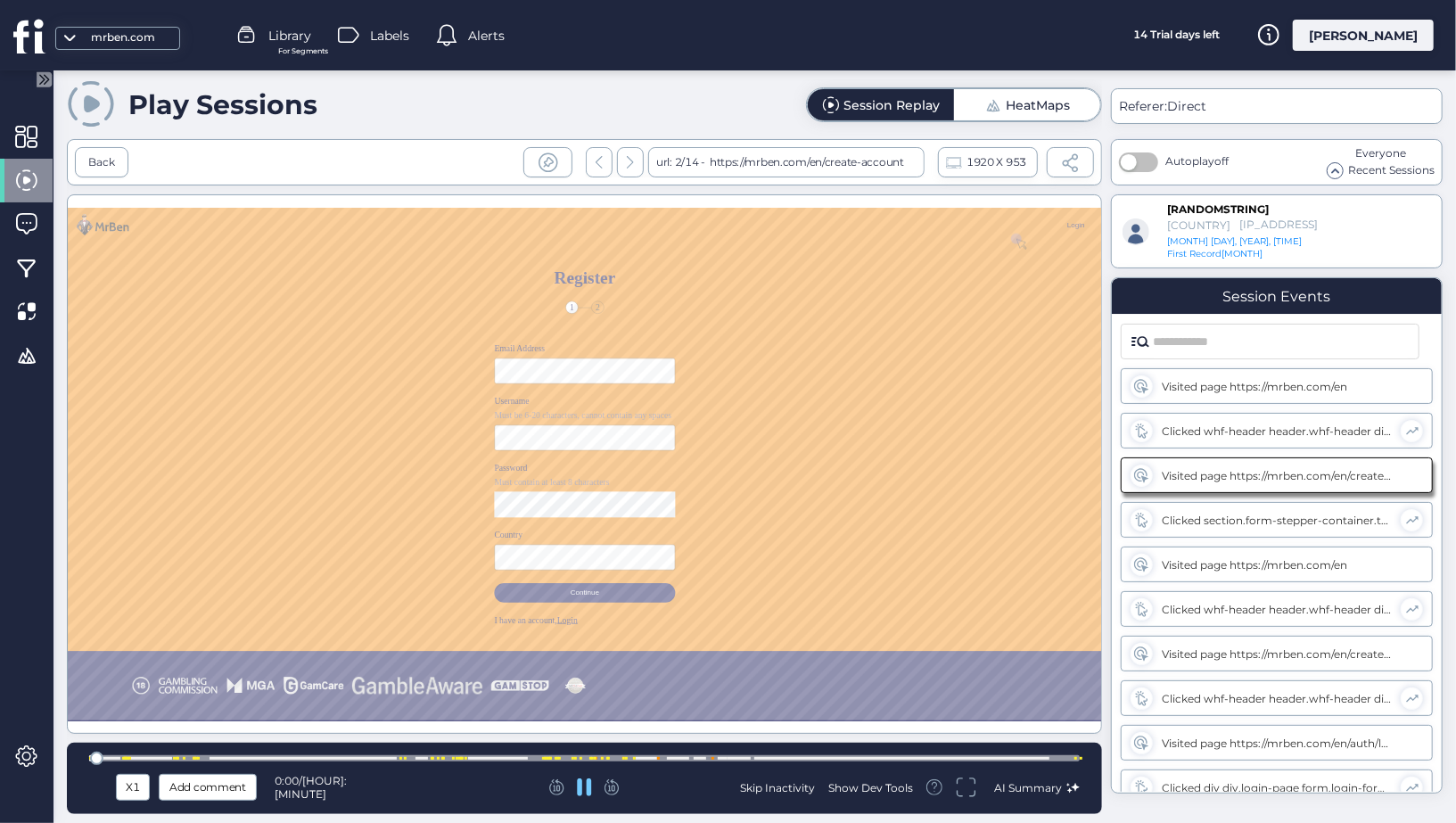 type on "**********" 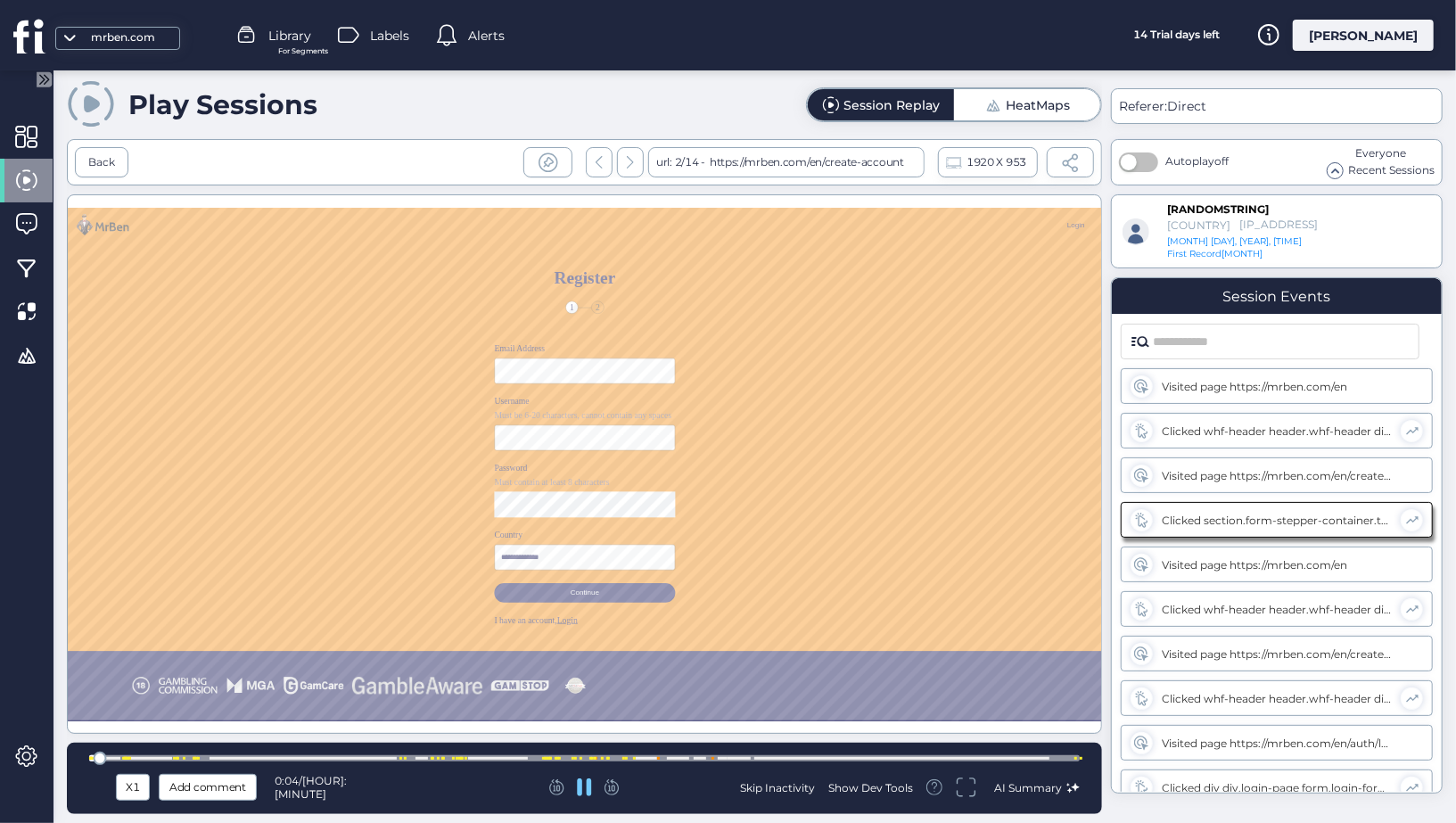 type 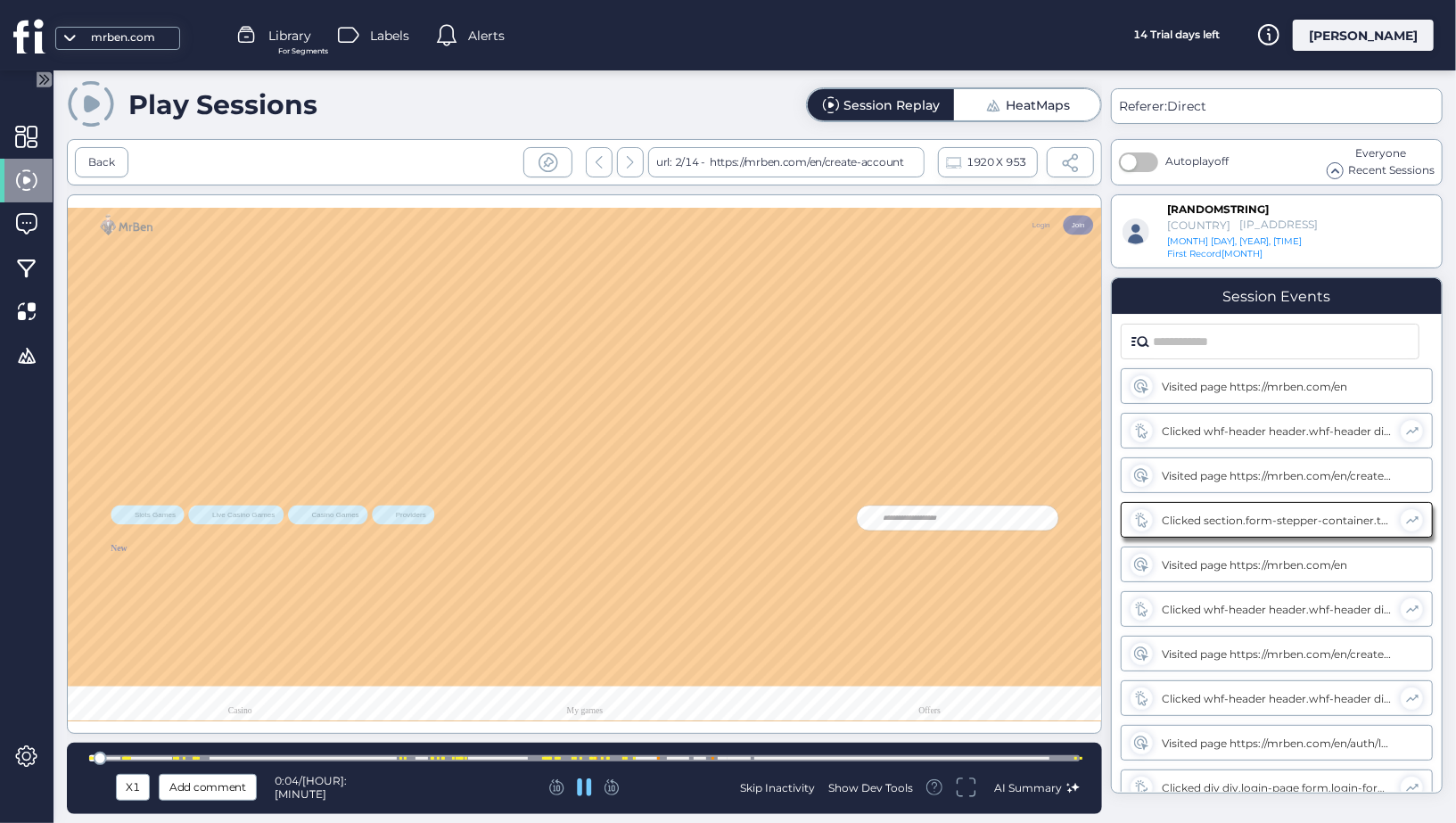 type 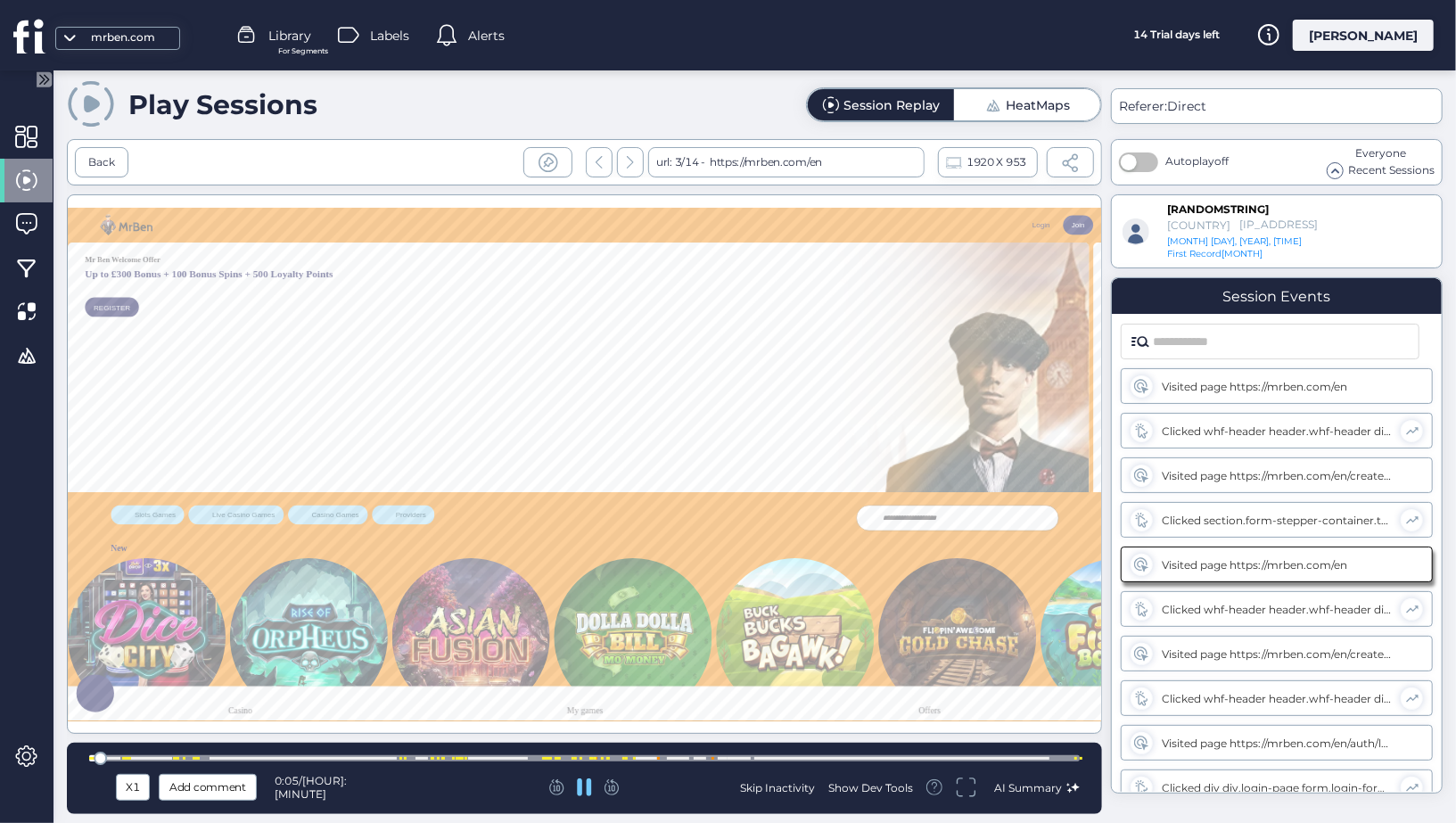 scroll, scrollTop: 0, scrollLeft: 0, axis: both 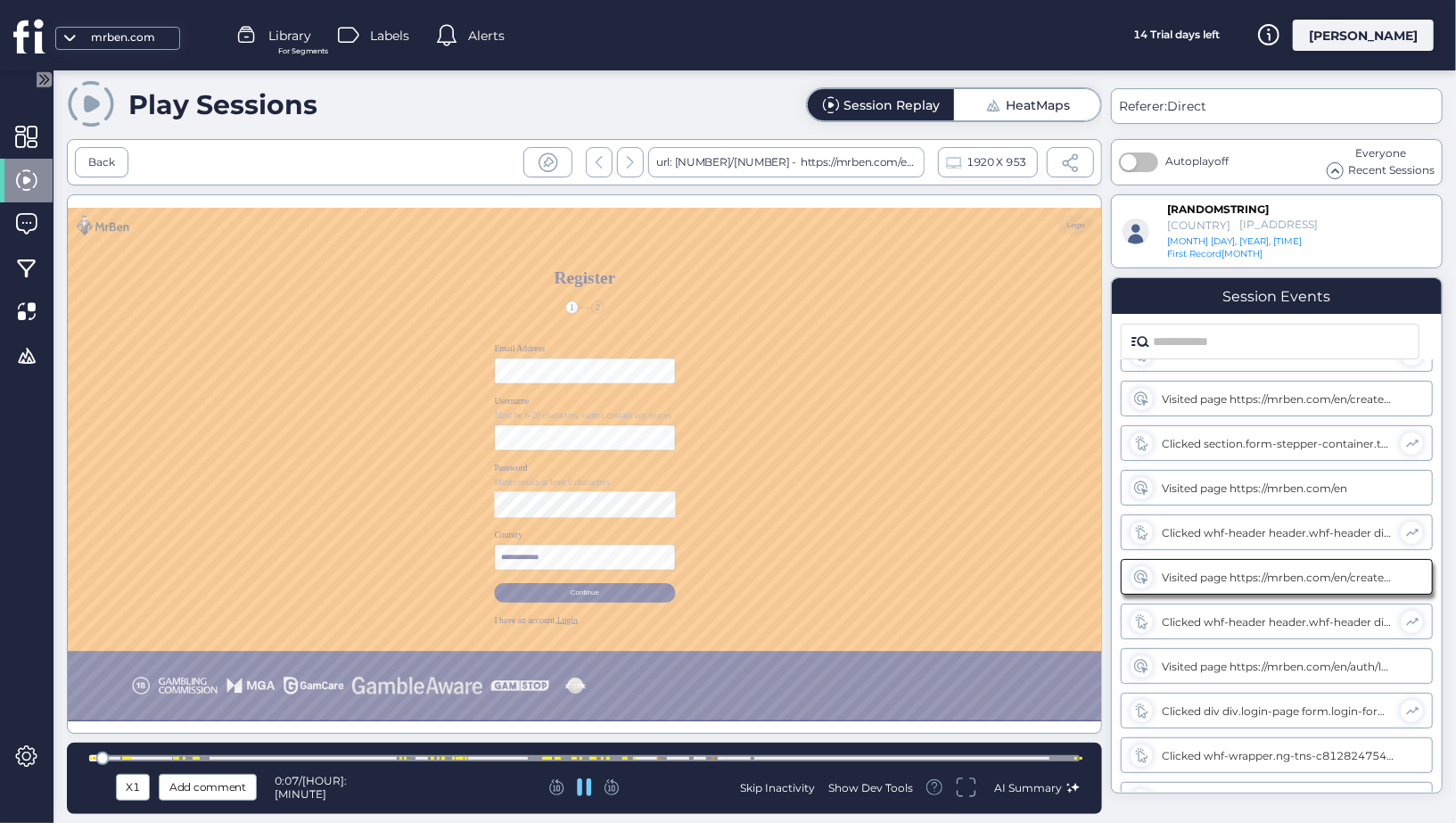 click 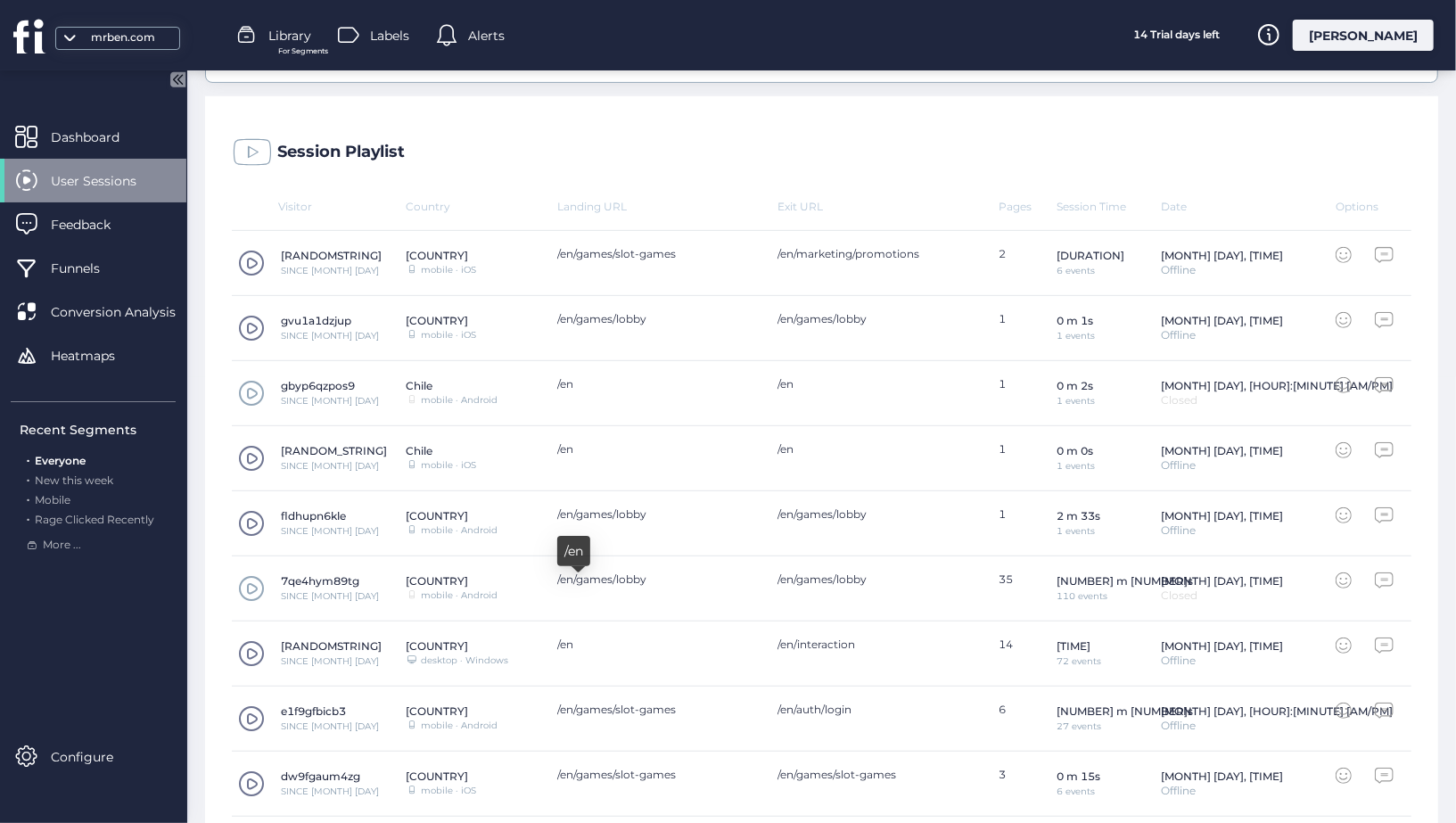 scroll, scrollTop: 568, scrollLeft: 0, axis: vertical 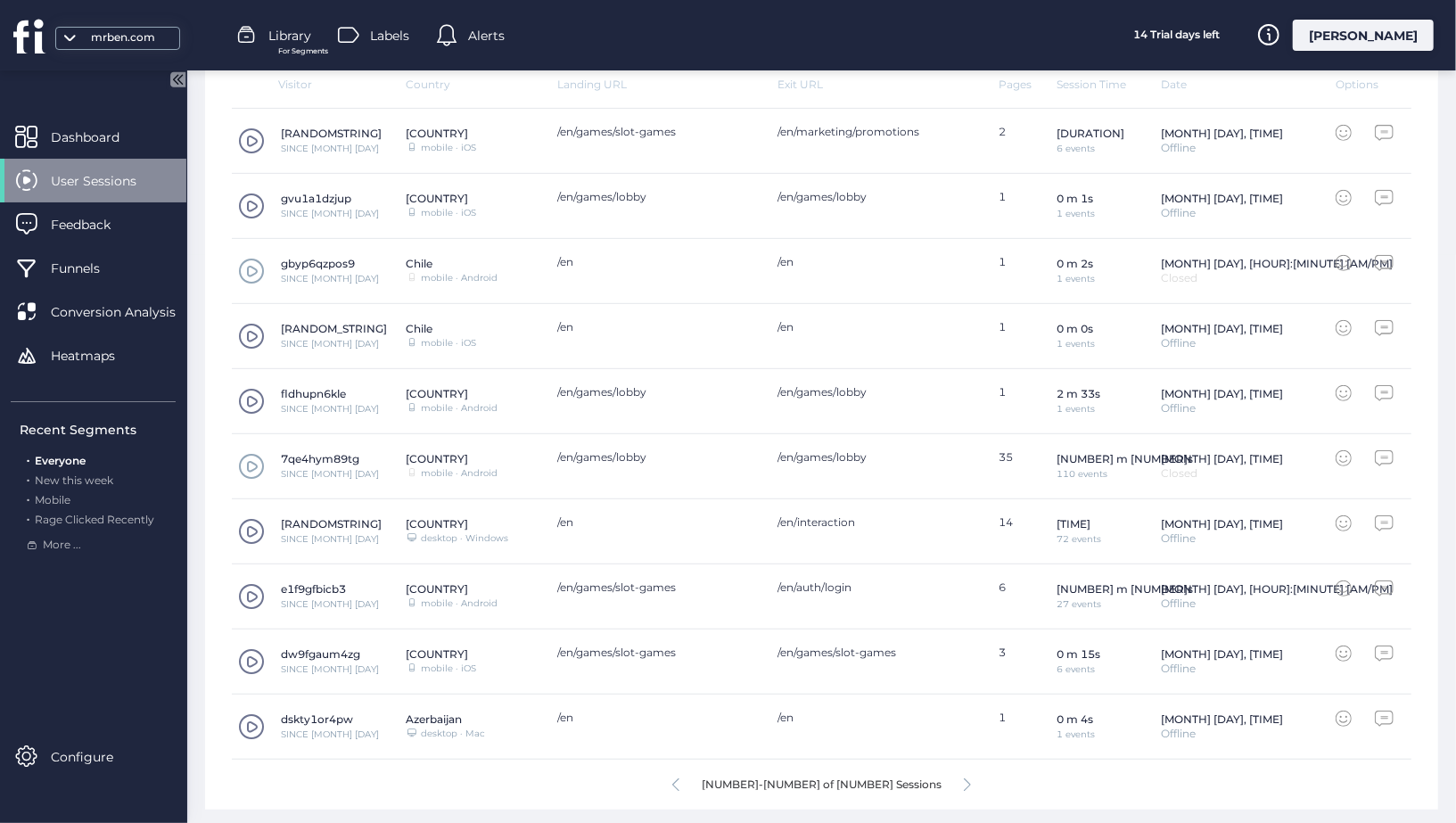click on "11-20 of 36 Sessions" 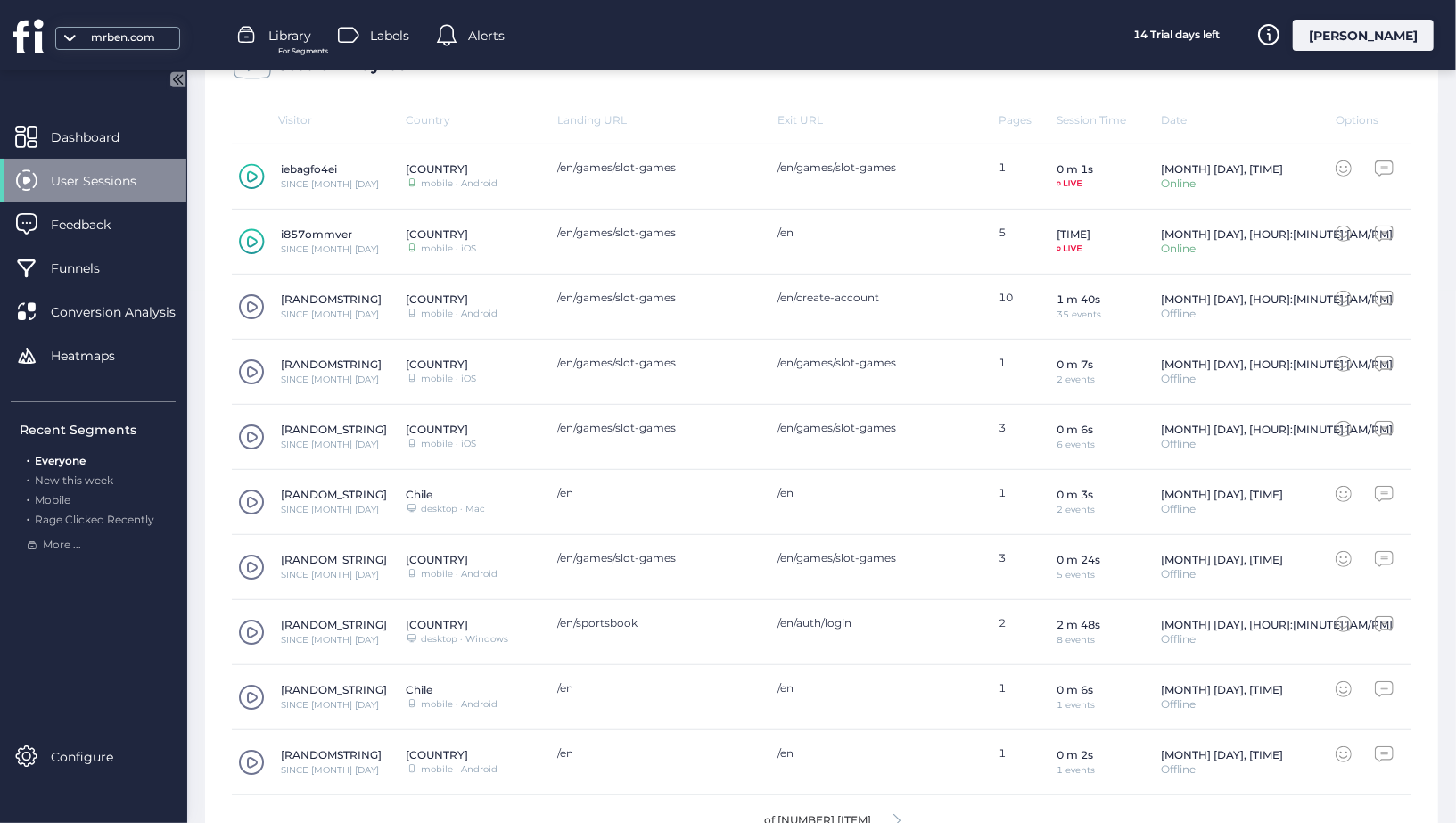 scroll, scrollTop: 568, scrollLeft: 0, axis: vertical 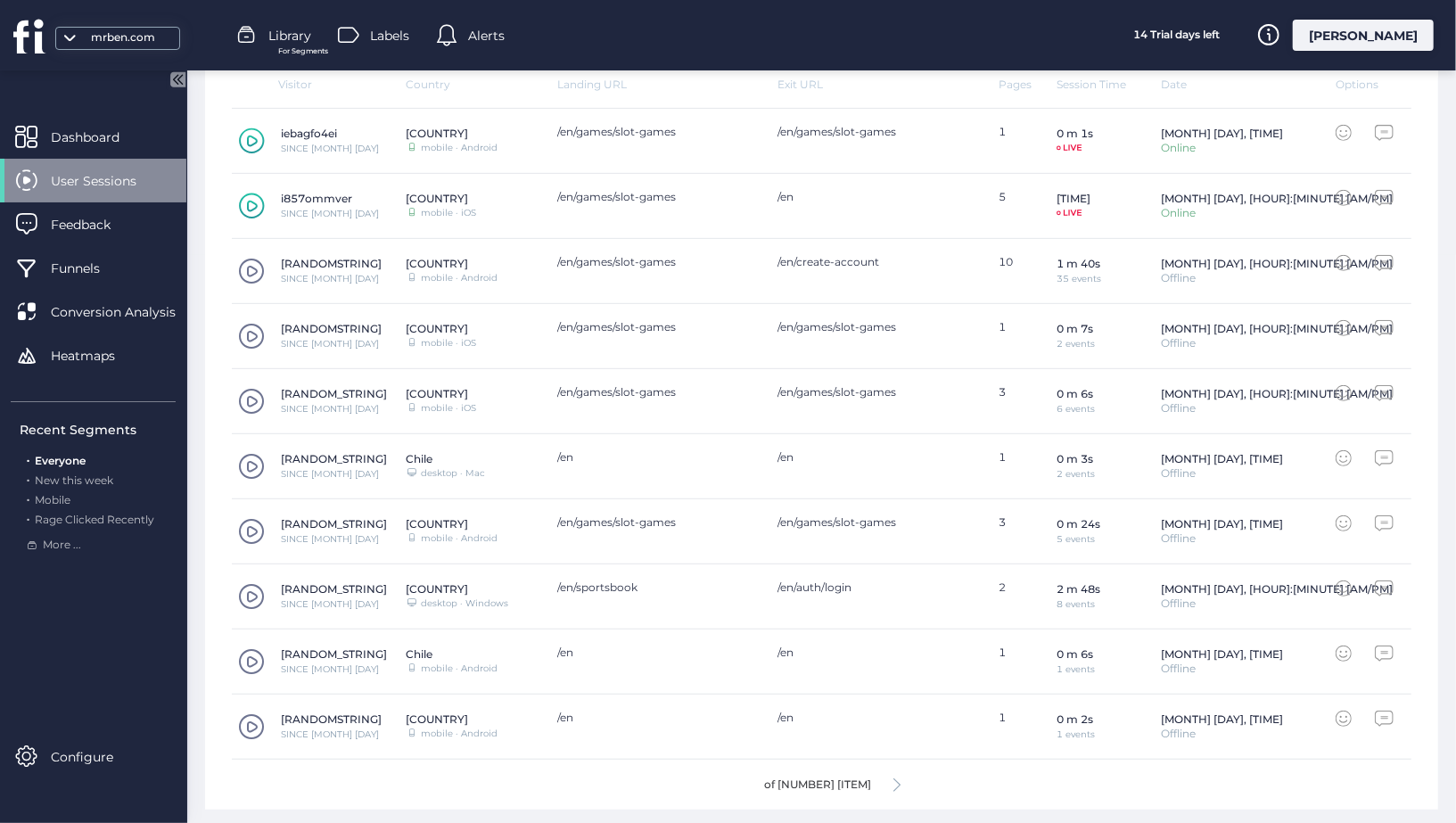 click 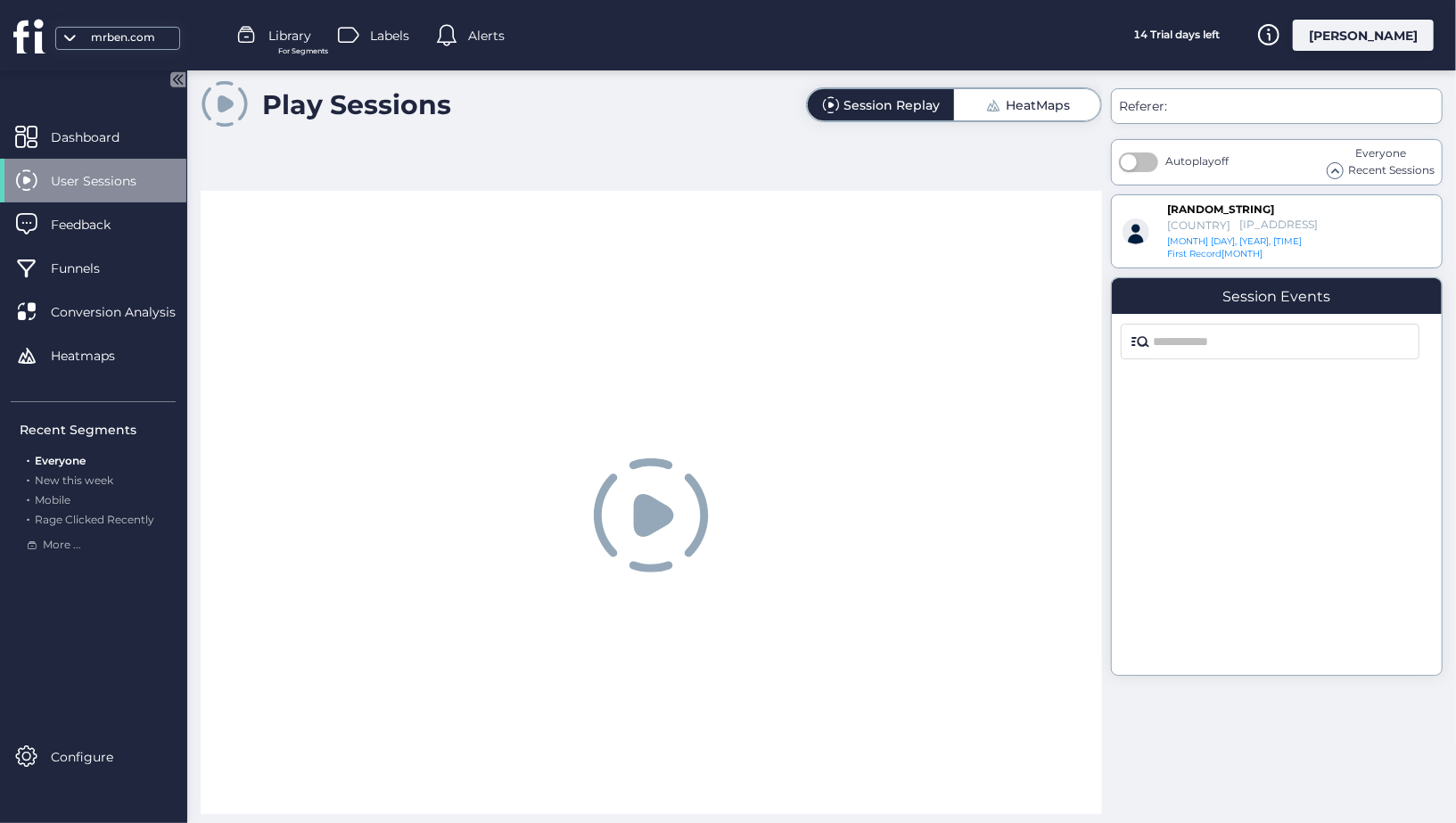 scroll, scrollTop: 0, scrollLeft: 0, axis: both 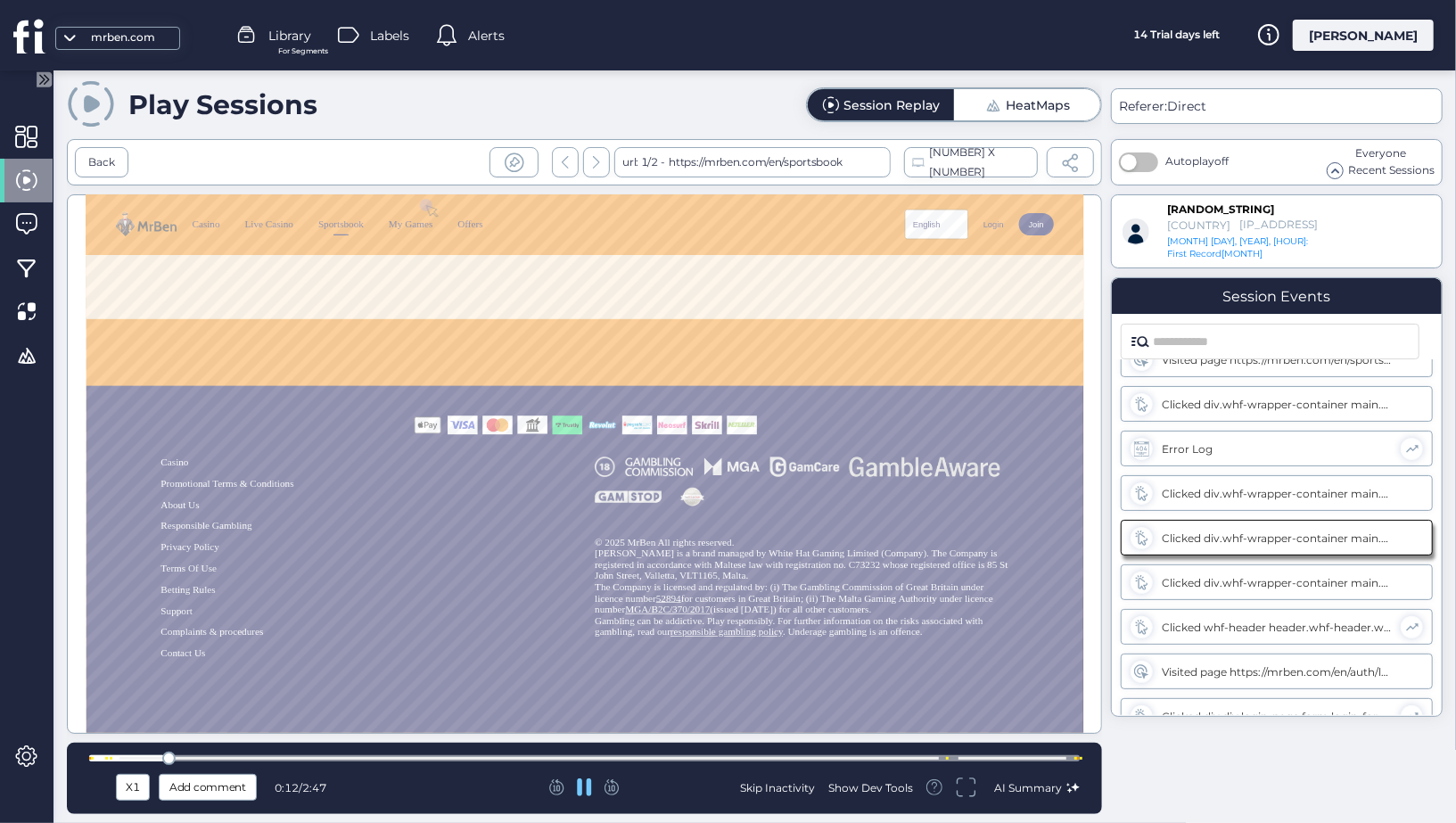 click at bounding box center (584, 758) 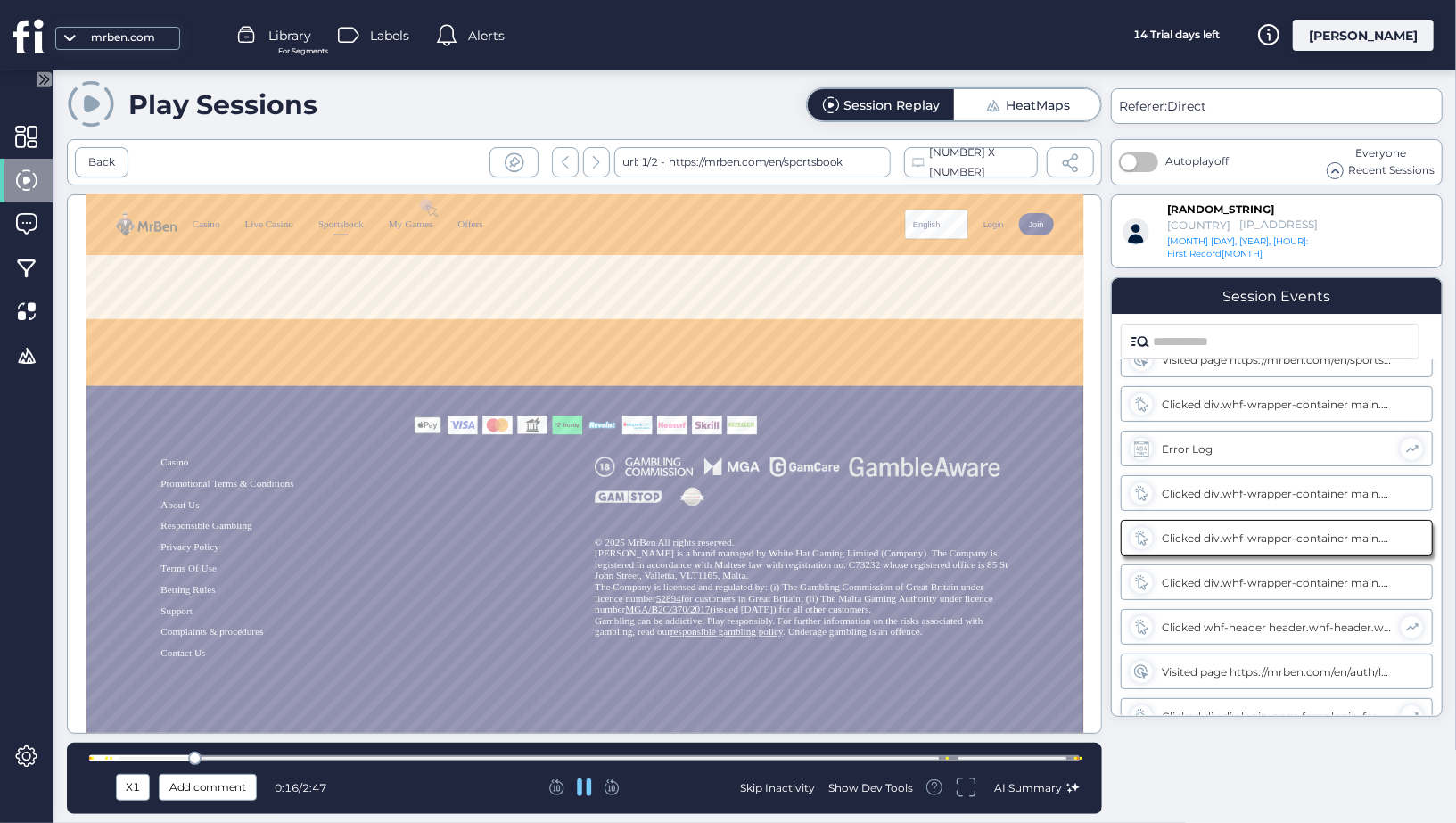 click at bounding box center (584, 758) 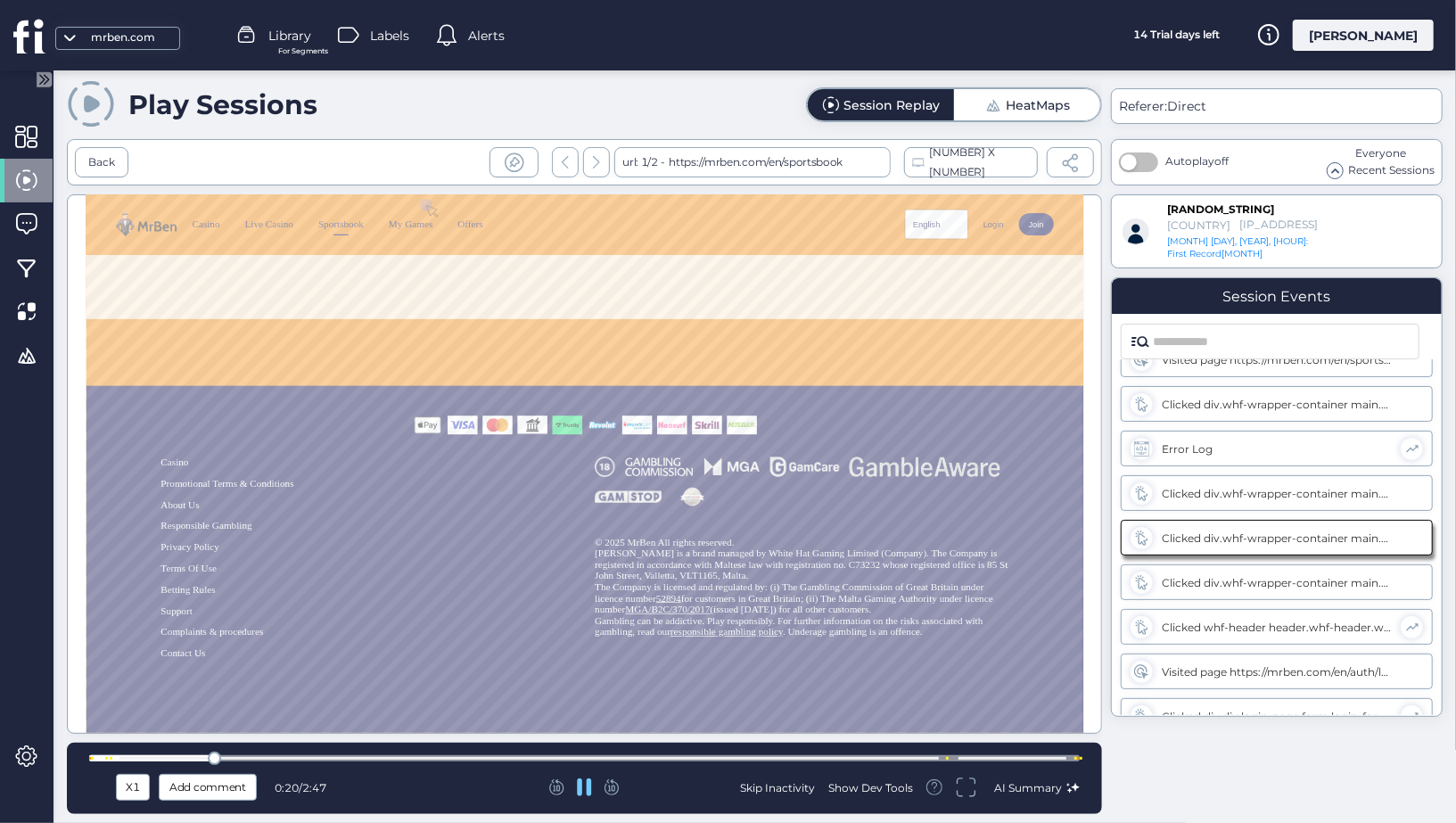 click at bounding box center (584, 758) 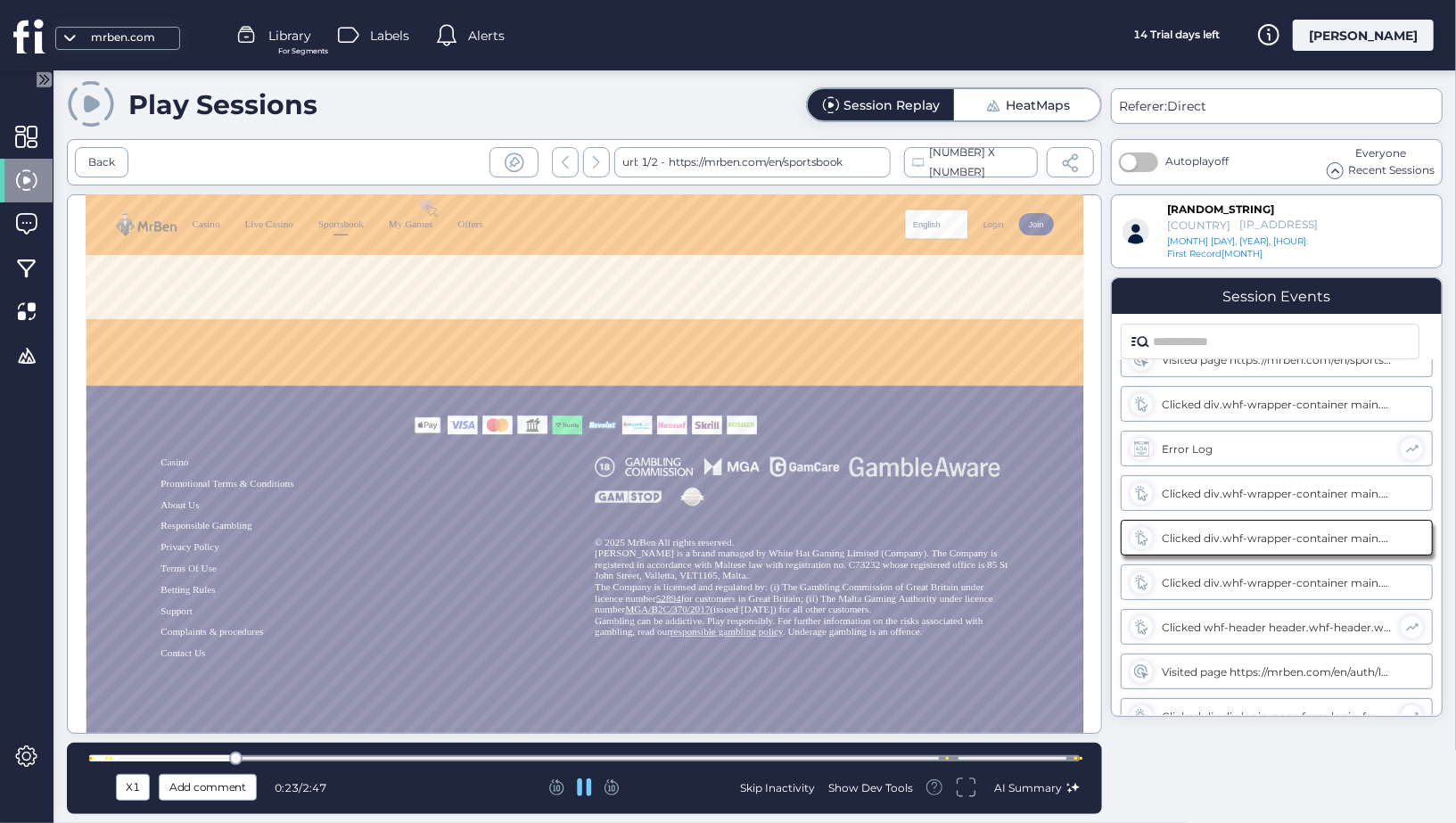 click at bounding box center [584, 758] 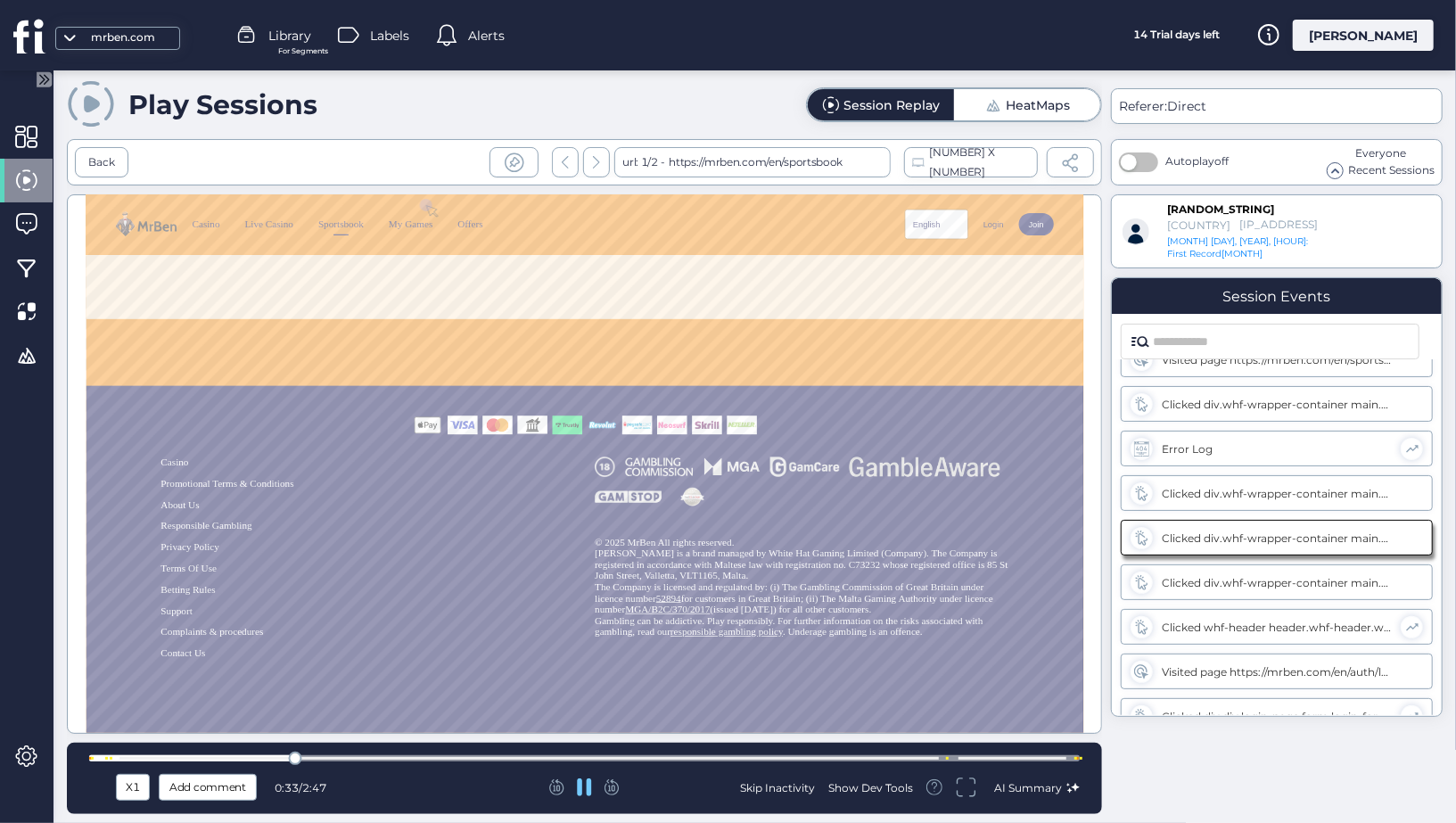 click at bounding box center (584, 758) 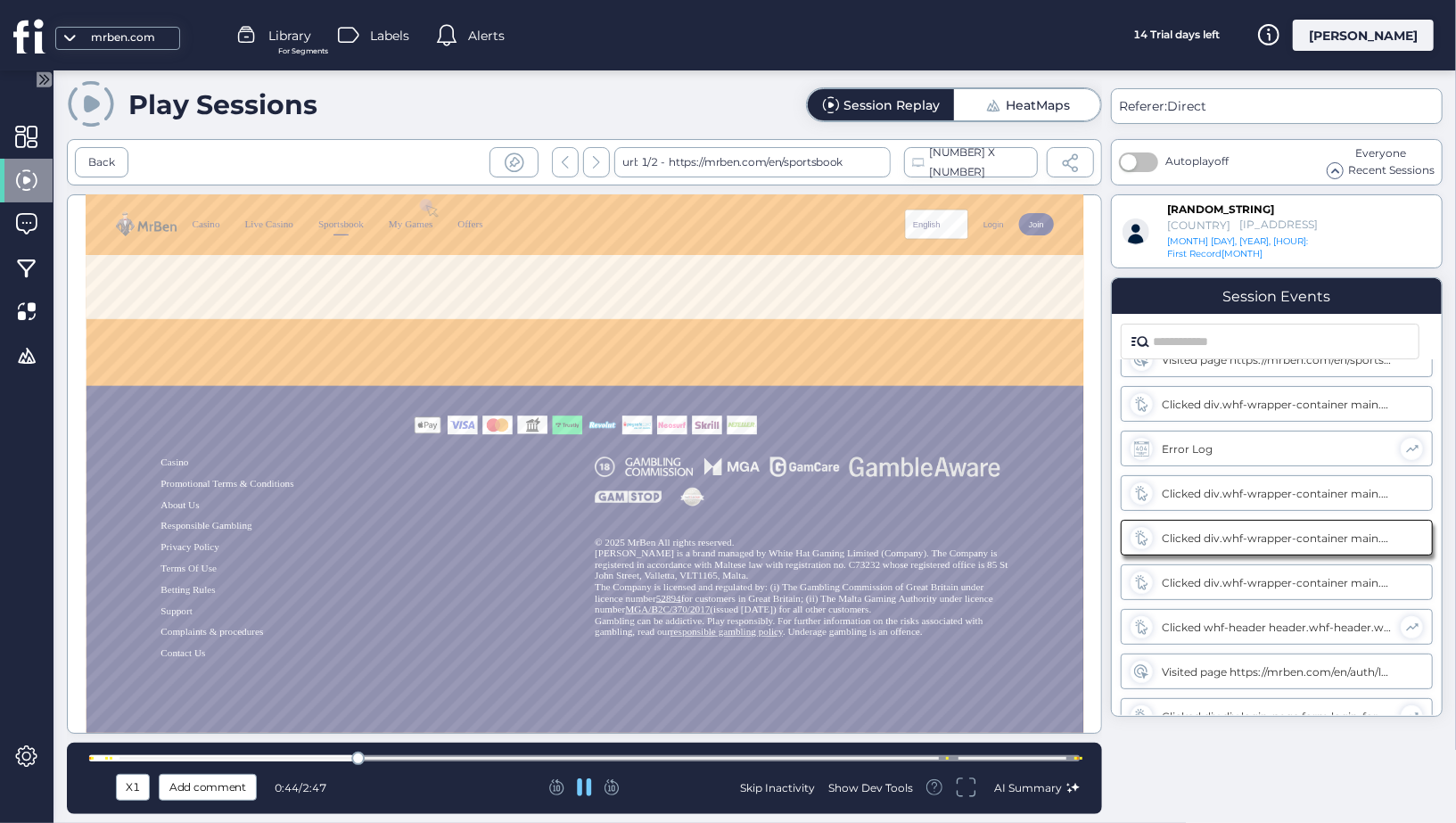 click at bounding box center (584, 758) 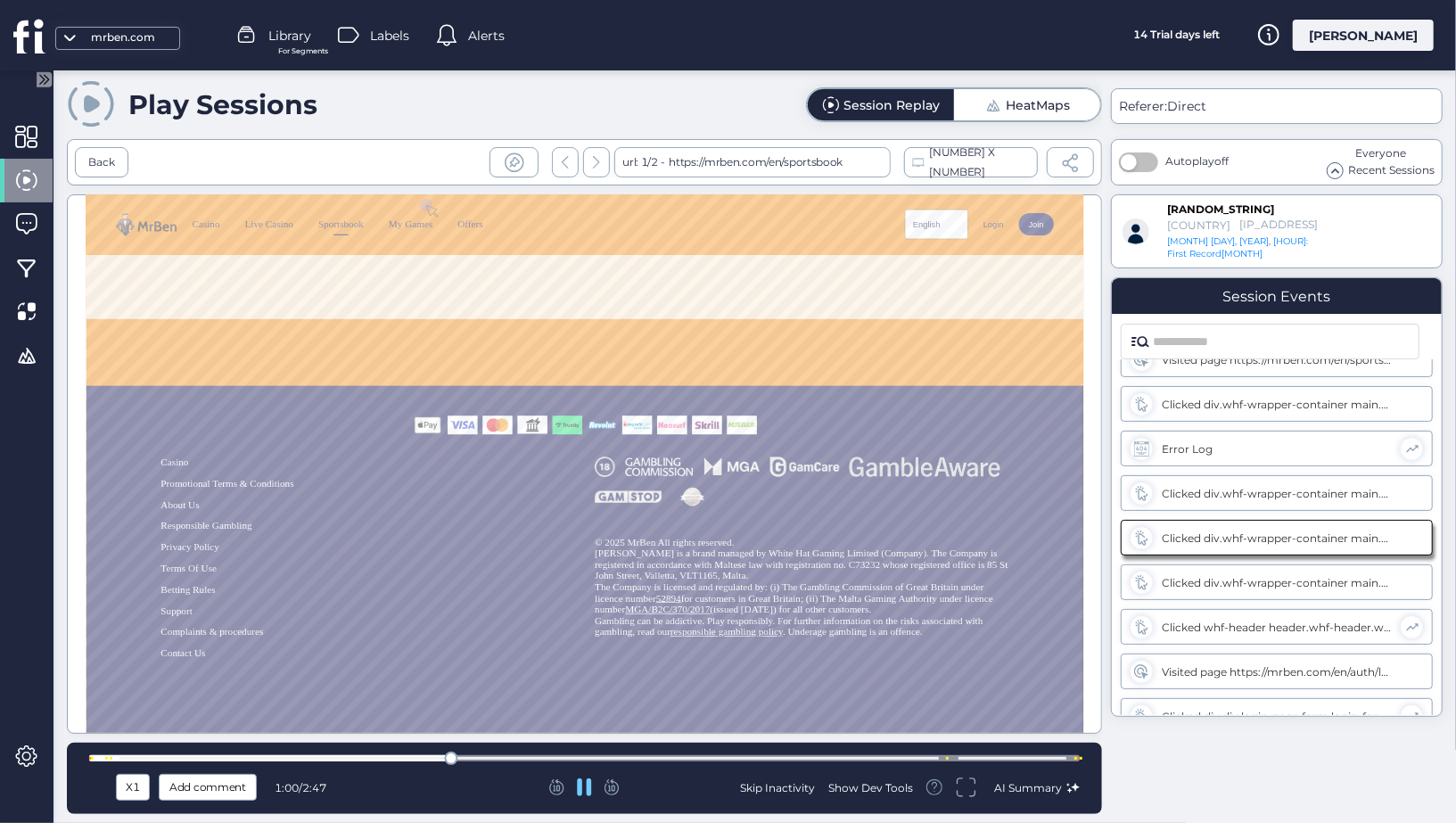 click 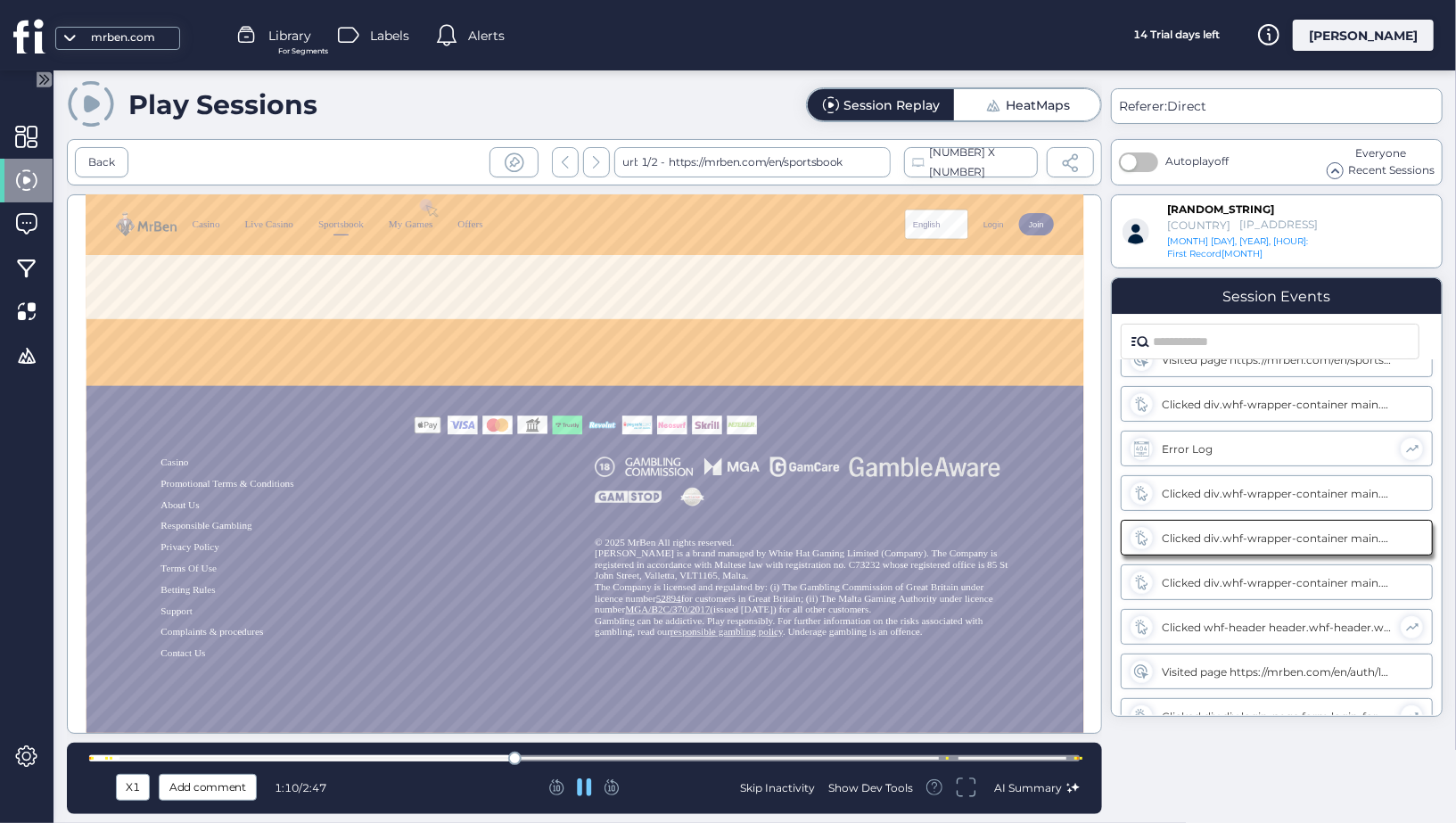 click 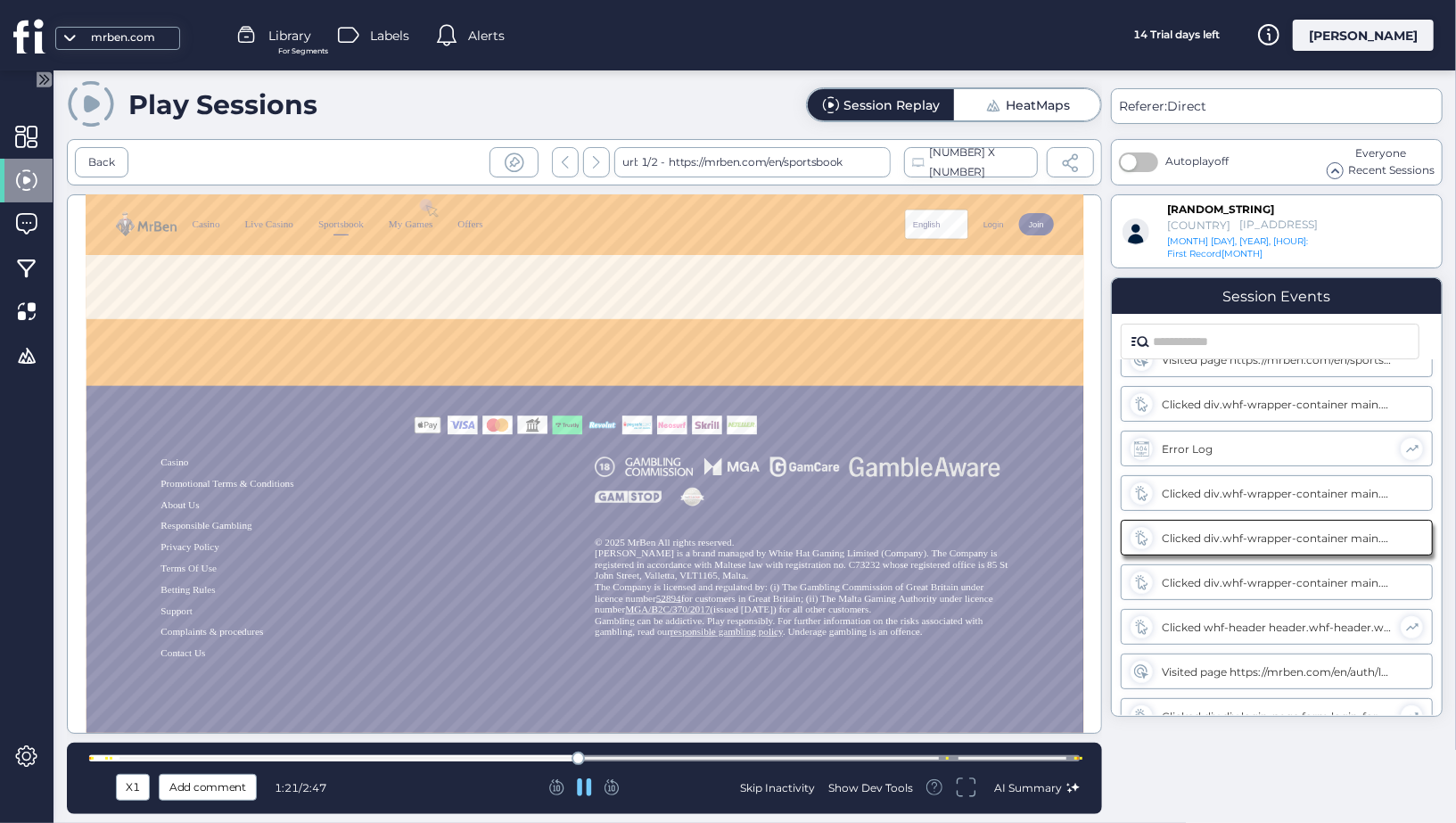 click 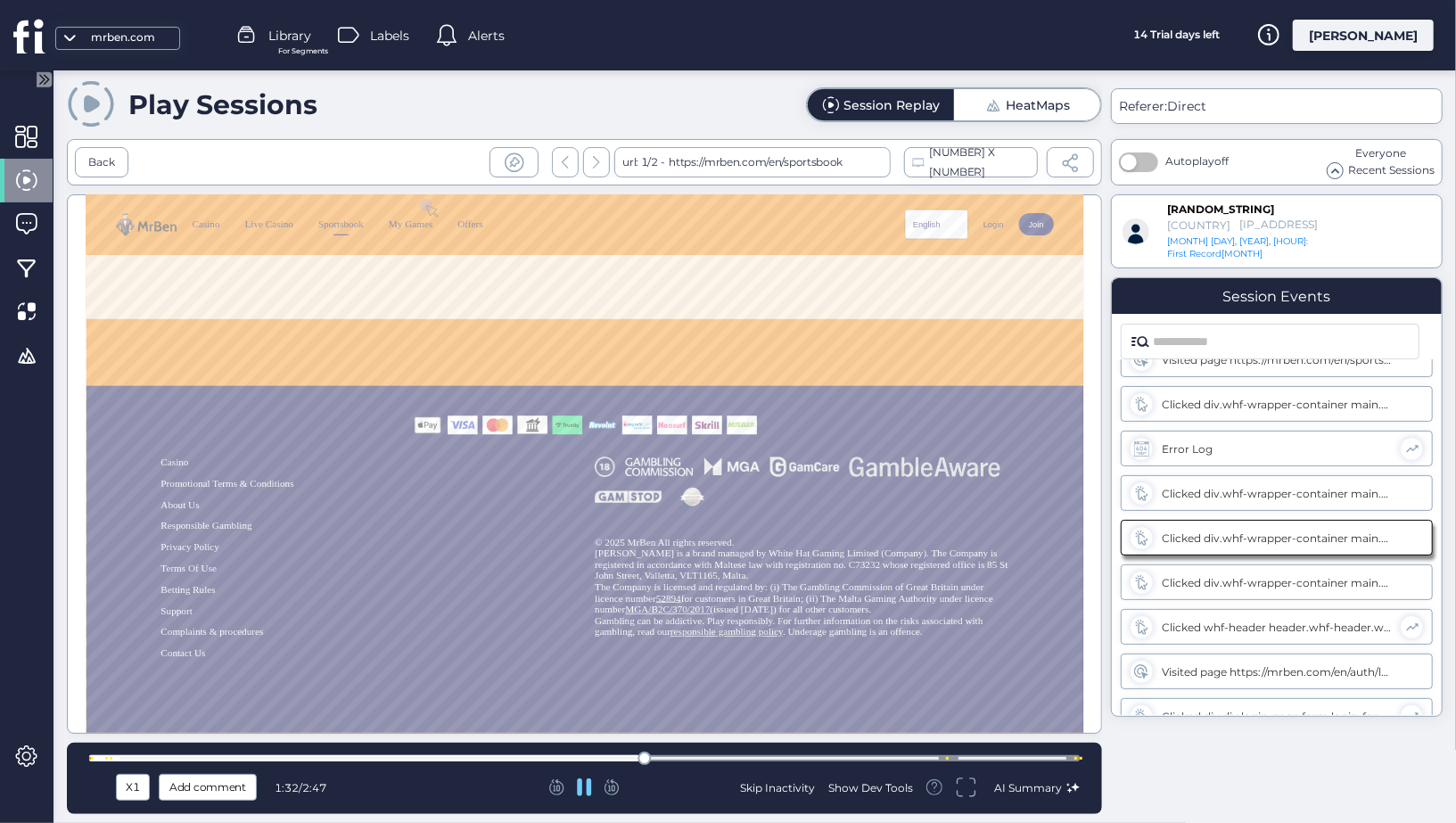 click 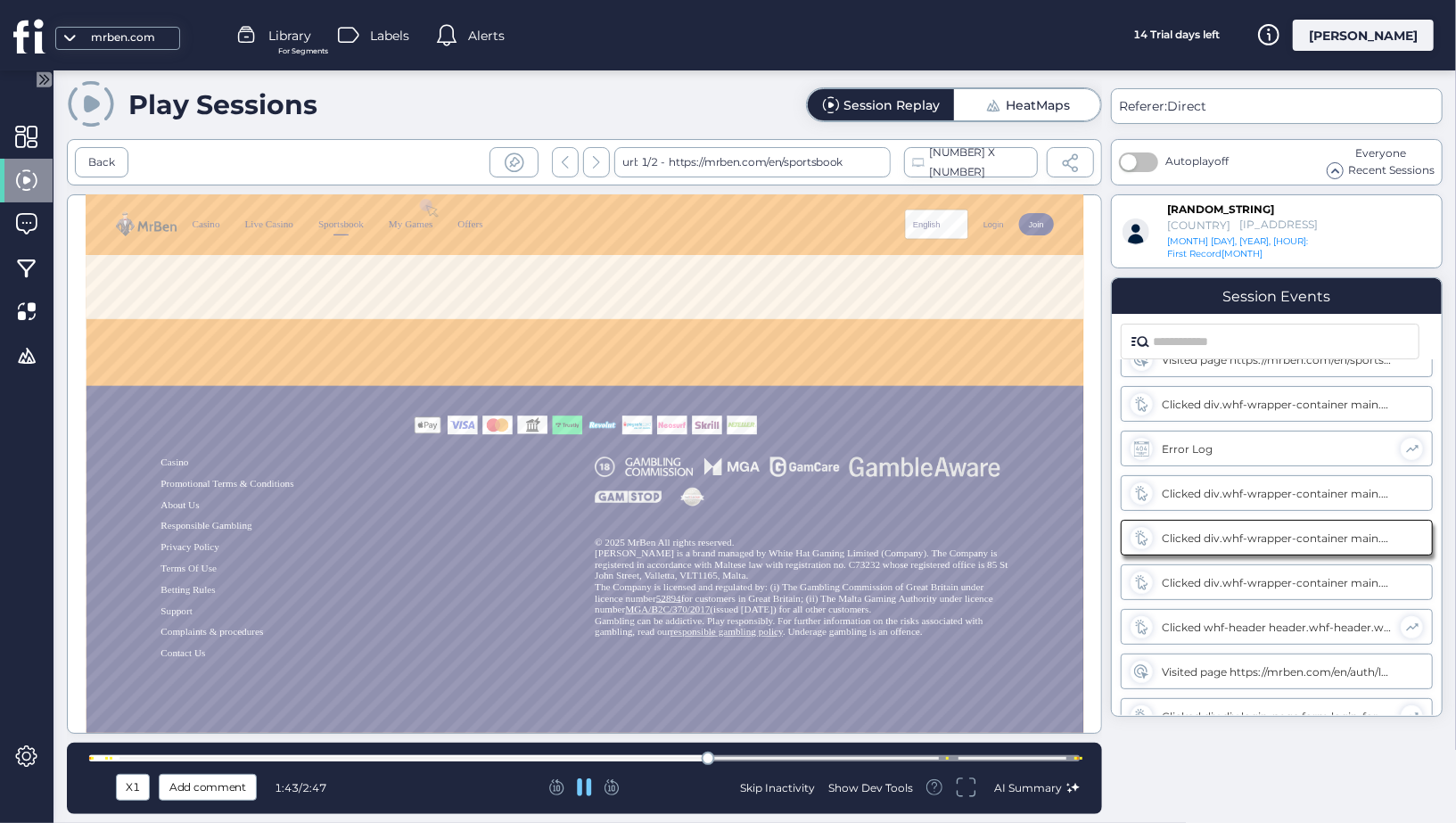 click 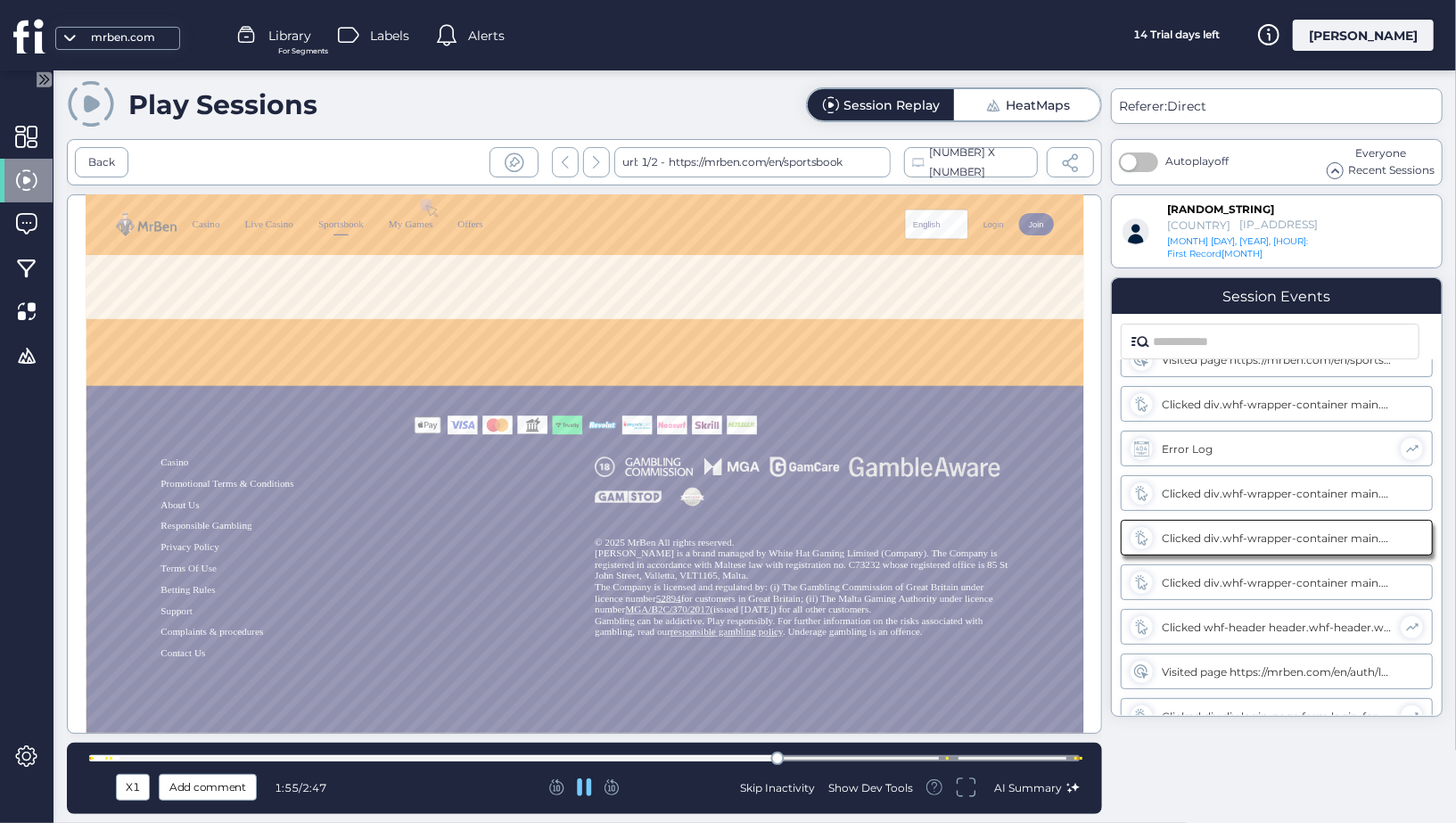 click 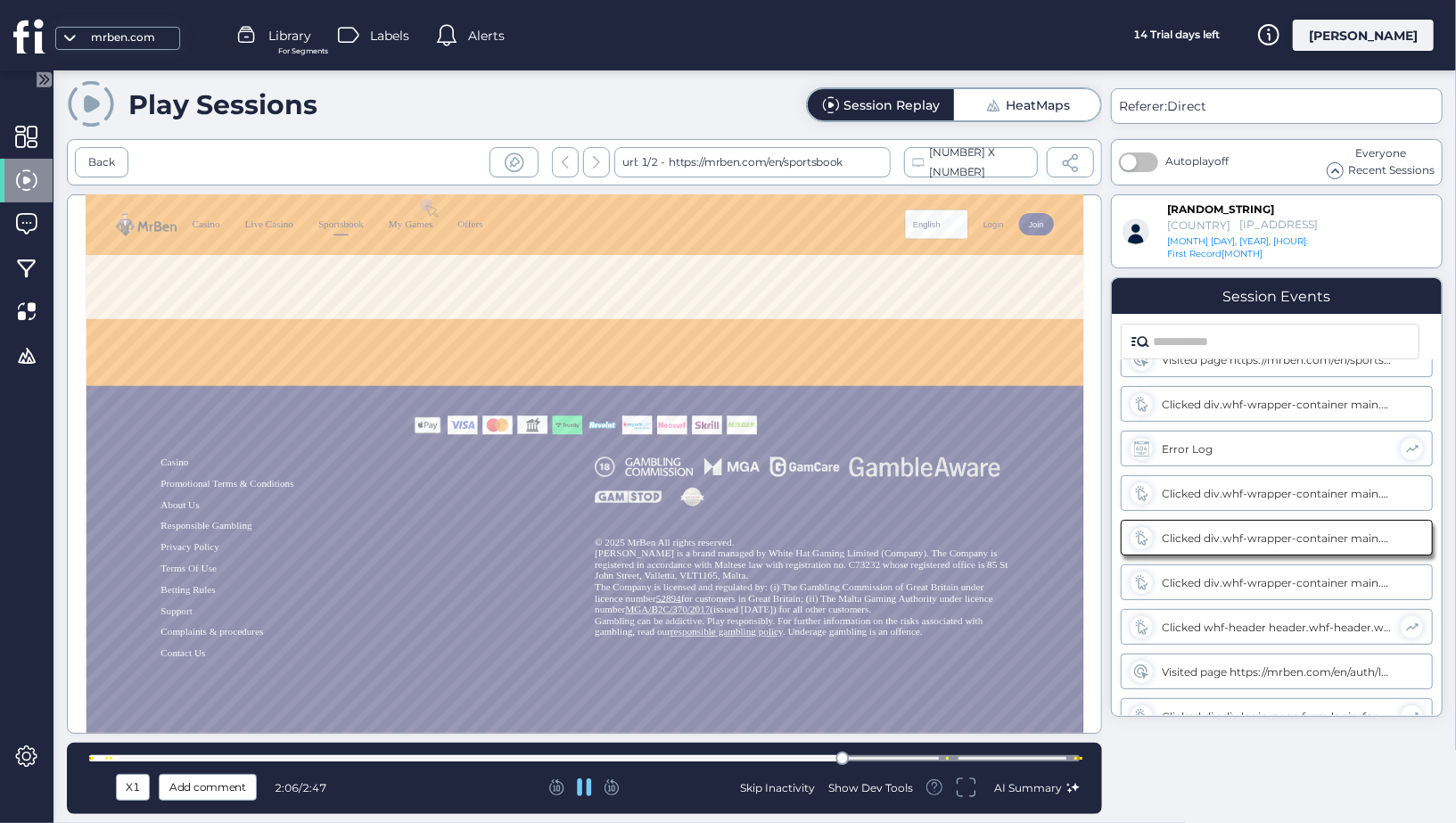 click 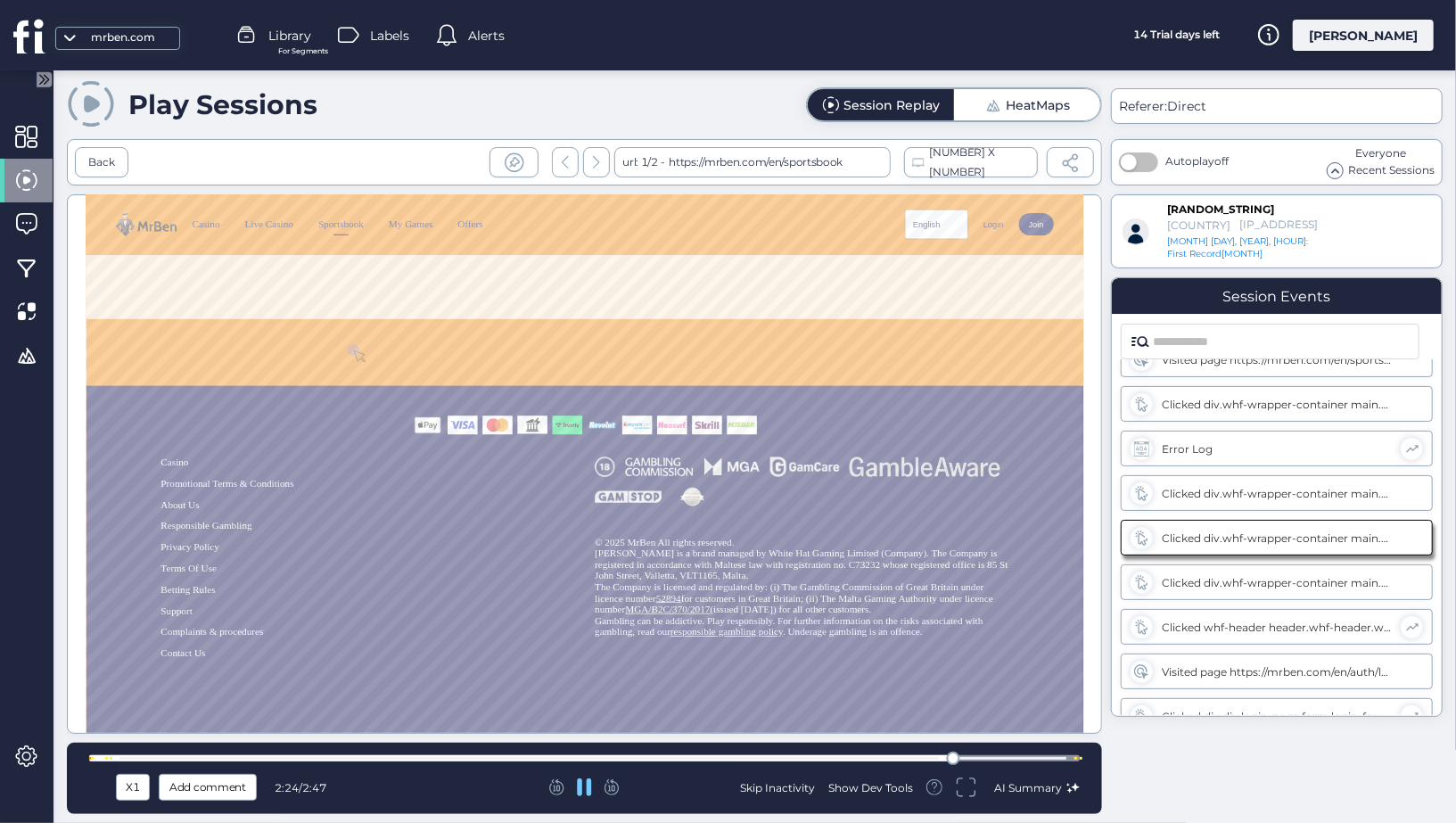 scroll, scrollTop: 45, scrollLeft: 0, axis: vertical 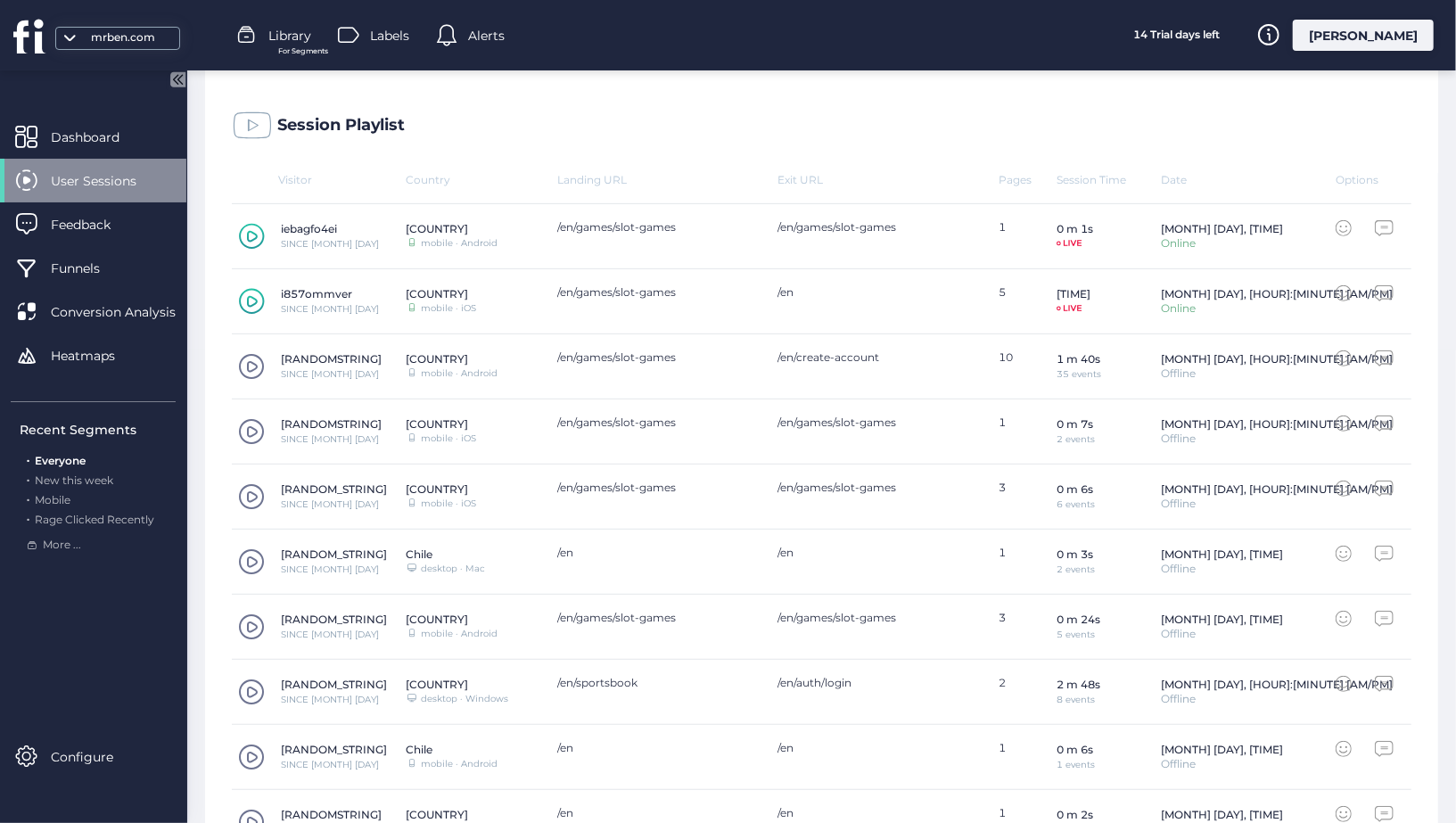 click 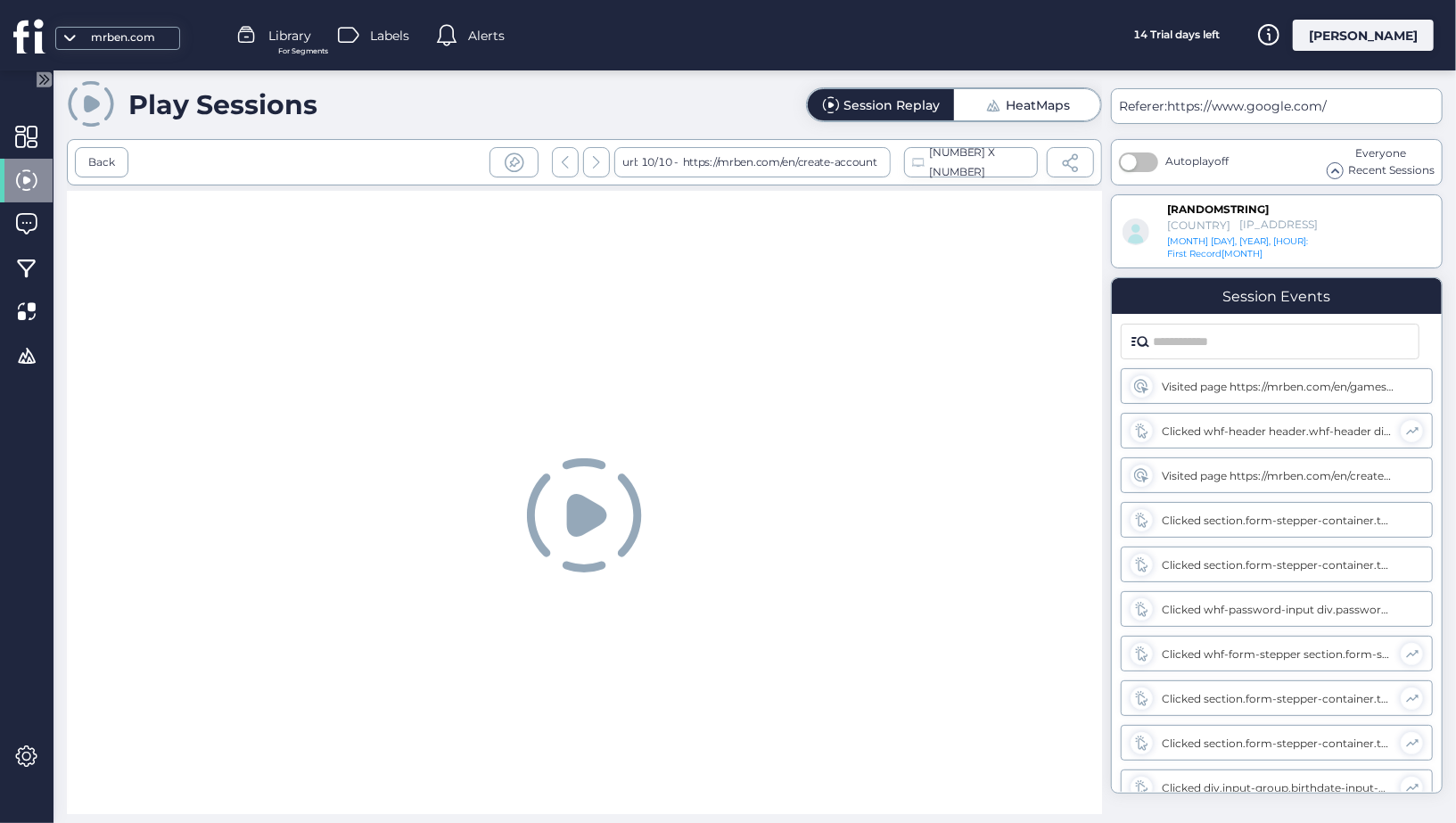 scroll, scrollTop: 0, scrollLeft: 0, axis: both 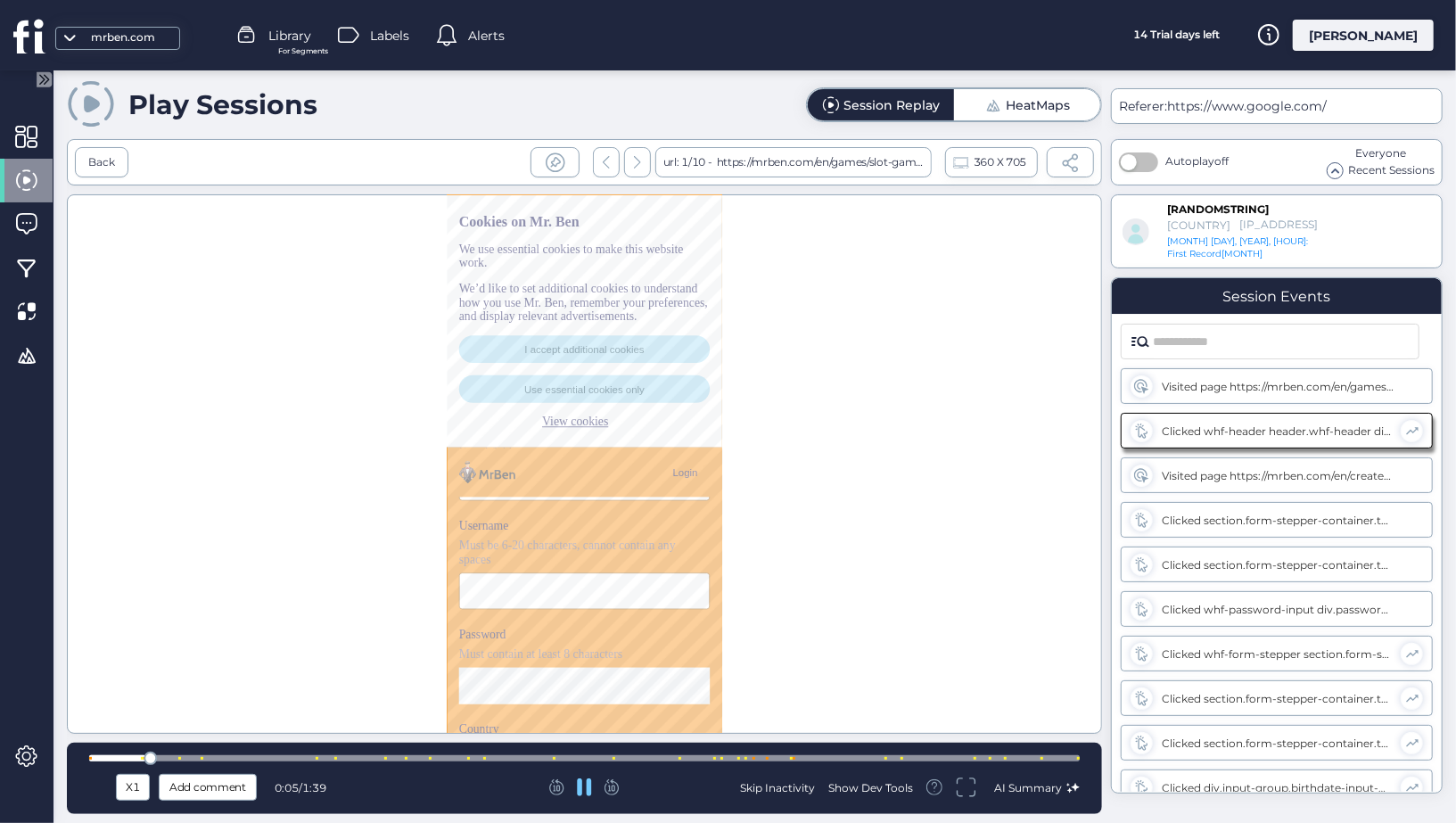 type on "**********" 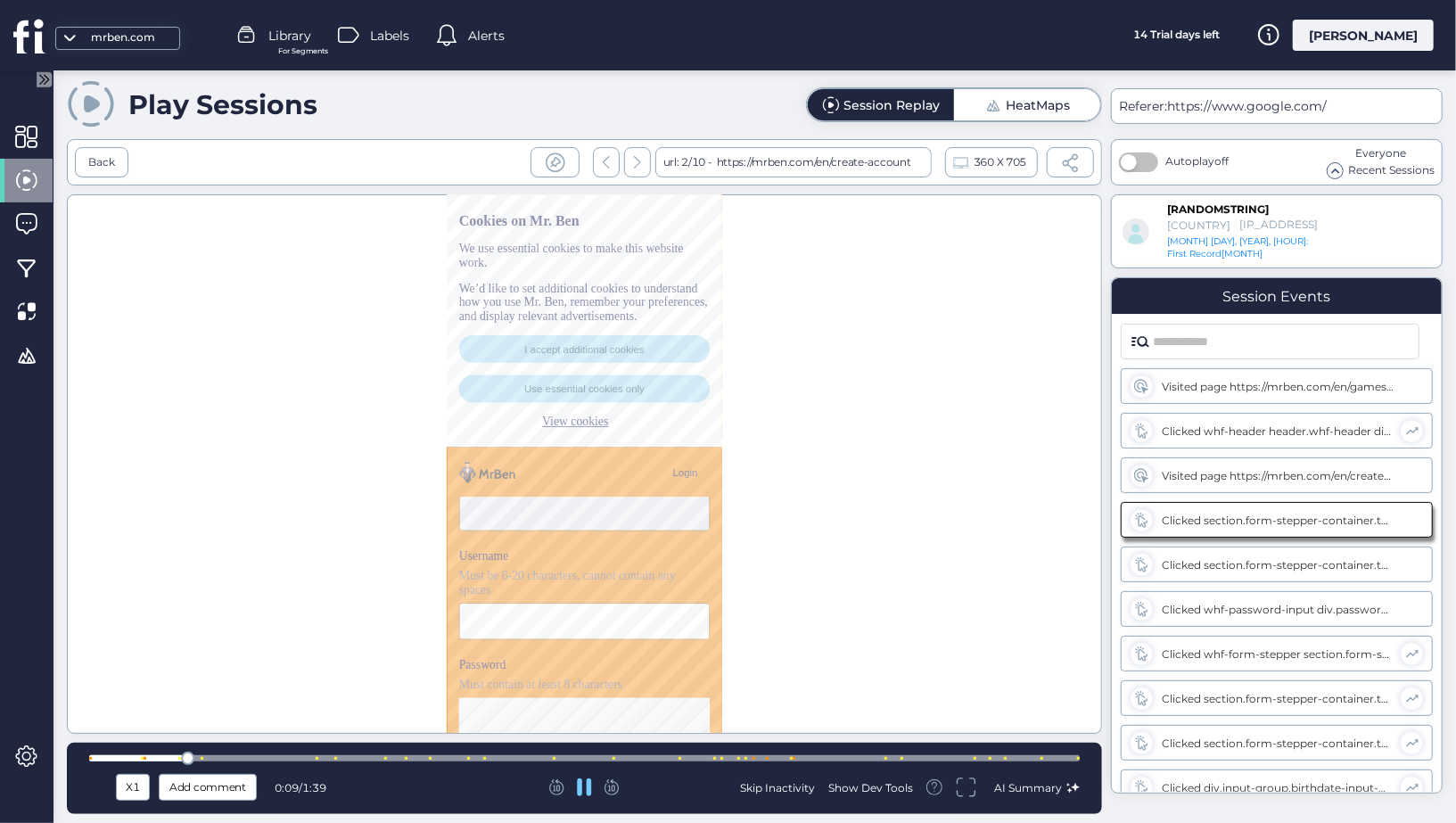 scroll, scrollTop: 194, scrollLeft: 0, axis: vertical 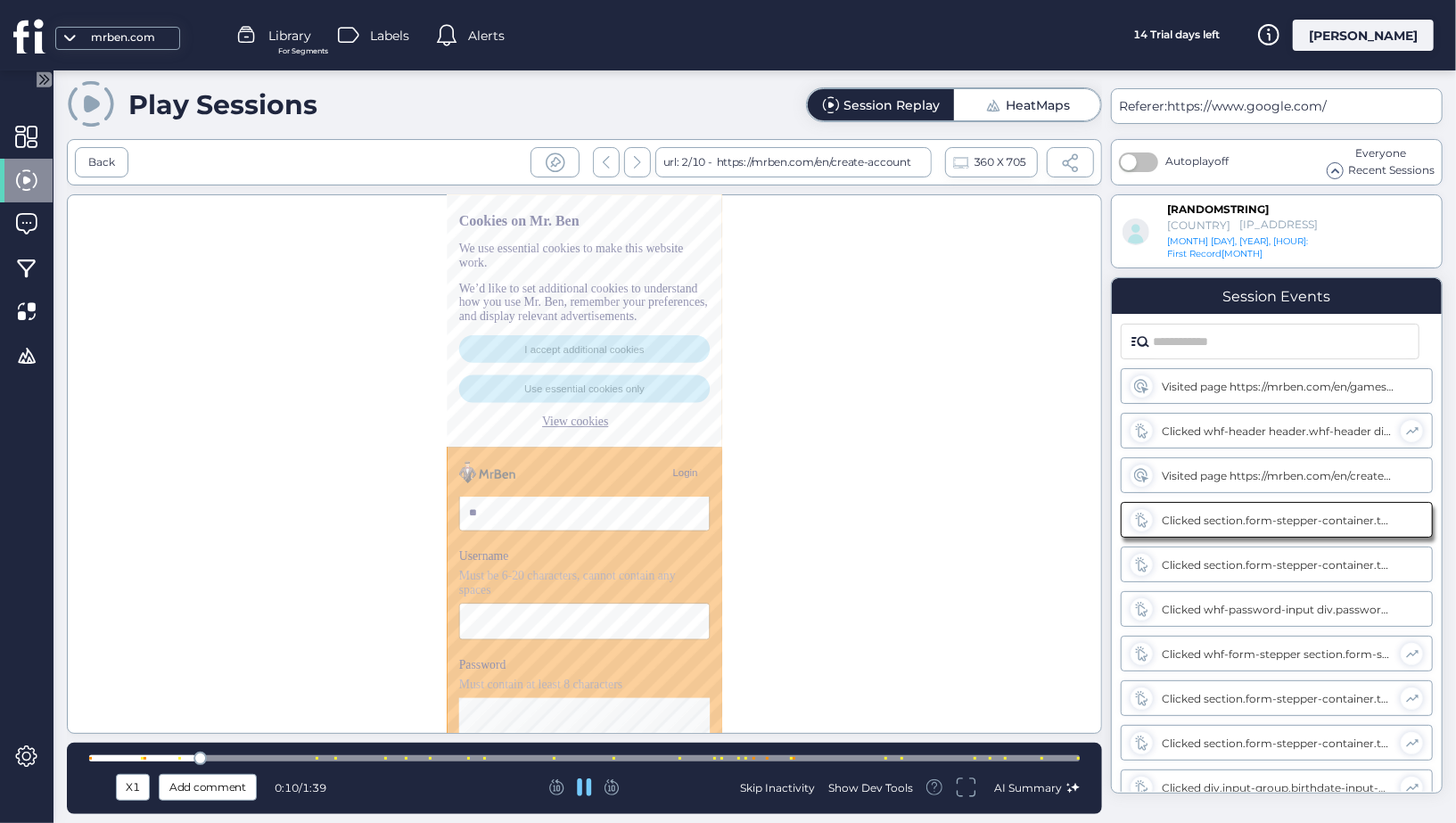 type on "**********" 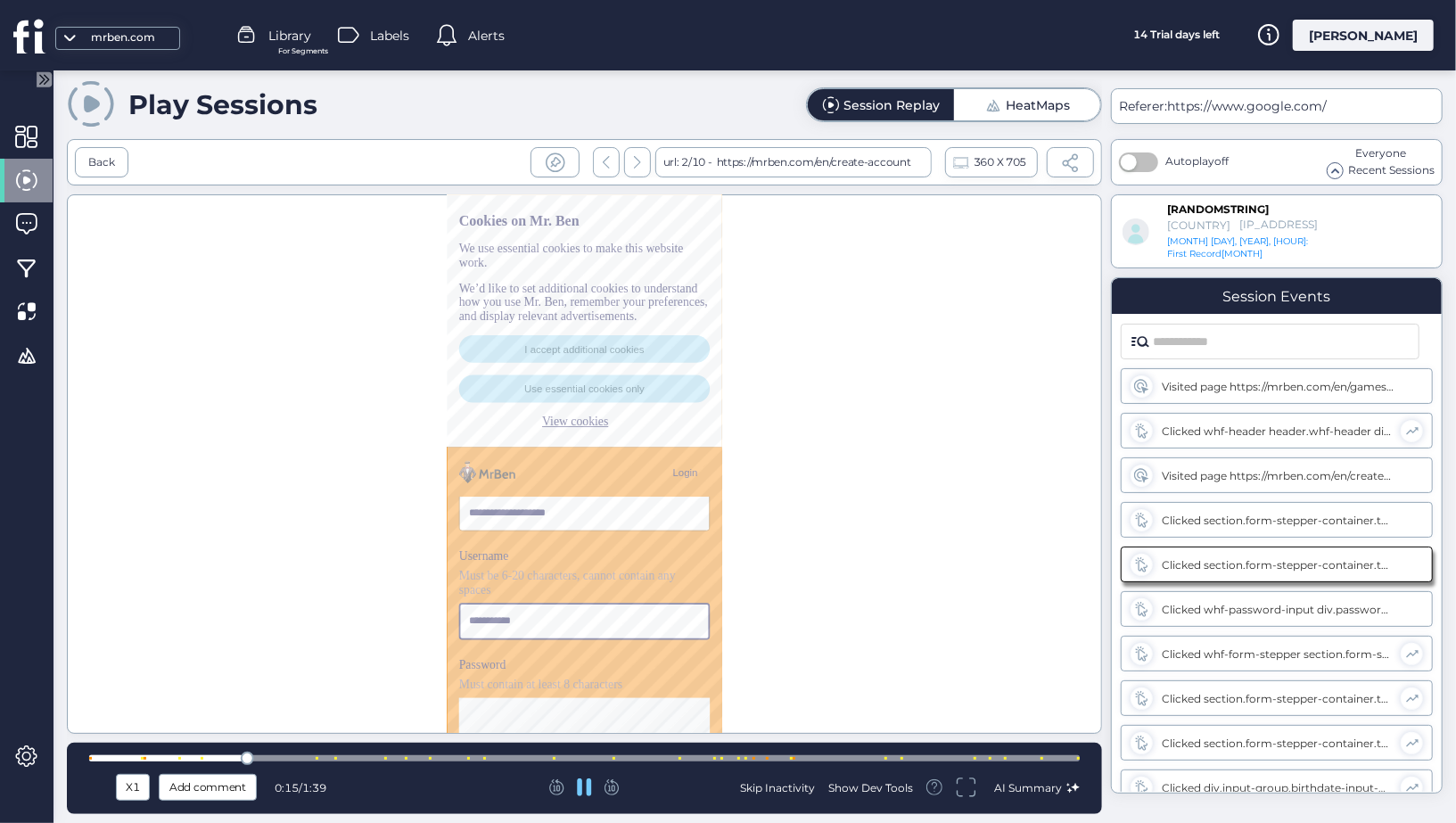 type on "**********" 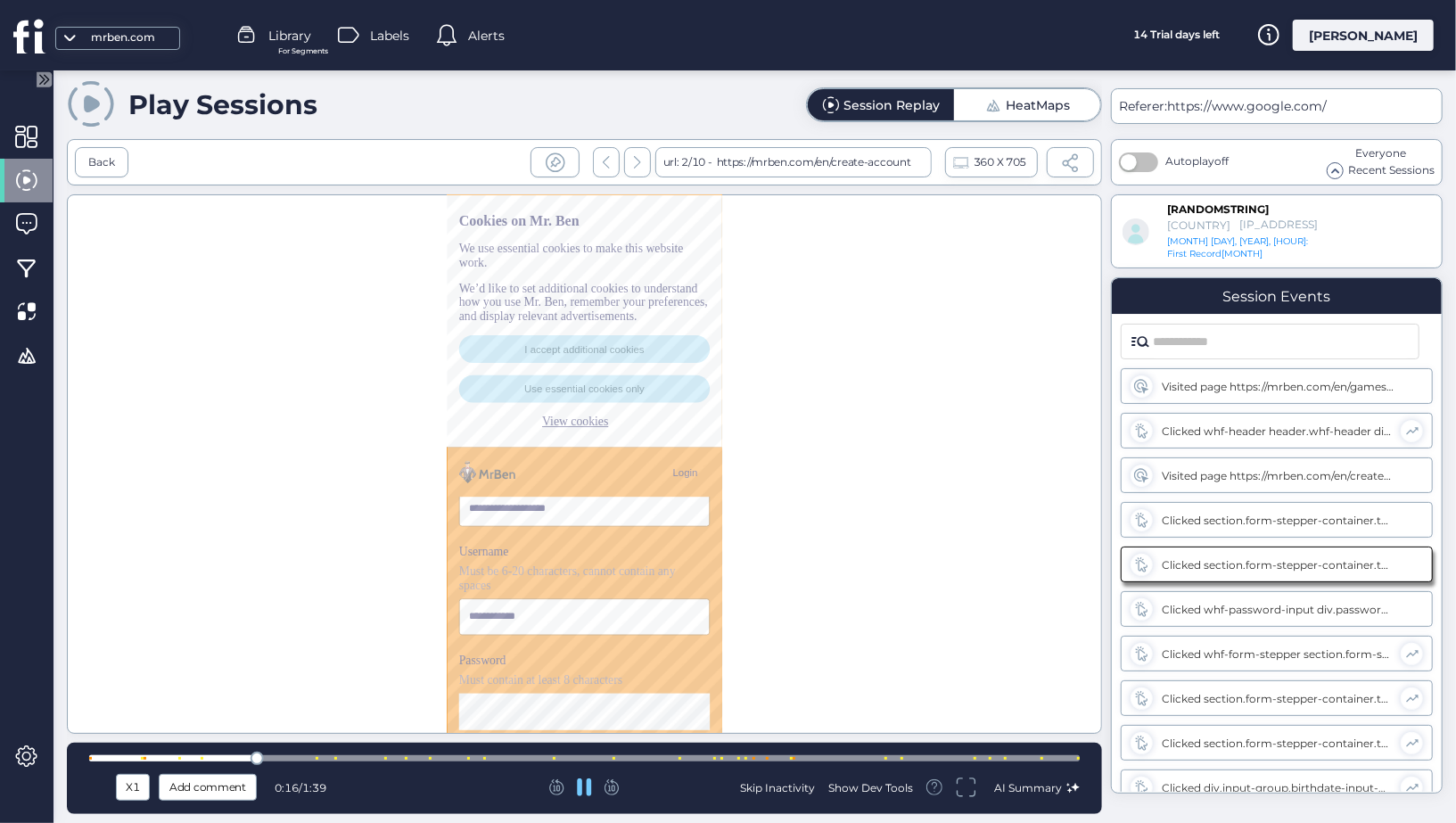 scroll, scrollTop: 263, scrollLeft: 0, axis: vertical 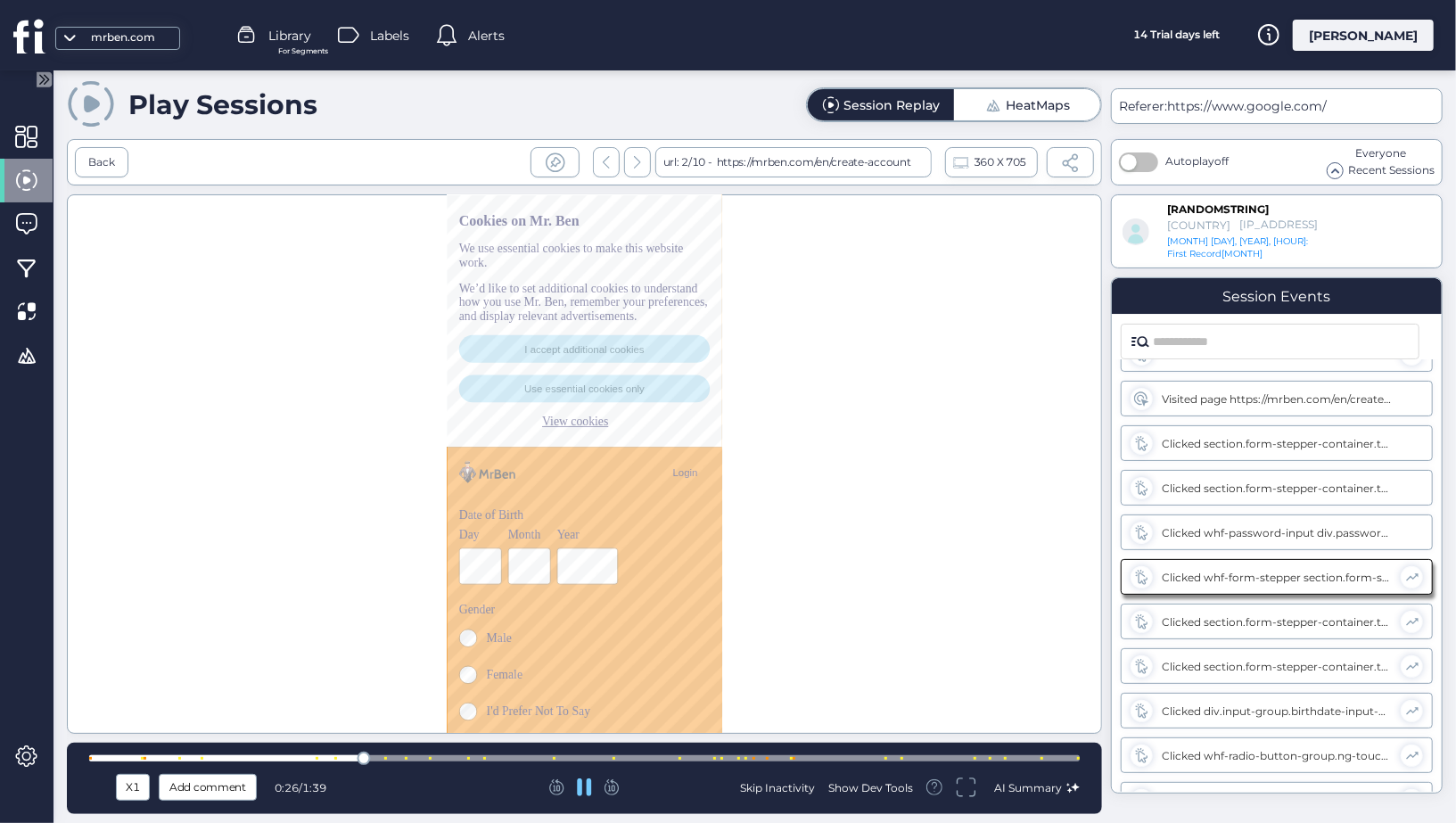click 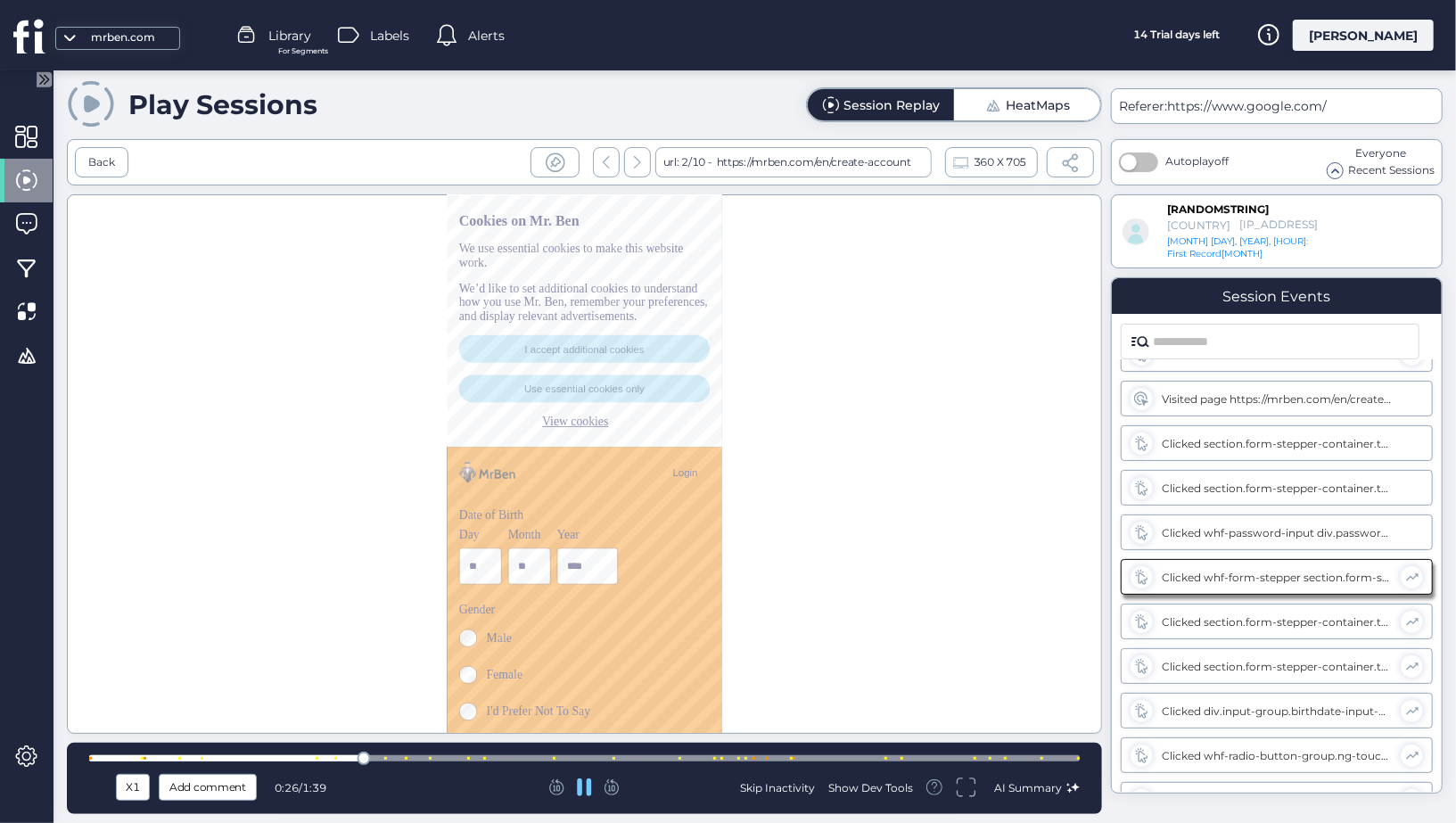 scroll, scrollTop: 412, scrollLeft: 0, axis: vertical 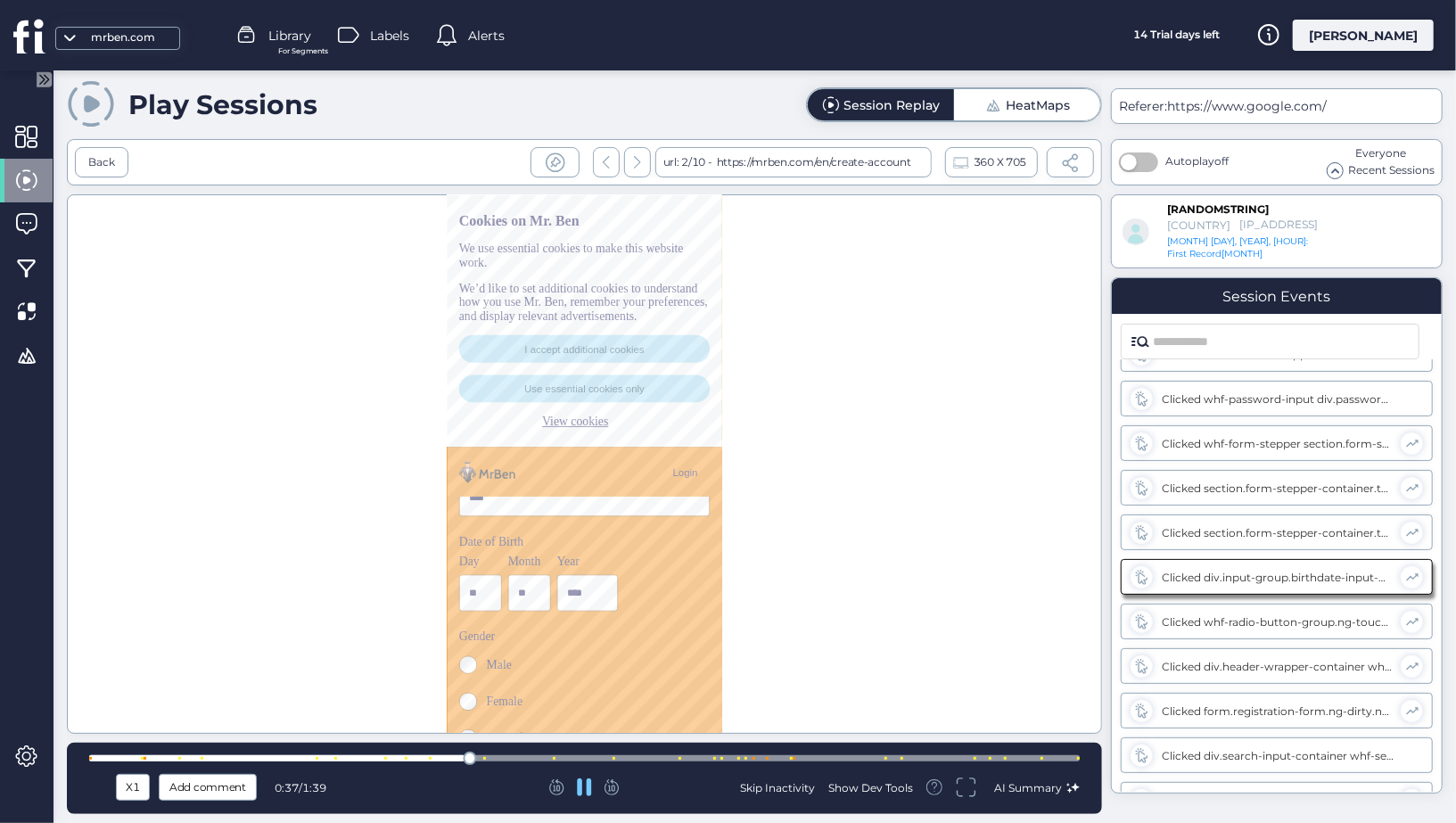 click 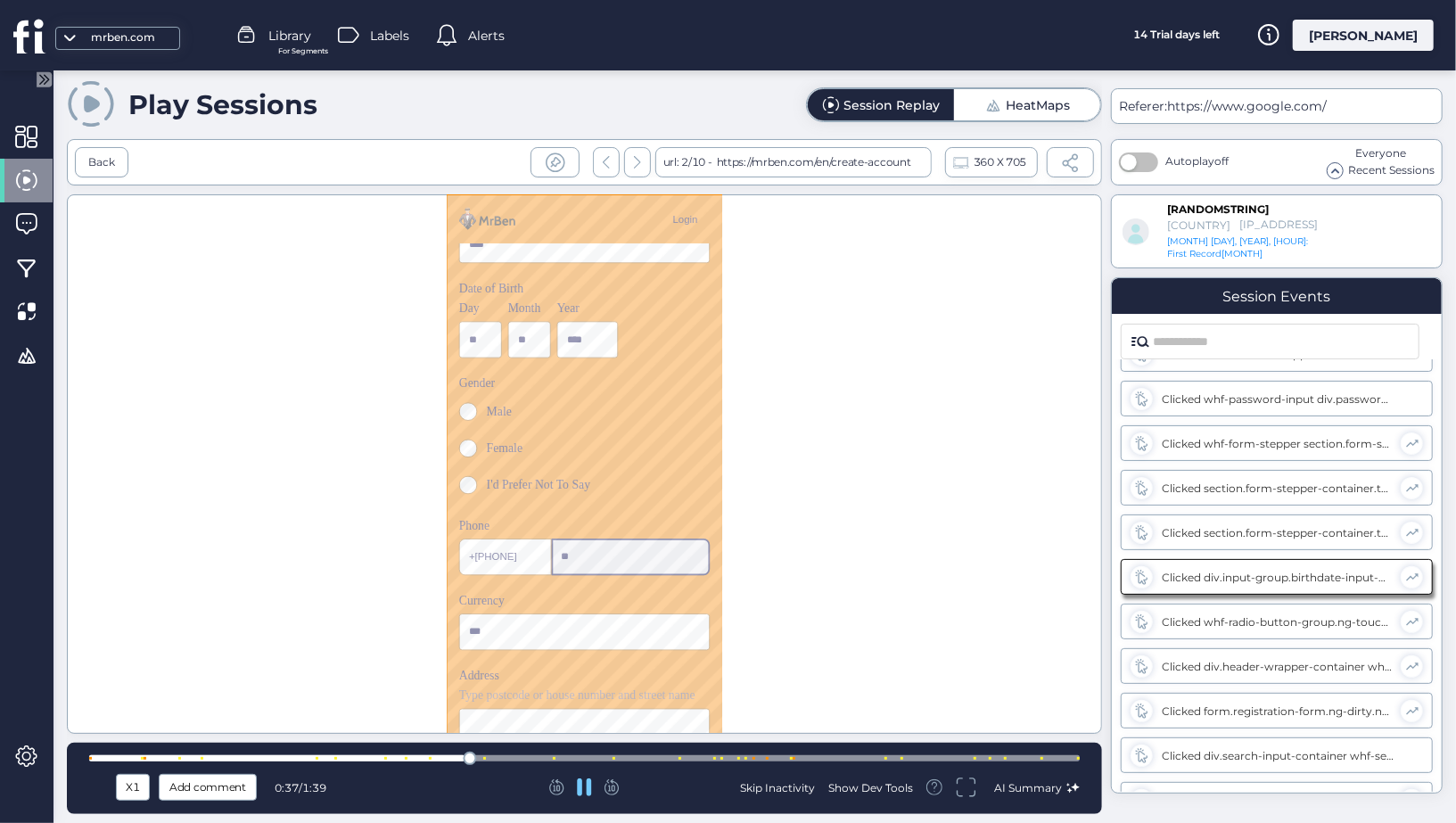 scroll, scrollTop: 621, scrollLeft: 0, axis: vertical 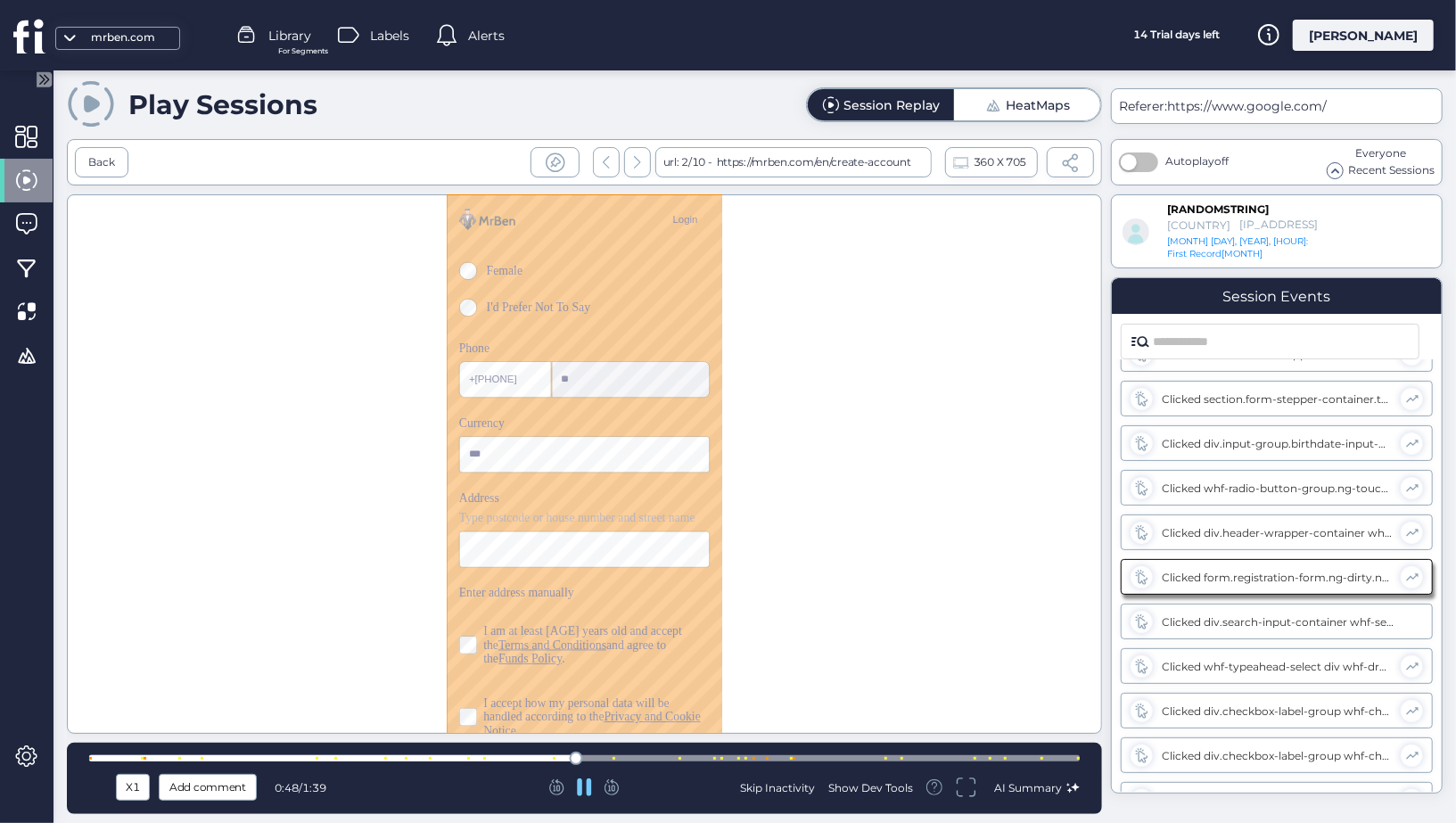 click 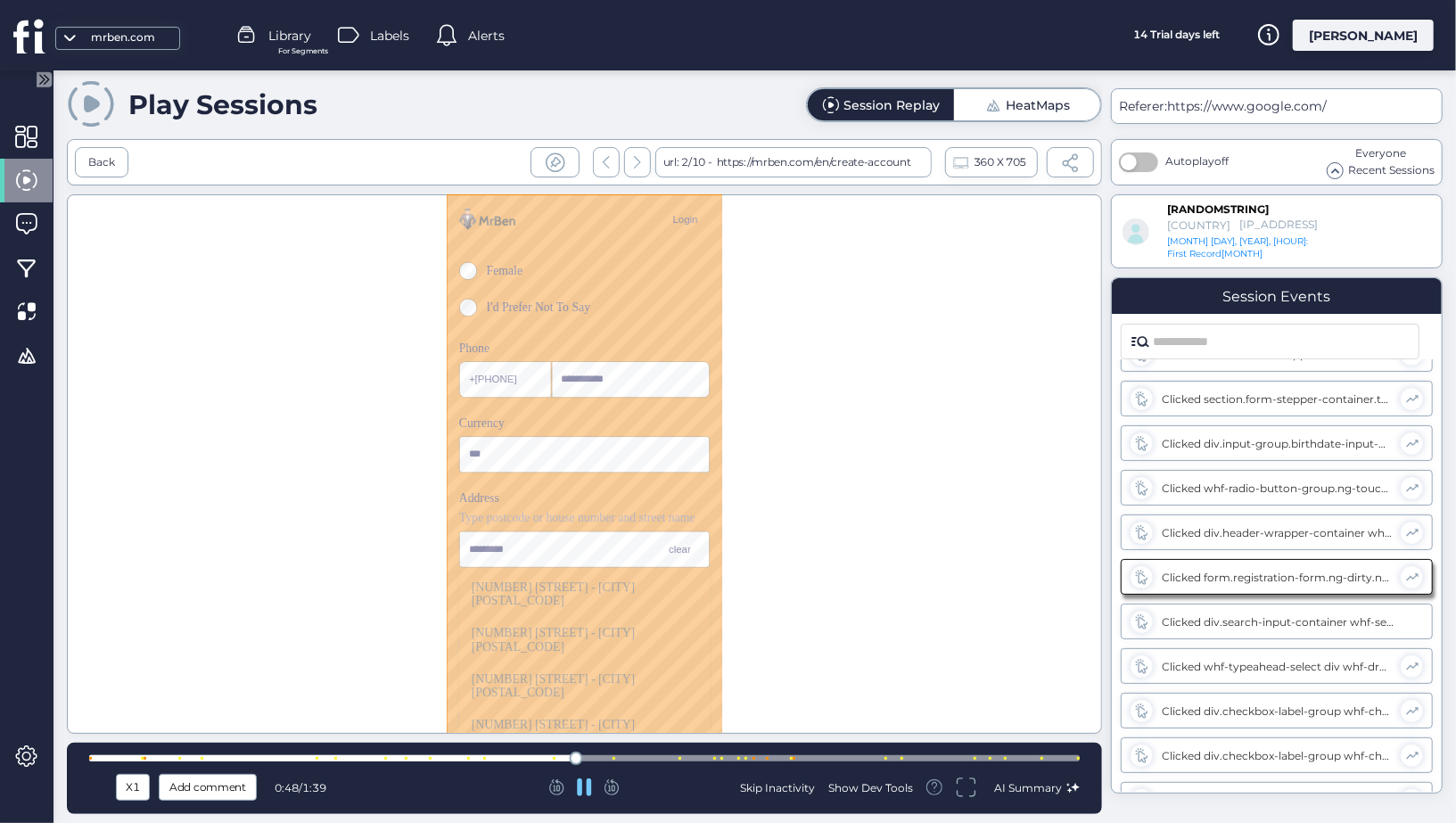 scroll, scrollTop: 728, scrollLeft: 0, axis: vertical 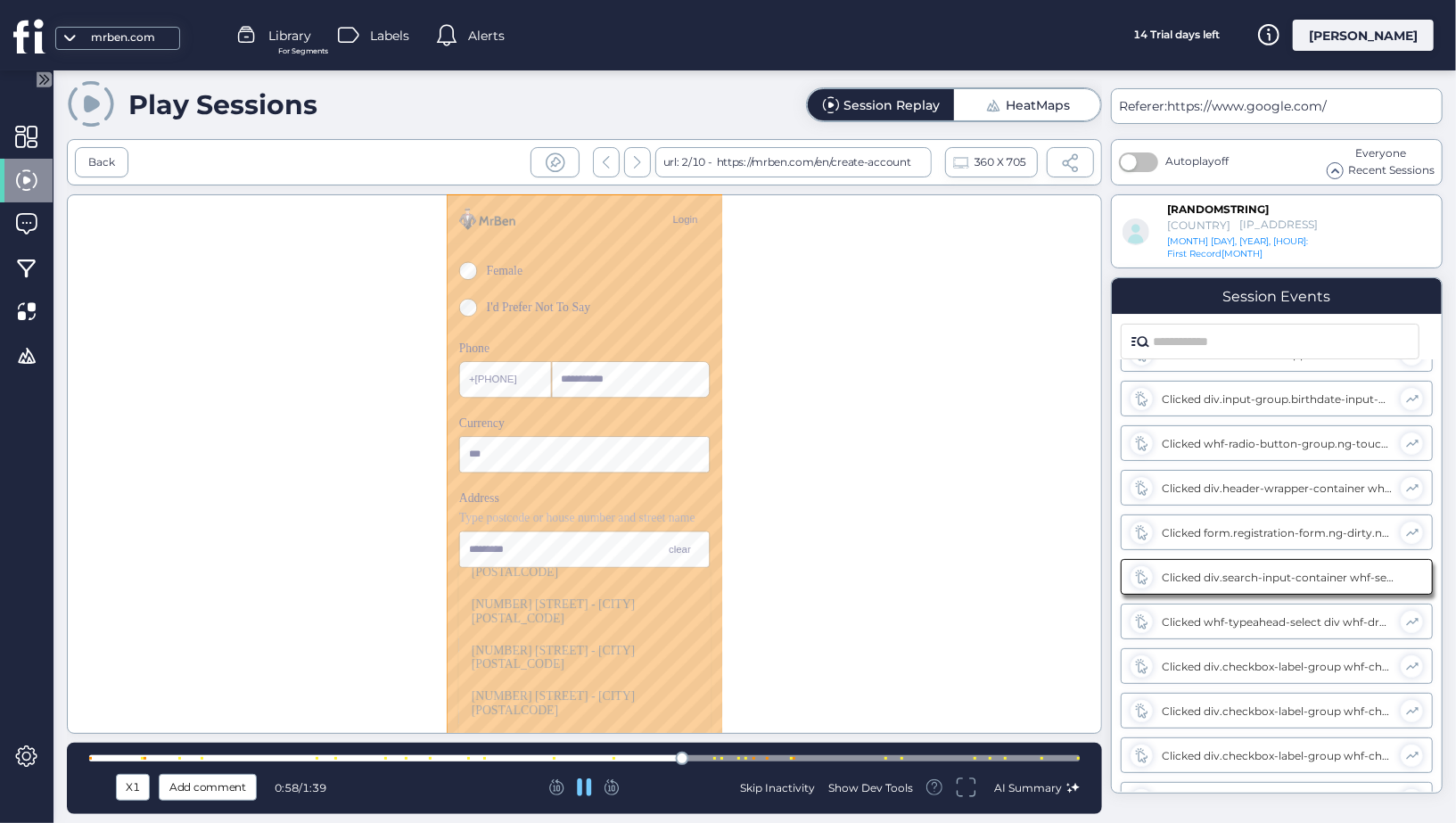 click 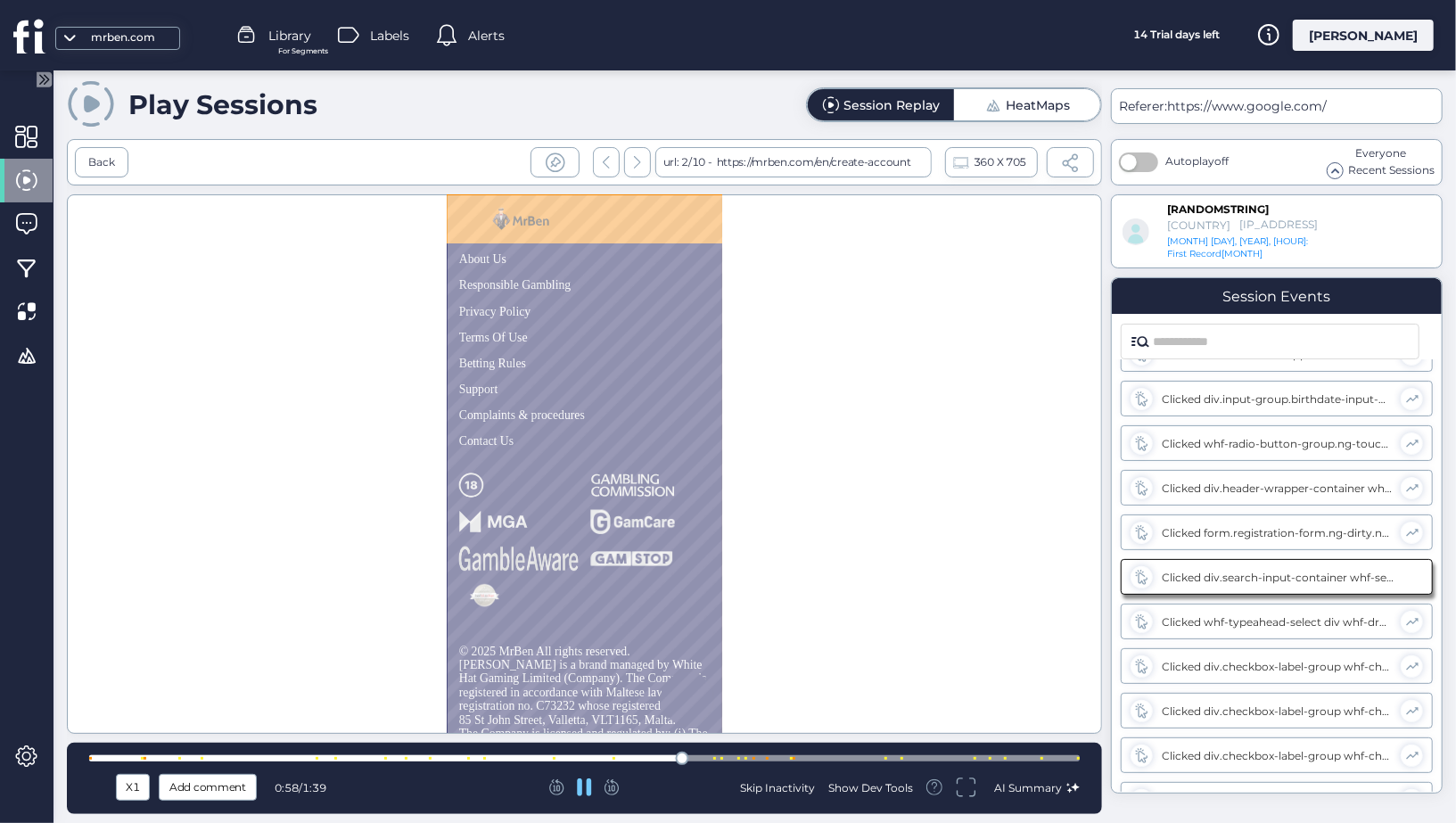 scroll, scrollTop: 0, scrollLeft: 0, axis: both 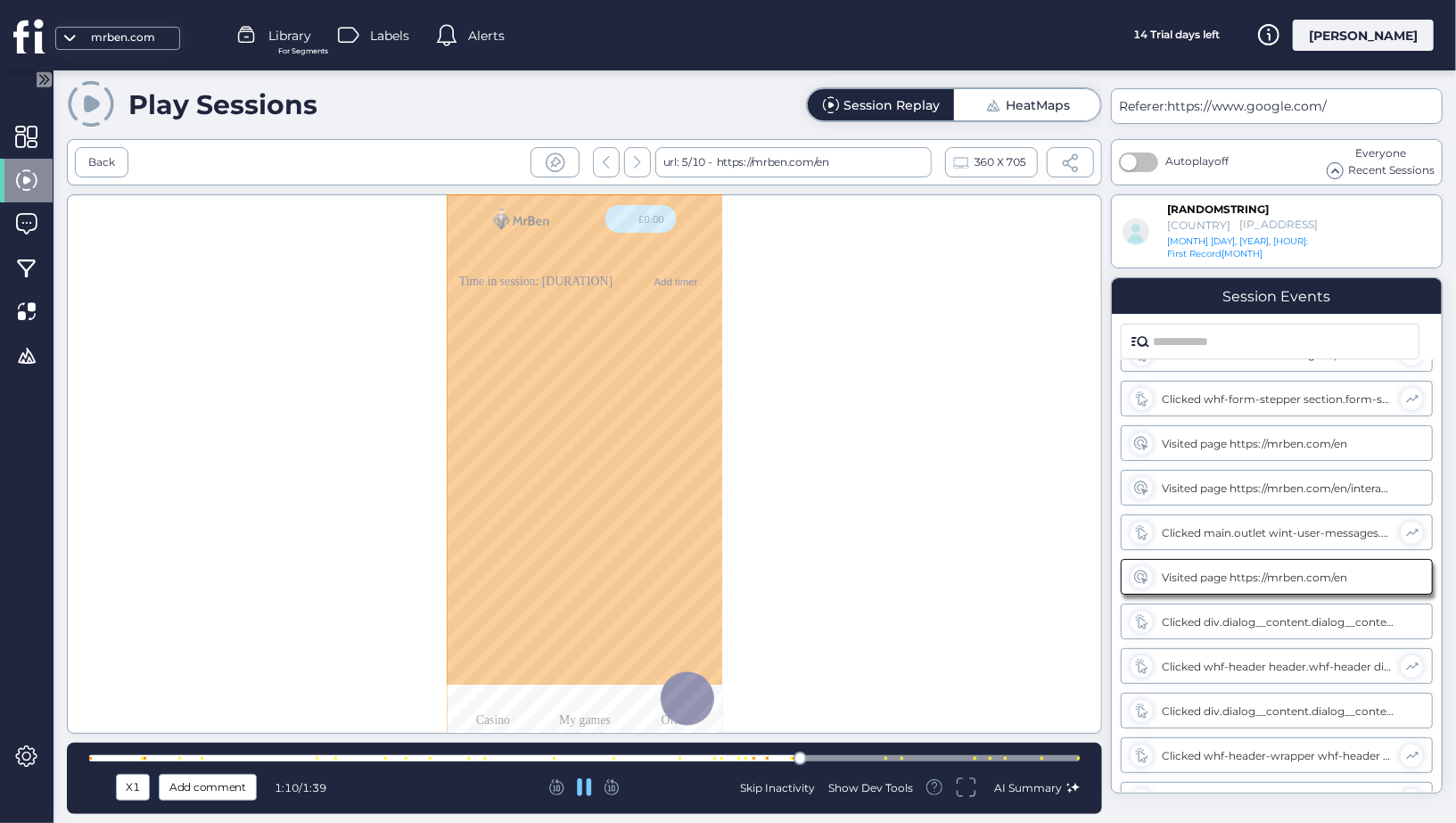type 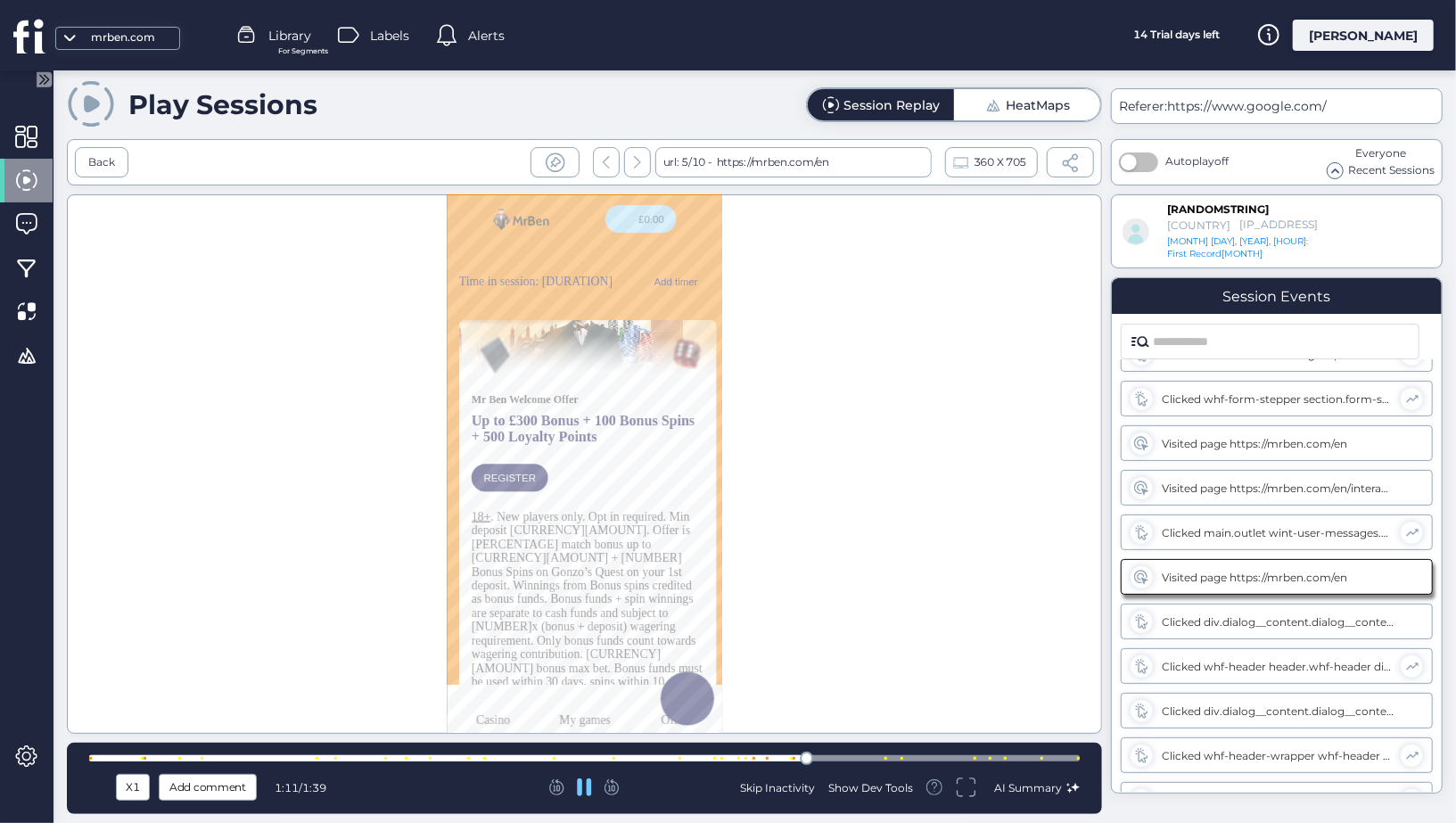 click 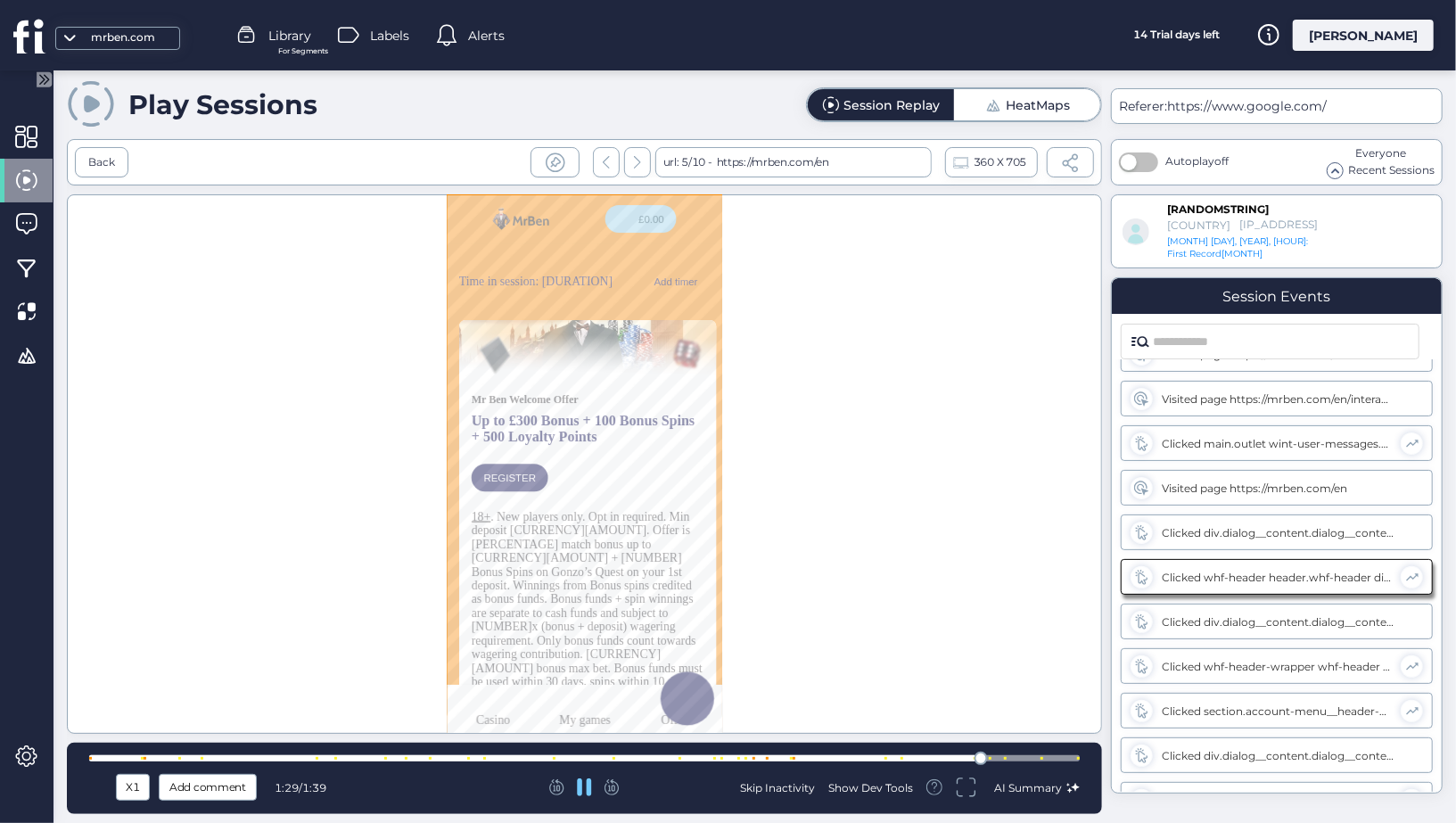 scroll, scrollTop: 924, scrollLeft: 0, axis: vertical 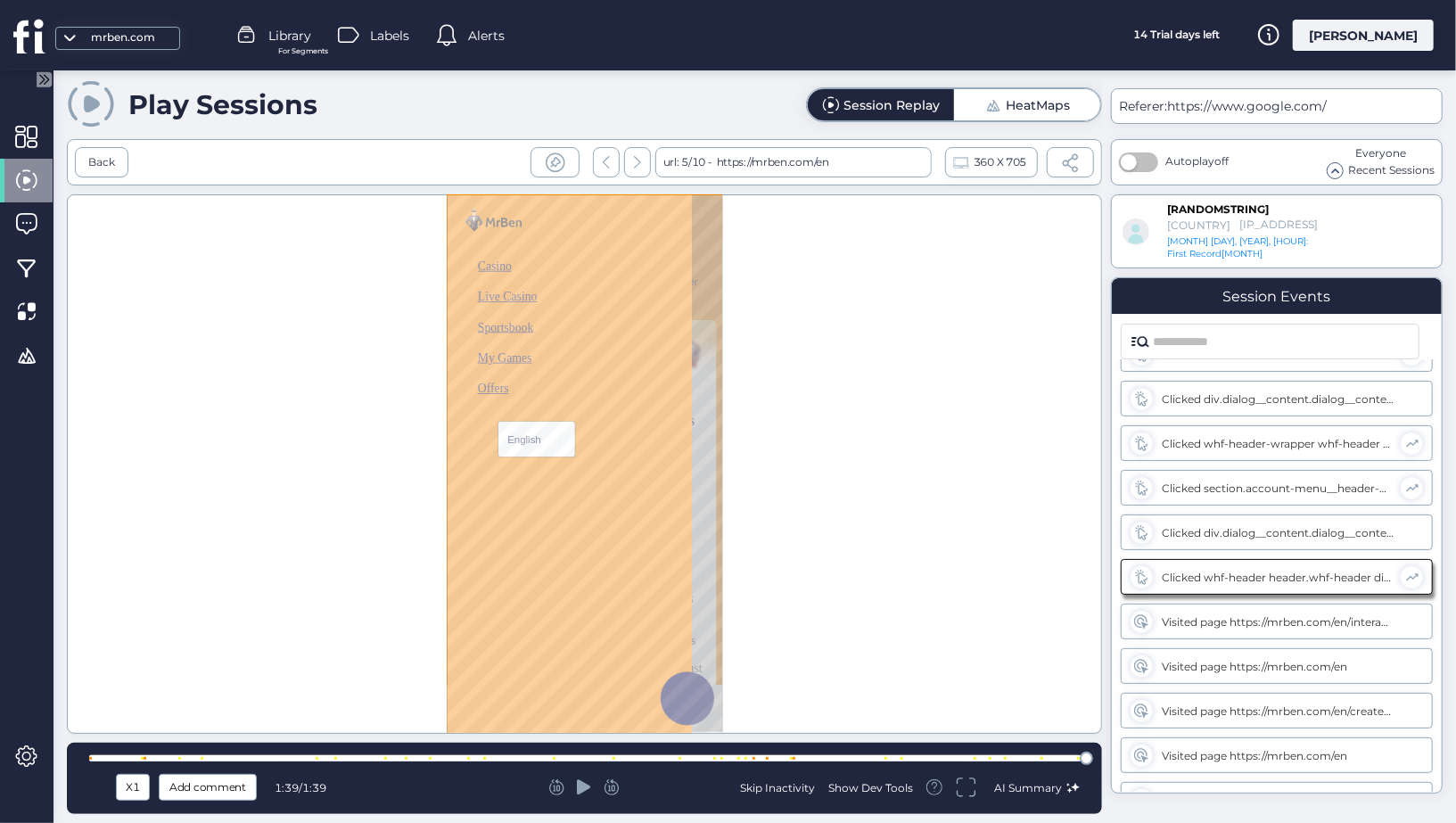 click 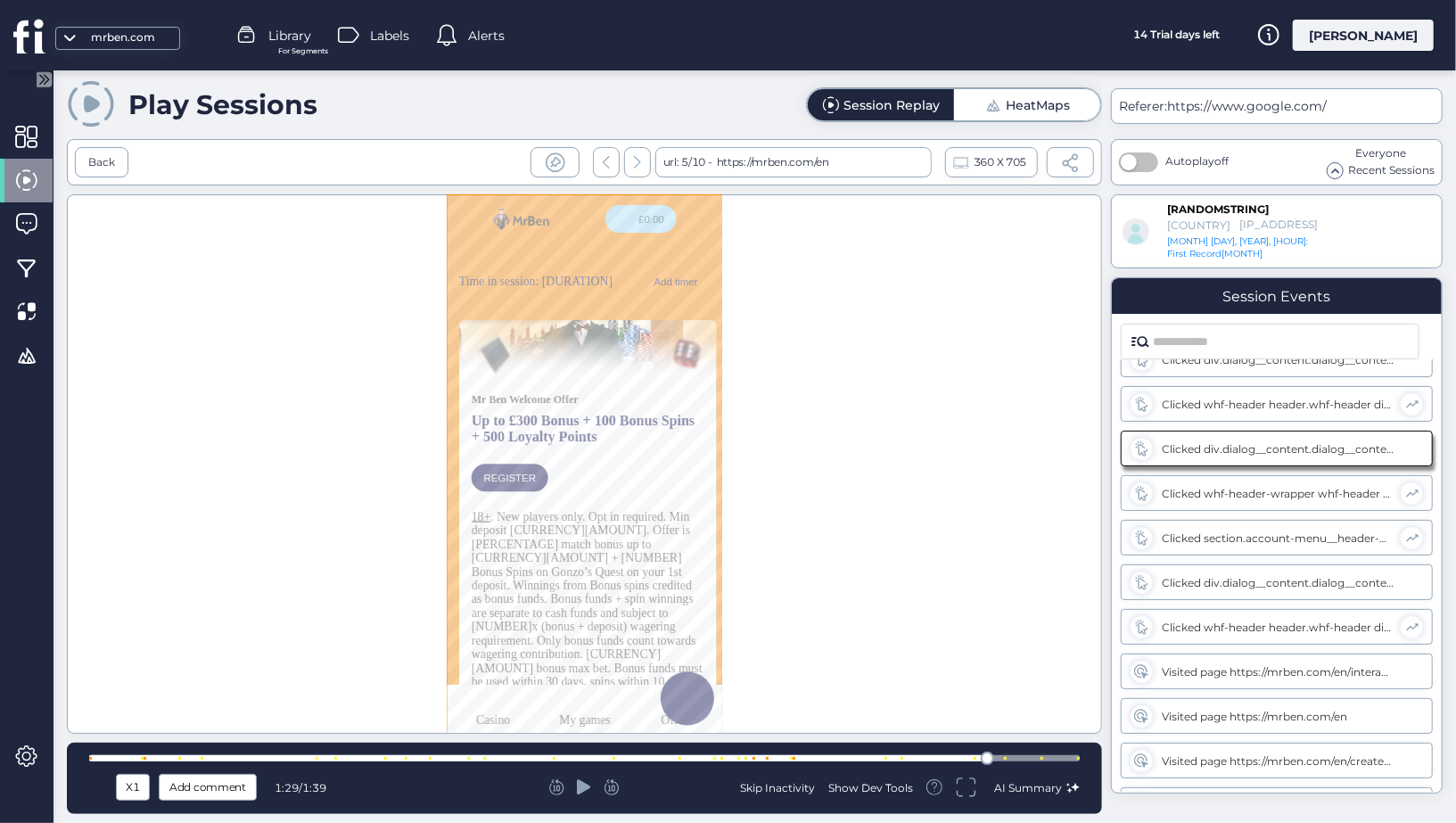 scroll, scrollTop: 0, scrollLeft: 0, axis: both 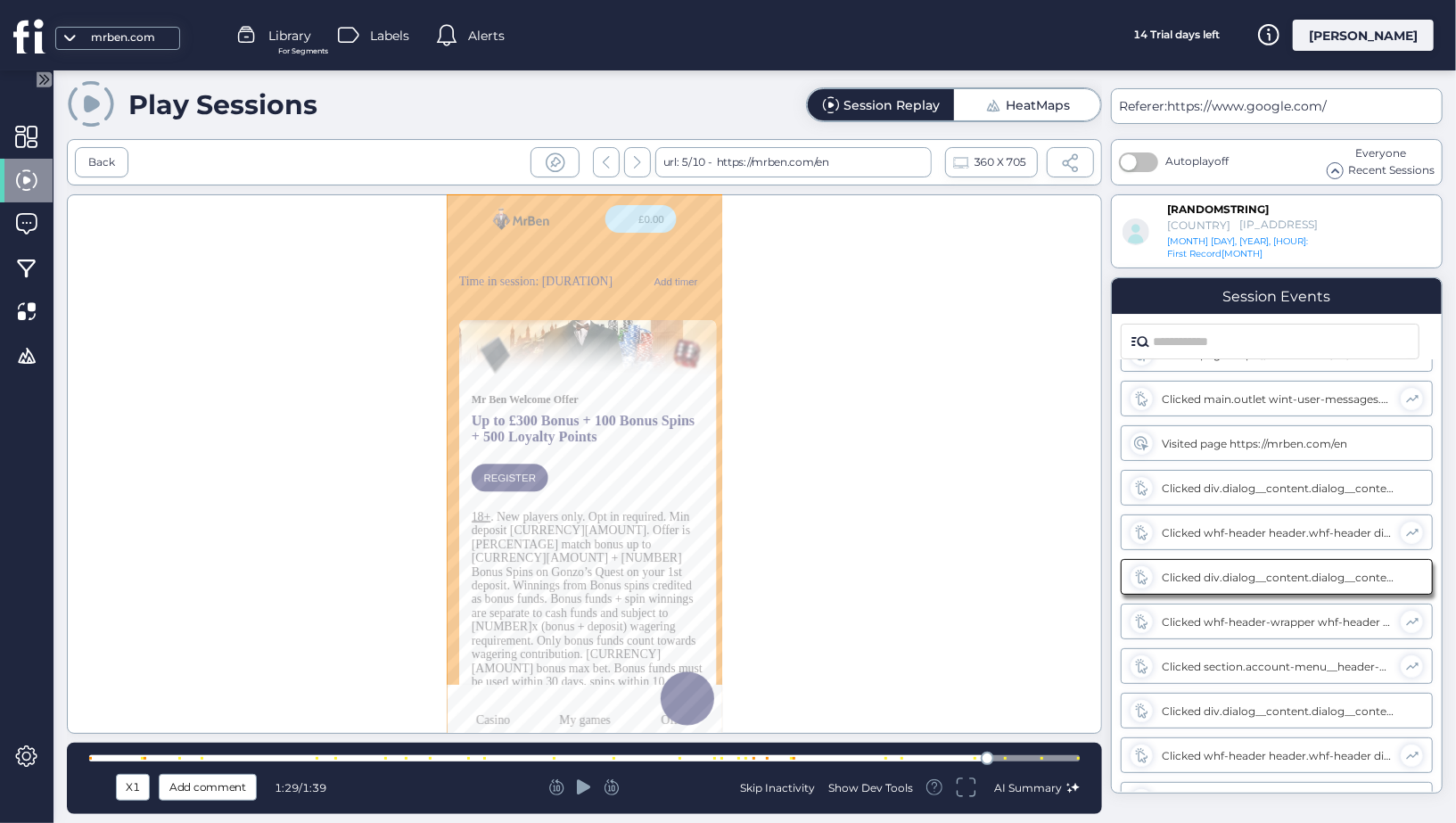 click 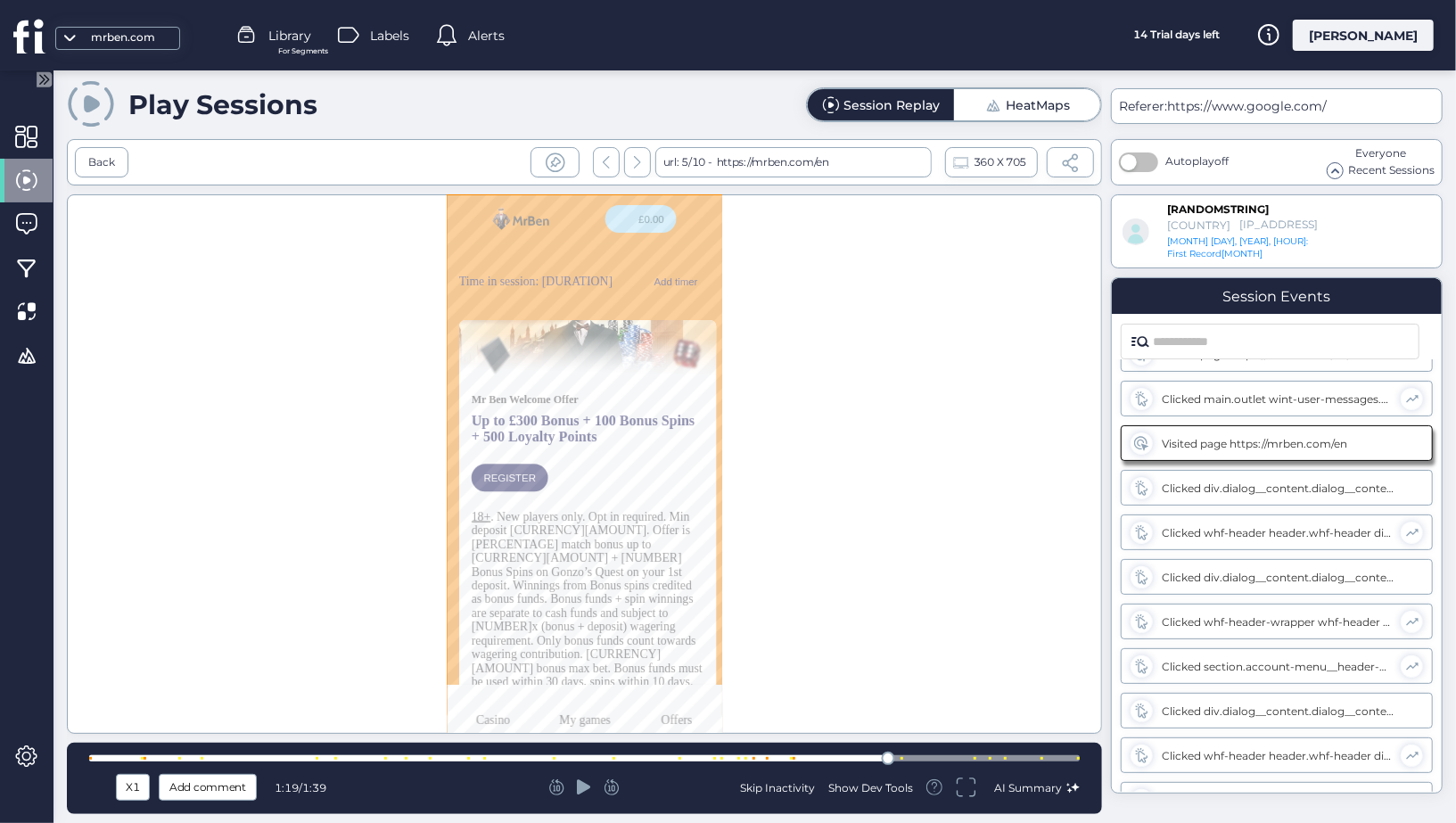 scroll, scrollTop: 796, scrollLeft: 0, axis: vertical 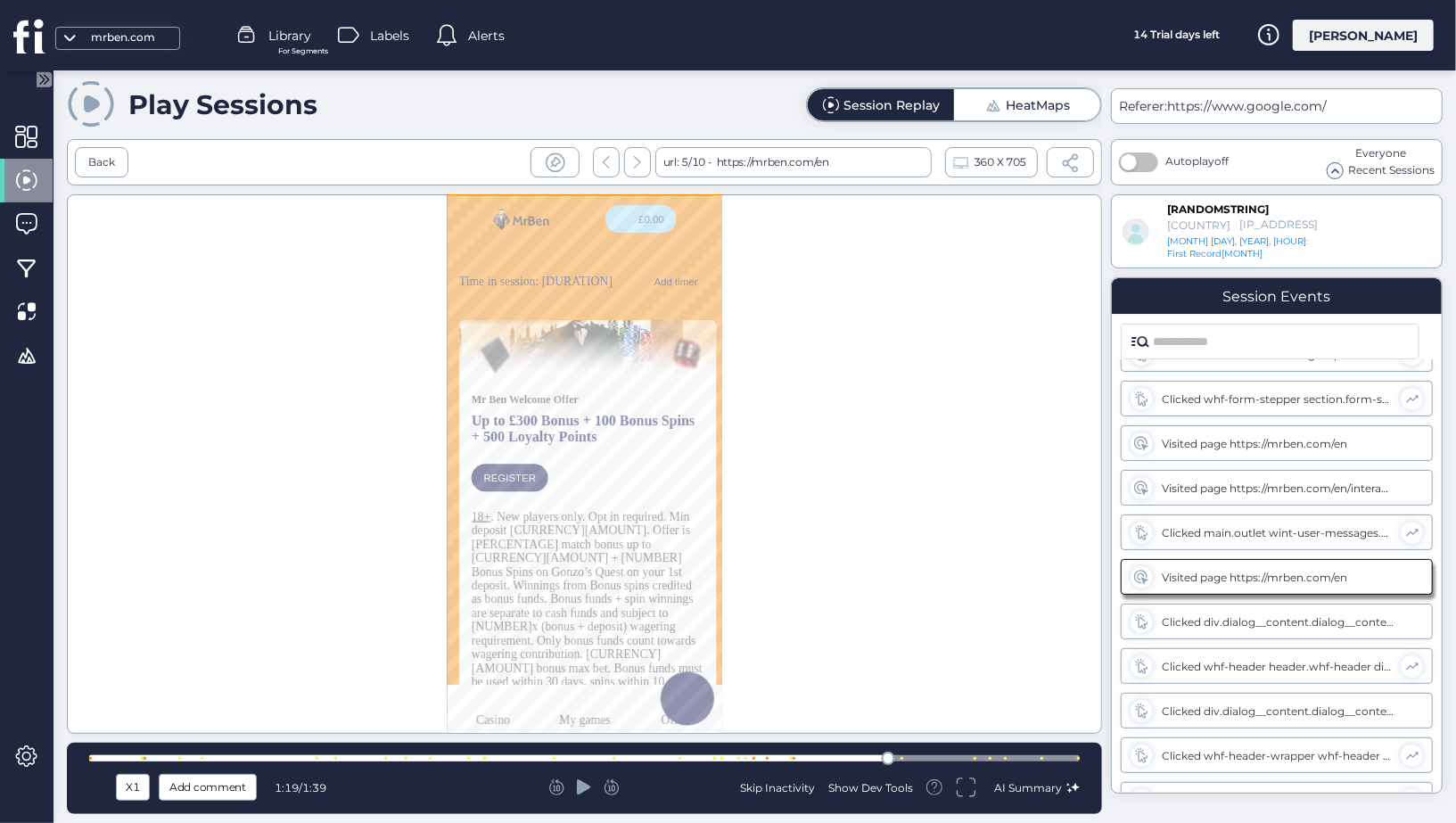 click 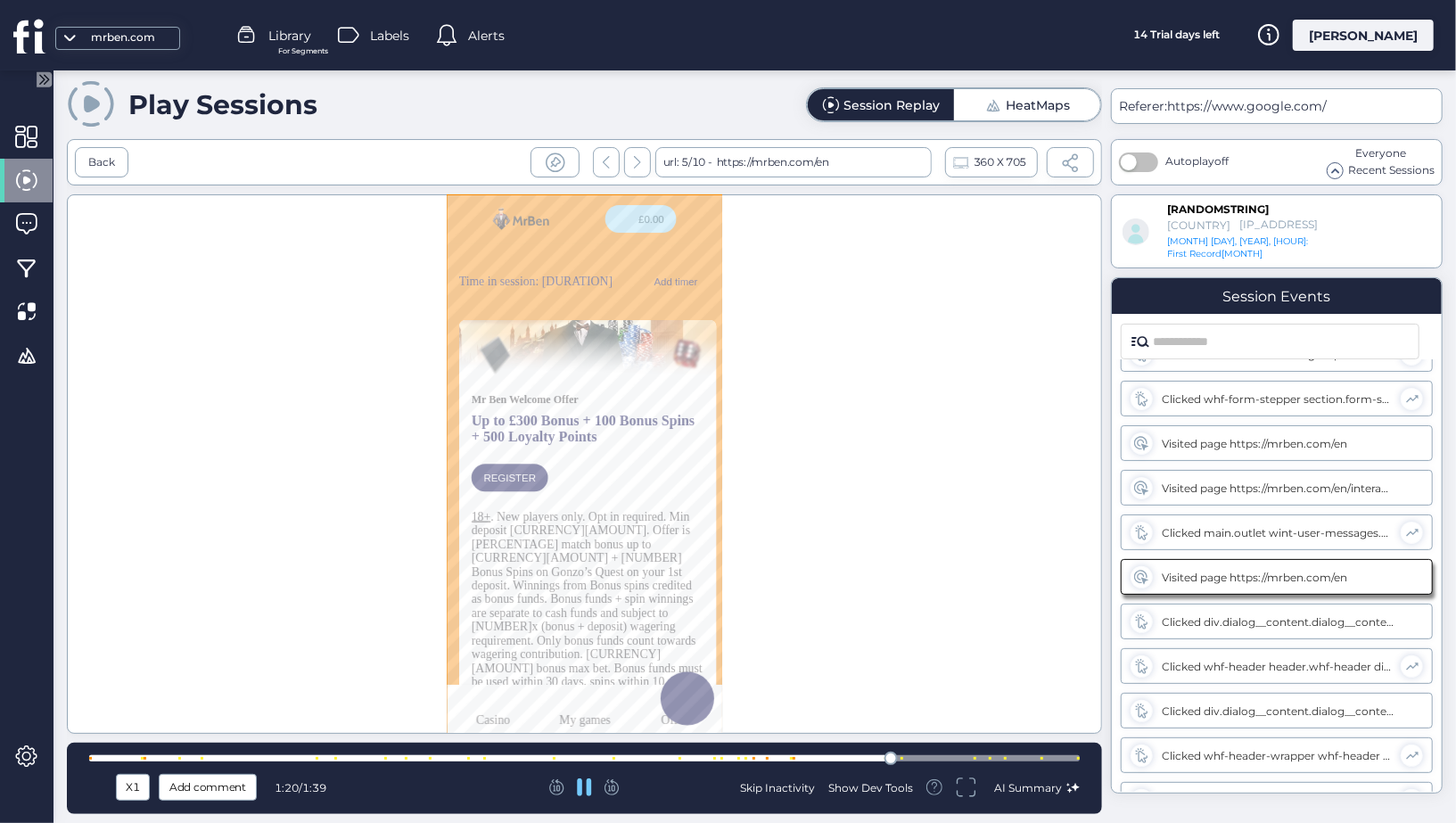 scroll, scrollTop: 835, scrollLeft: 0, axis: vertical 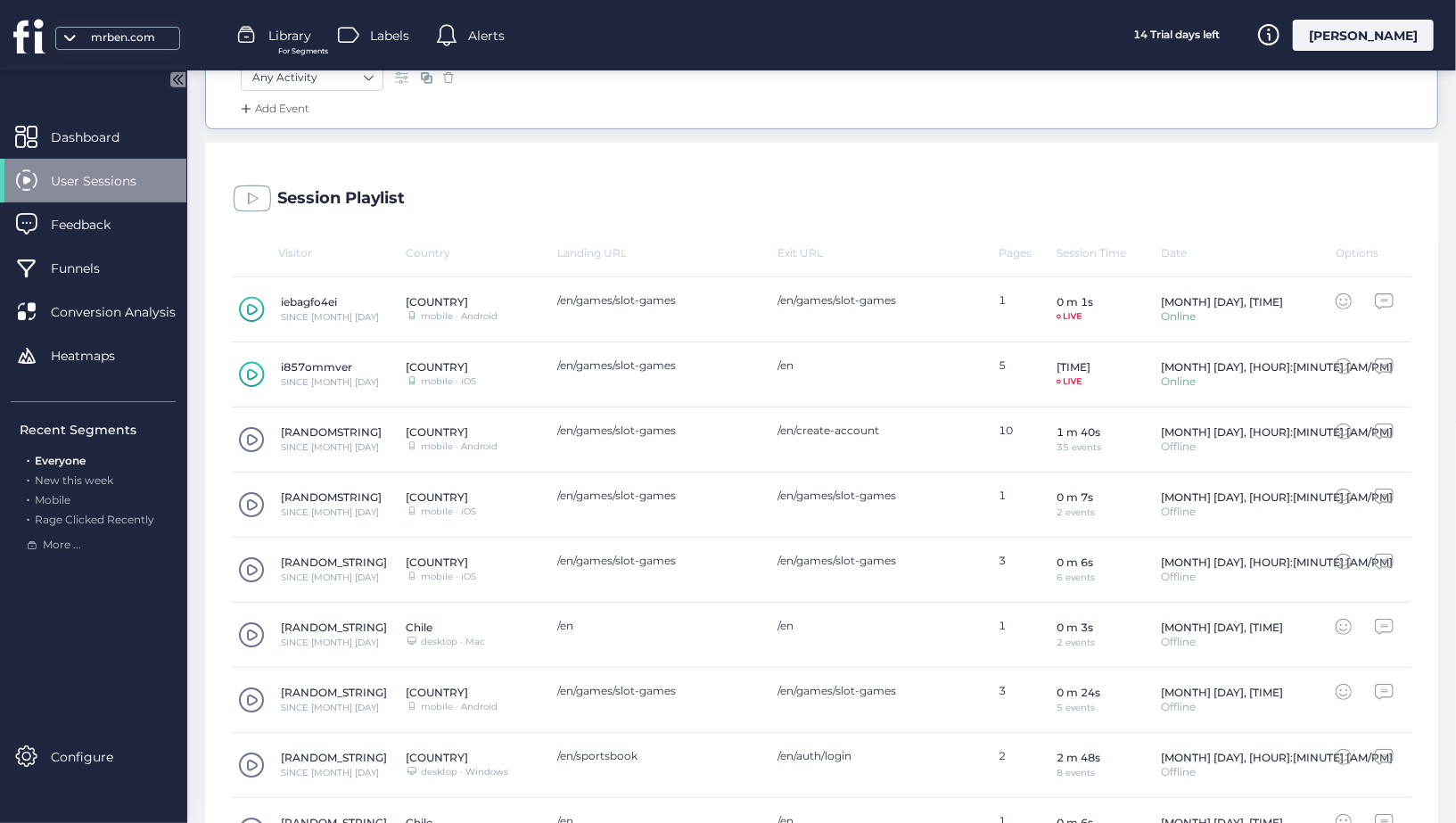 click 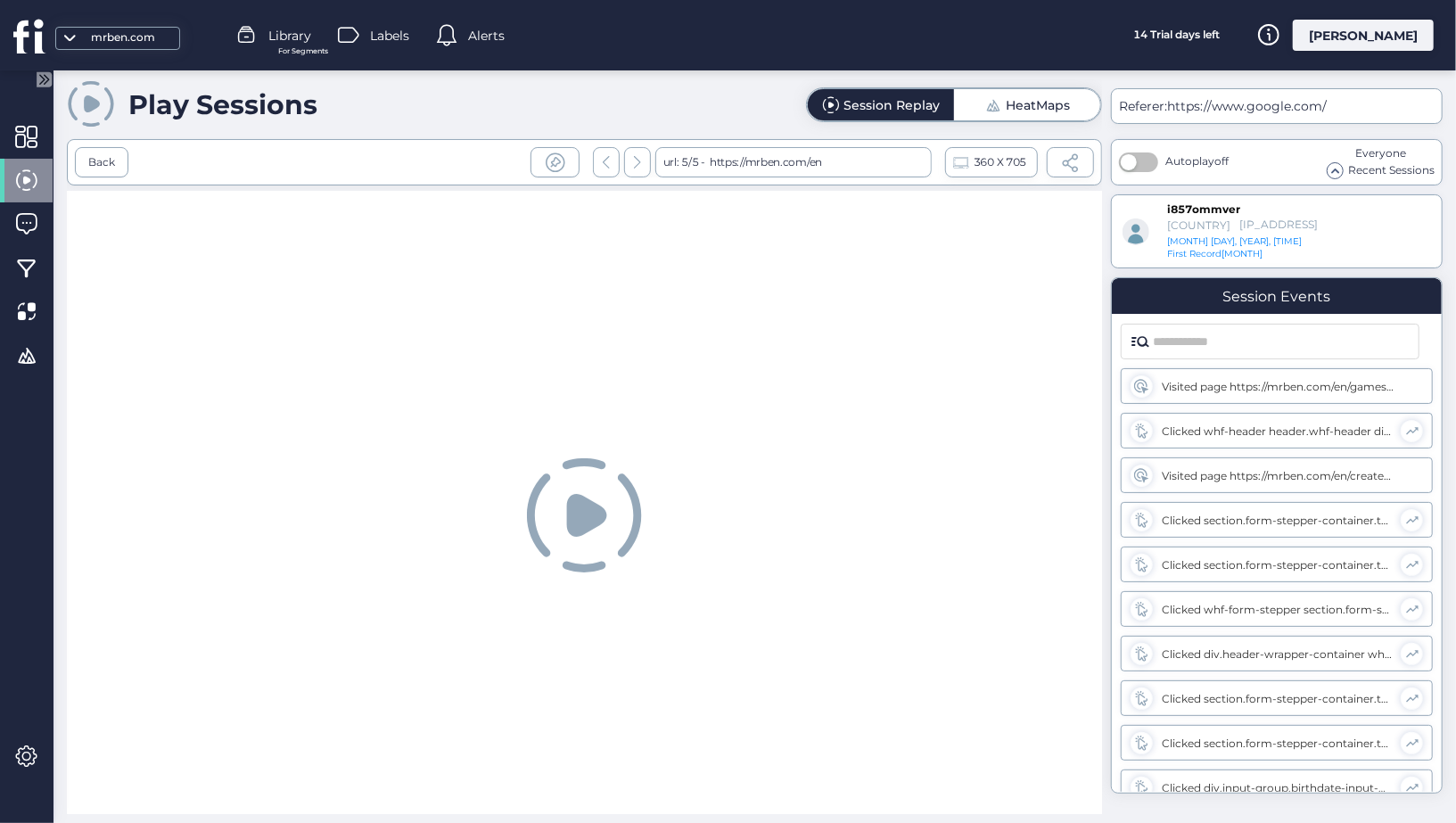 scroll, scrollTop: 0, scrollLeft: 0, axis: both 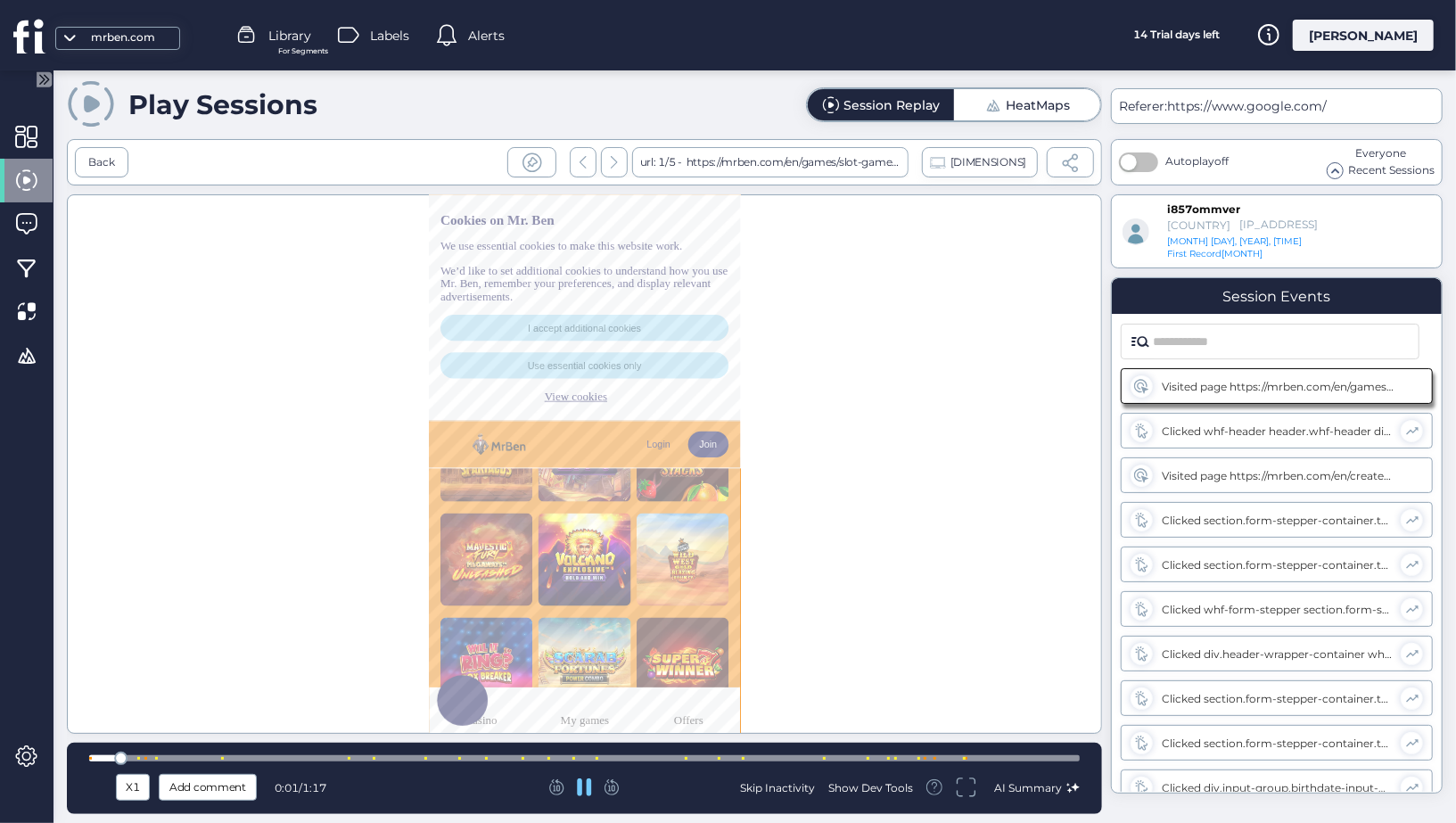 click at bounding box center [584, 758] 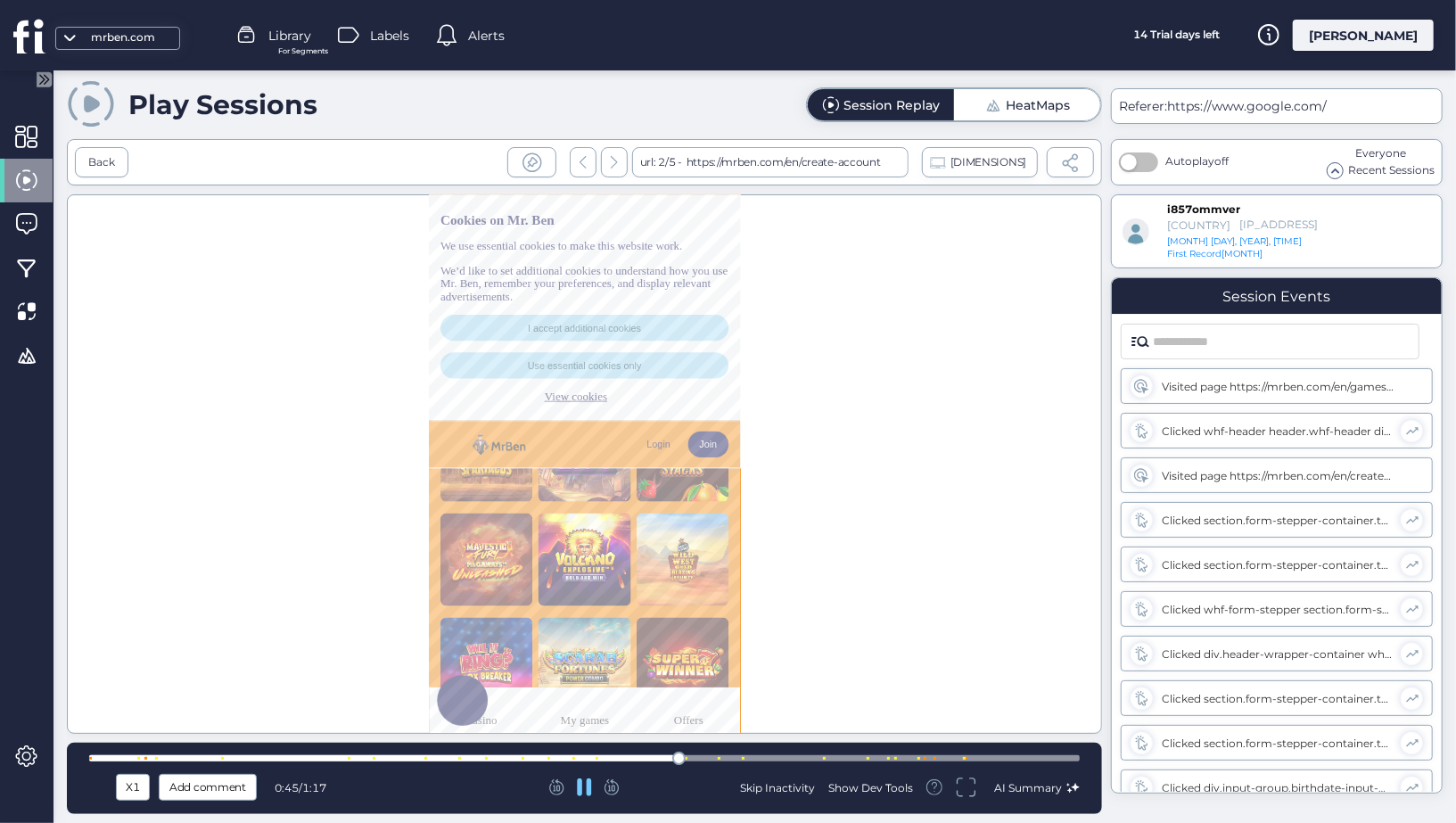 scroll, scrollTop: 492, scrollLeft: 0, axis: vertical 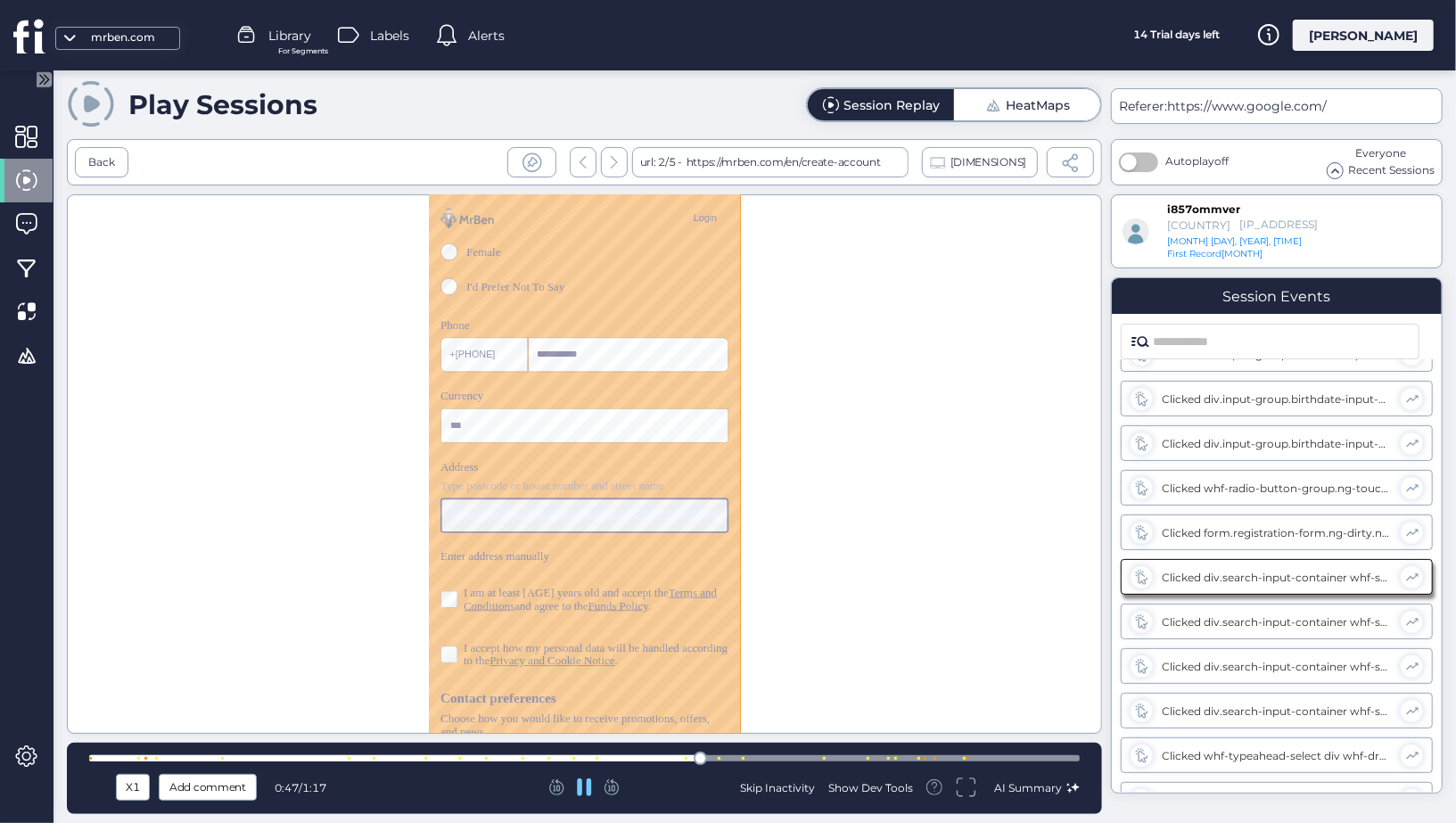 type on "**********" 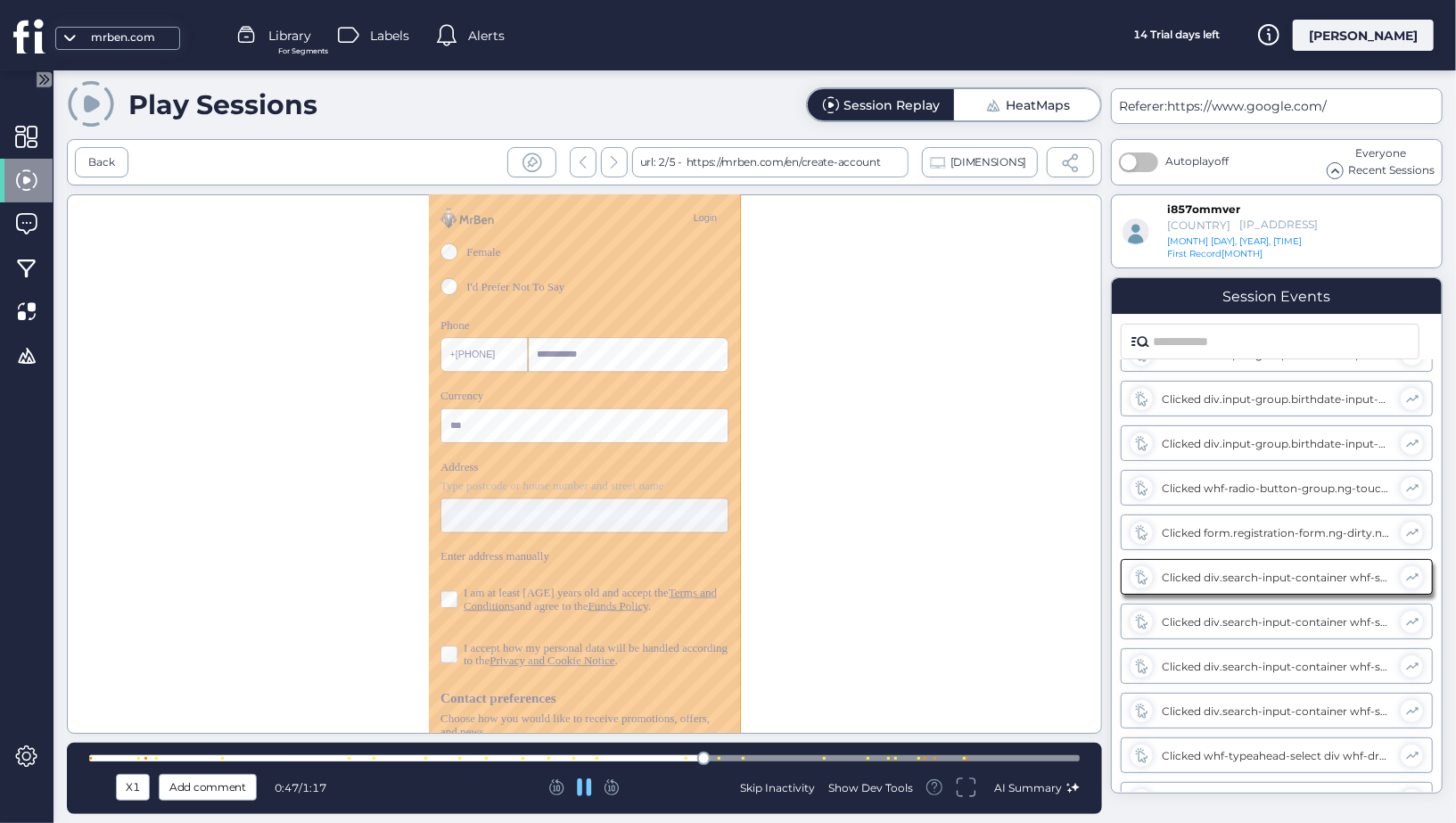 click at bounding box center (584, 758) 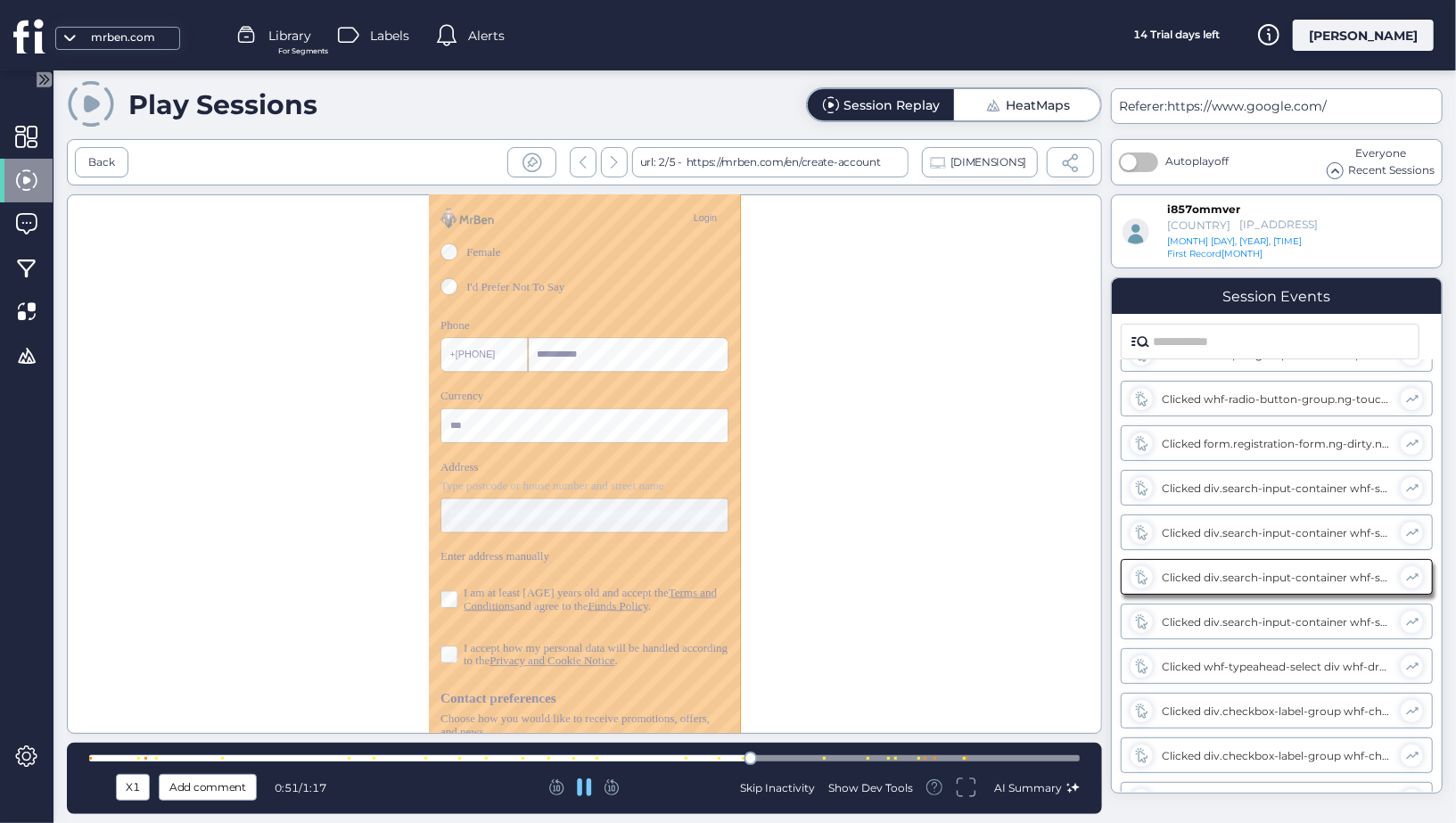 click at bounding box center [584, 758] 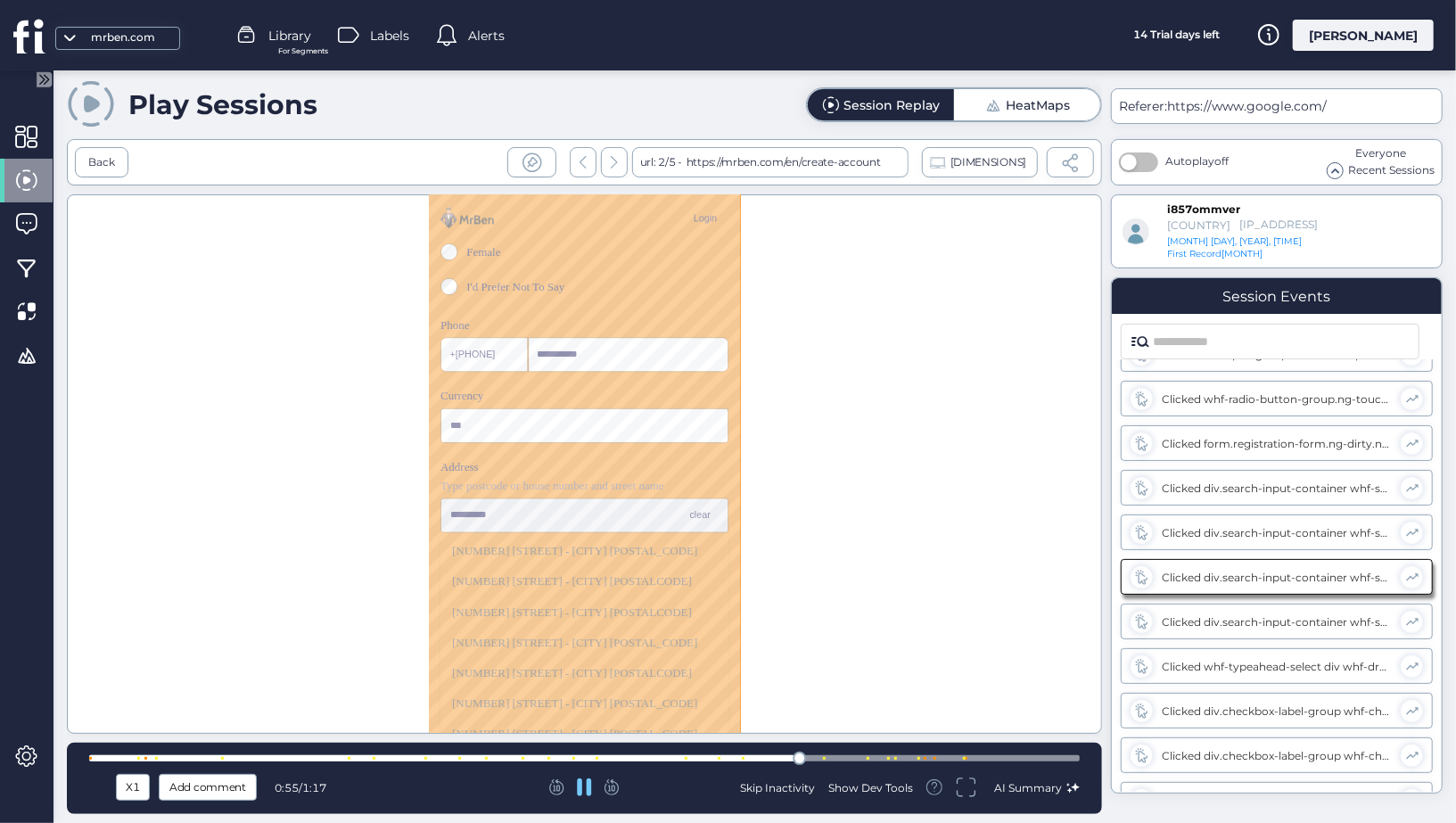 click at bounding box center [584, 758] 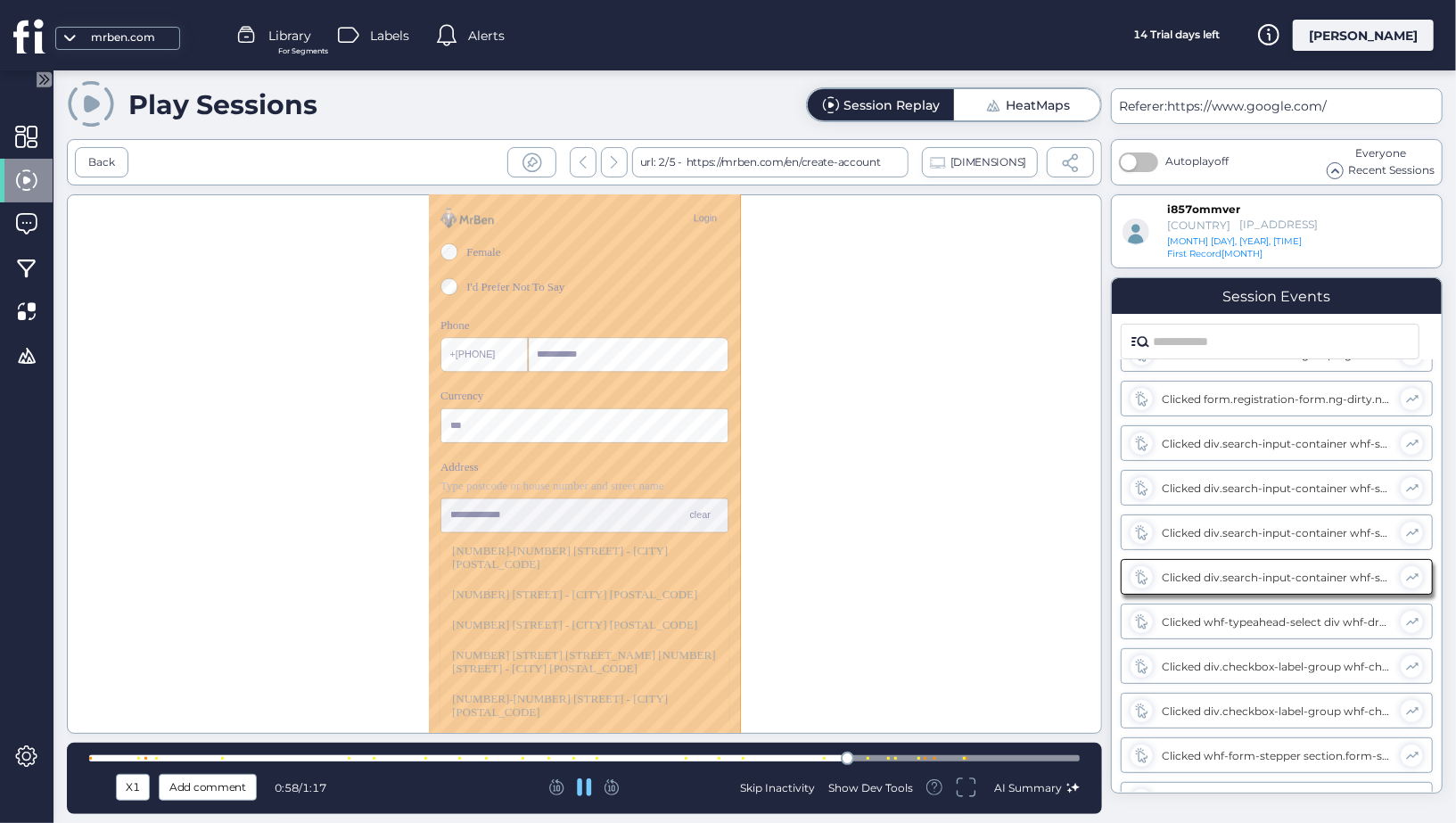type on "**********" 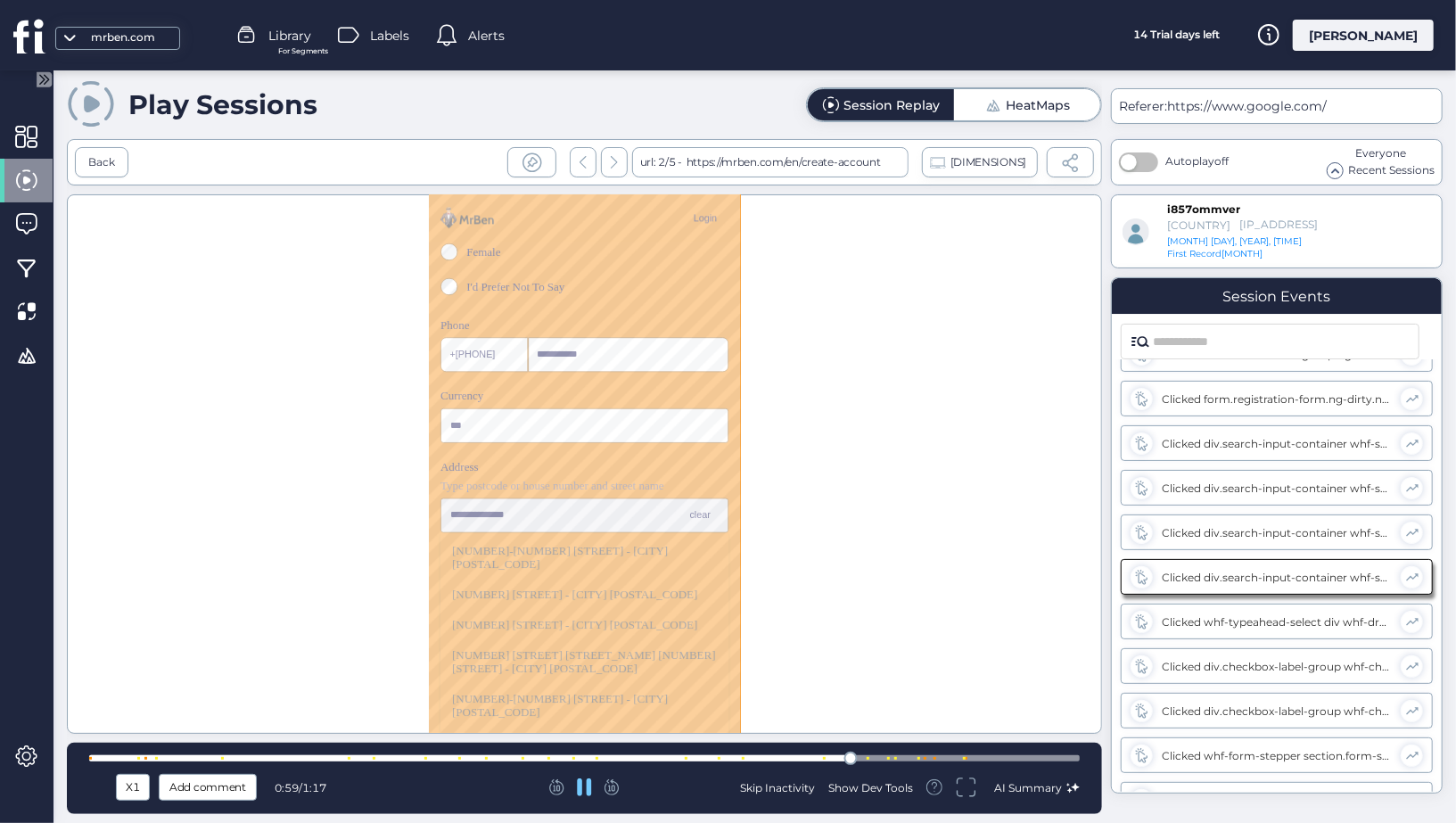 click at bounding box center (584, 758) 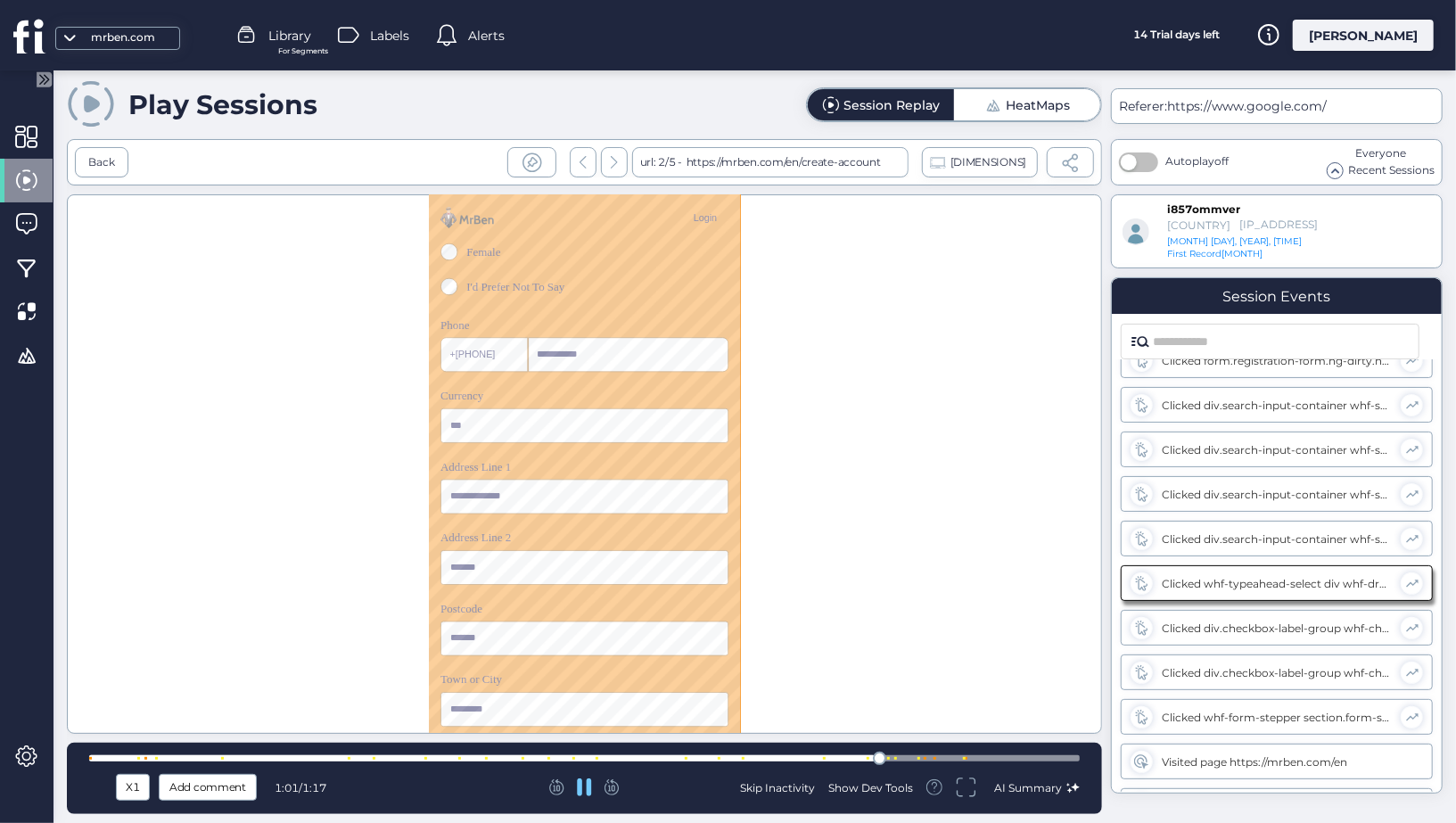 scroll, scrollTop: 612, scrollLeft: 0, axis: vertical 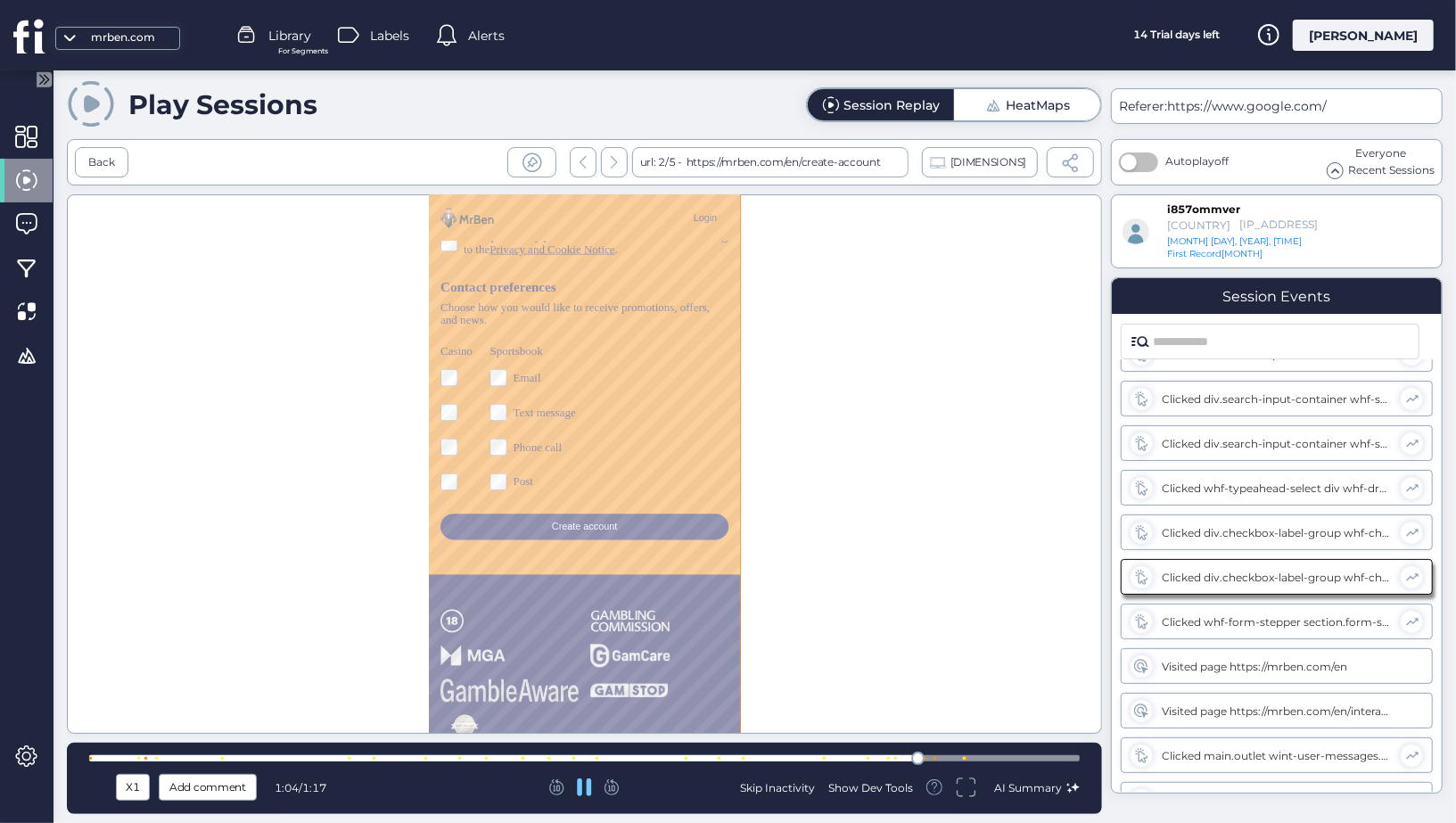 click at bounding box center [584, 758] 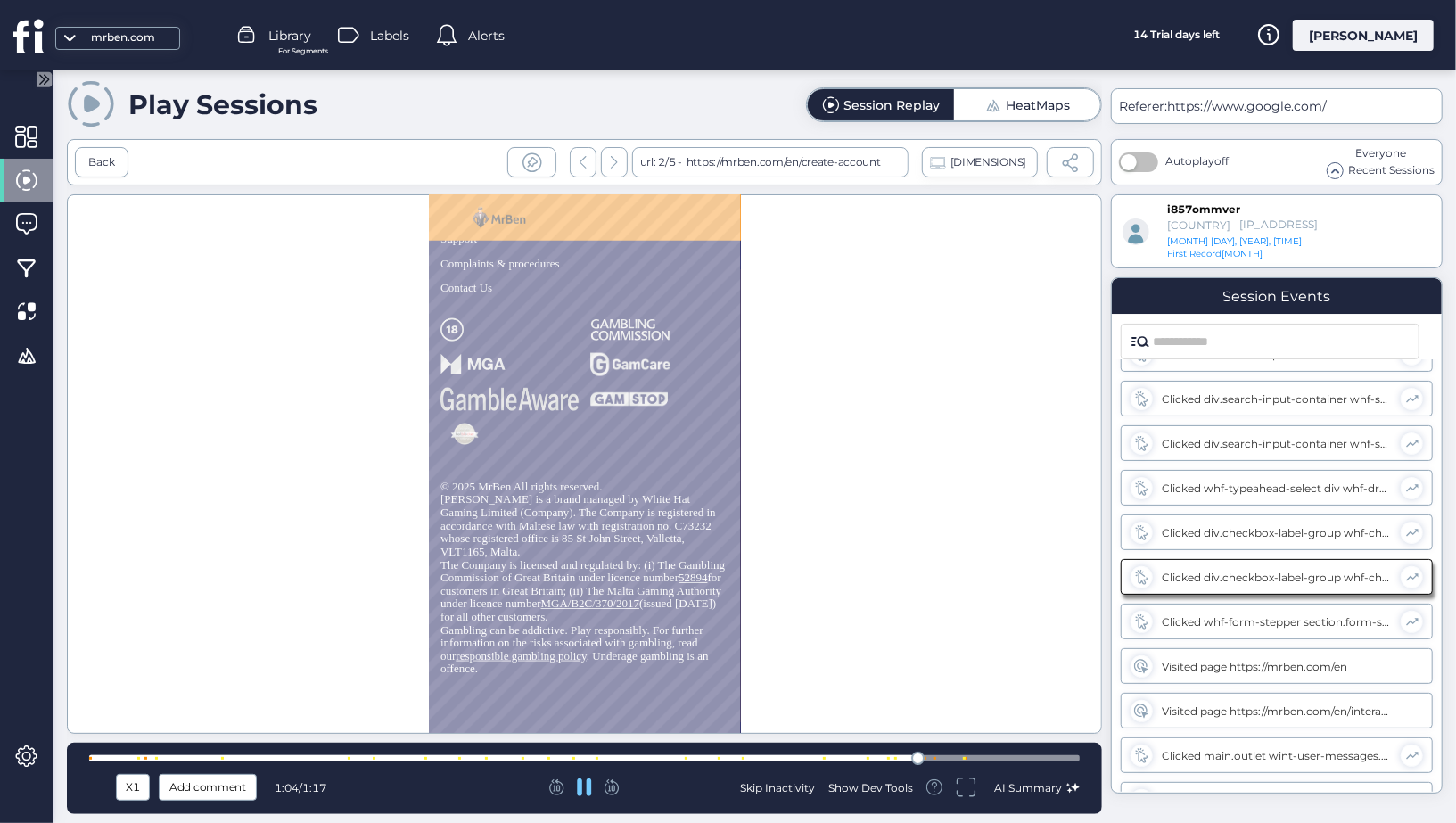 scroll, scrollTop: 725, scrollLeft: 0, axis: vertical 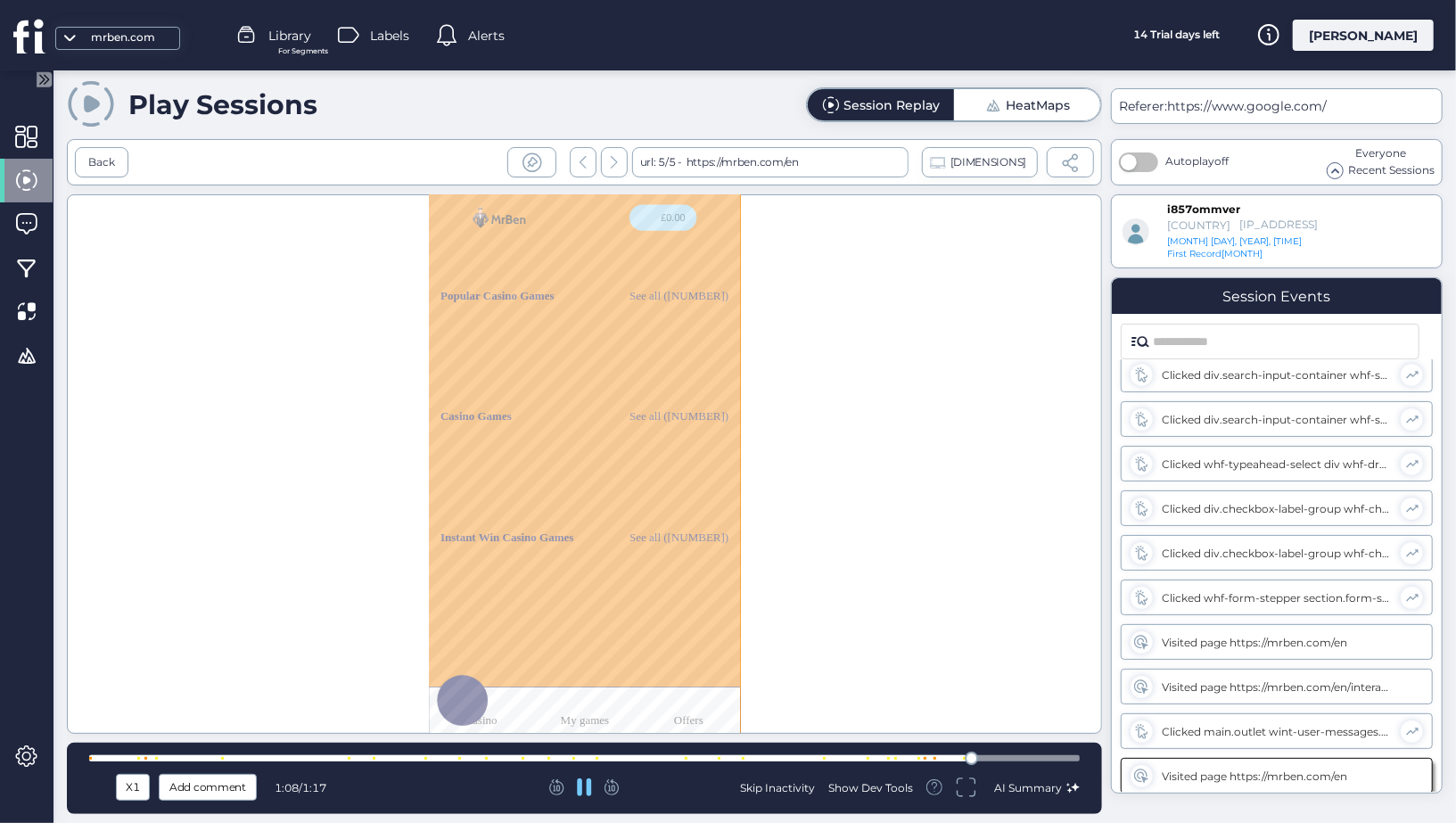 type 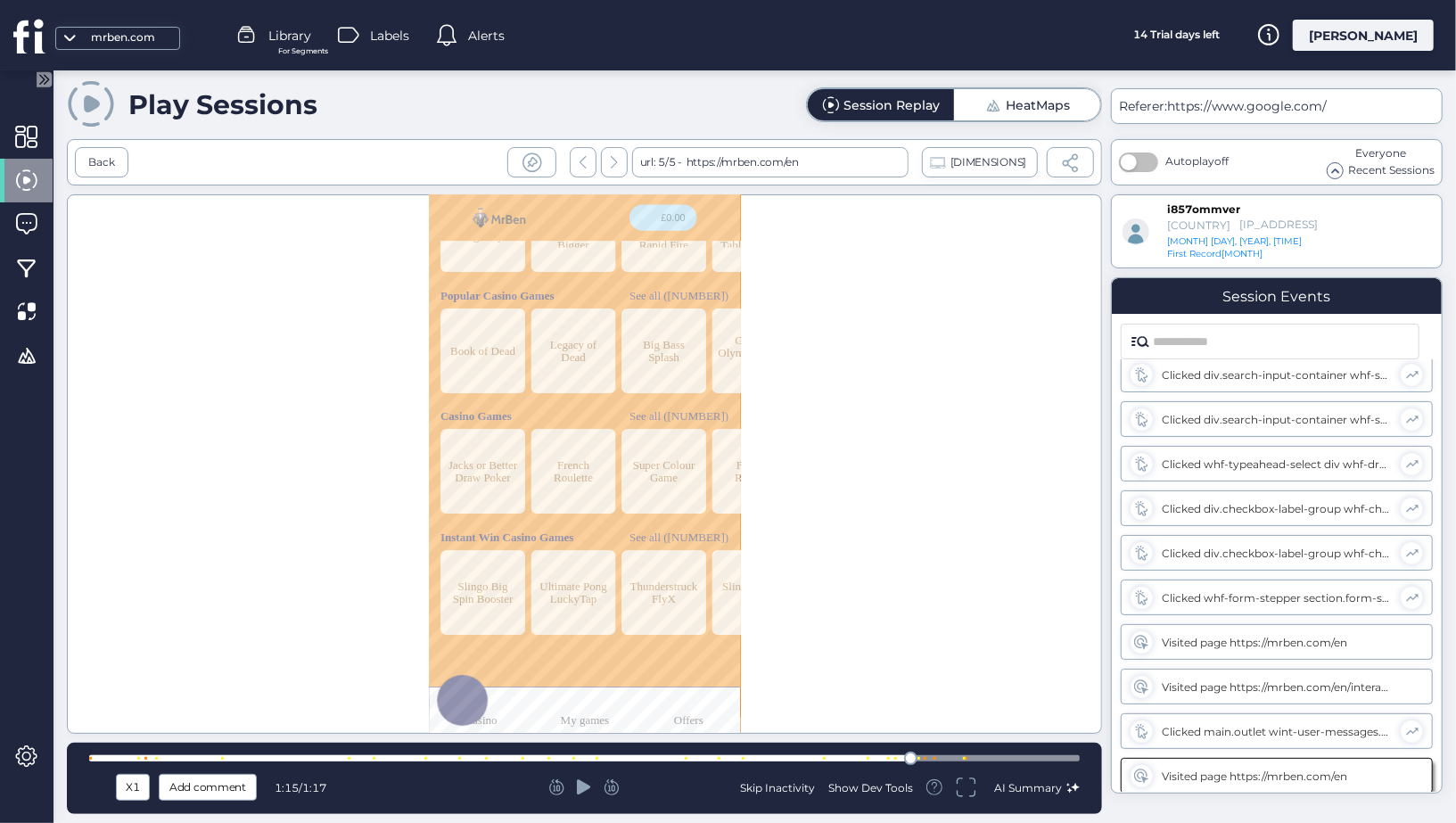 drag, startPoint x: 1060, startPoint y: 762, endPoint x: 905, endPoint y: 777, distance: 155.72412 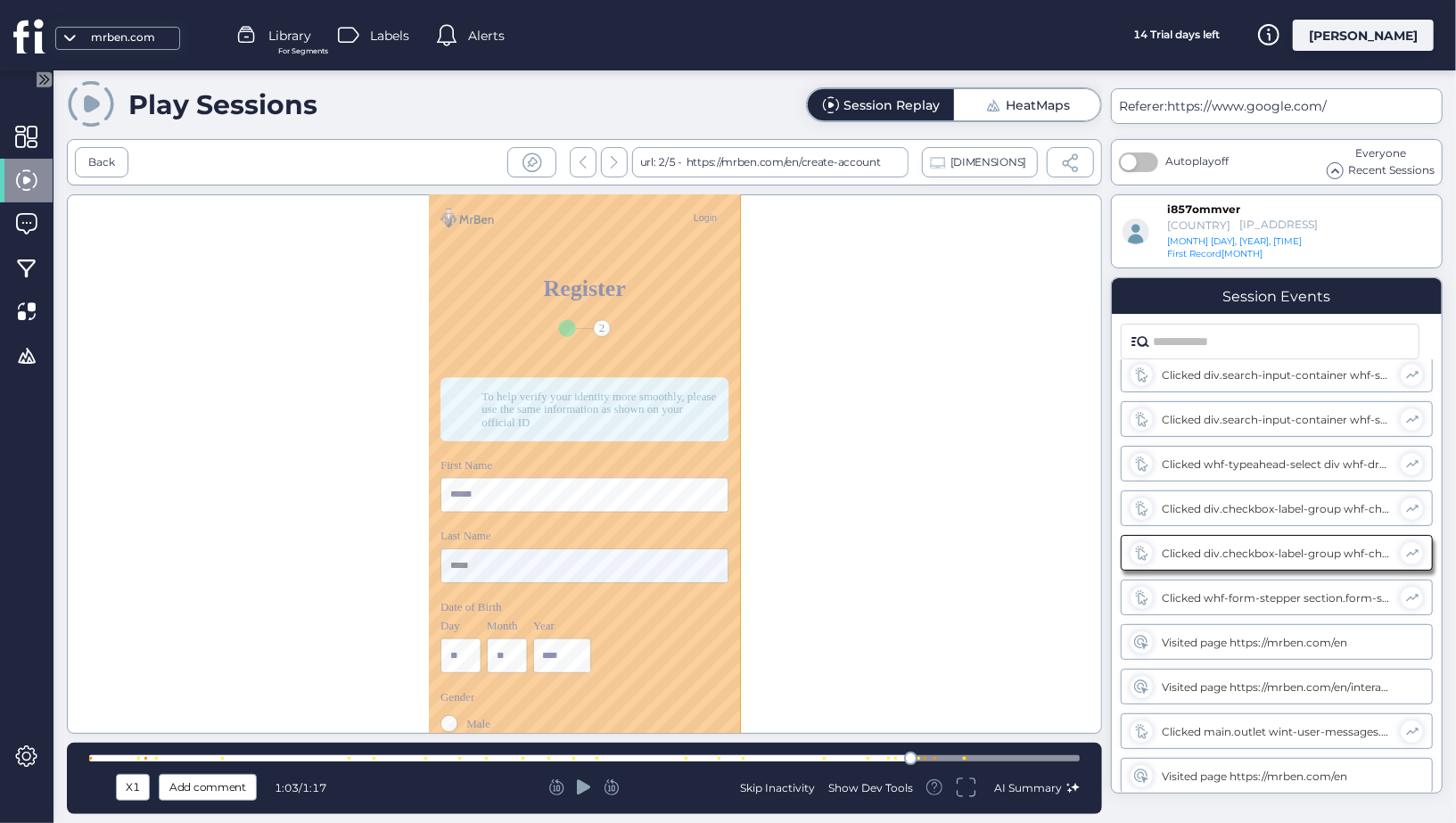 scroll, scrollTop: 0, scrollLeft: 0, axis: both 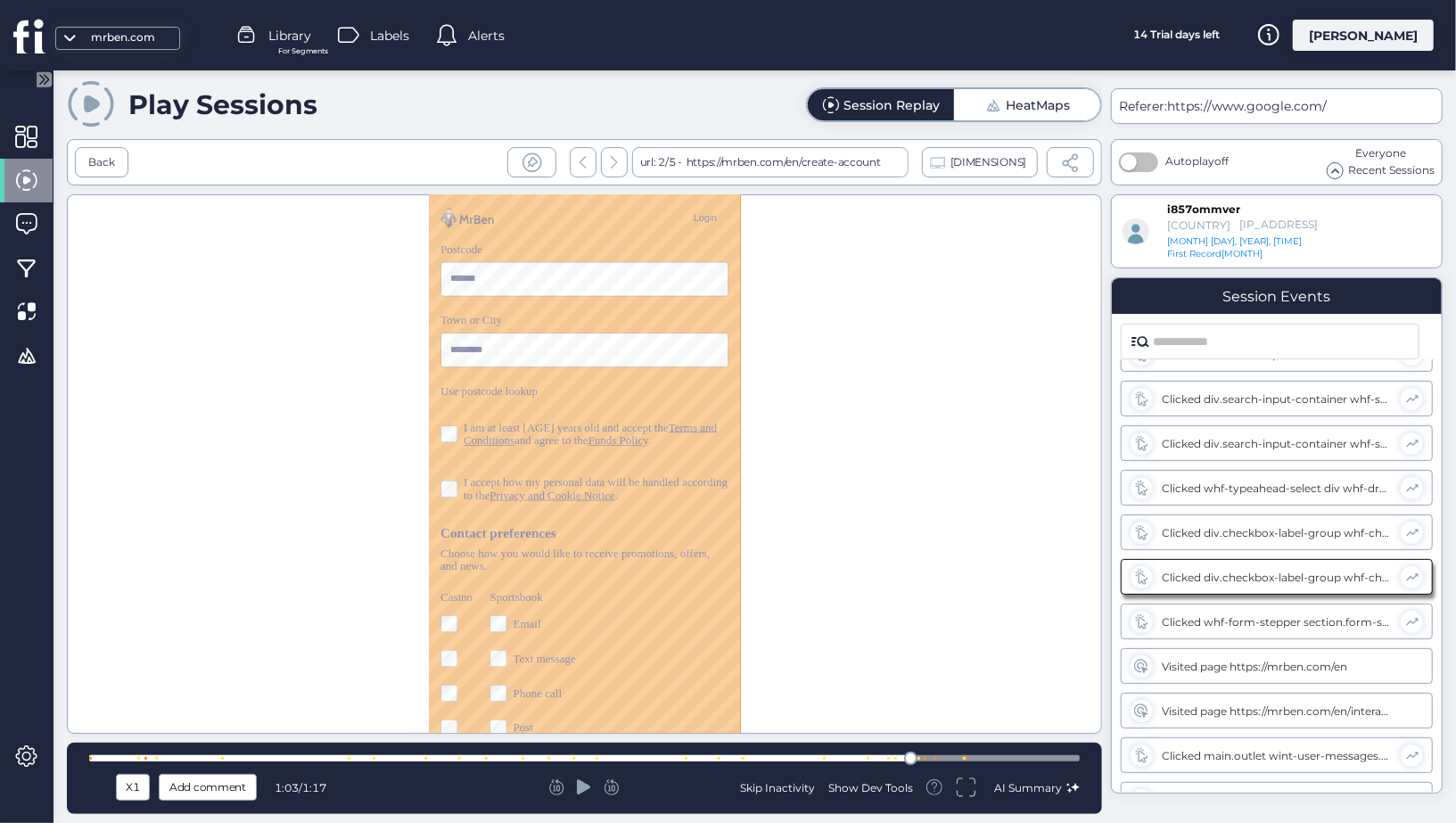 click 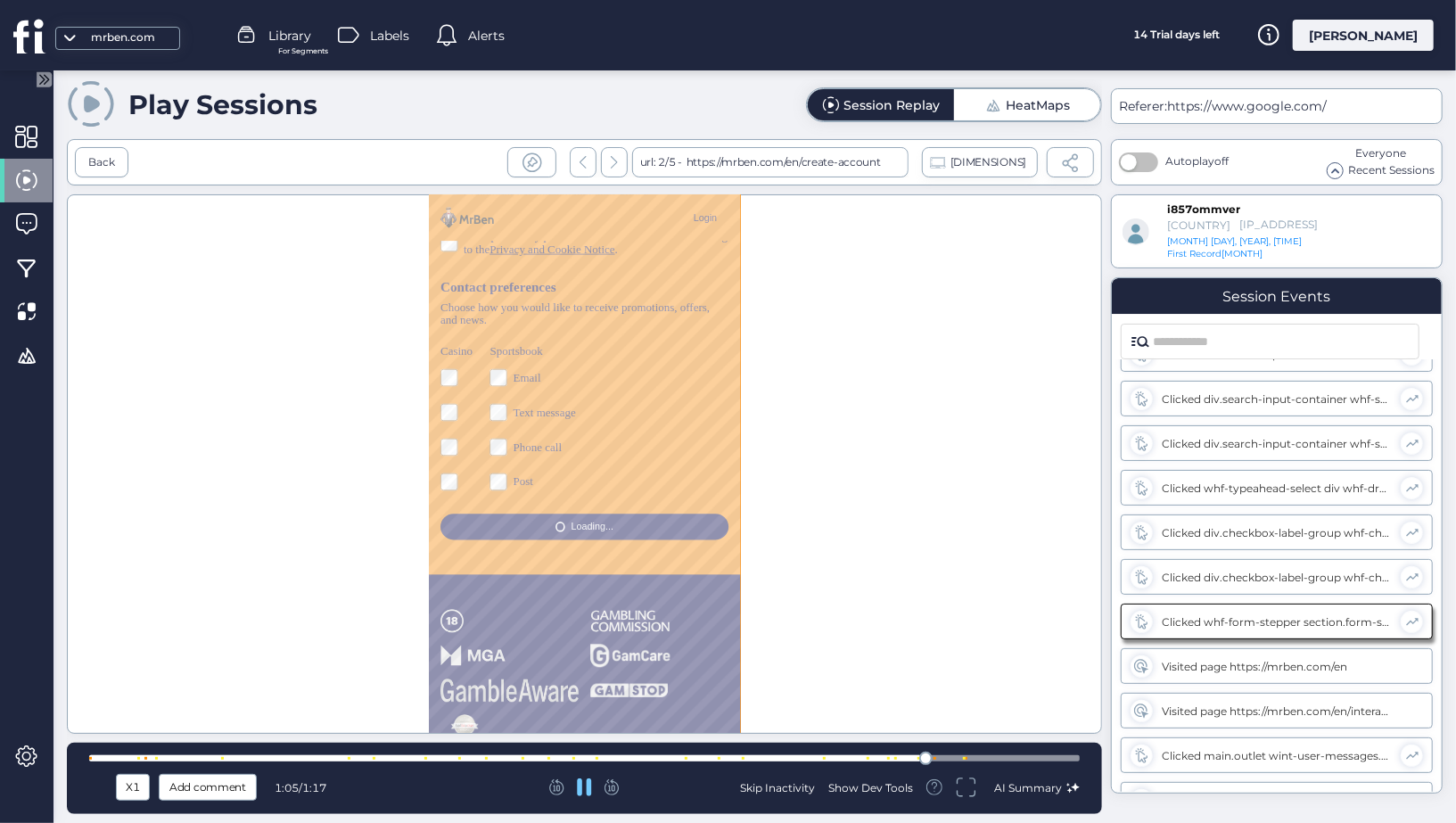 scroll, scrollTop: 725, scrollLeft: 0, axis: vertical 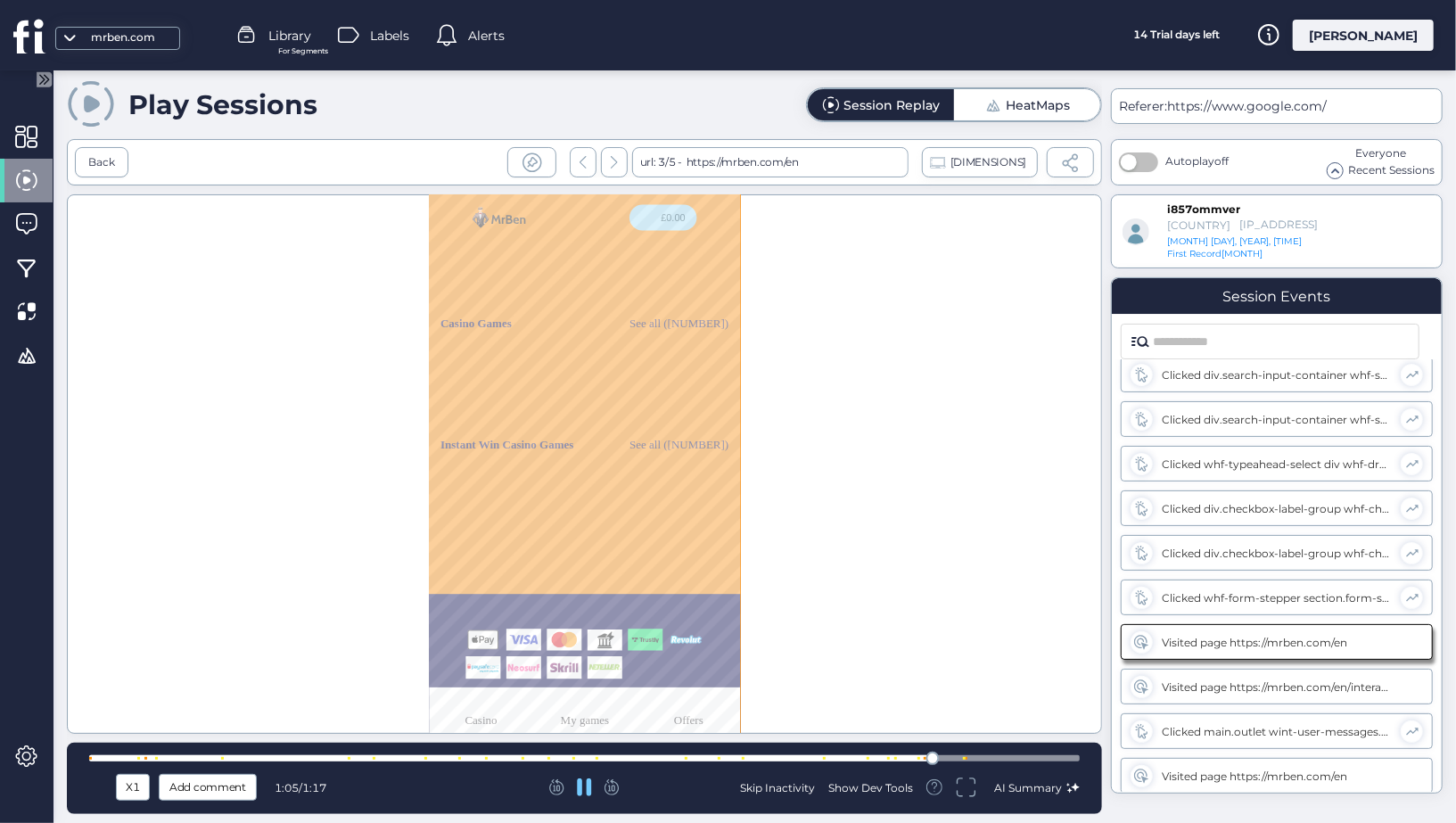 type 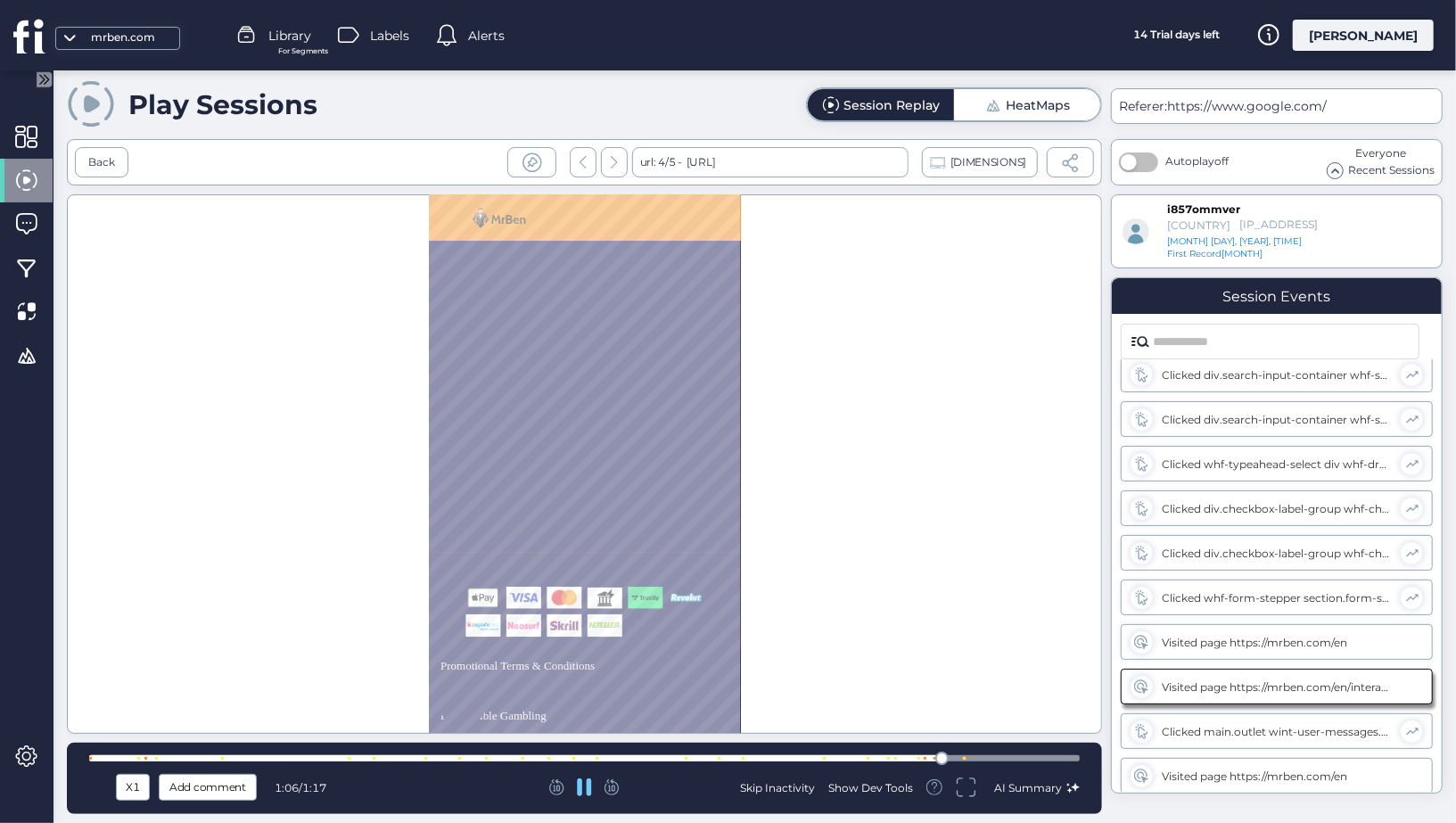 scroll, scrollTop: 0, scrollLeft: 0, axis: both 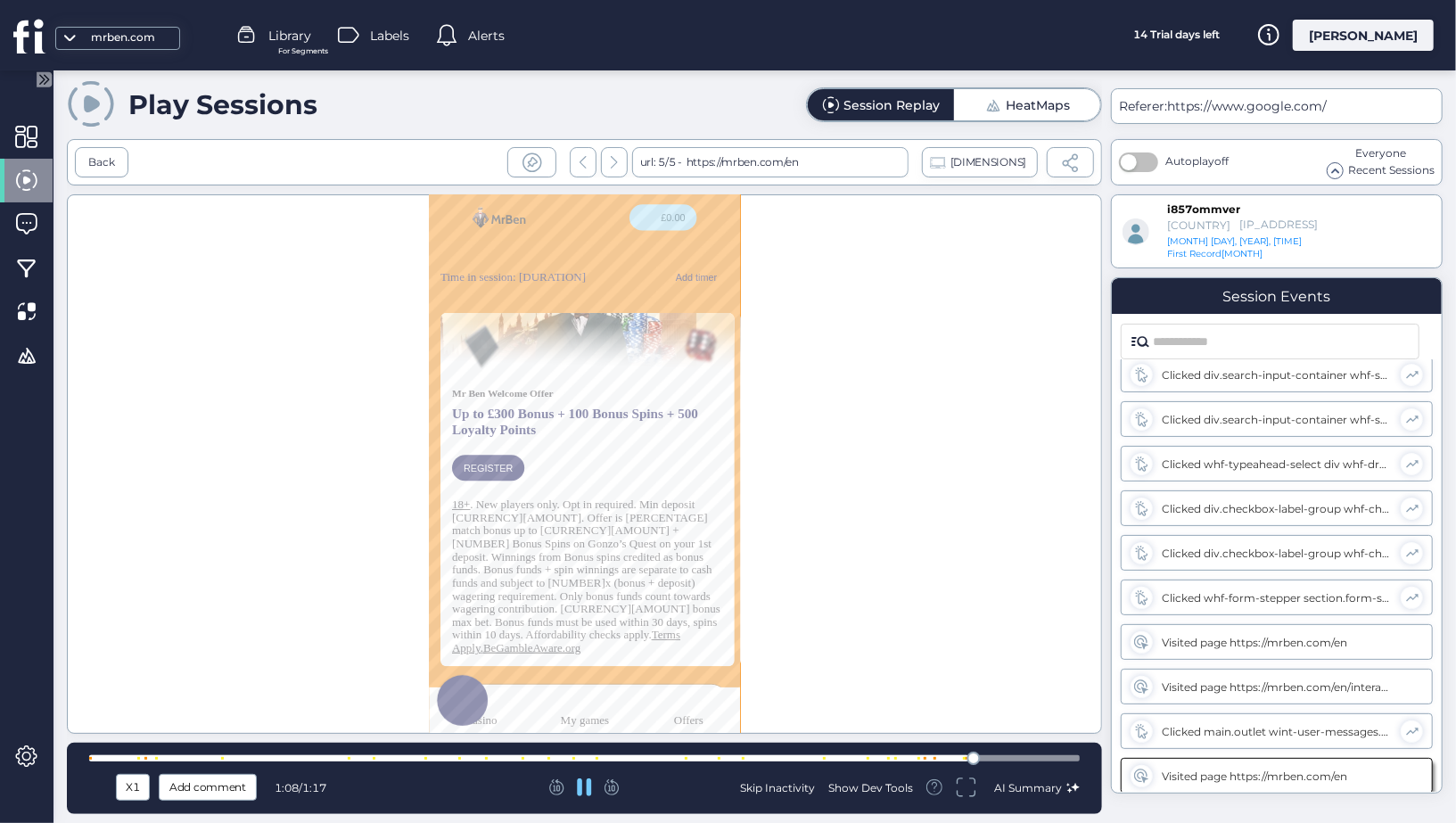 type 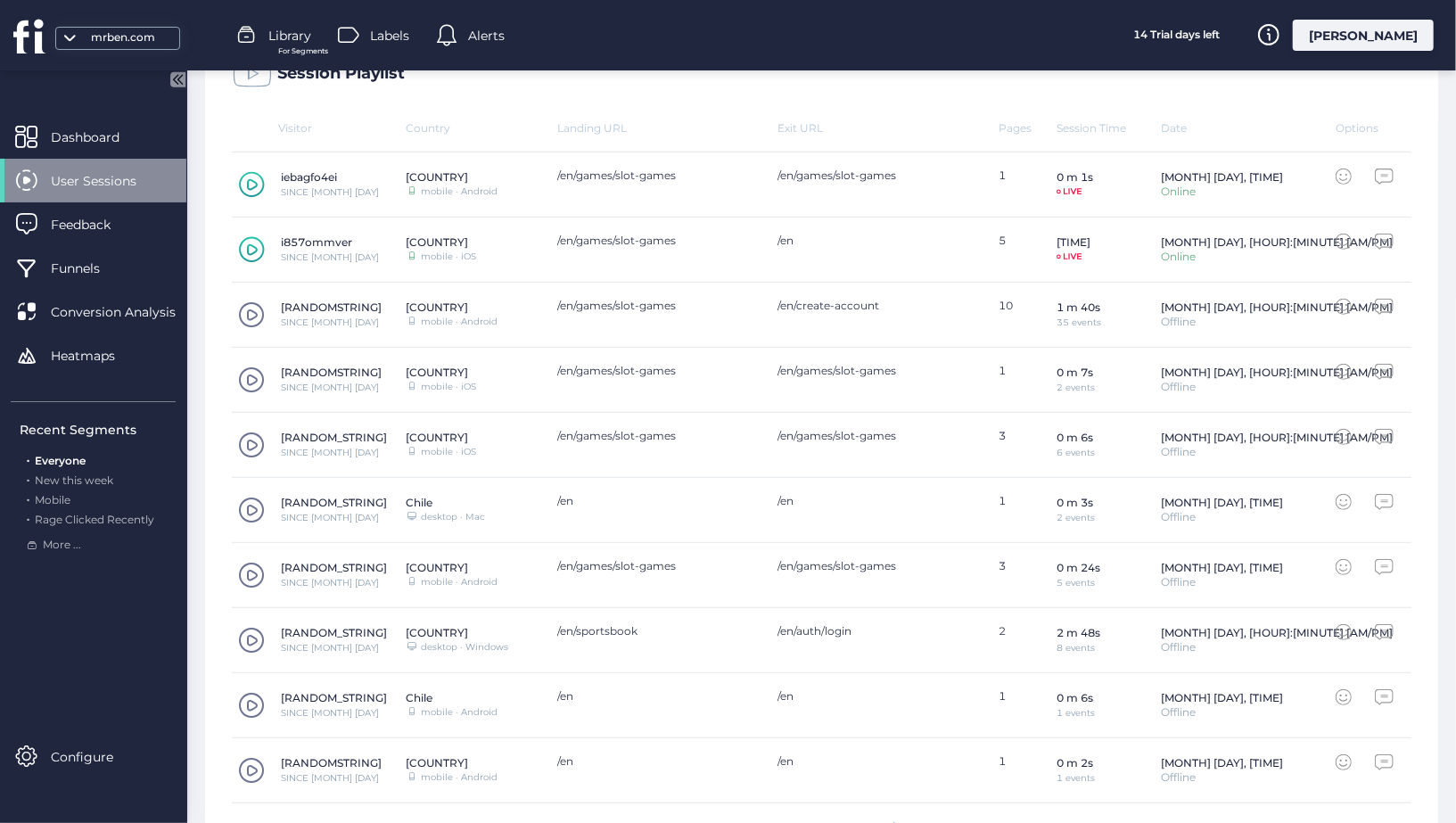 scroll, scrollTop: 568, scrollLeft: 0, axis: vertical 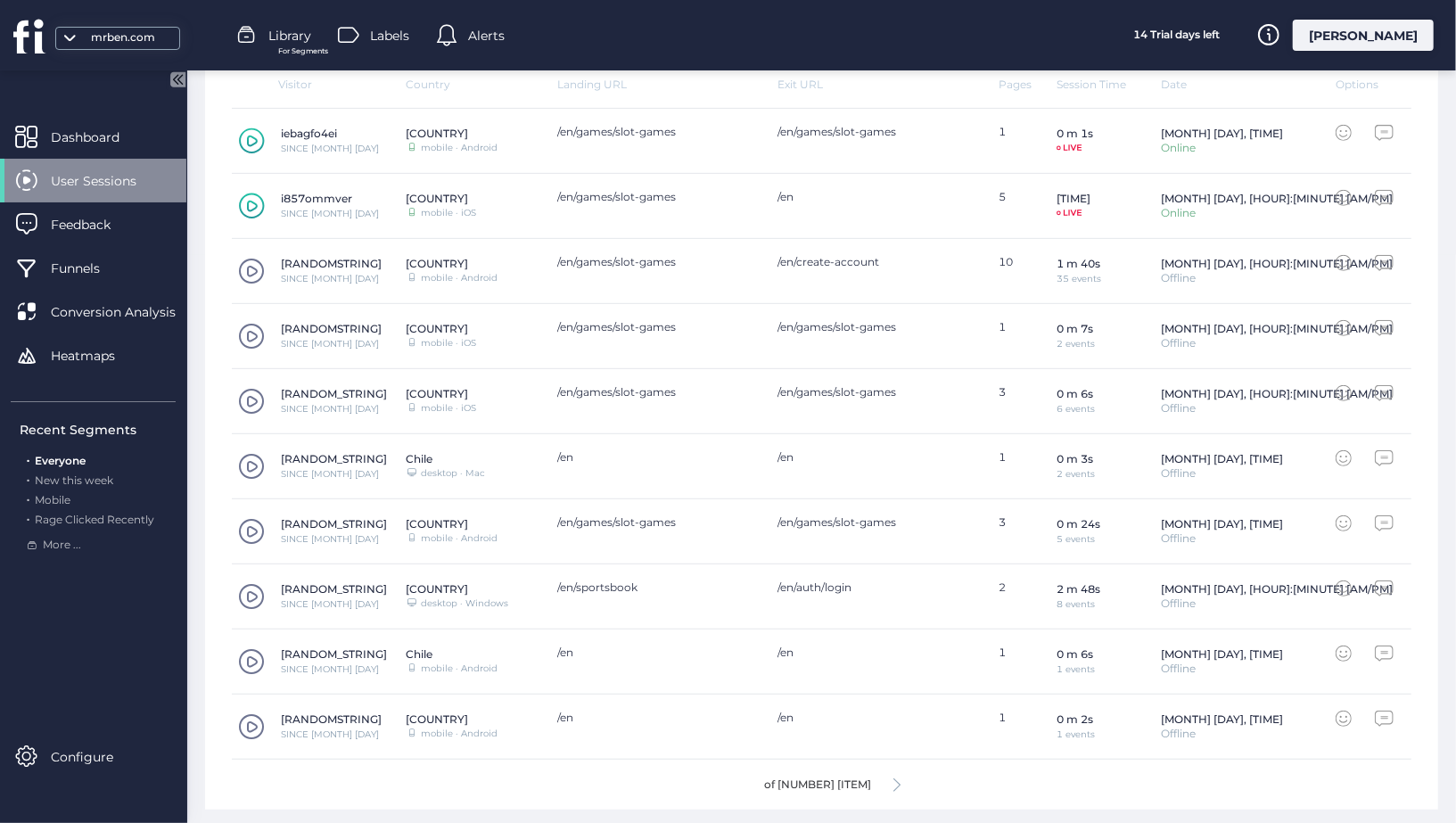click 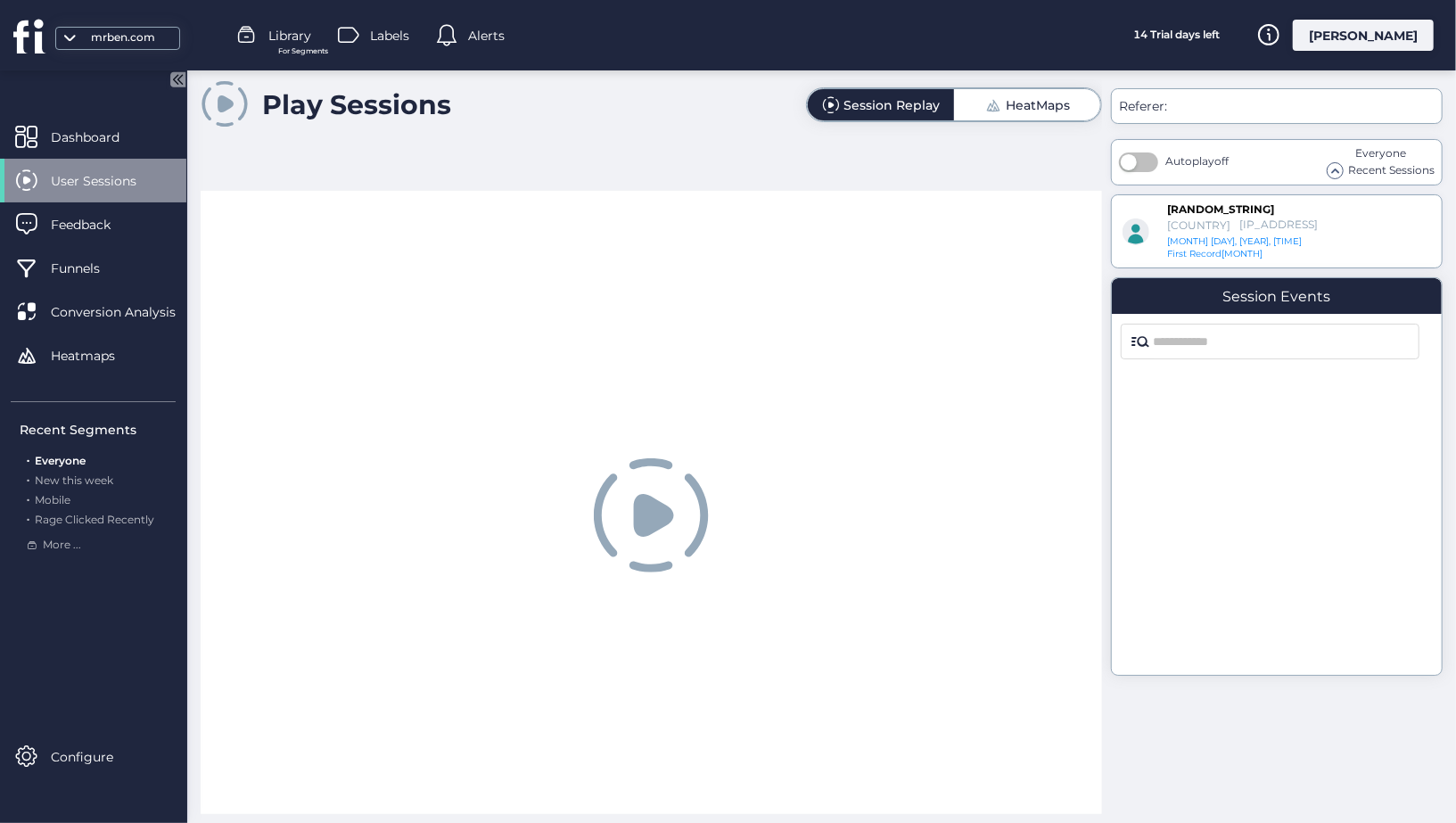 scroll, scrollTop: 0, scrollLeft: 0, axis: both 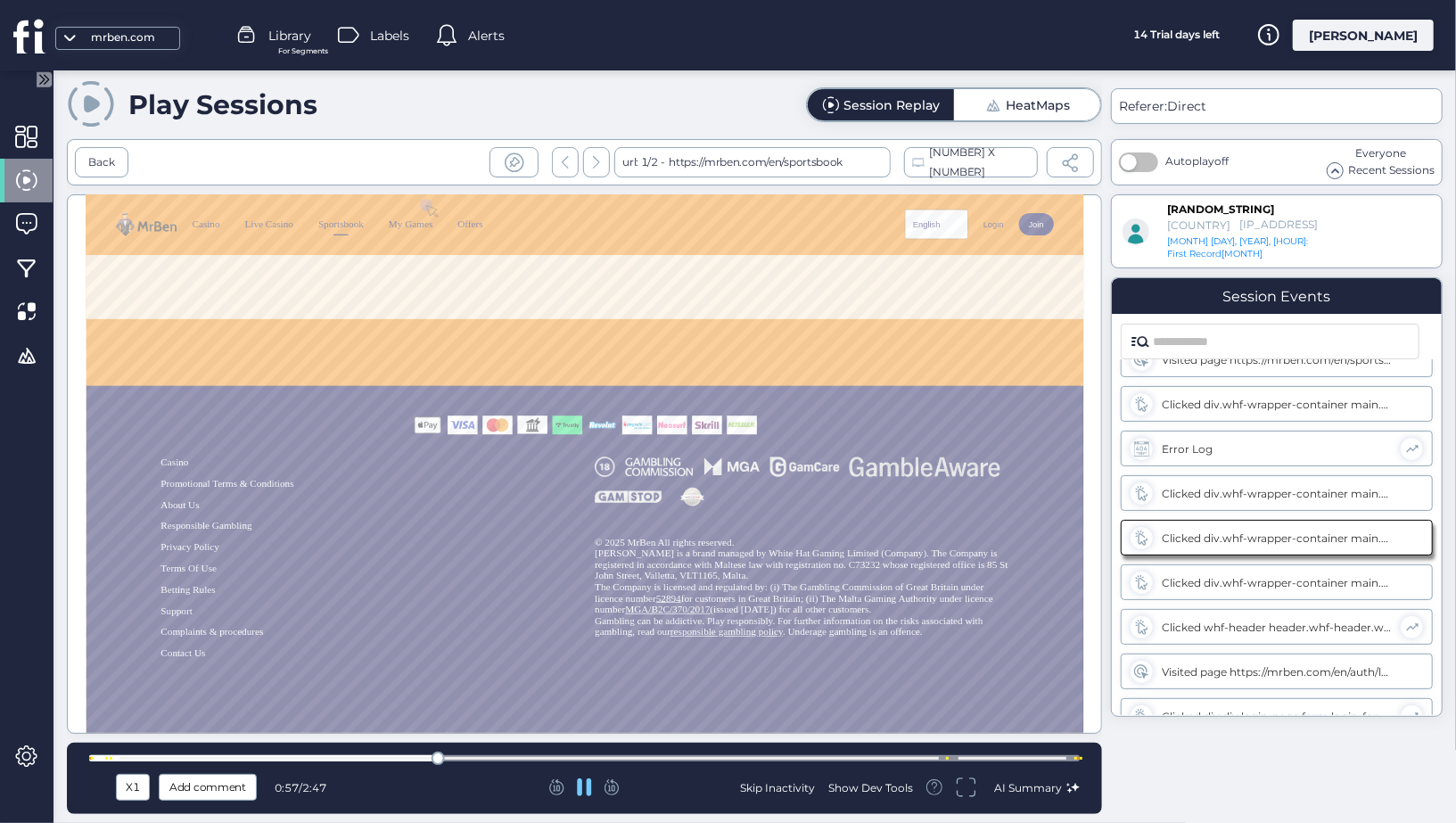 click at bounding box center (584, 758) 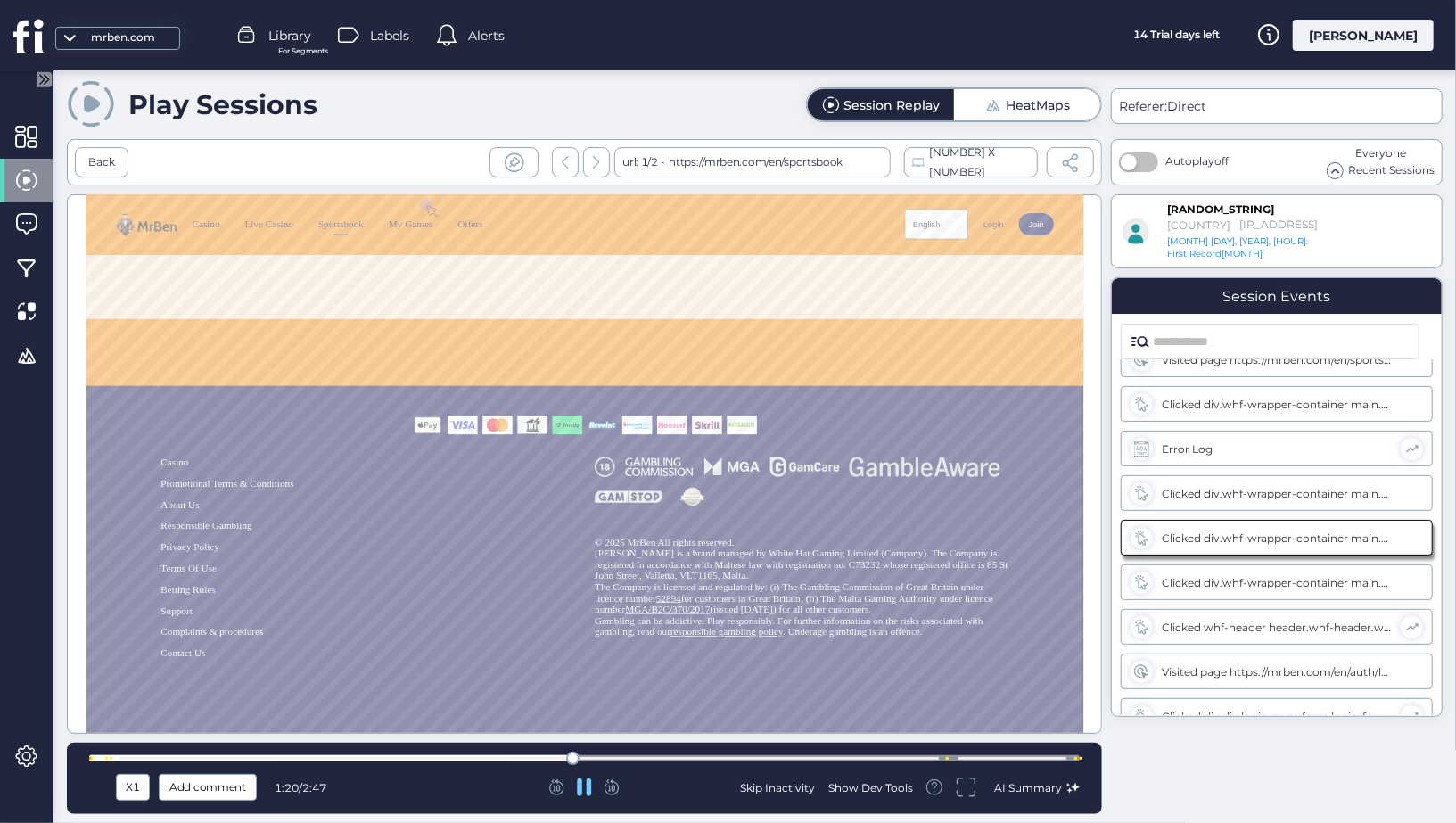 click at bounding box center [584, 758] 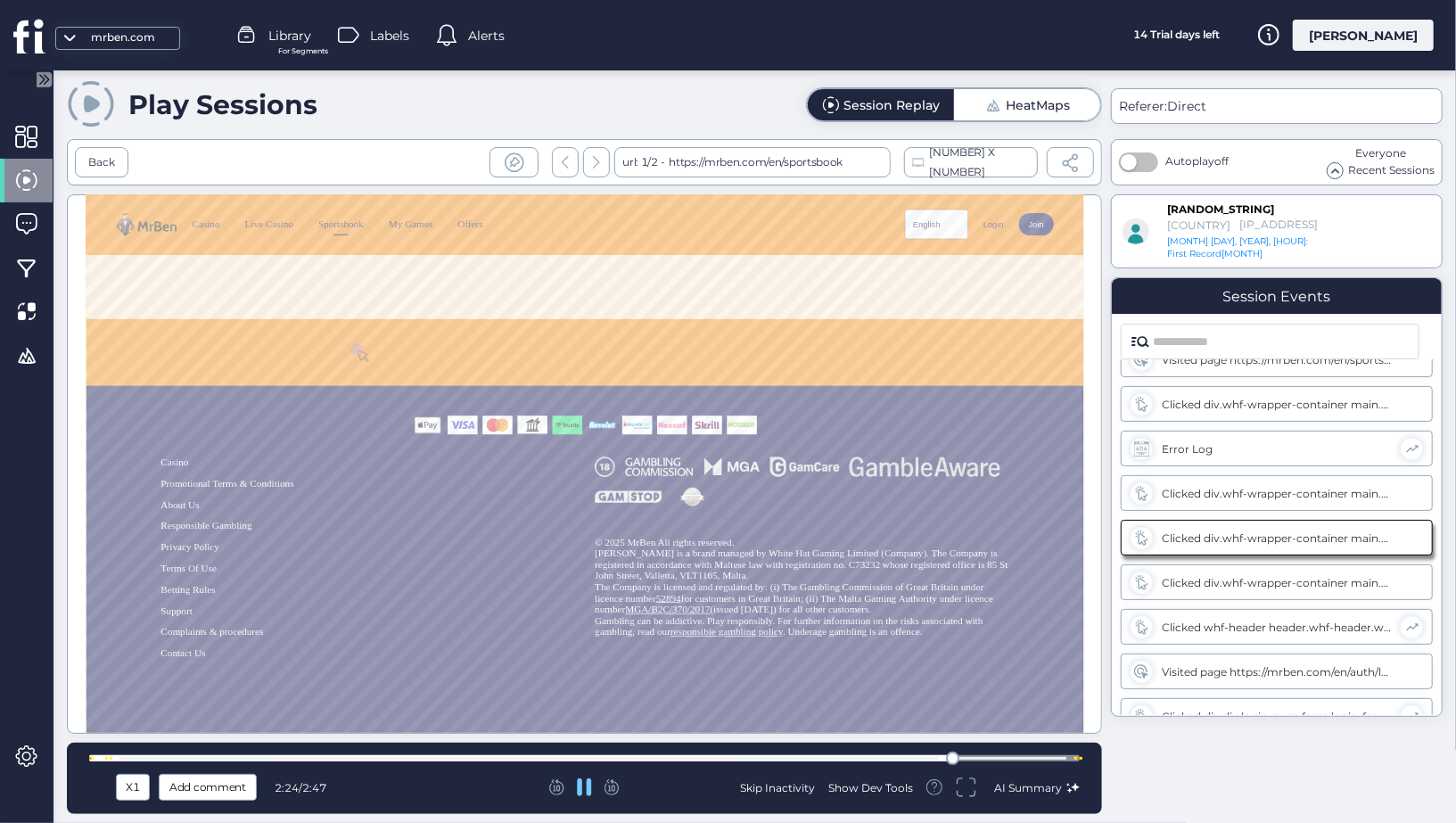 scroll, scrollTop: 45, scrollLeft: 0, axis: vertical 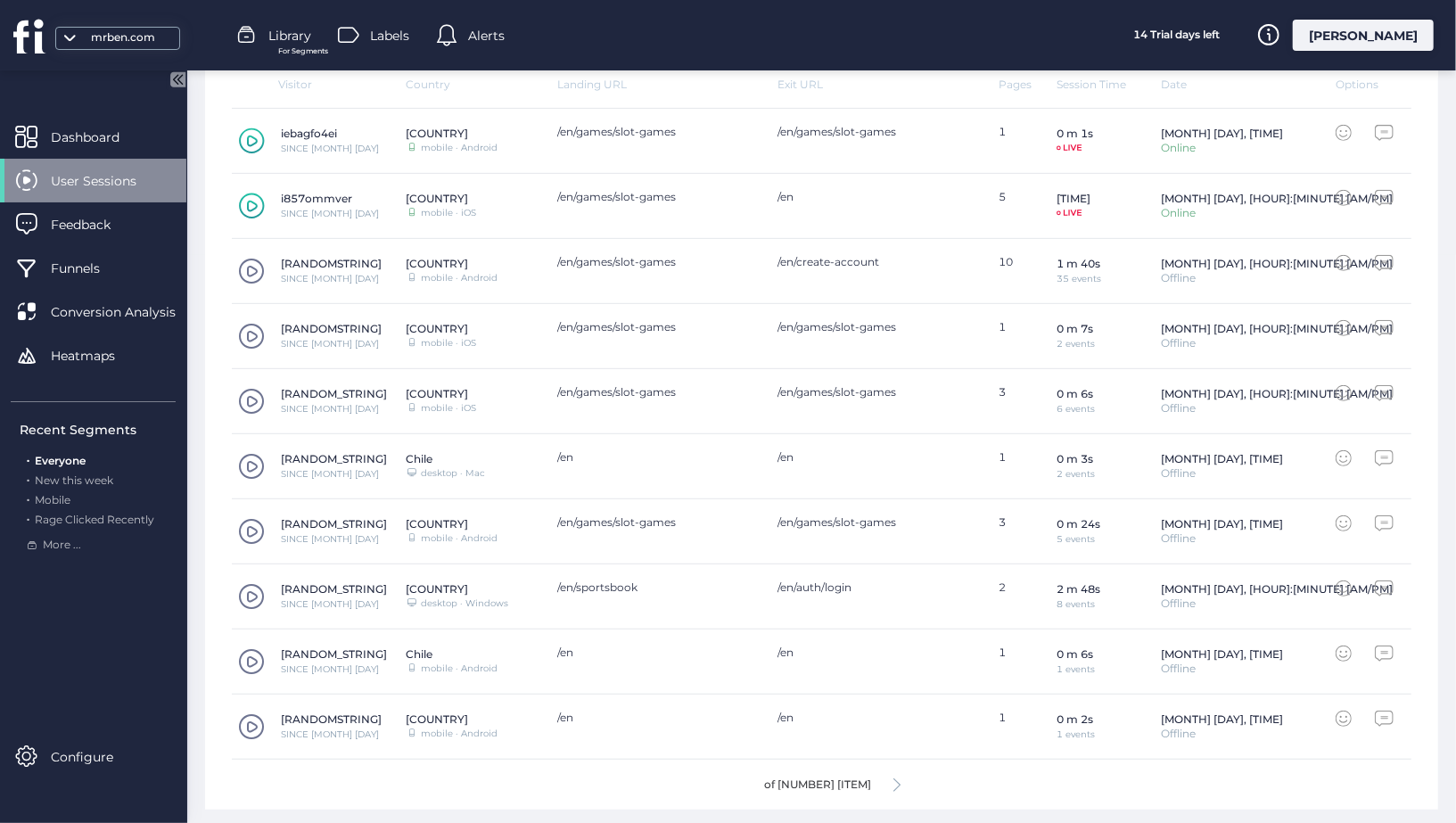click 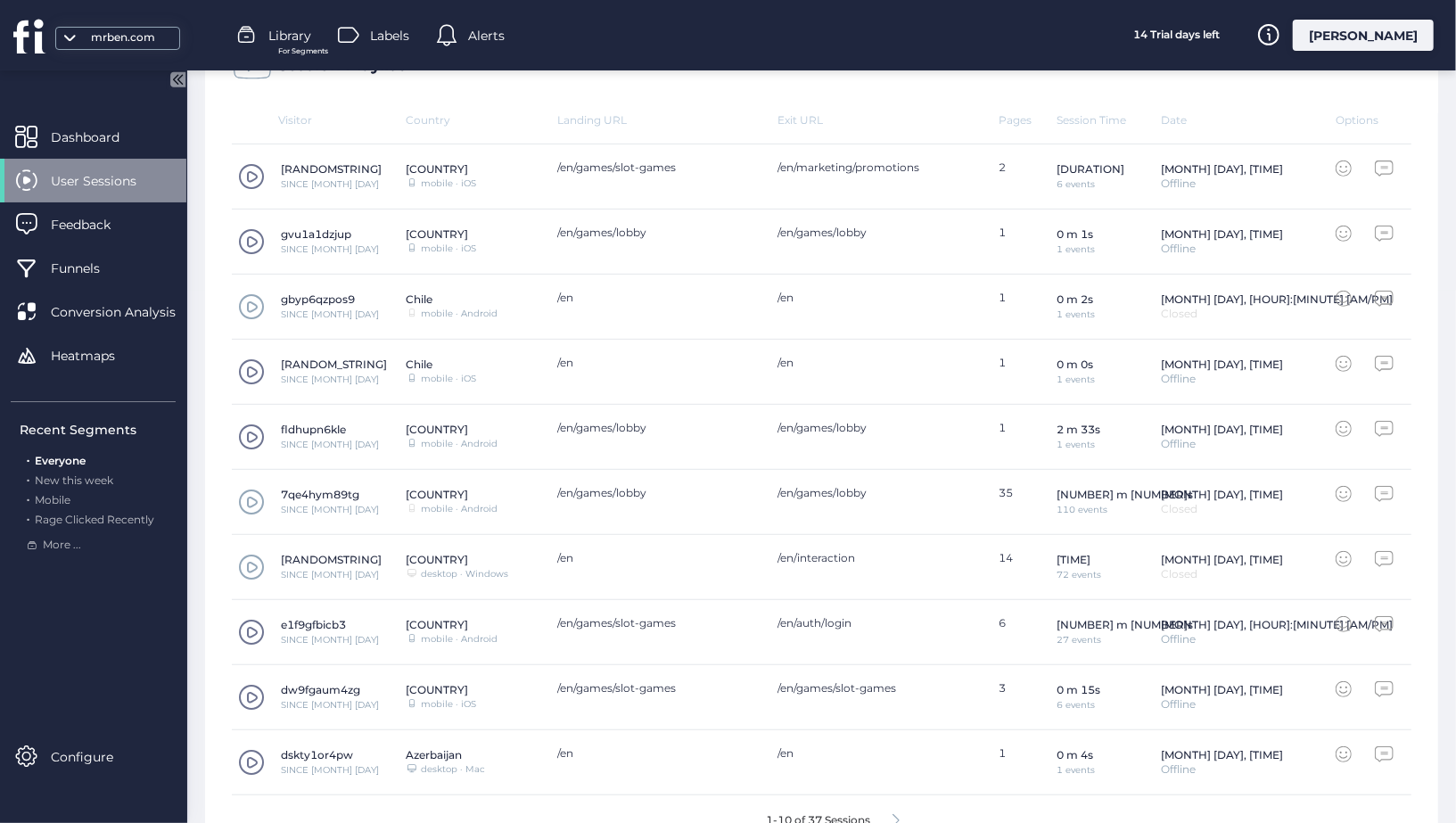 scroll, scrollTop: 568, scrollLeft: 0, axis: vertical 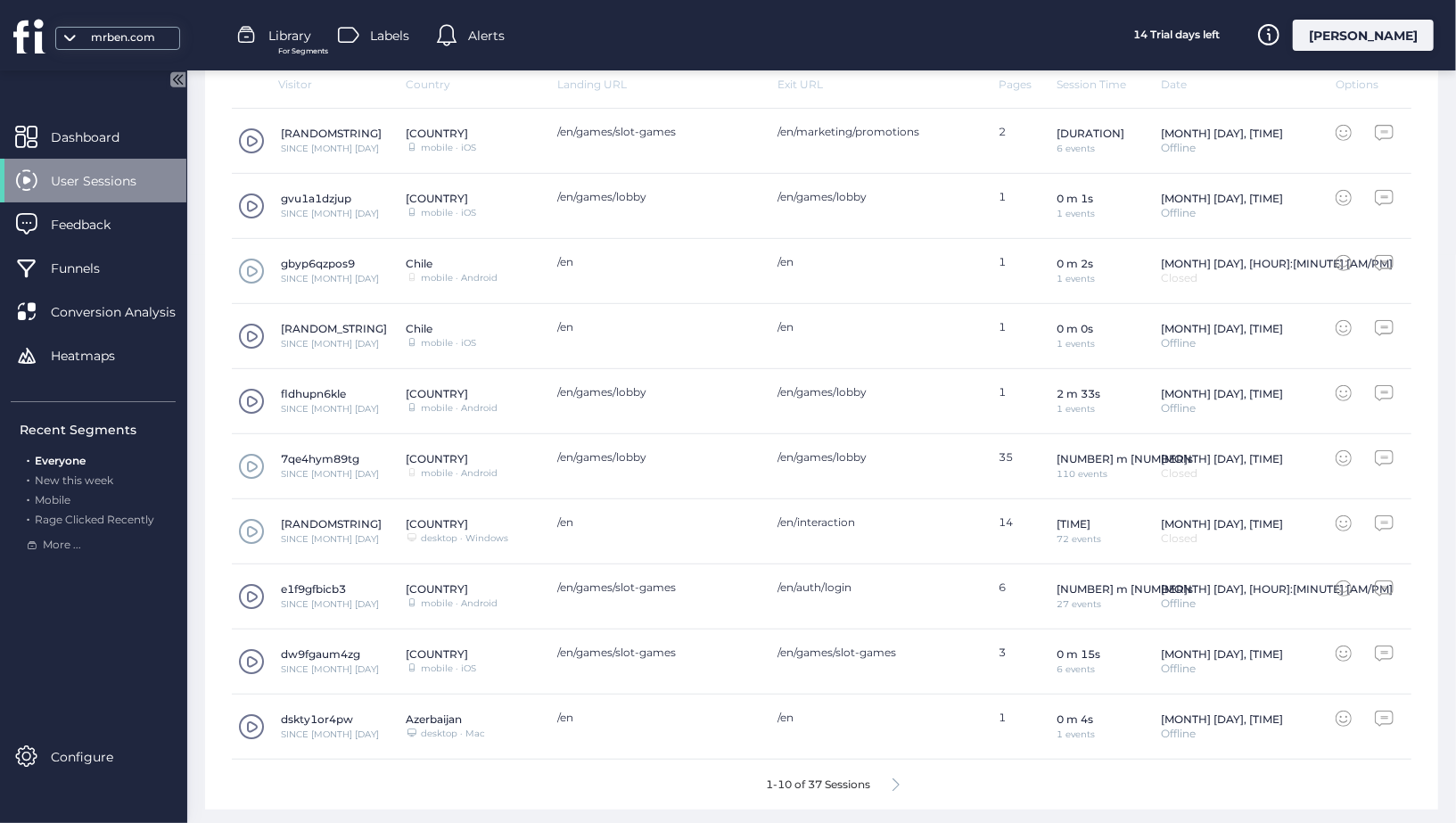 click 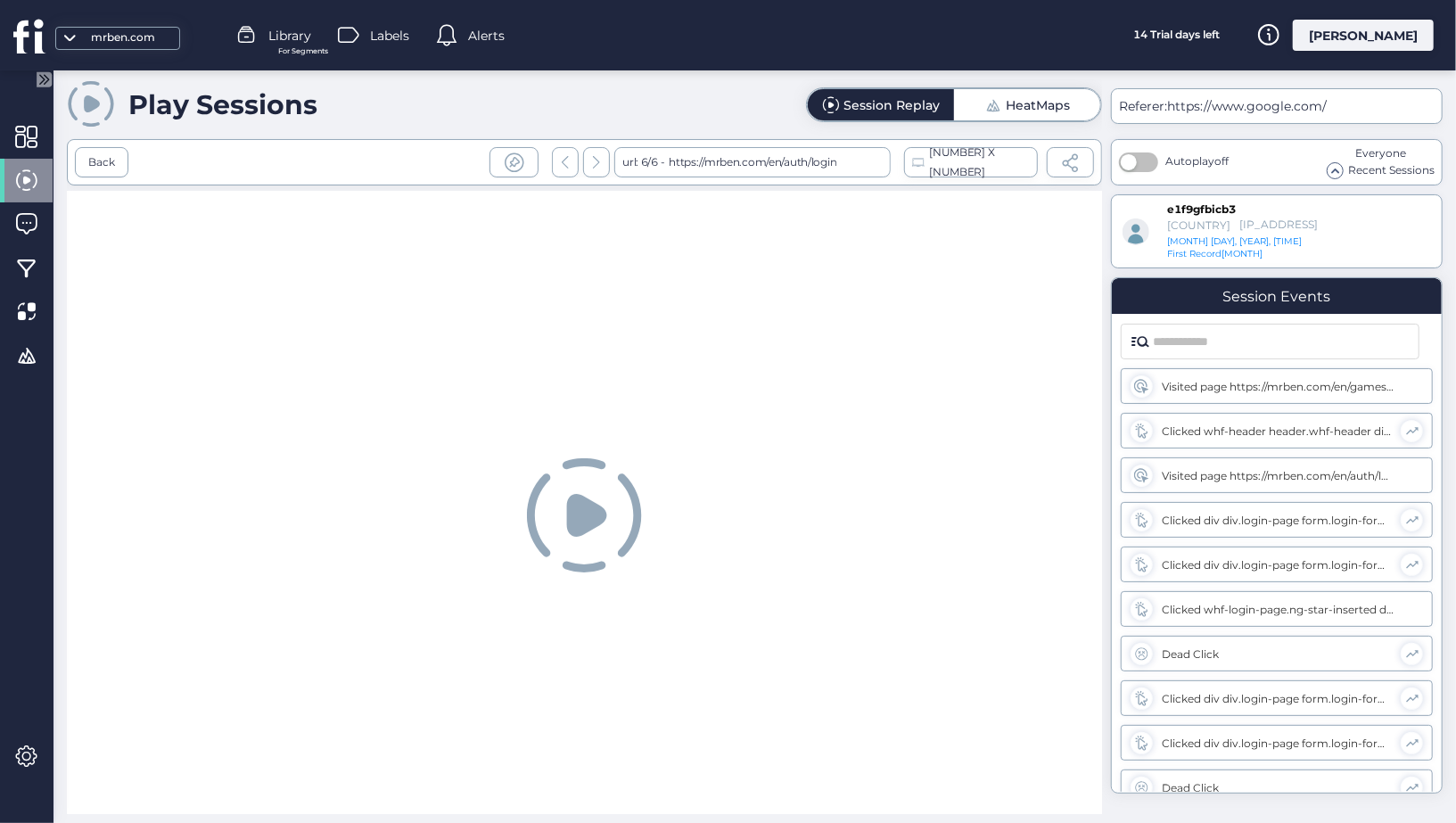 scroll, scrollTop: 0, scrollLeft: 0, axis: both 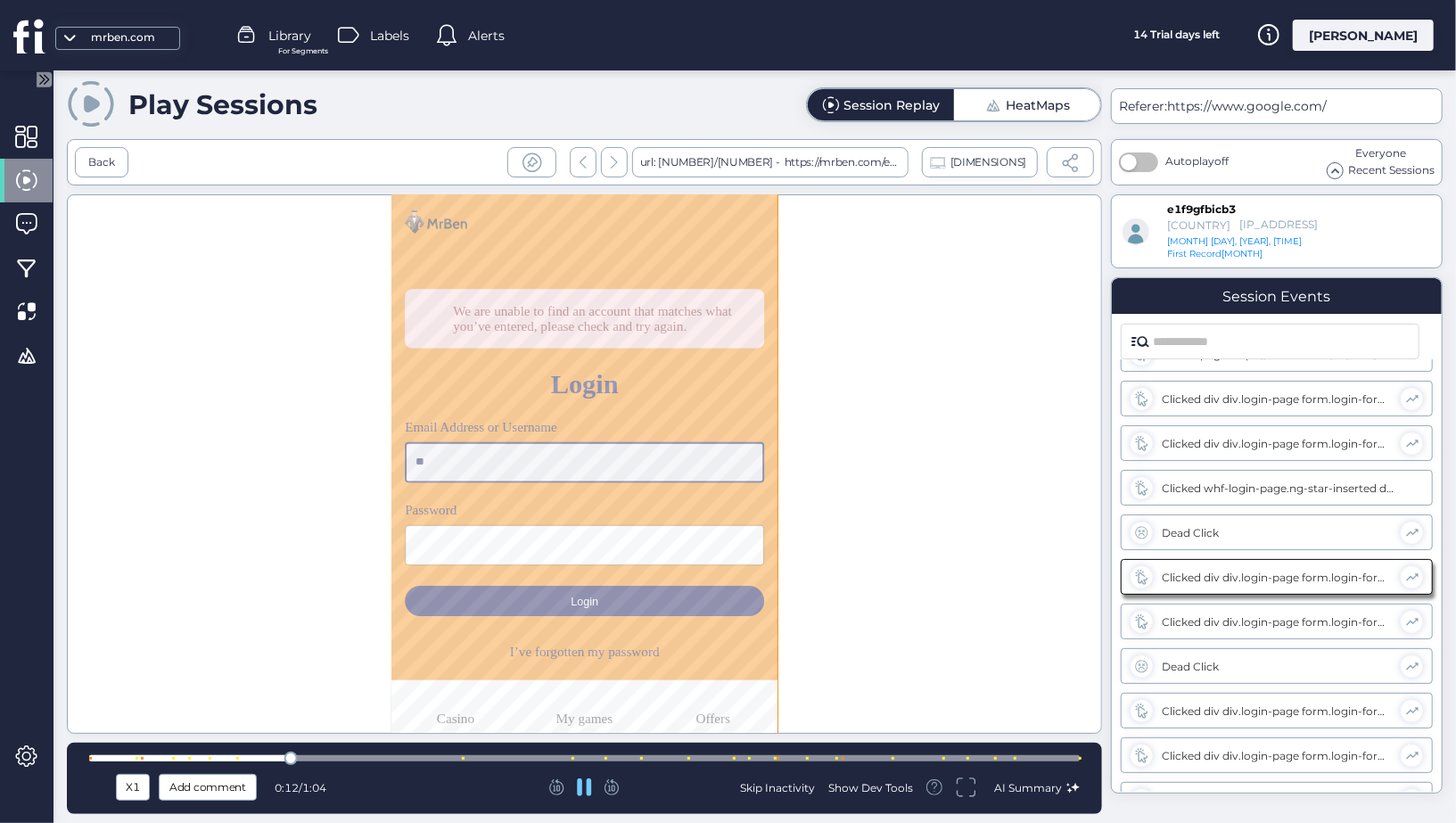type on "*" 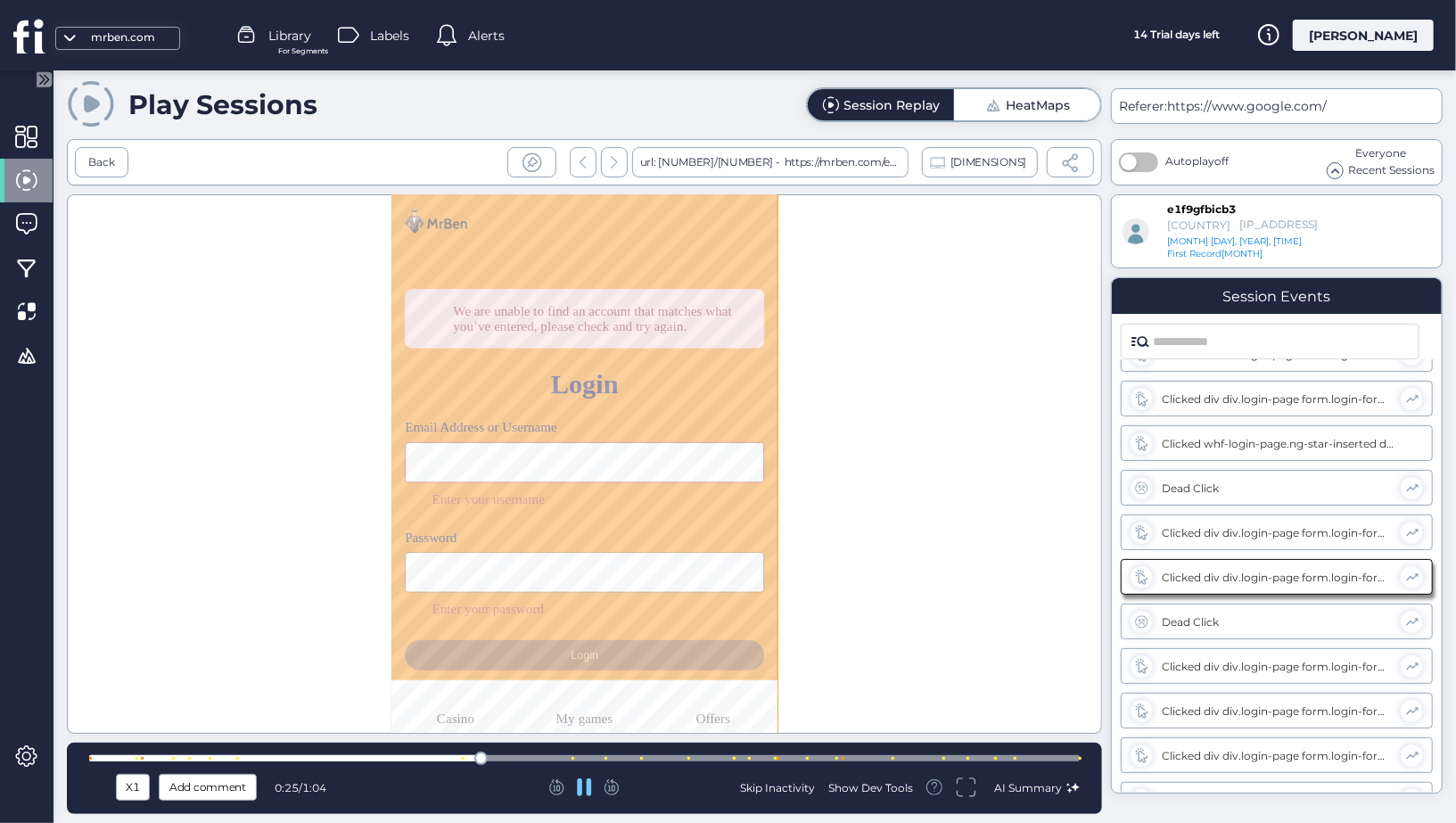 scroll, scrollTop: 210, scrollLeft: 0, axis: vertical 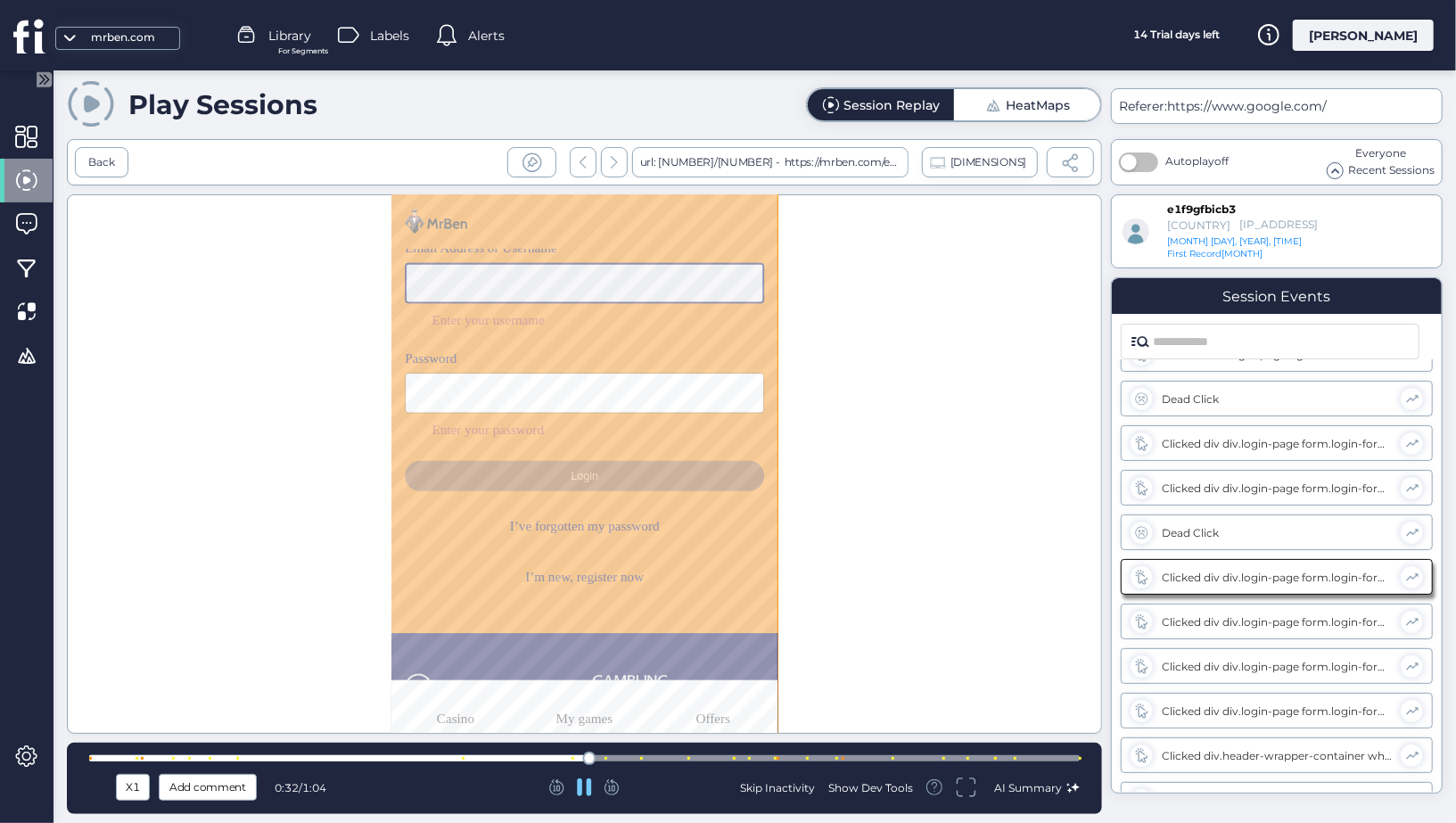type on "**********" 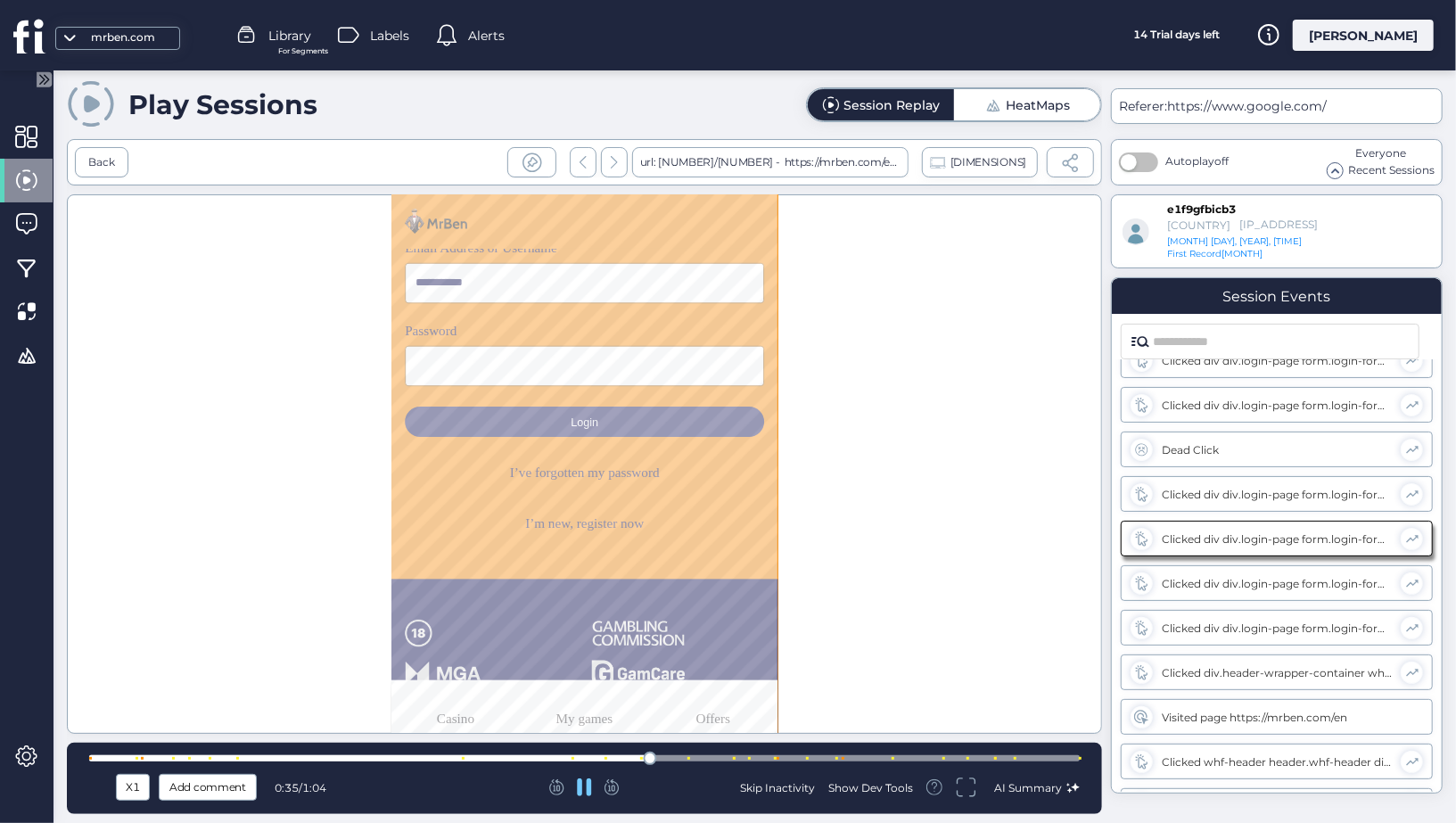 scroll, scrollTop: 344, scrollLeft: 0, axis: vertical 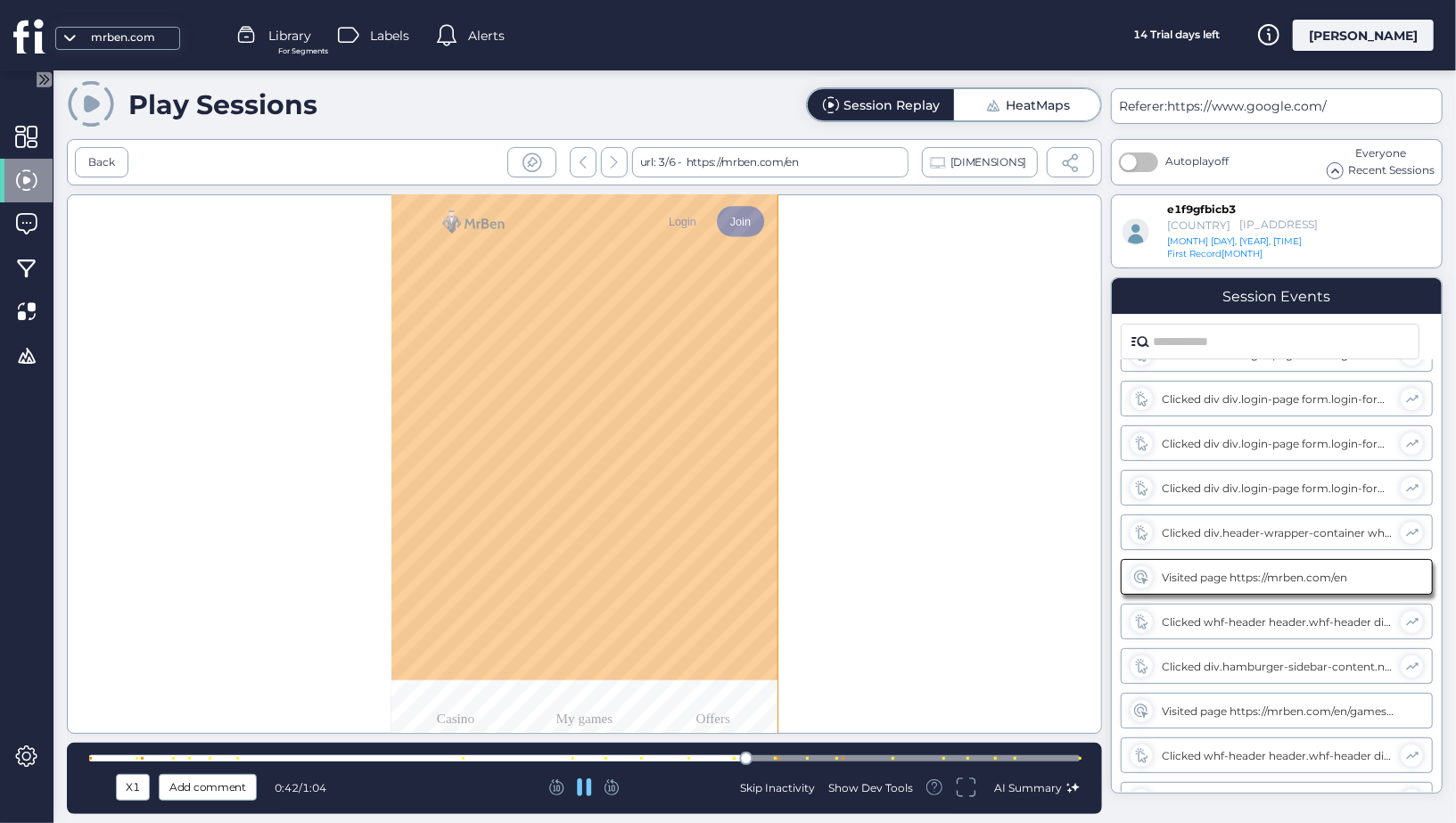 type 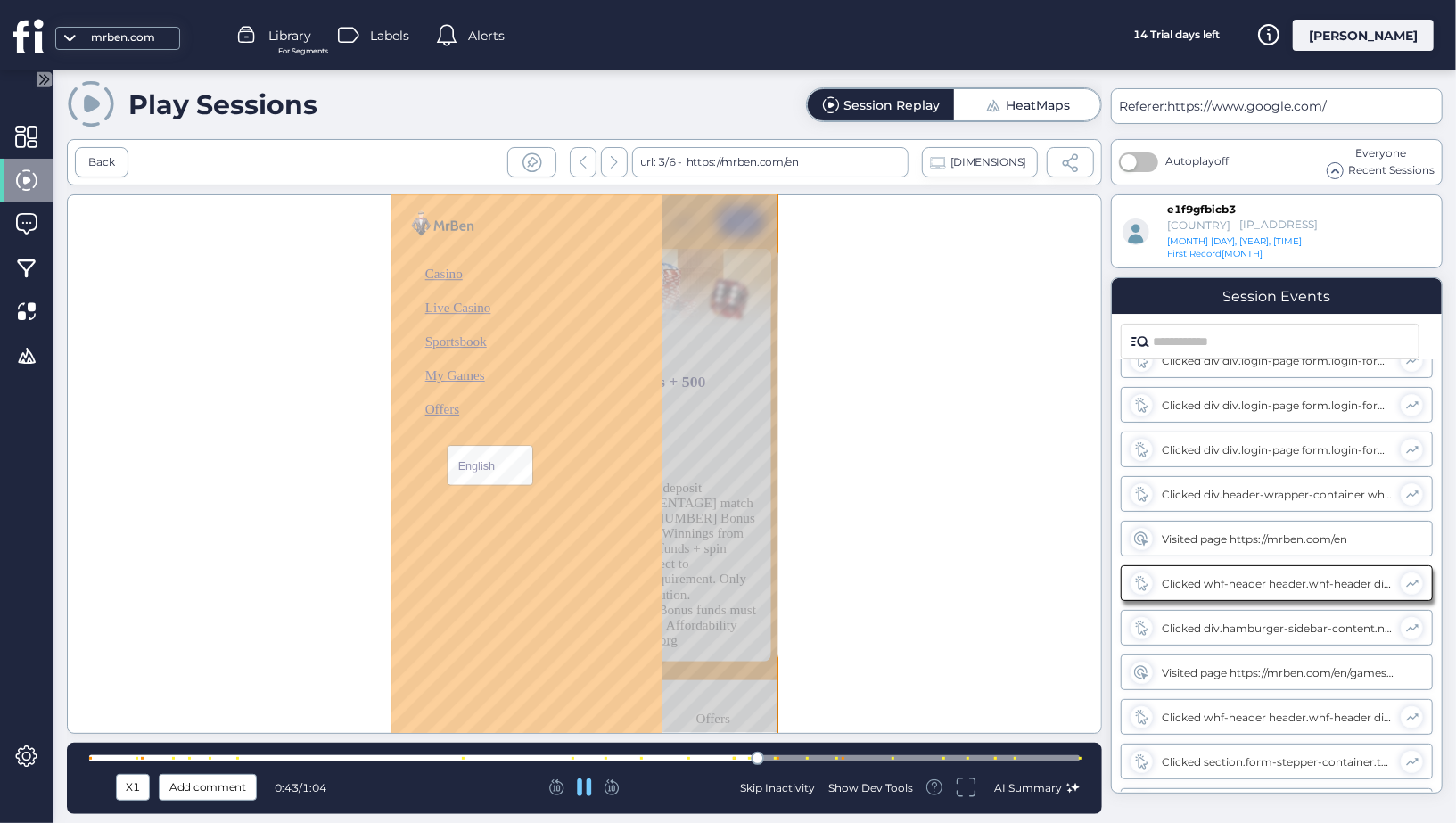 scroll, scrollTop: 523, scrollLeft: 0, axis: vertical 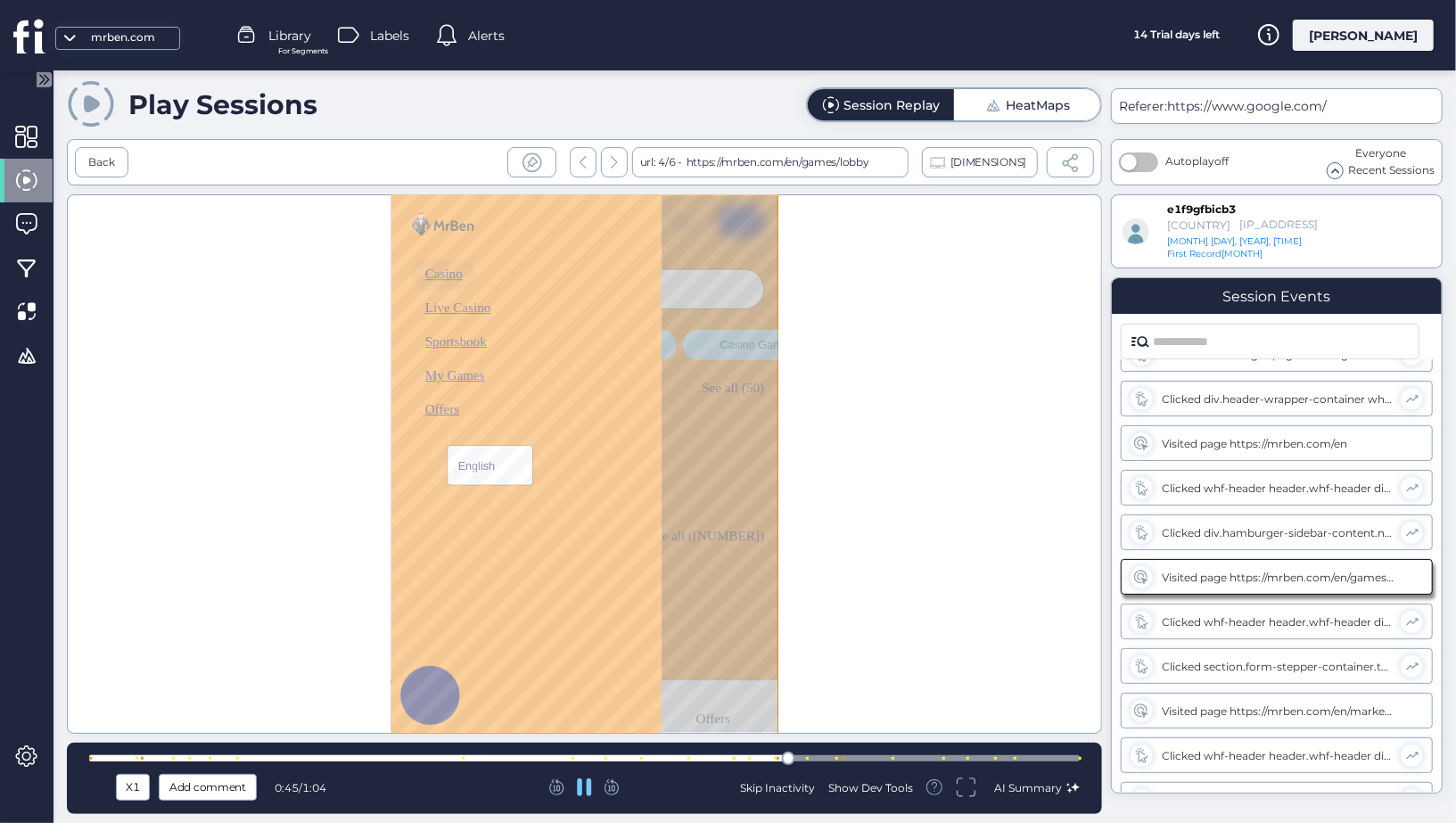 type 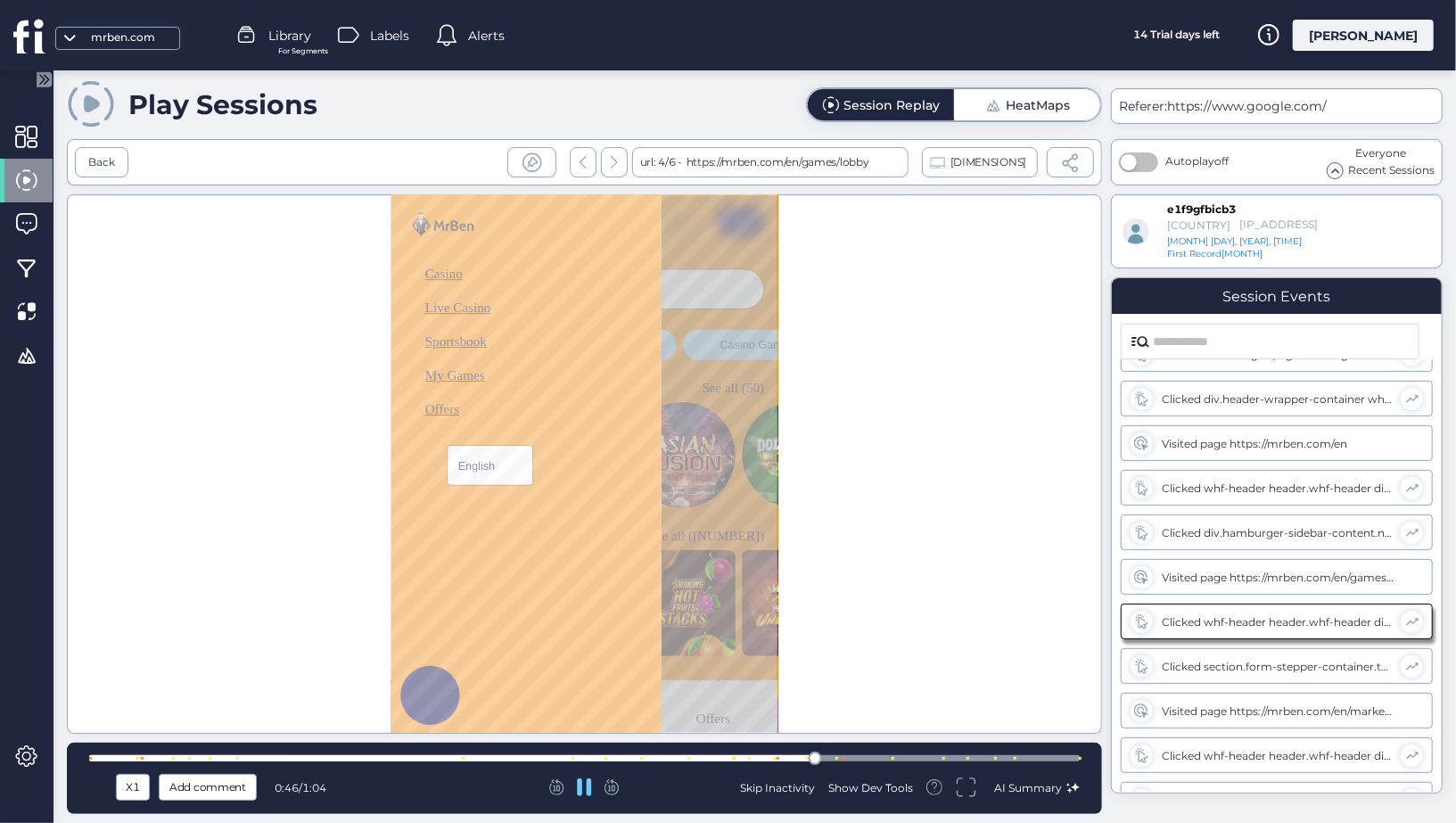 scroll, scrollTop: 656, scrollLeft: 0, axis: vertical 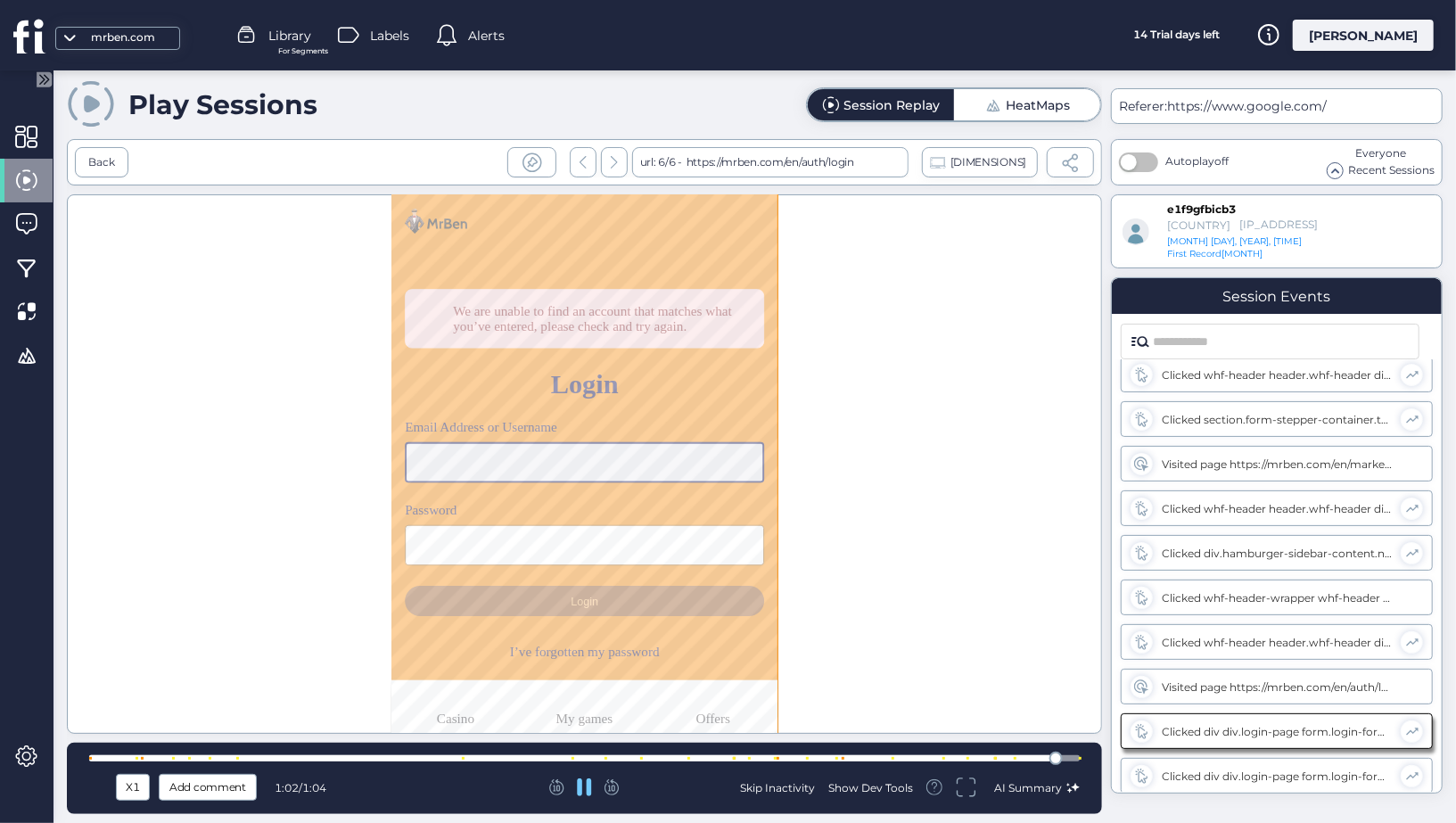 type on "**********" 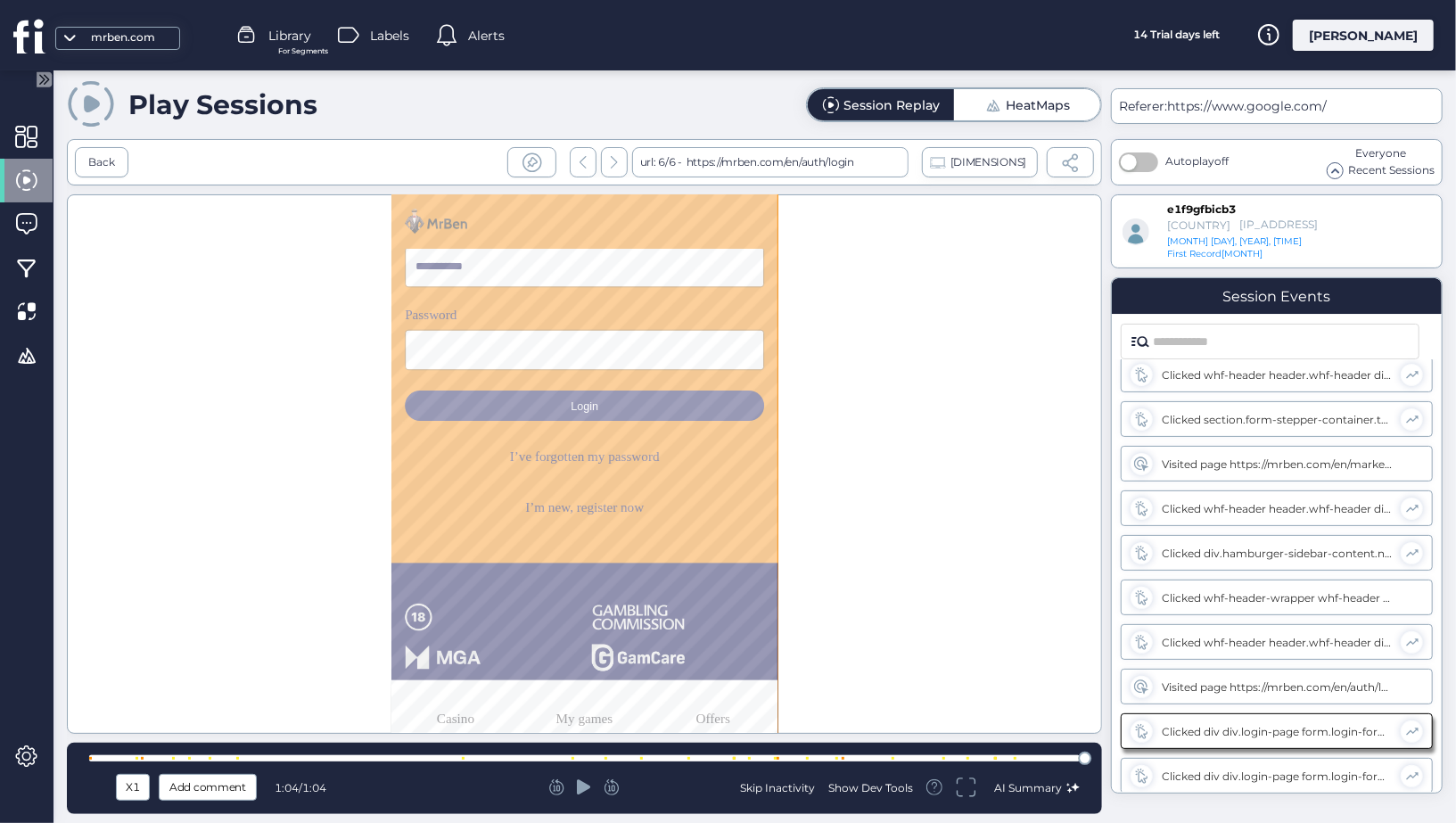 scroll, scrollTop: 211, scrollLeft: 0, axis: vertical 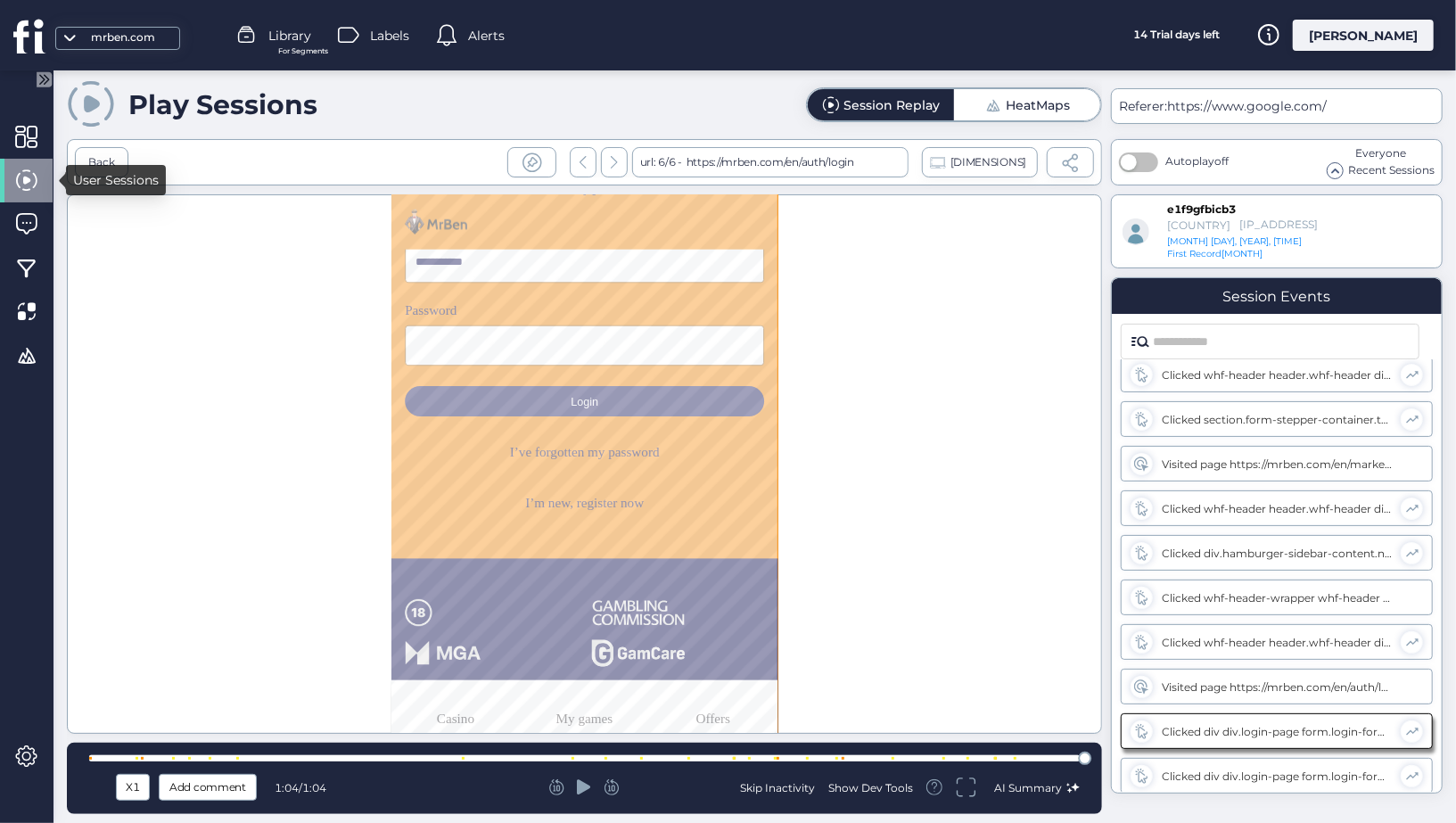 click 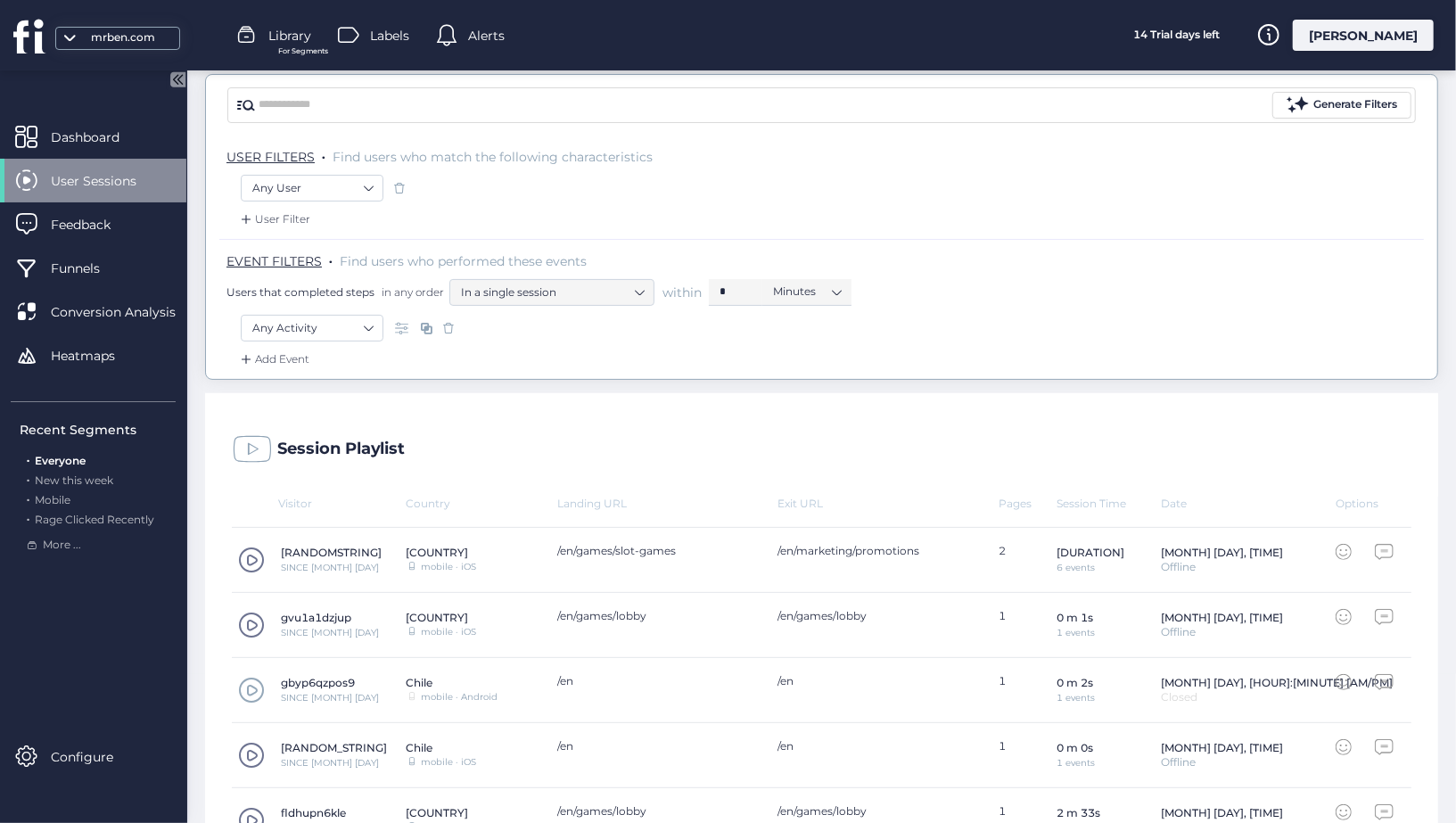 scroll, scrollTop: 170, scrollLeft: 0, axis: vertical 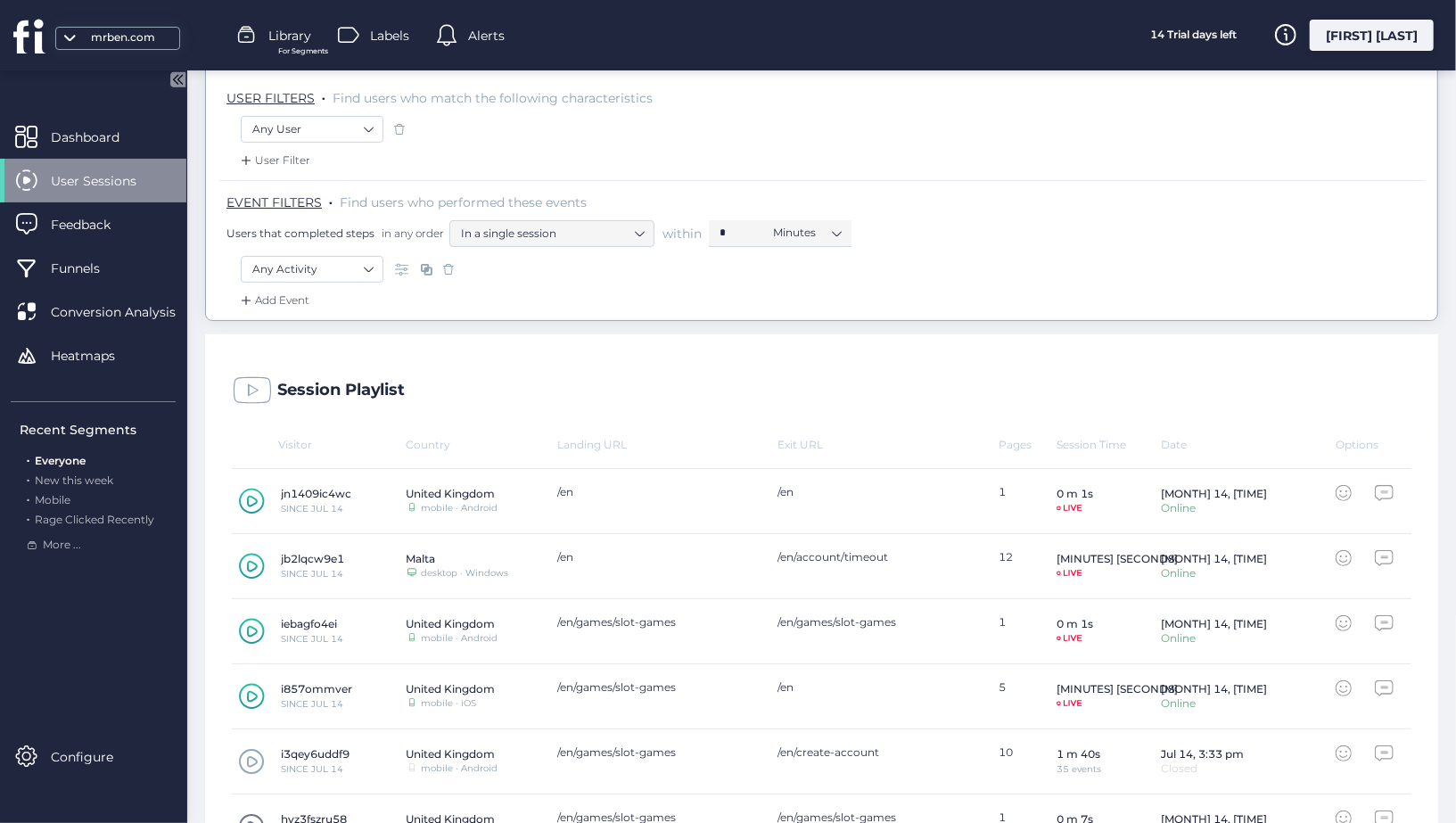 click 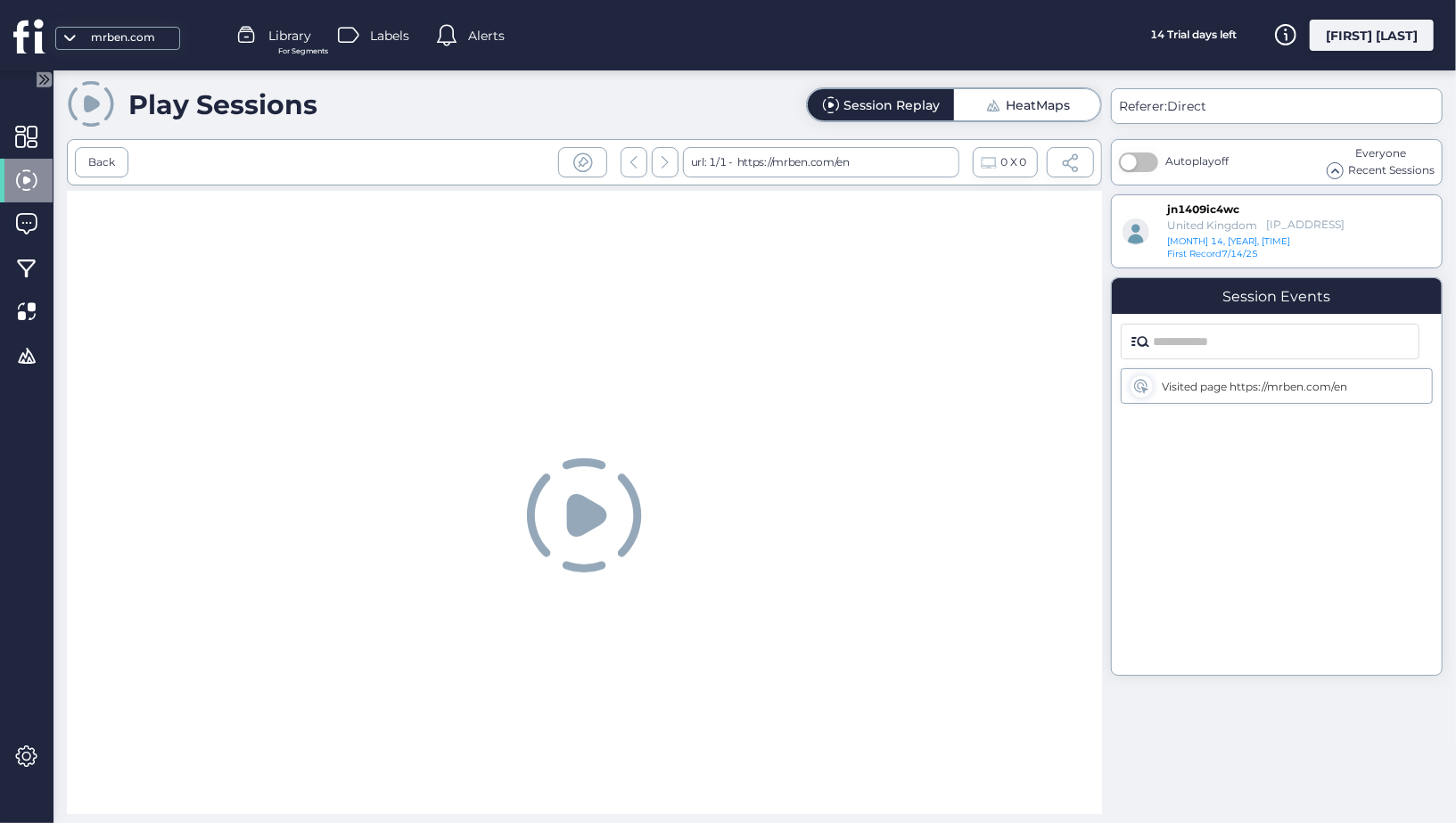 scroll, scrollTop: 0, scrollLeft: 0, axis: both 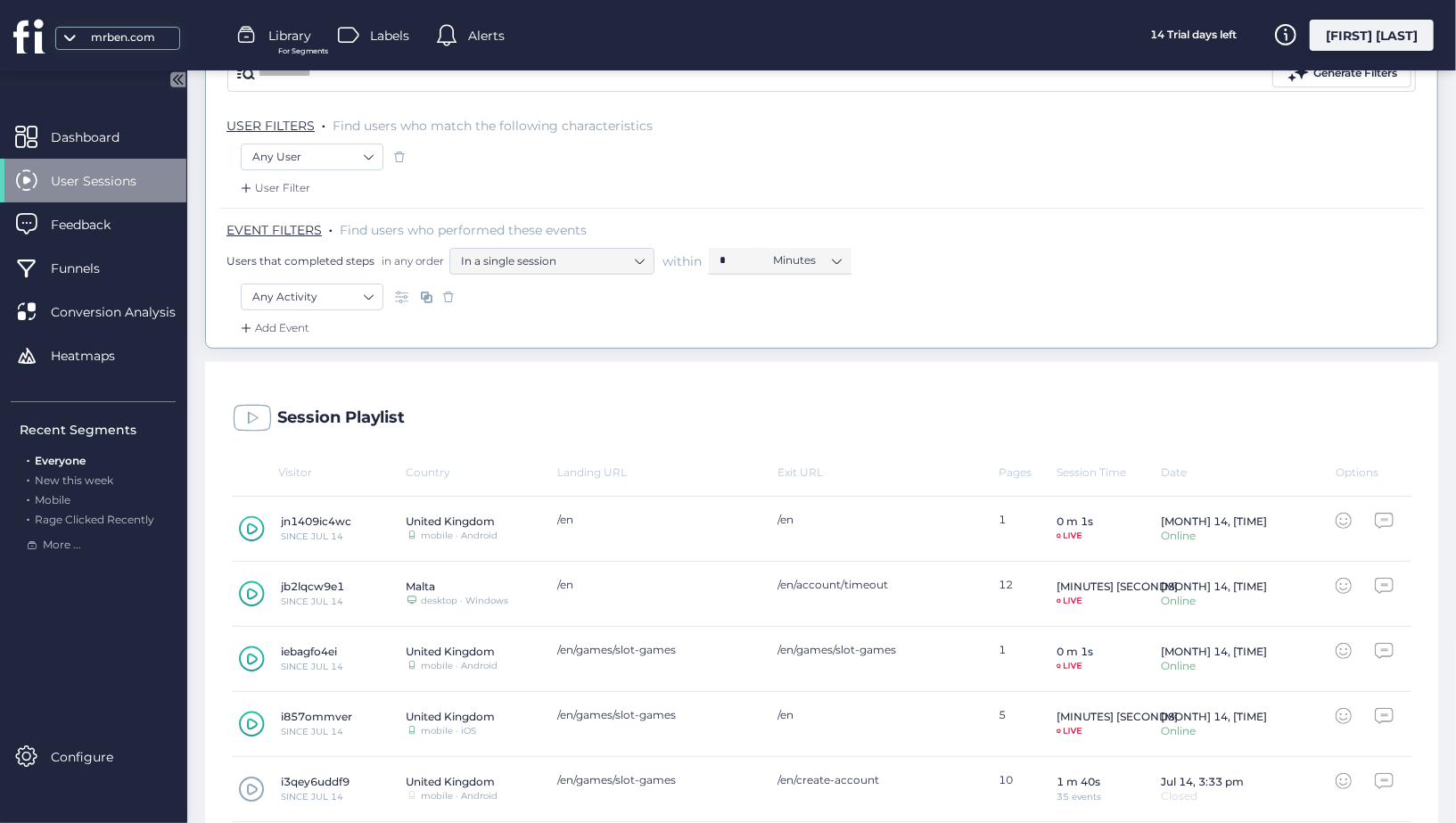 click 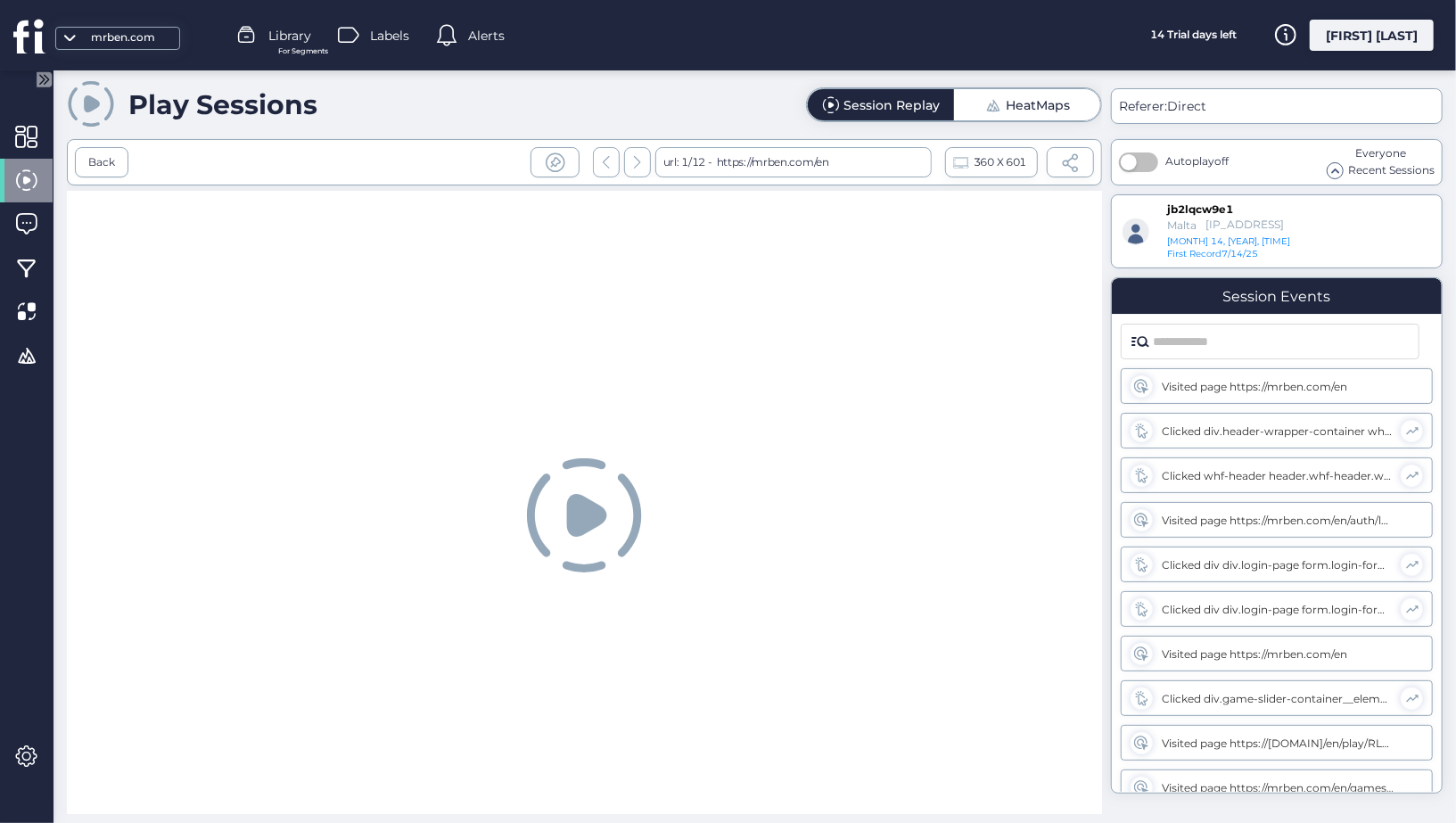 scroll, scrollTop: 0, scrollLeft: 0, axis: both 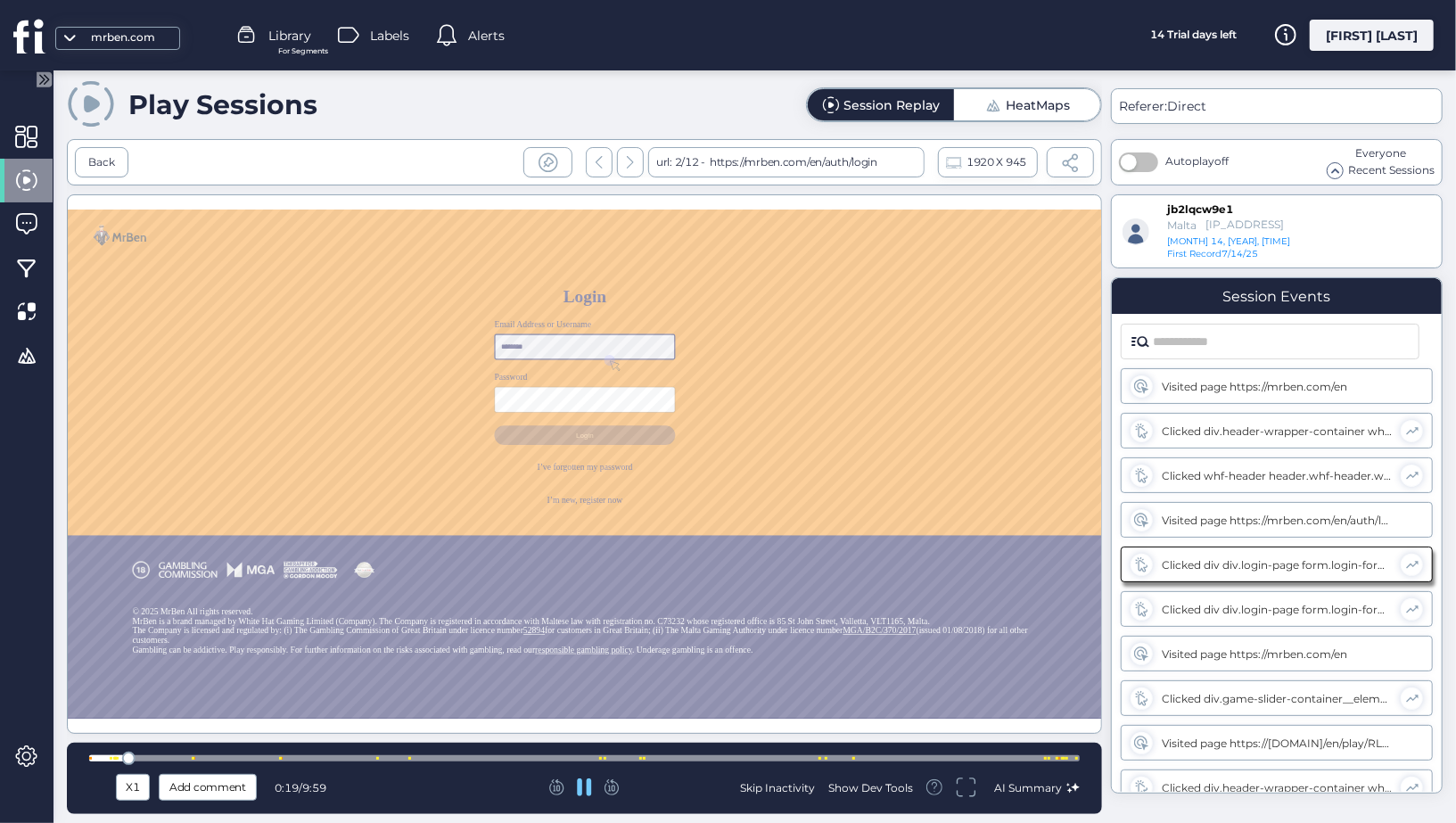 type on "*********" 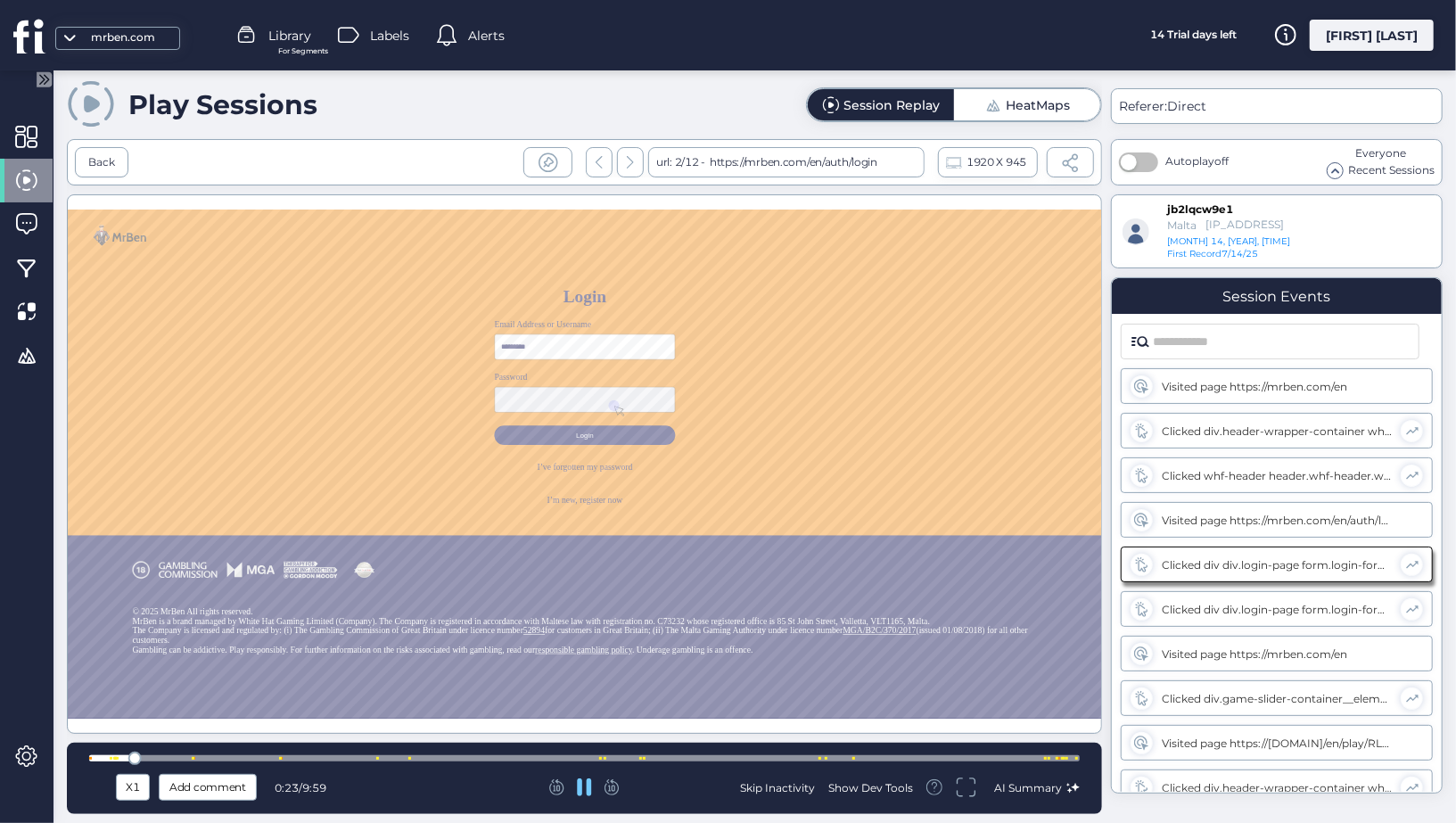 click at bounding box center (584, 758) 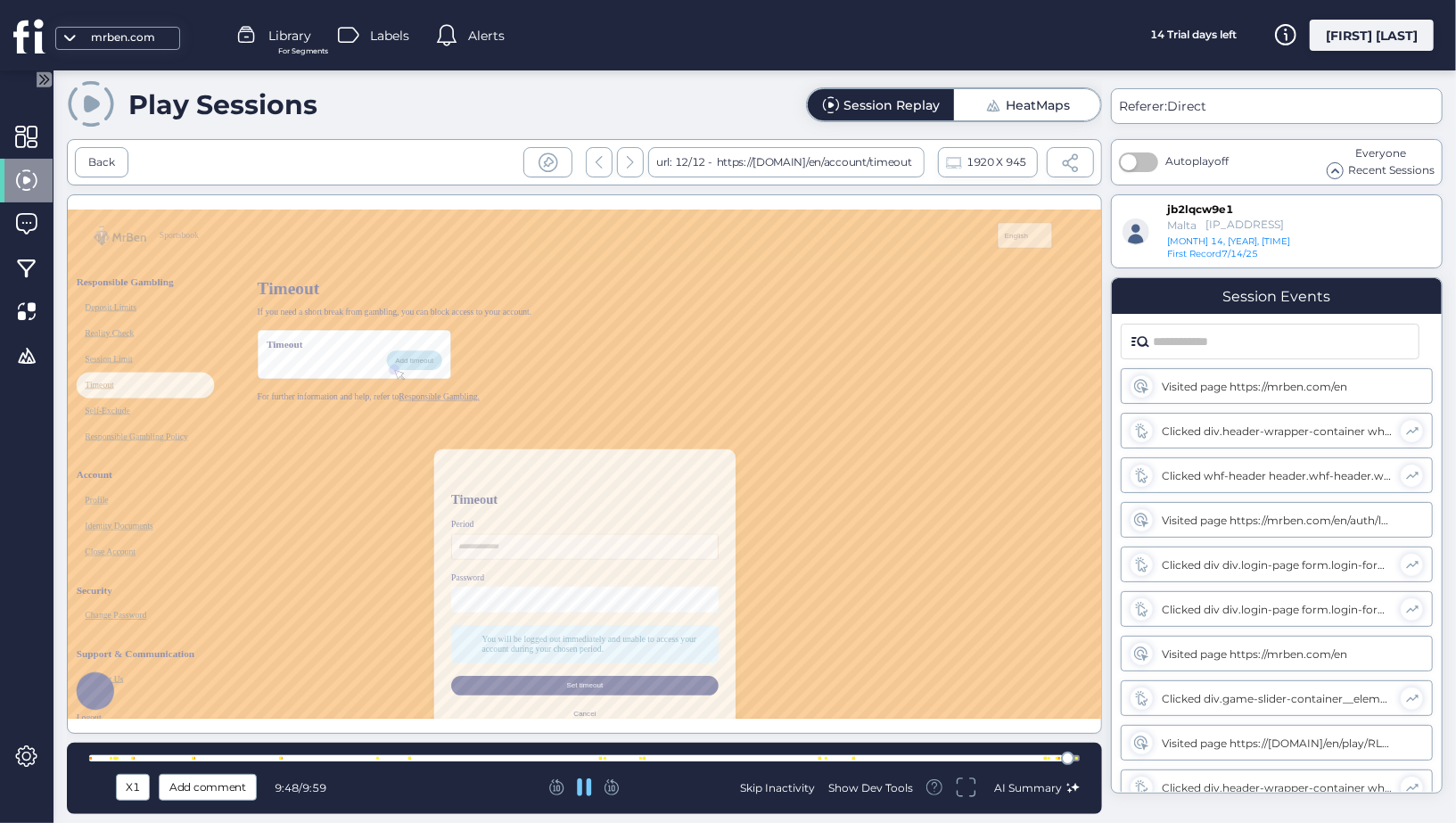 scroll, scrollTop: 0, scrollLeft: 0, axis: both 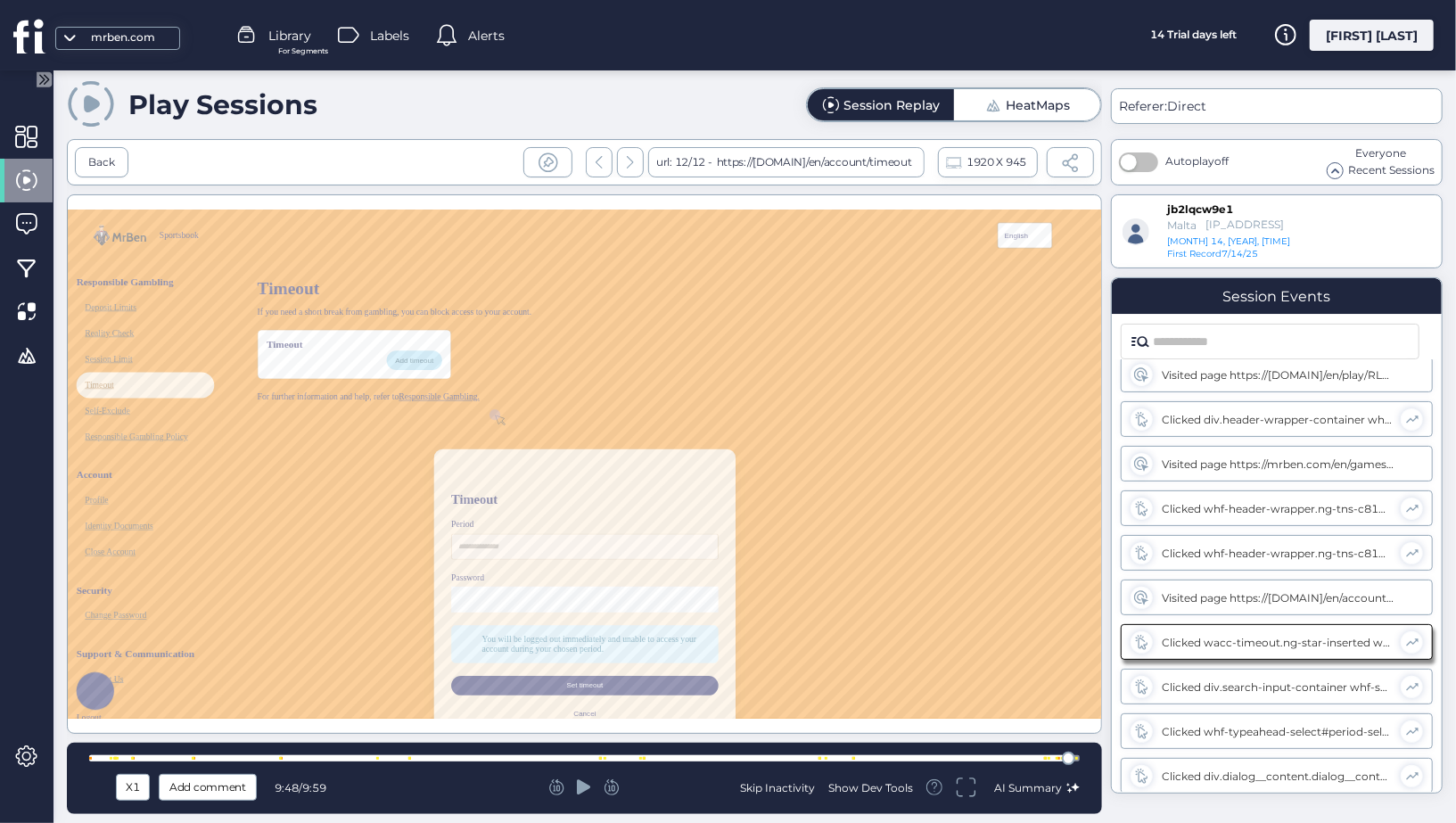drag, startPoint x: 1073, startPoint y: 761, endPoint x: 1106, endPoint y: 772, distance: 34.785054 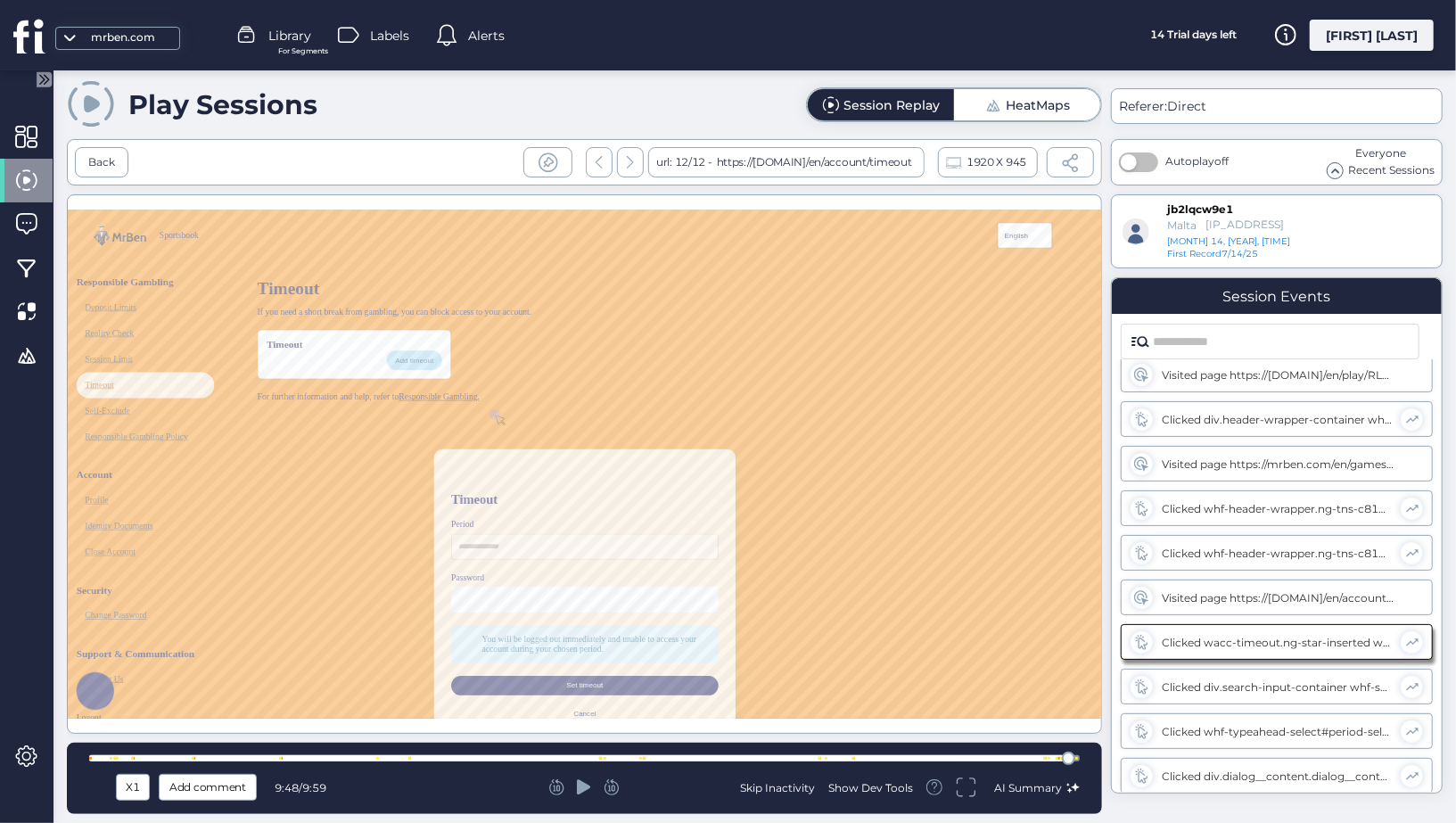 drag, startPoint x: 1074, startPoint y: 760, endPoint x: 1112, endPoint y: 762, distance: 38.052595 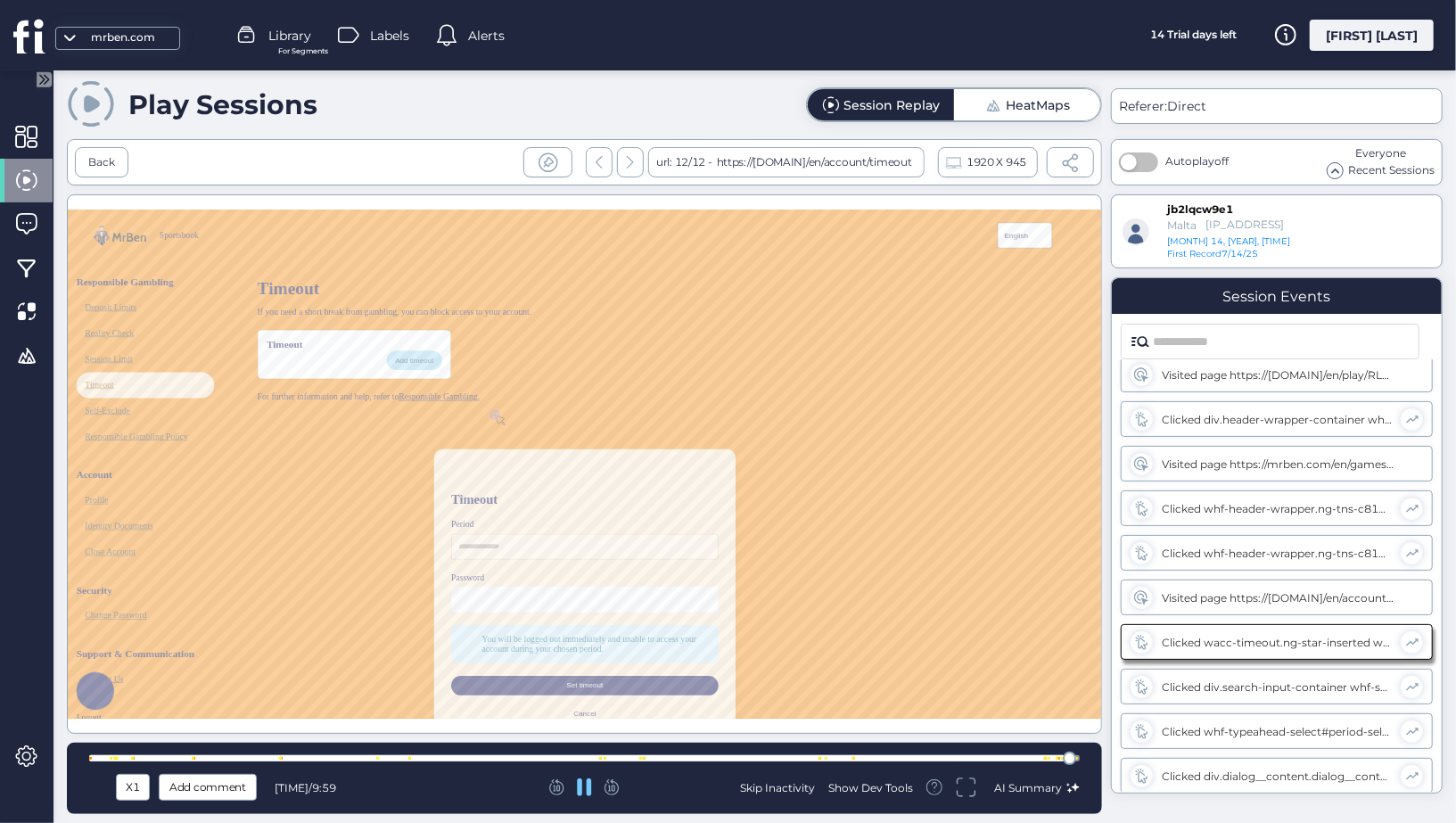 click 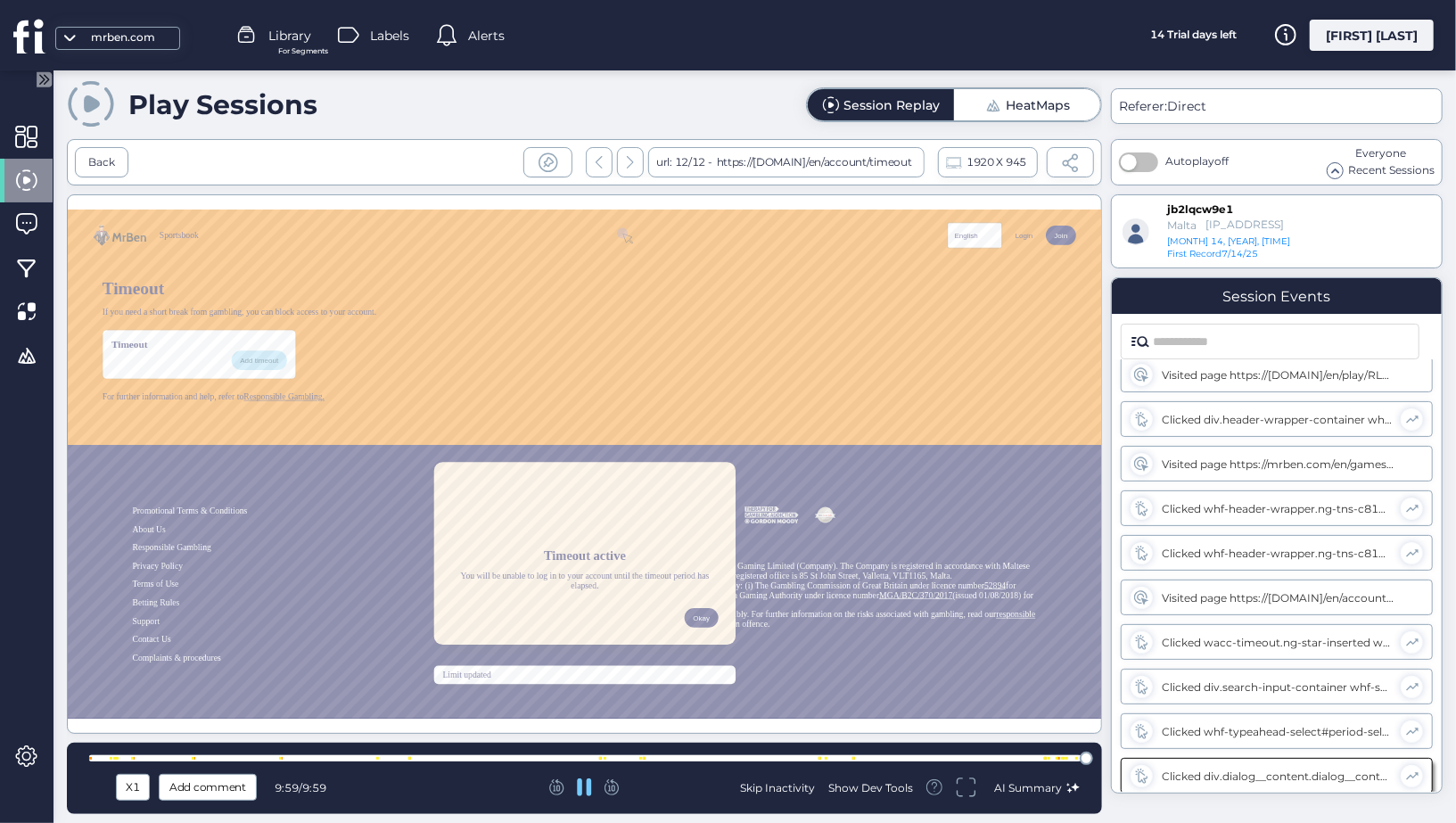 click 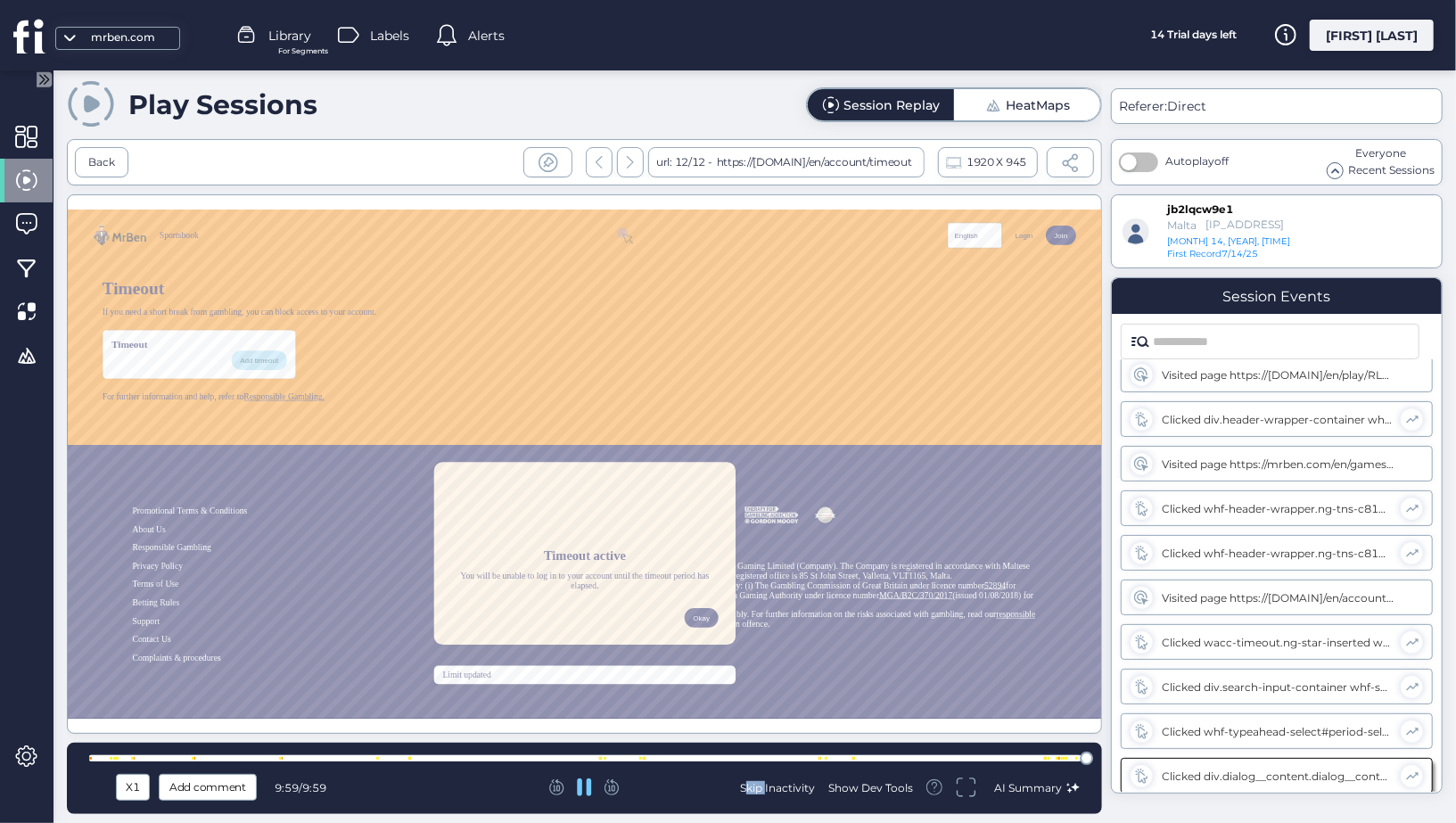 scroll, scrollTop: 0, scrollLeft: 0, axis: both 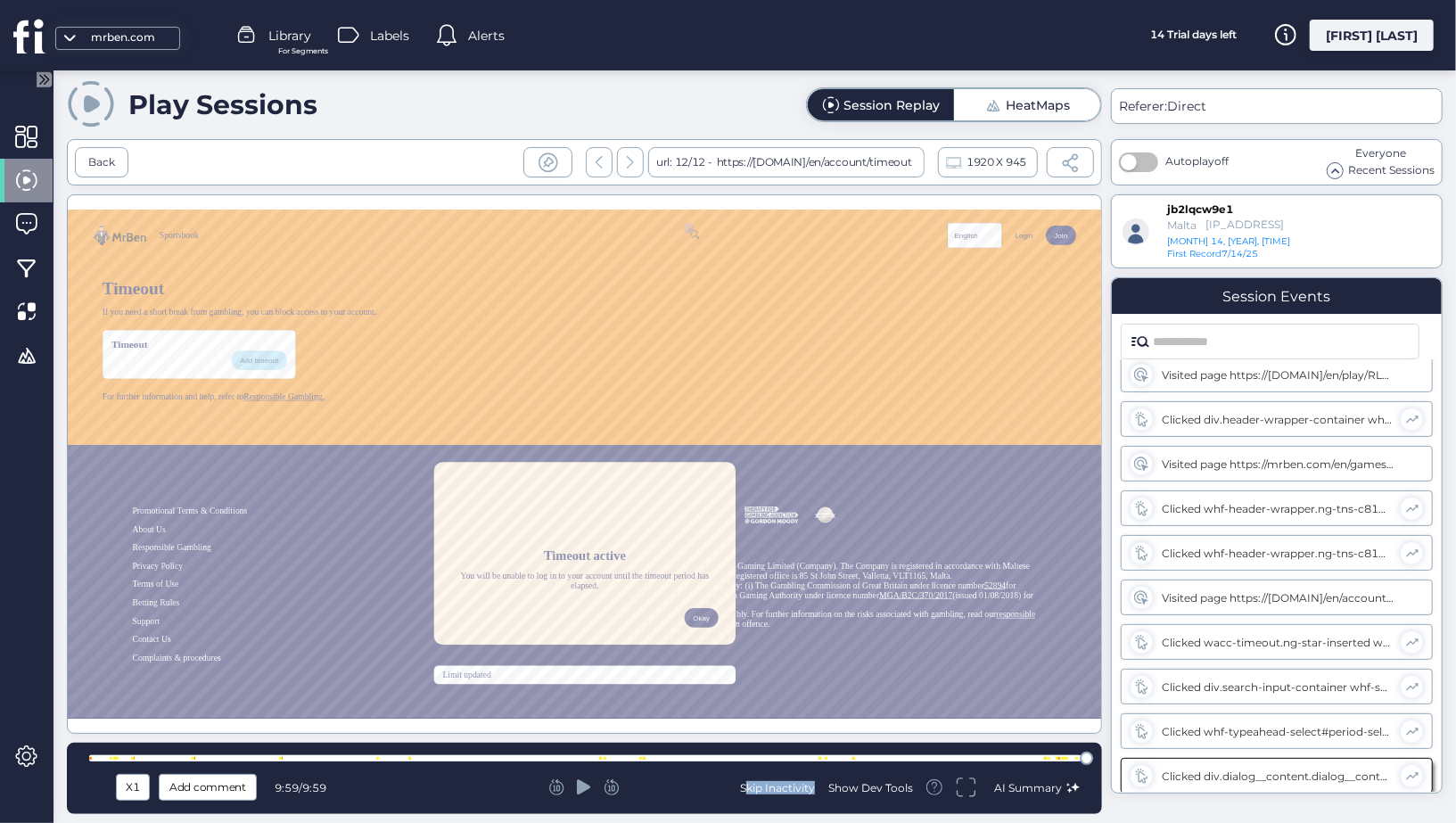 click 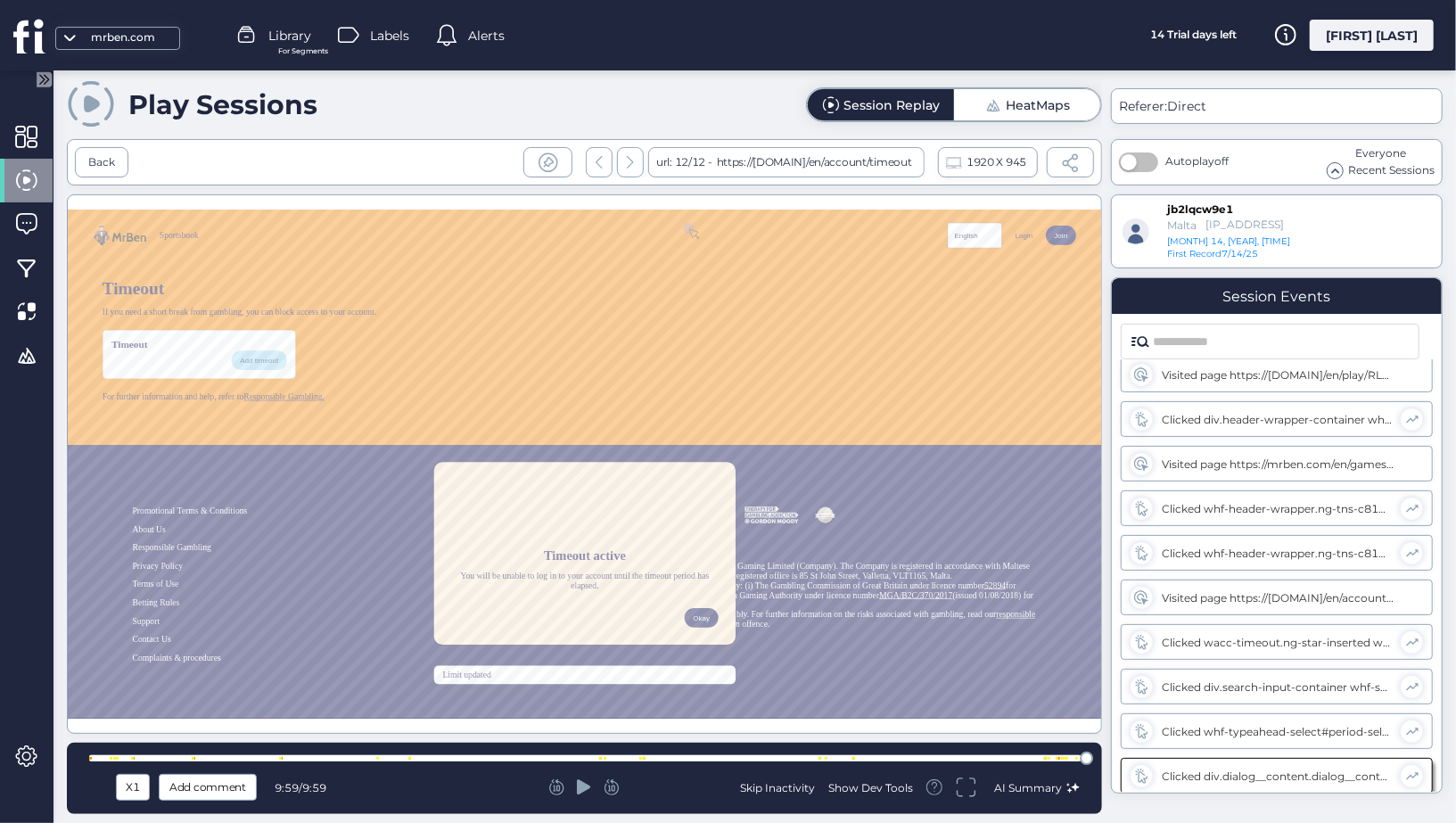 click 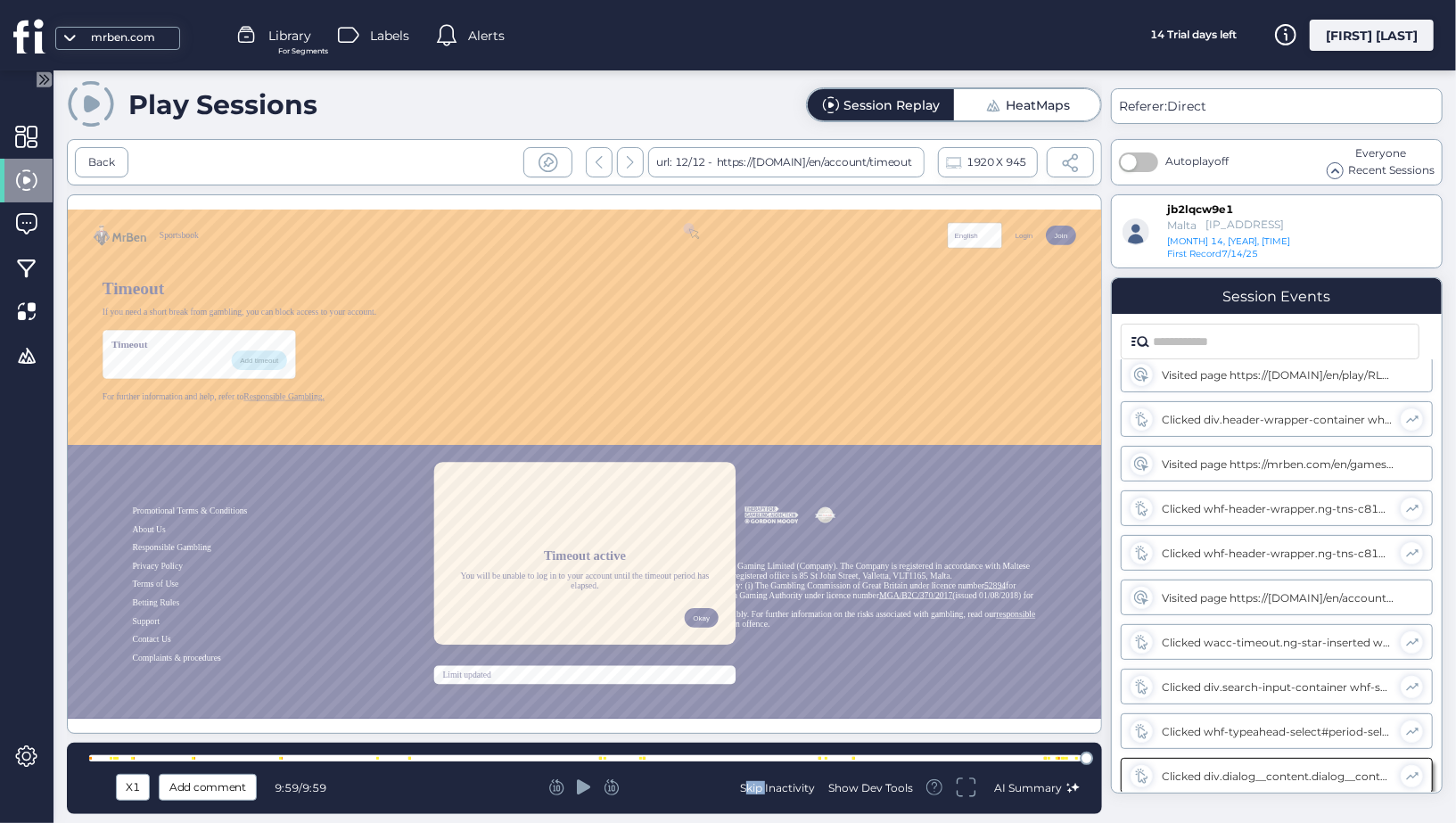 click 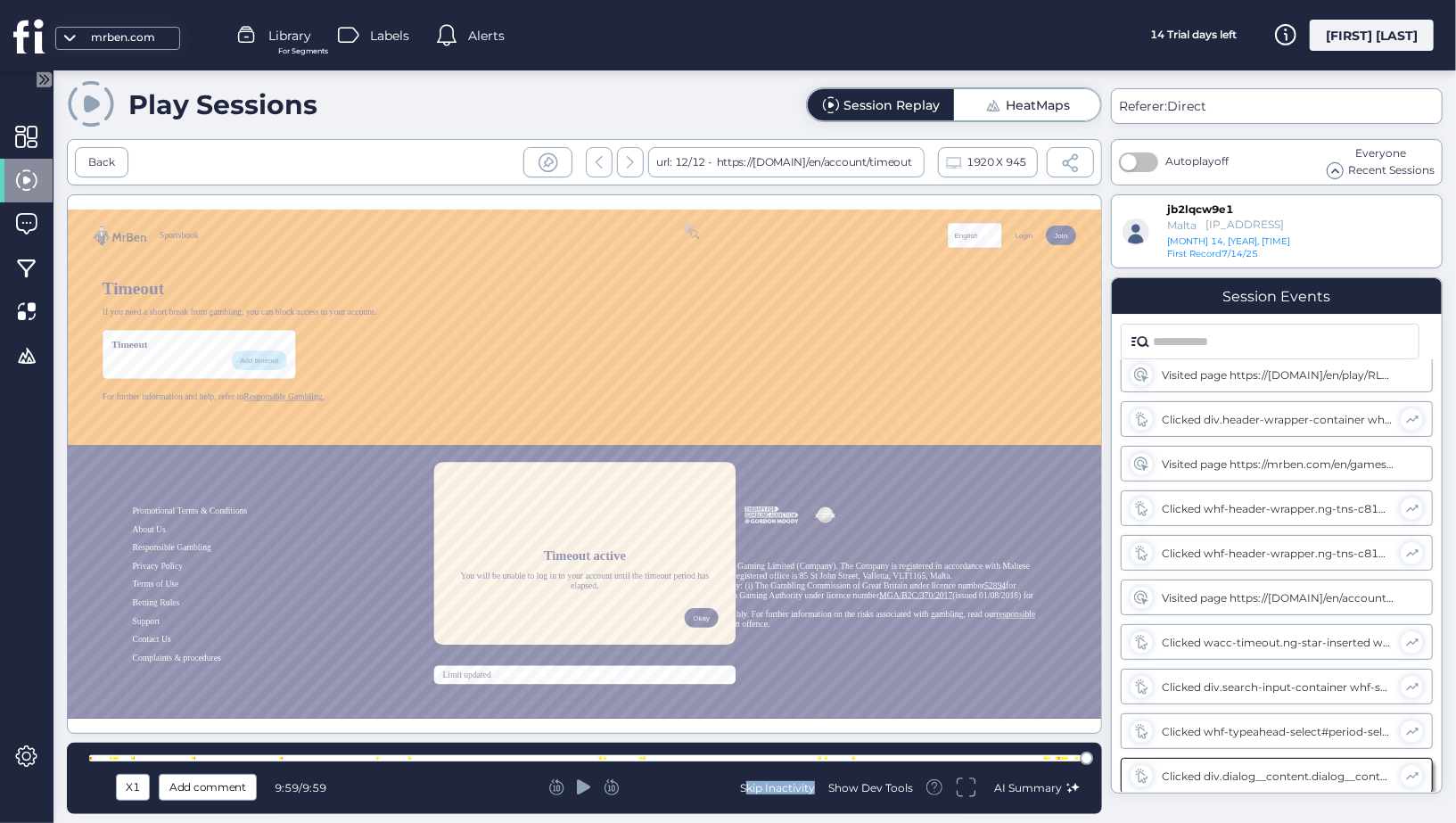 click 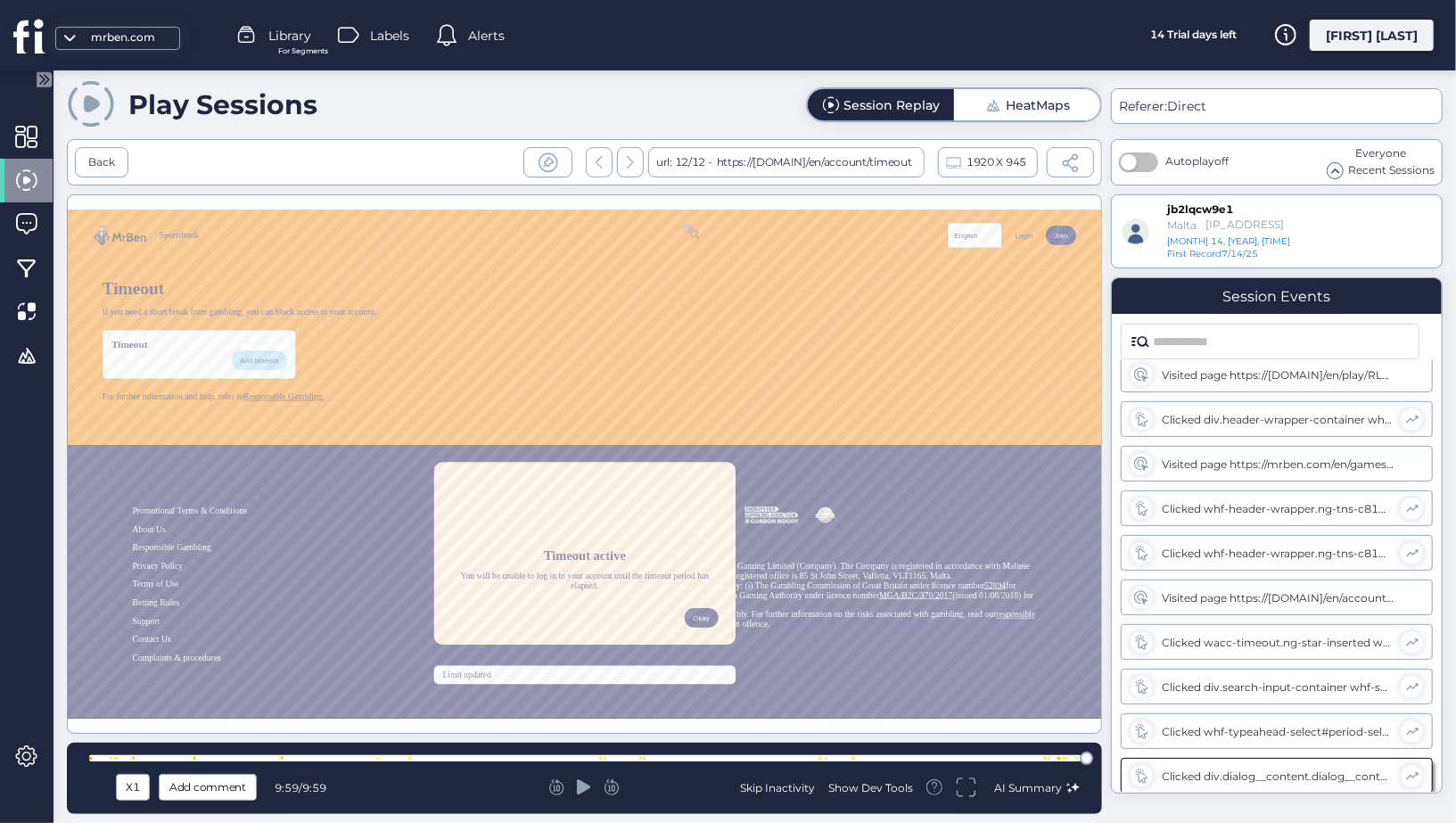 click at bounding box center (584, 758) 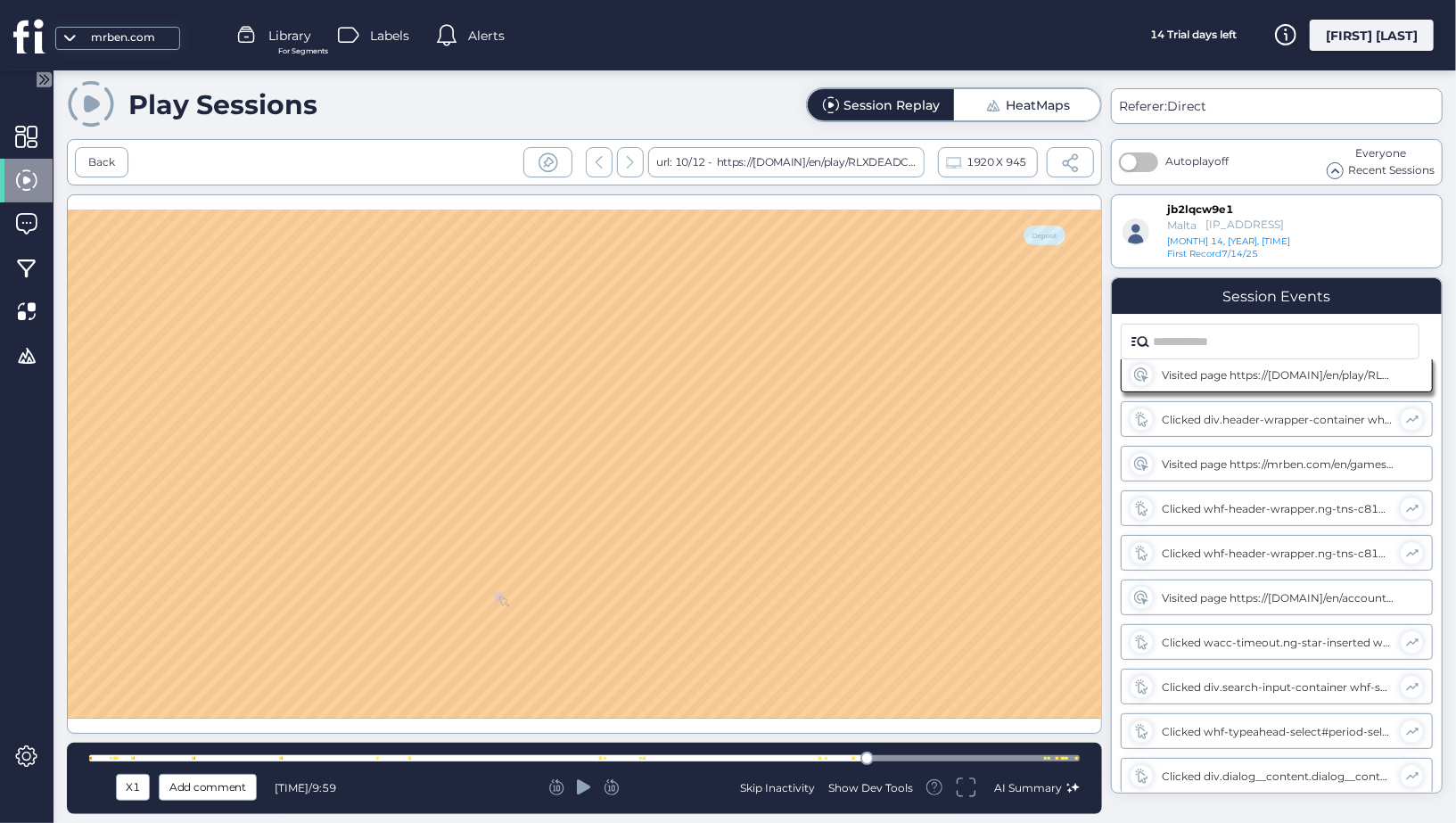 scroll, scrollTop: 0, scrollLeft: 0, axis: both 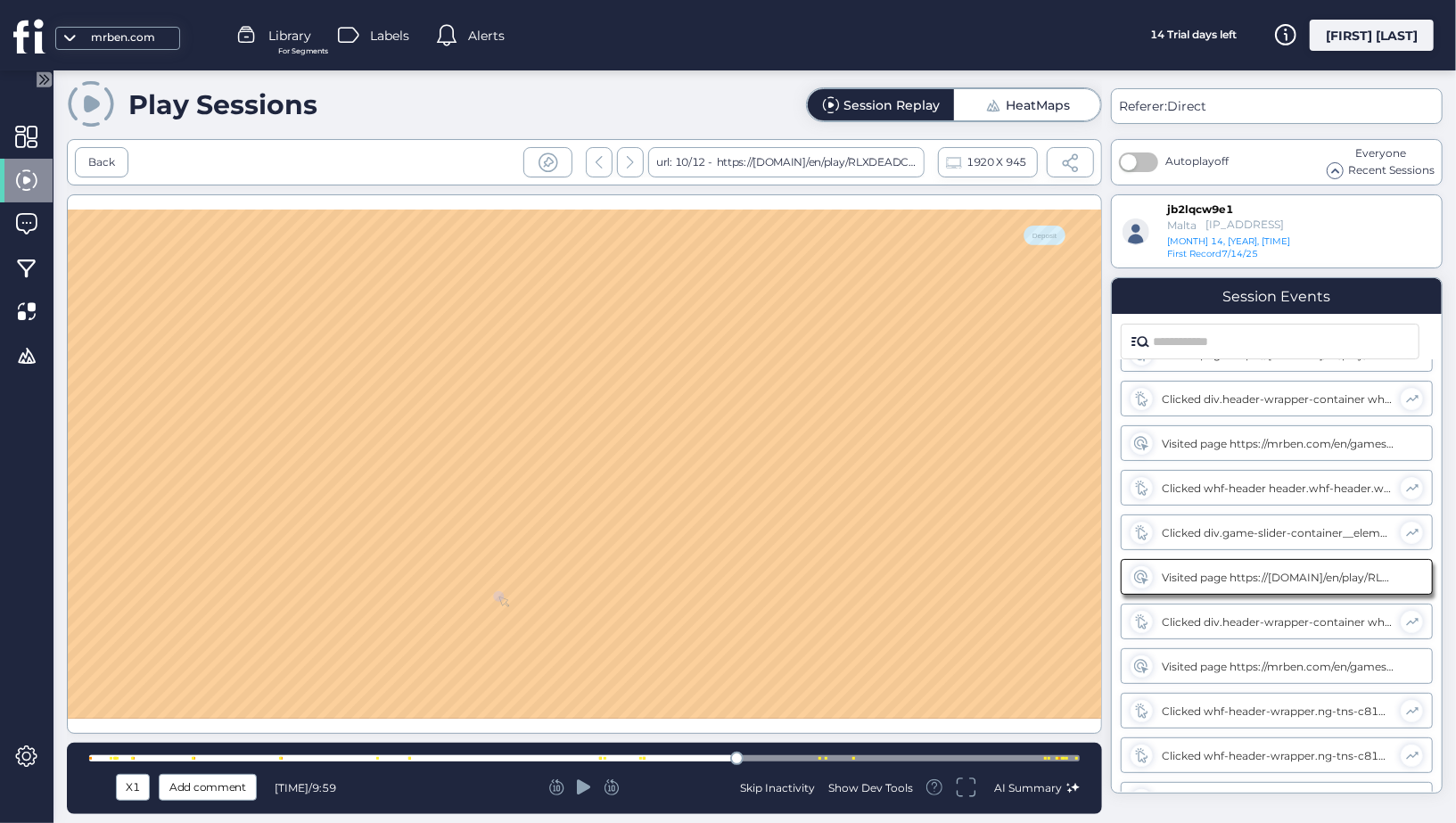 drag, startPoint x: 860, startPoint y: 754, endPoint x: 730, endPoint y: 754, distance: 130 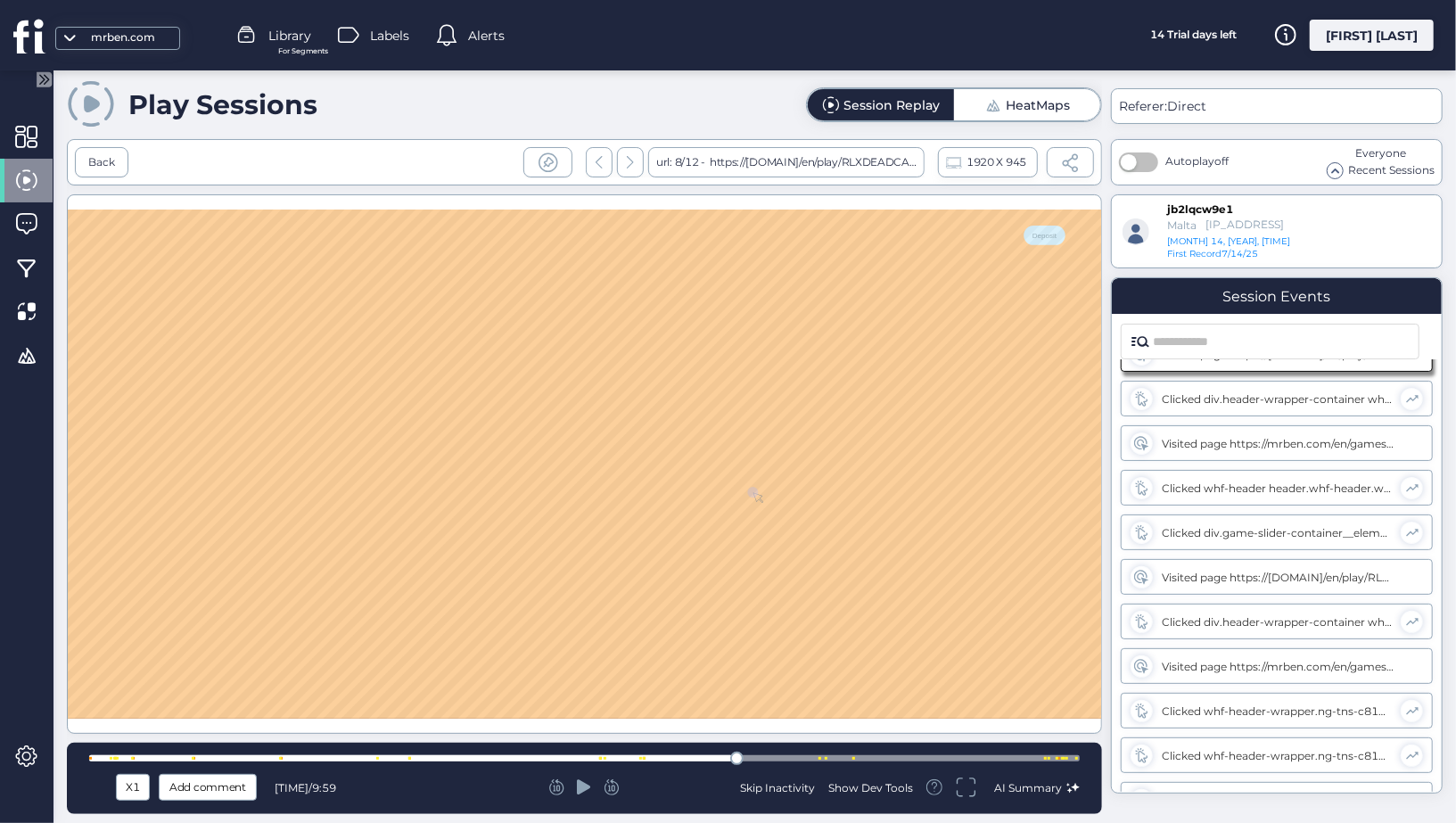 scroll, scrollTop: 0, scrollLeft: 0, axis: both 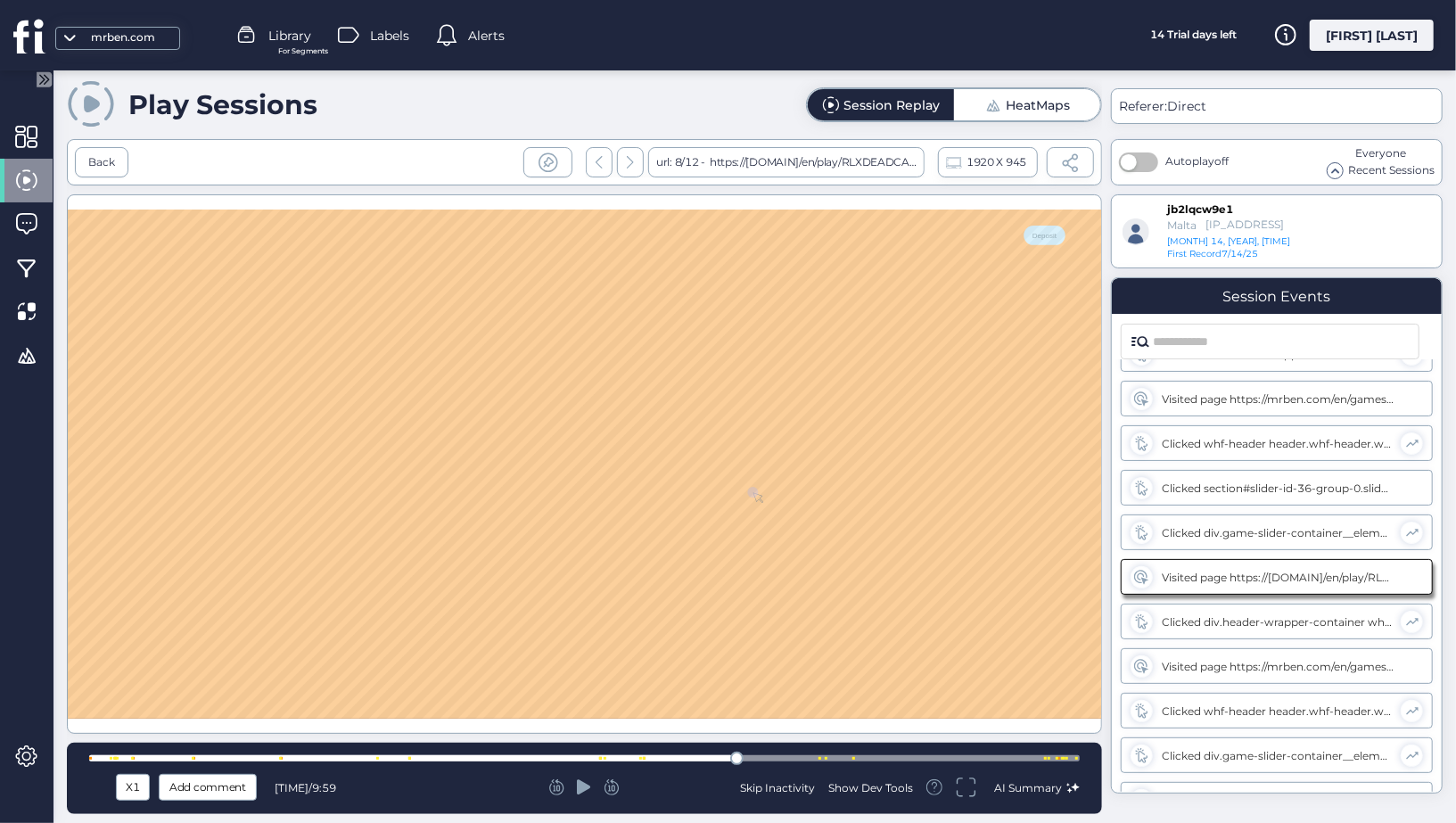 click 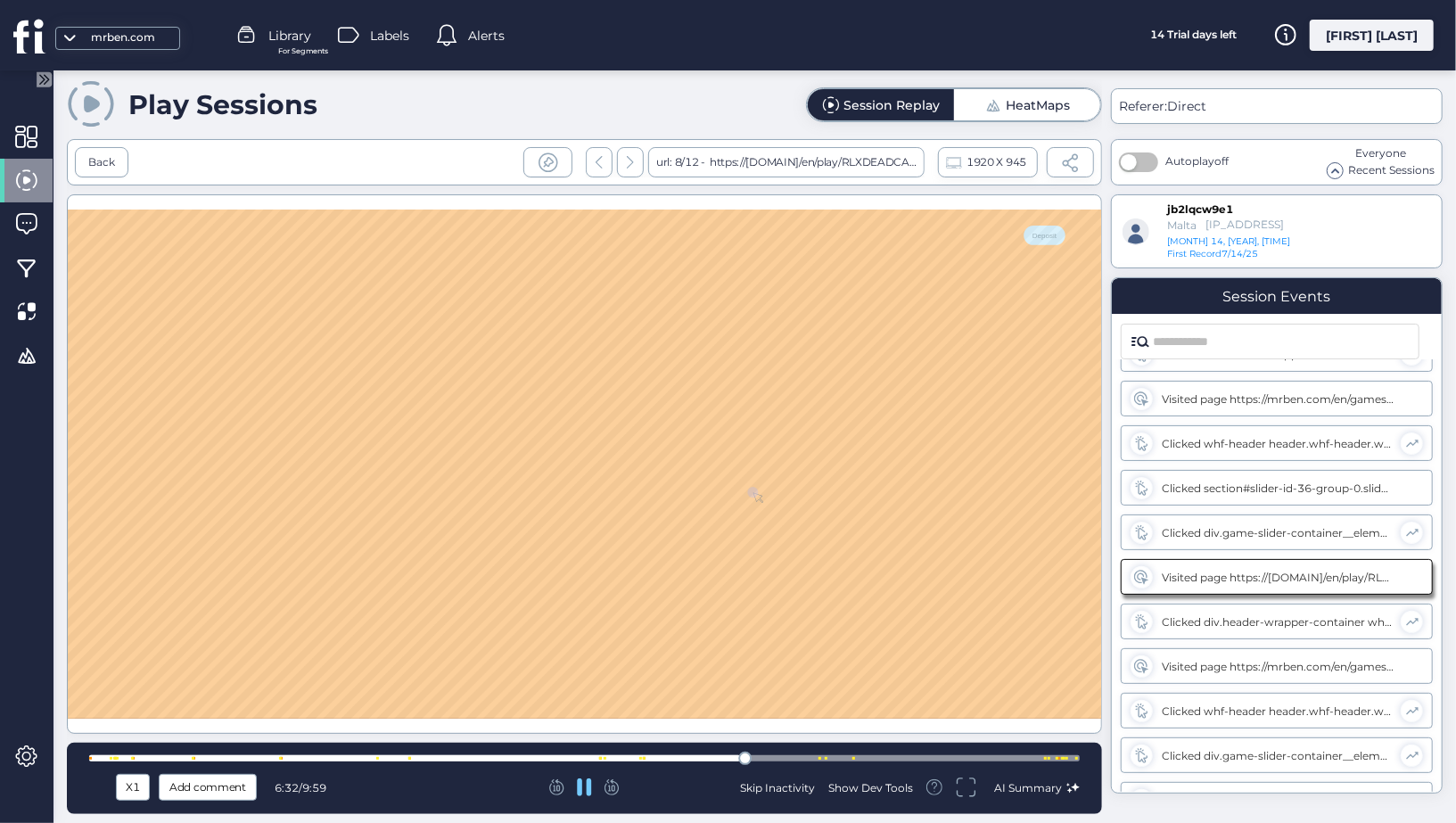 click at bounding box center [584, 758] 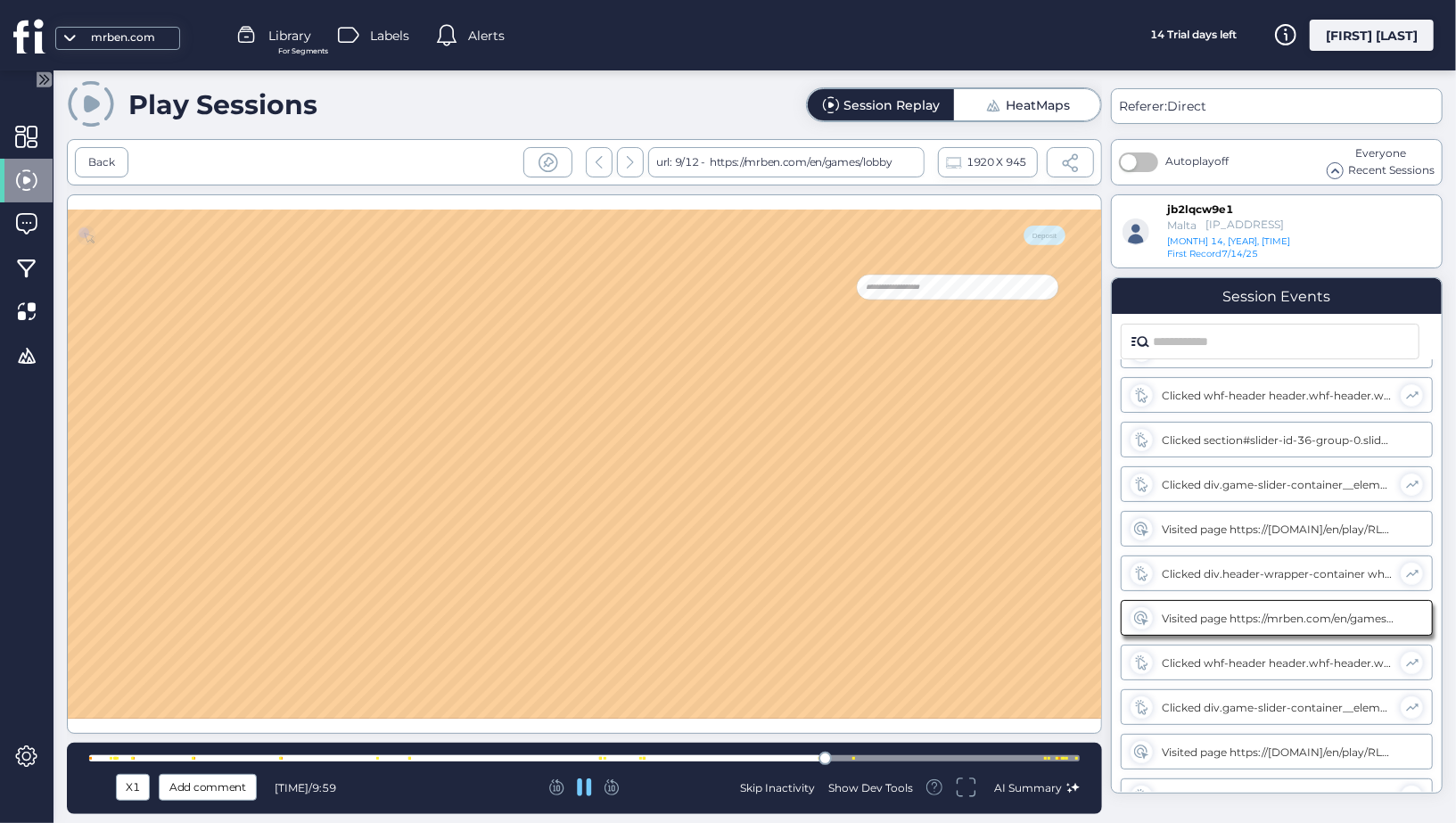 scroll, scrollTop: 745, scrollLeft: 0, axis: vertical 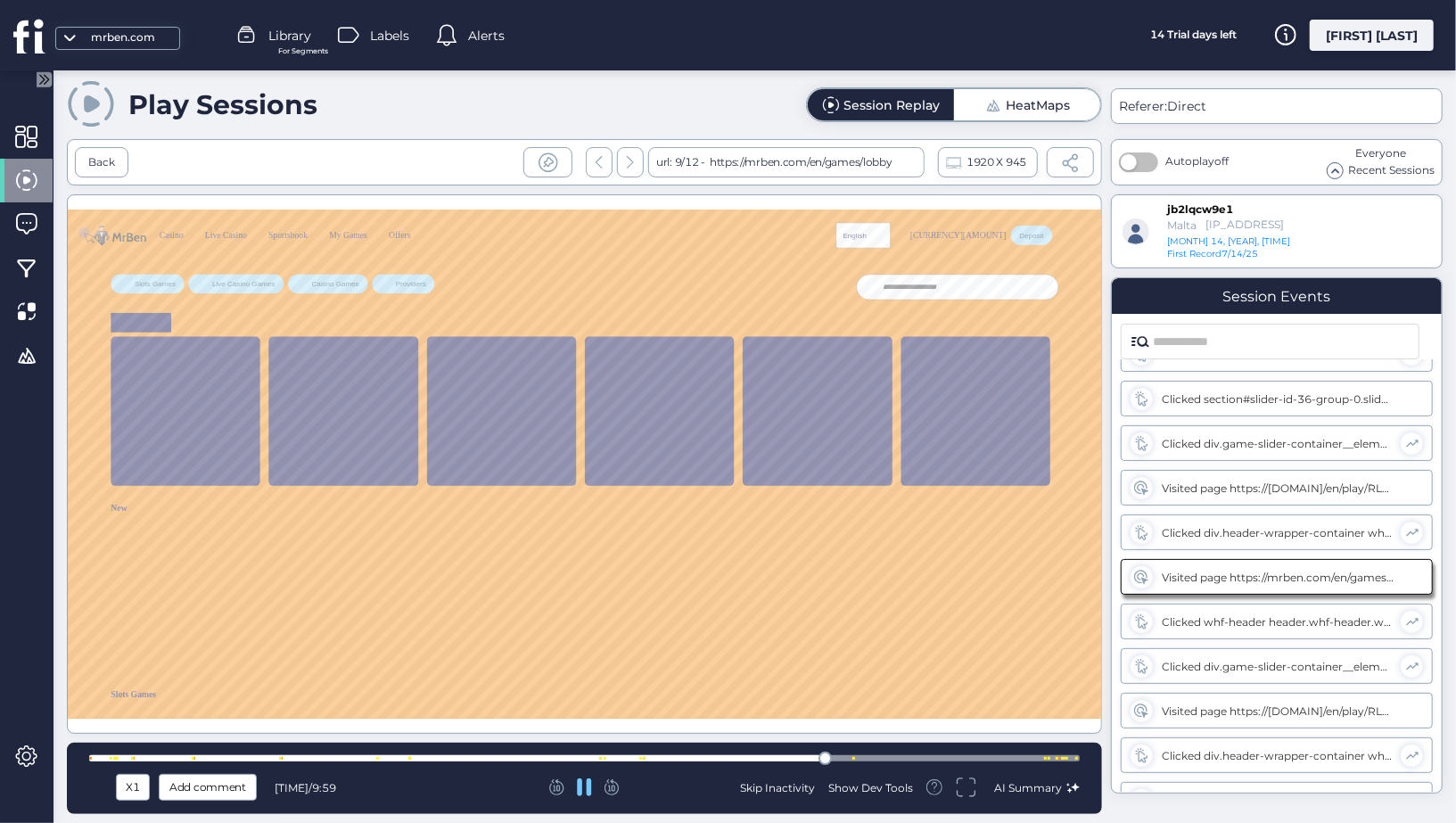type 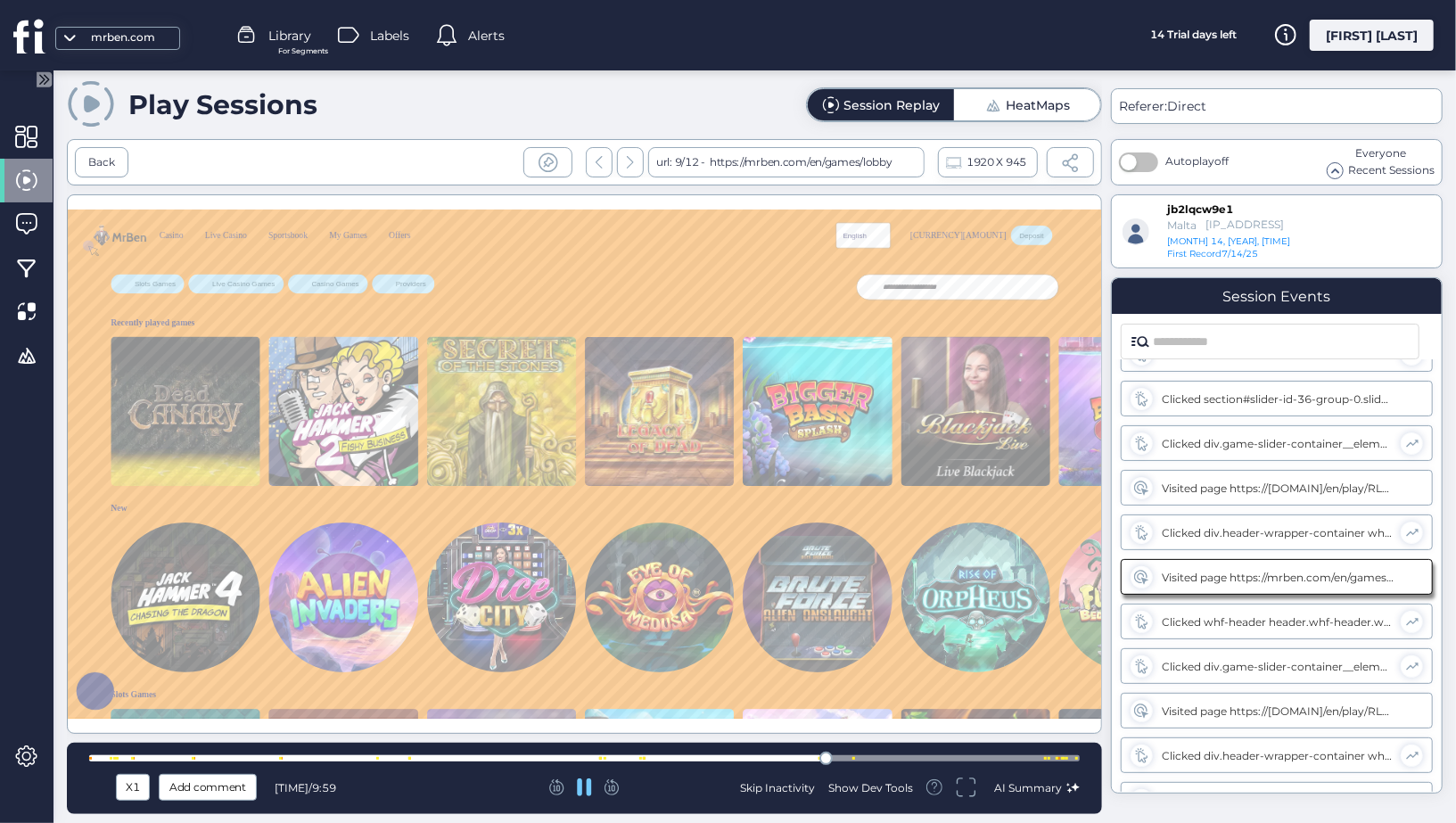 scroll, scrollTop: 0, scrollLeft: 0, axis: both 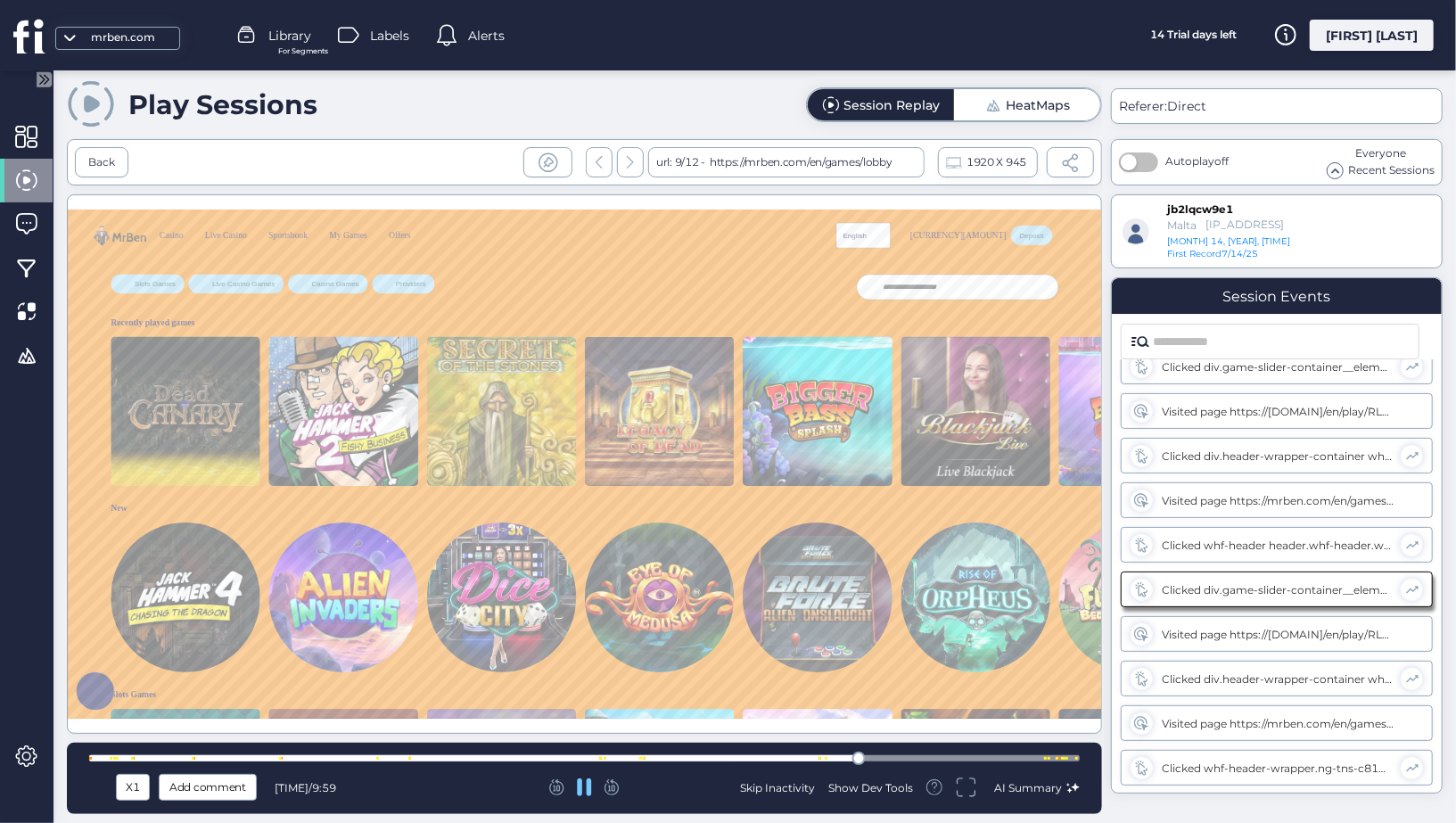 click 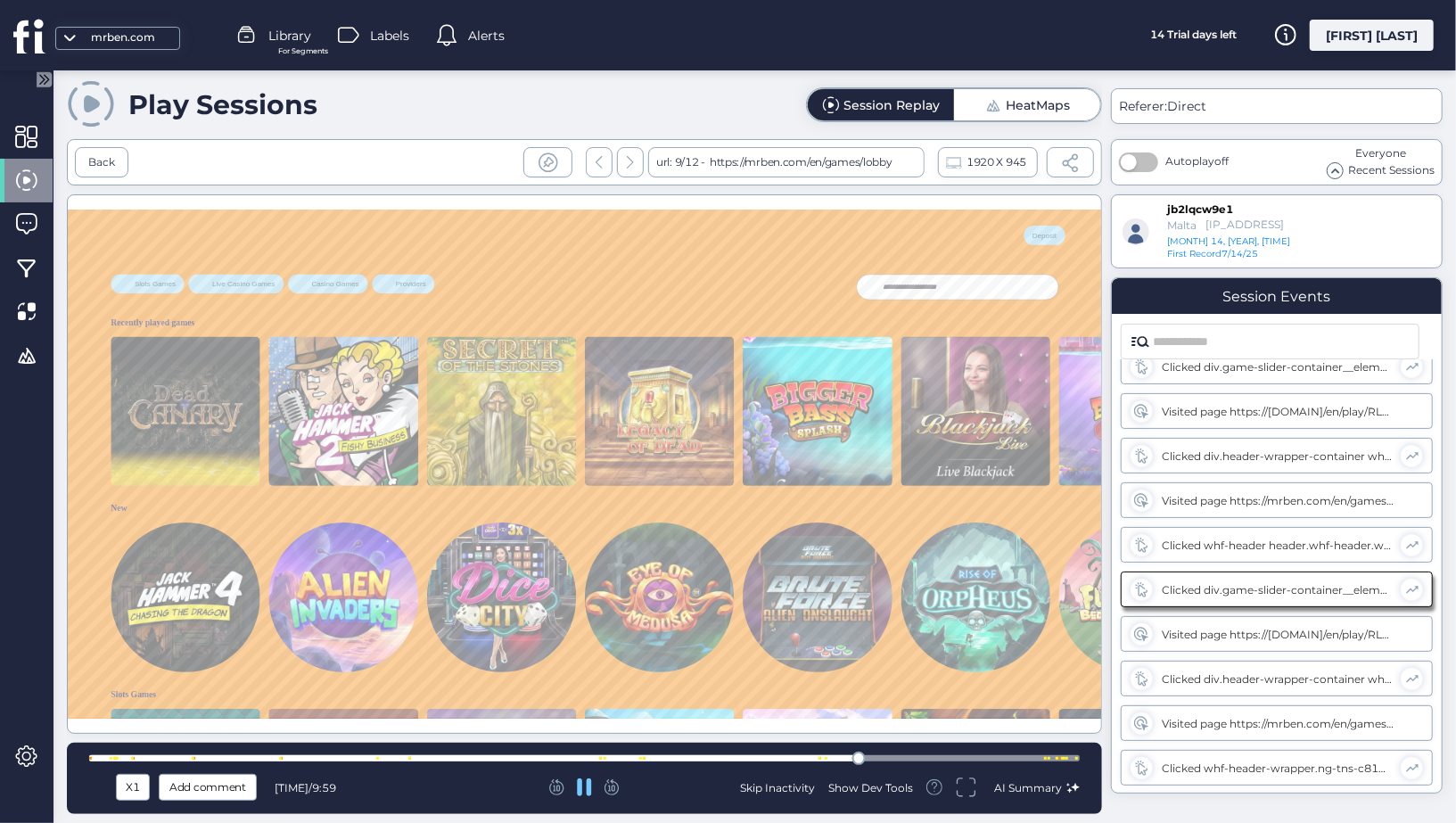 scroll, scrollTop: 835, scrollLeft: 0, axis: vertical 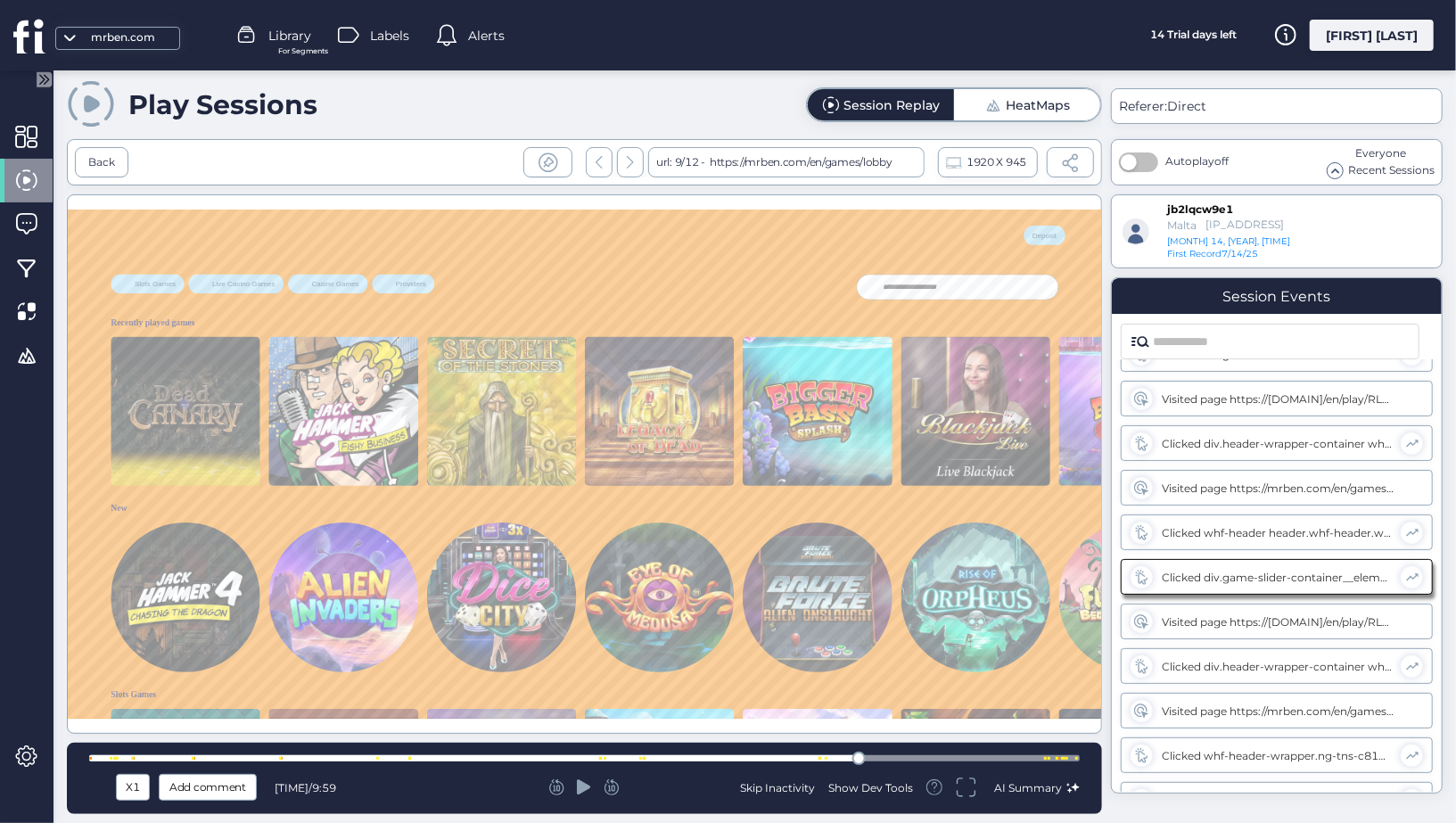 click at bounding box center (859, 758) 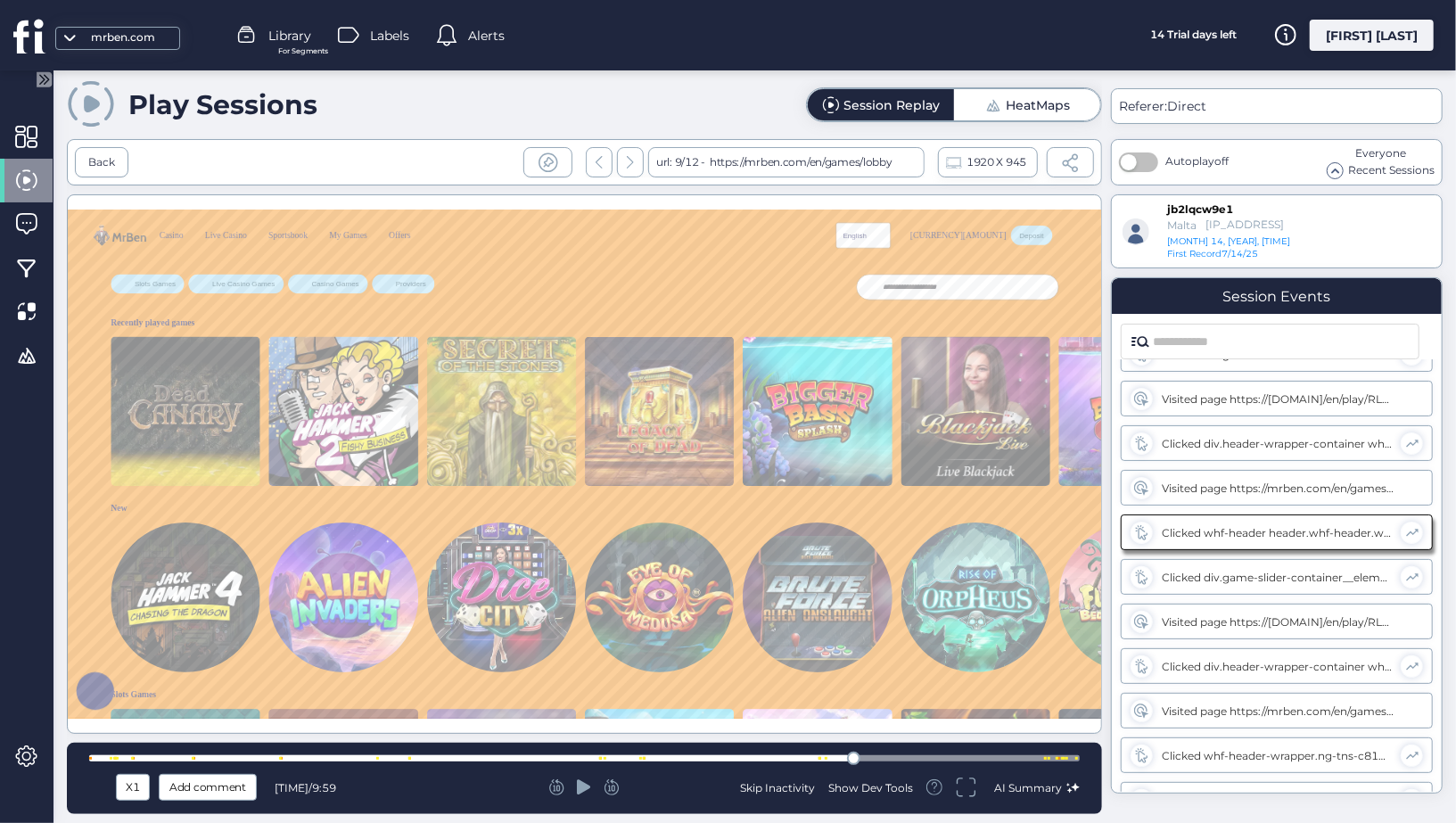 scroll, scrollTop: 0, scrollLeft: 0, axis: both 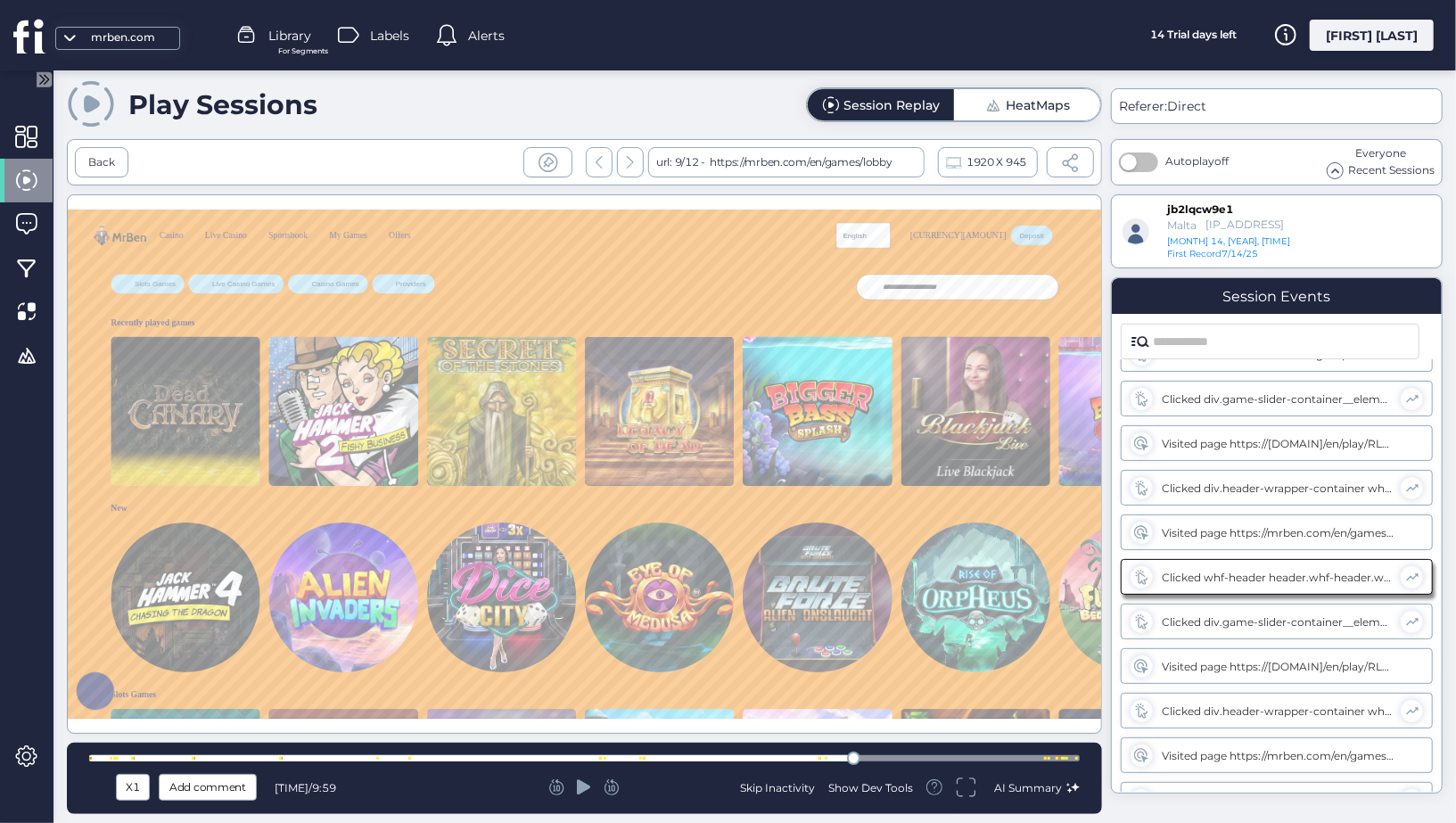 click at bounding box center (584, 758) 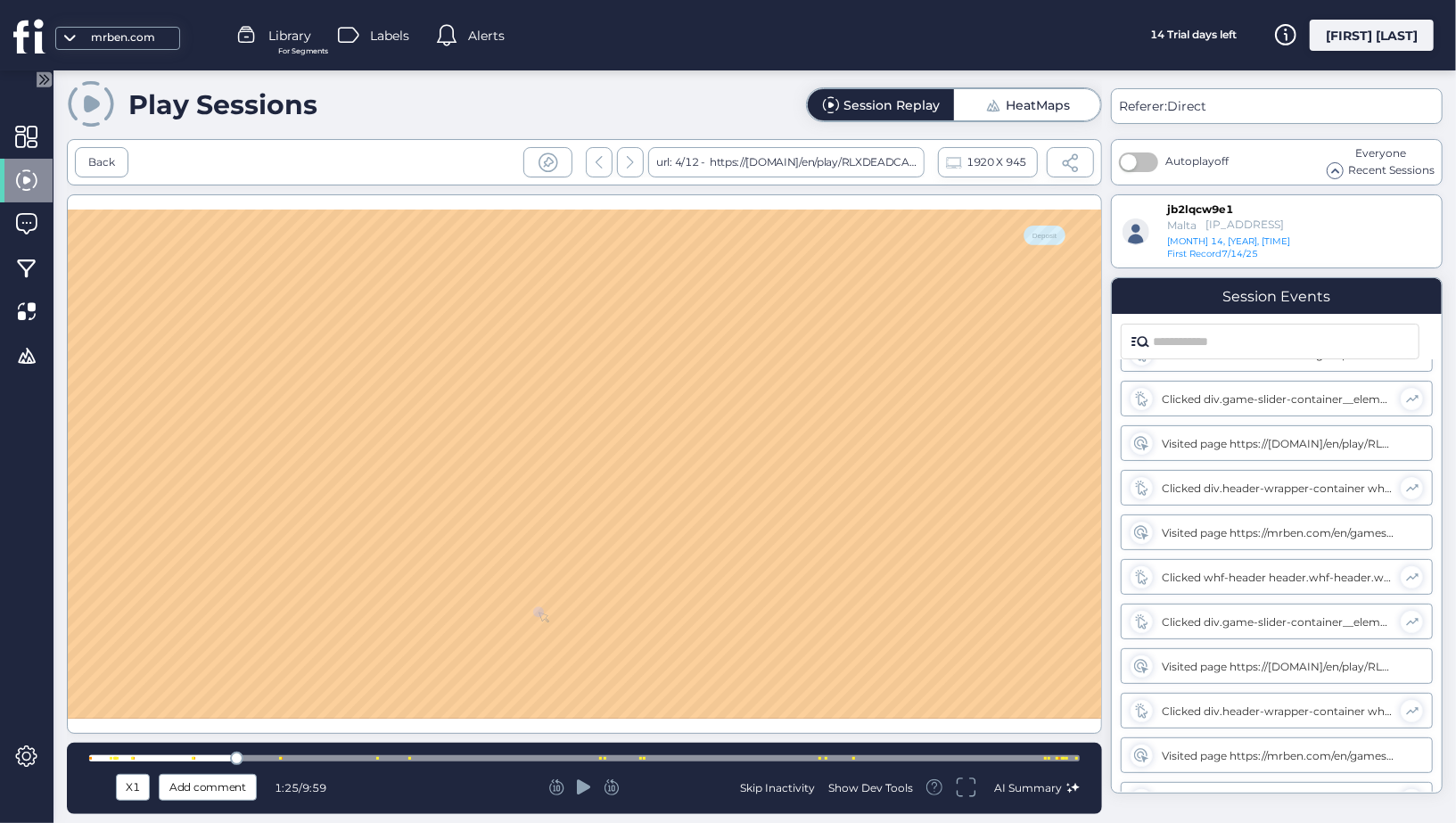 scroll, scrollTop: 588, scrollLeft: 0, axis: vertical 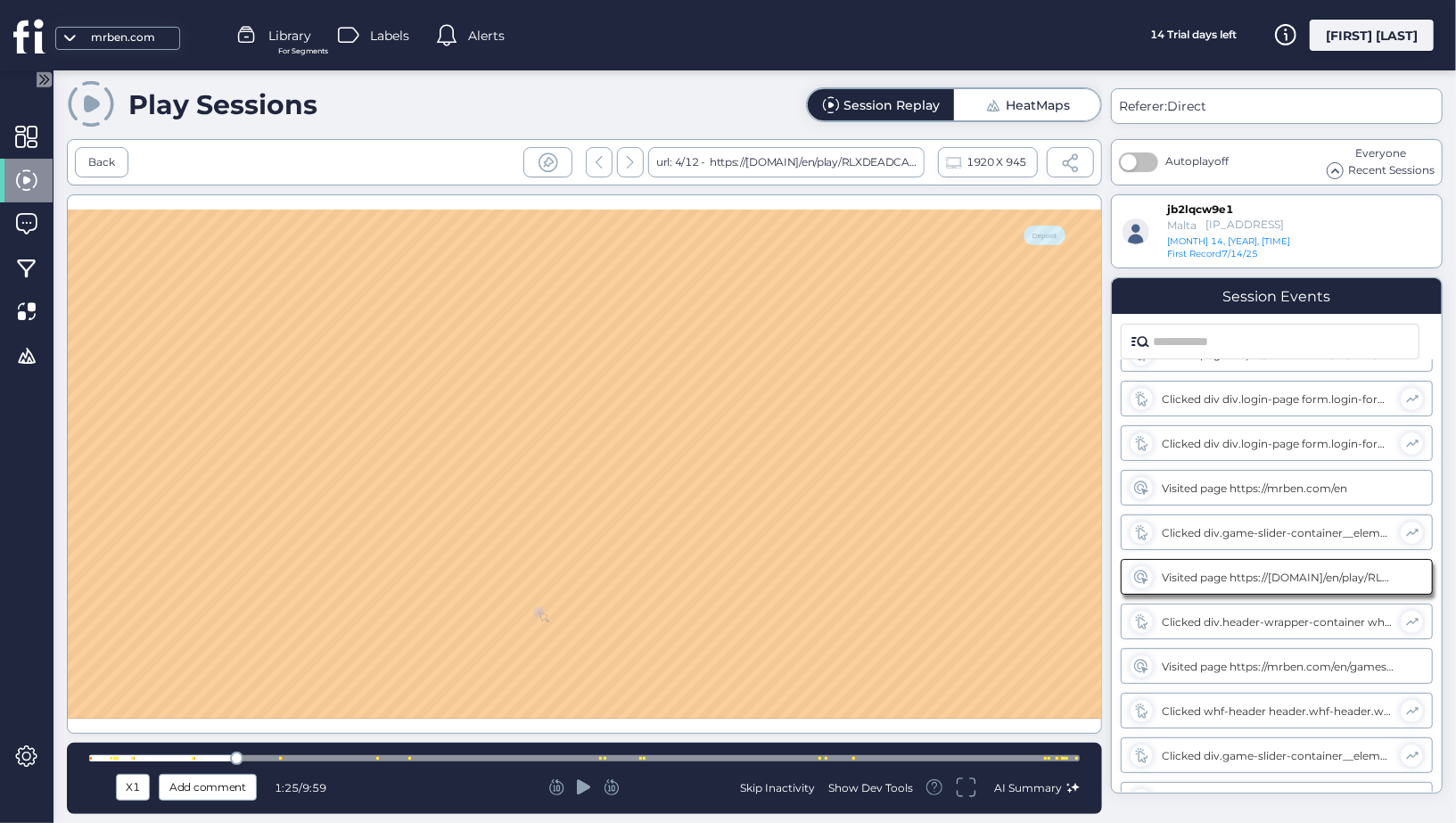 click at bounding box center (584, 758) 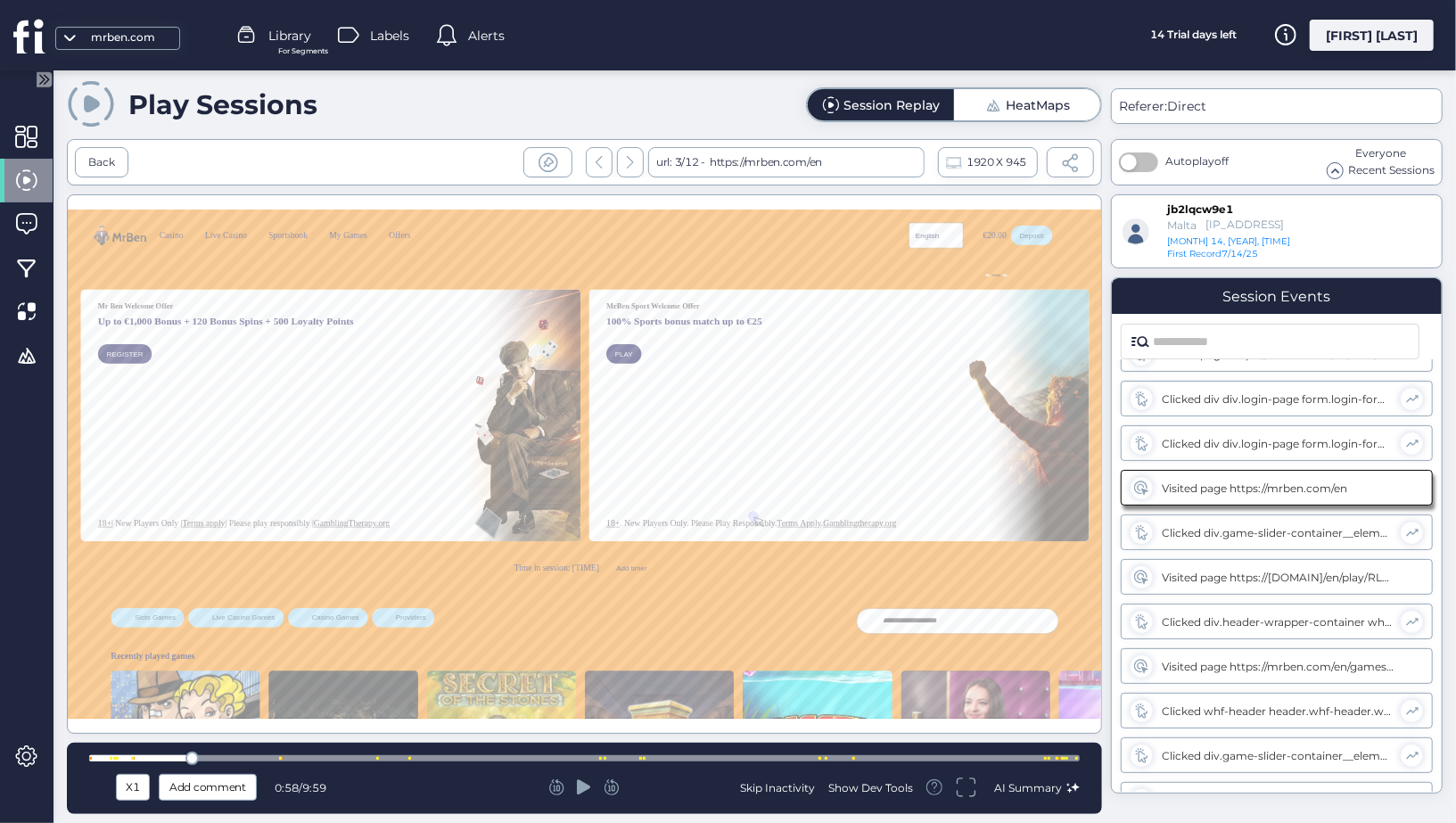 scroll, scrollTop: 77, scrollLeft: 0, axis: vertical 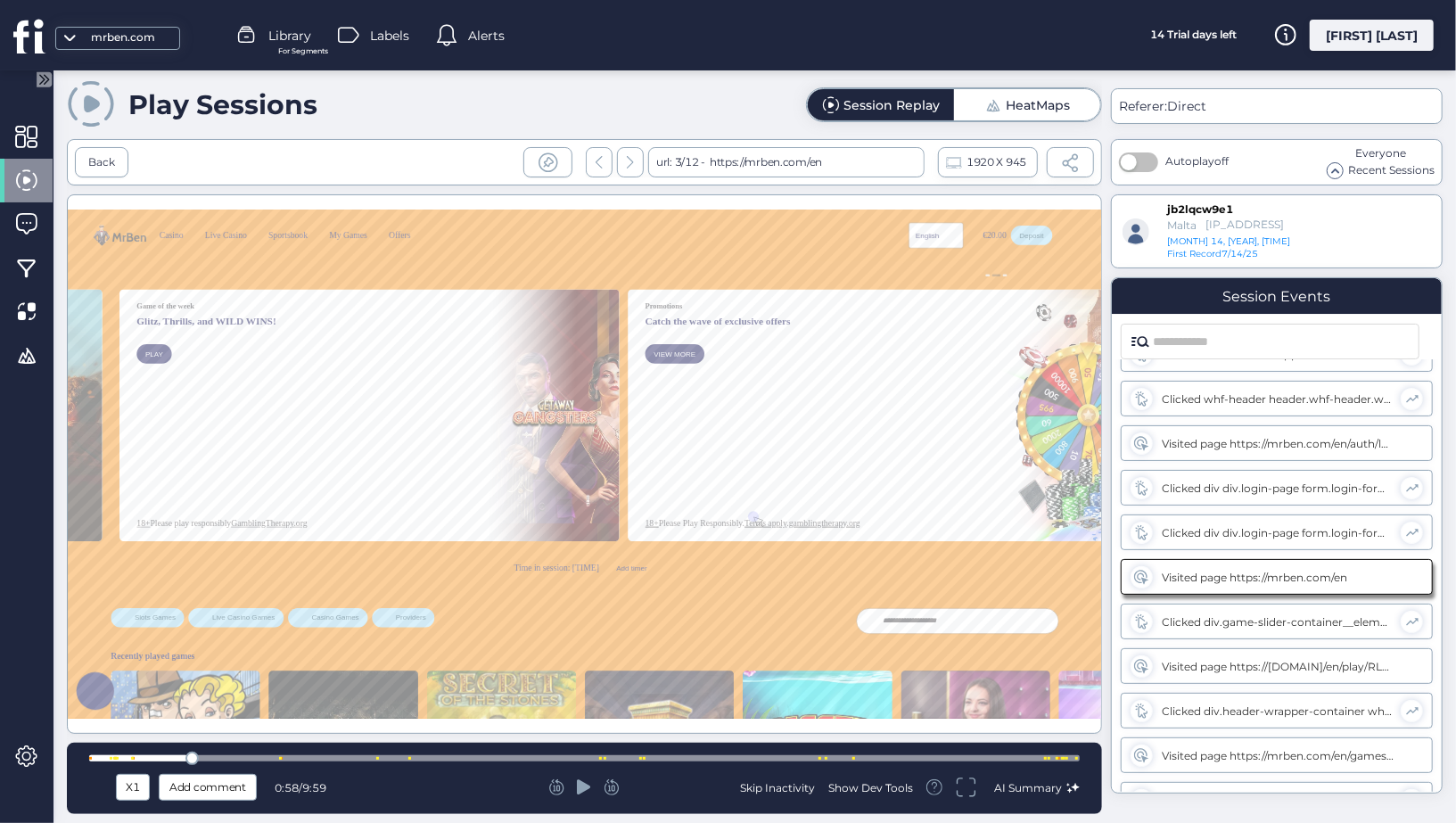 click 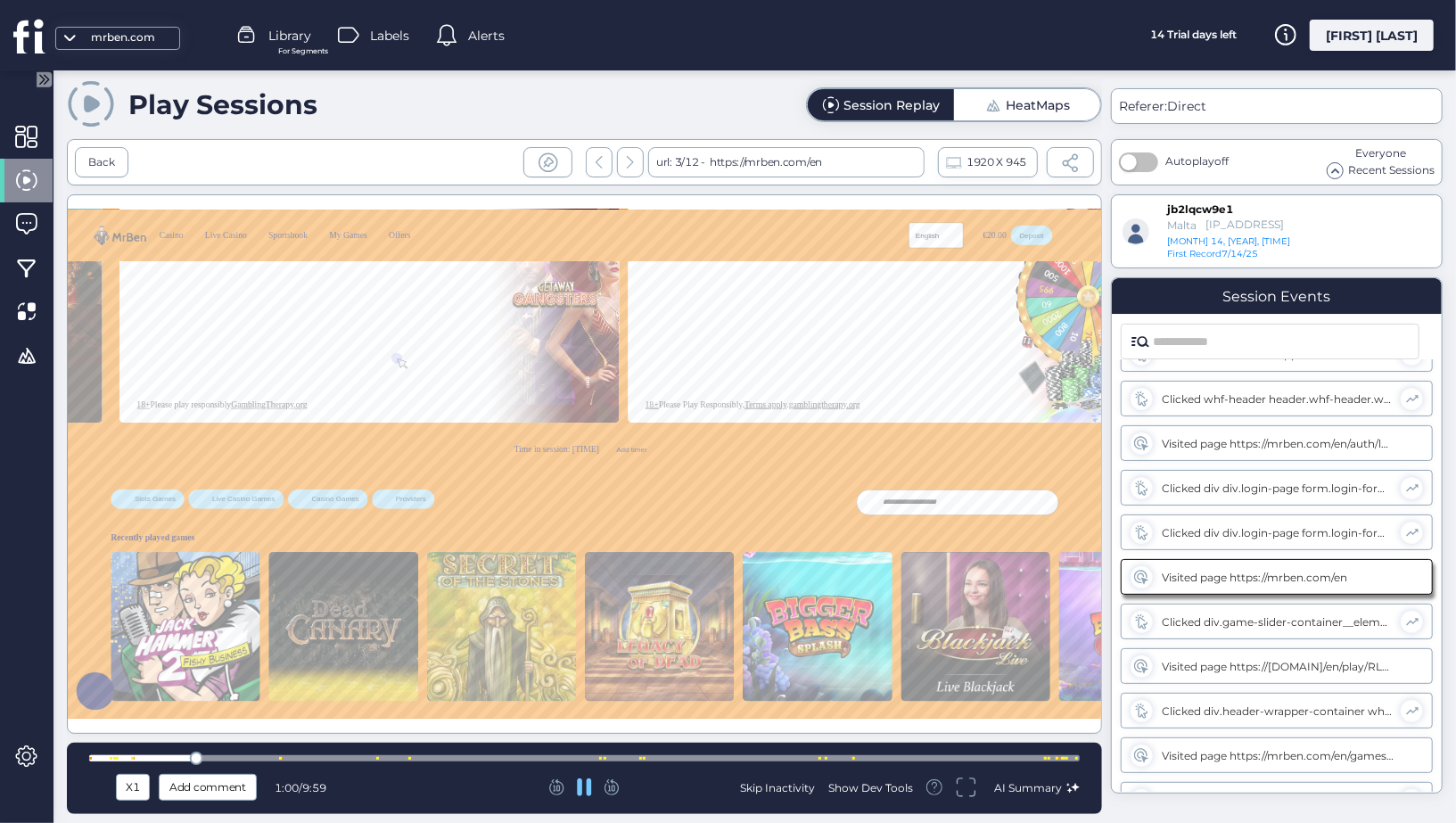 scroll, scrollTop: 357, scrollLeft: 0, axis: vertical 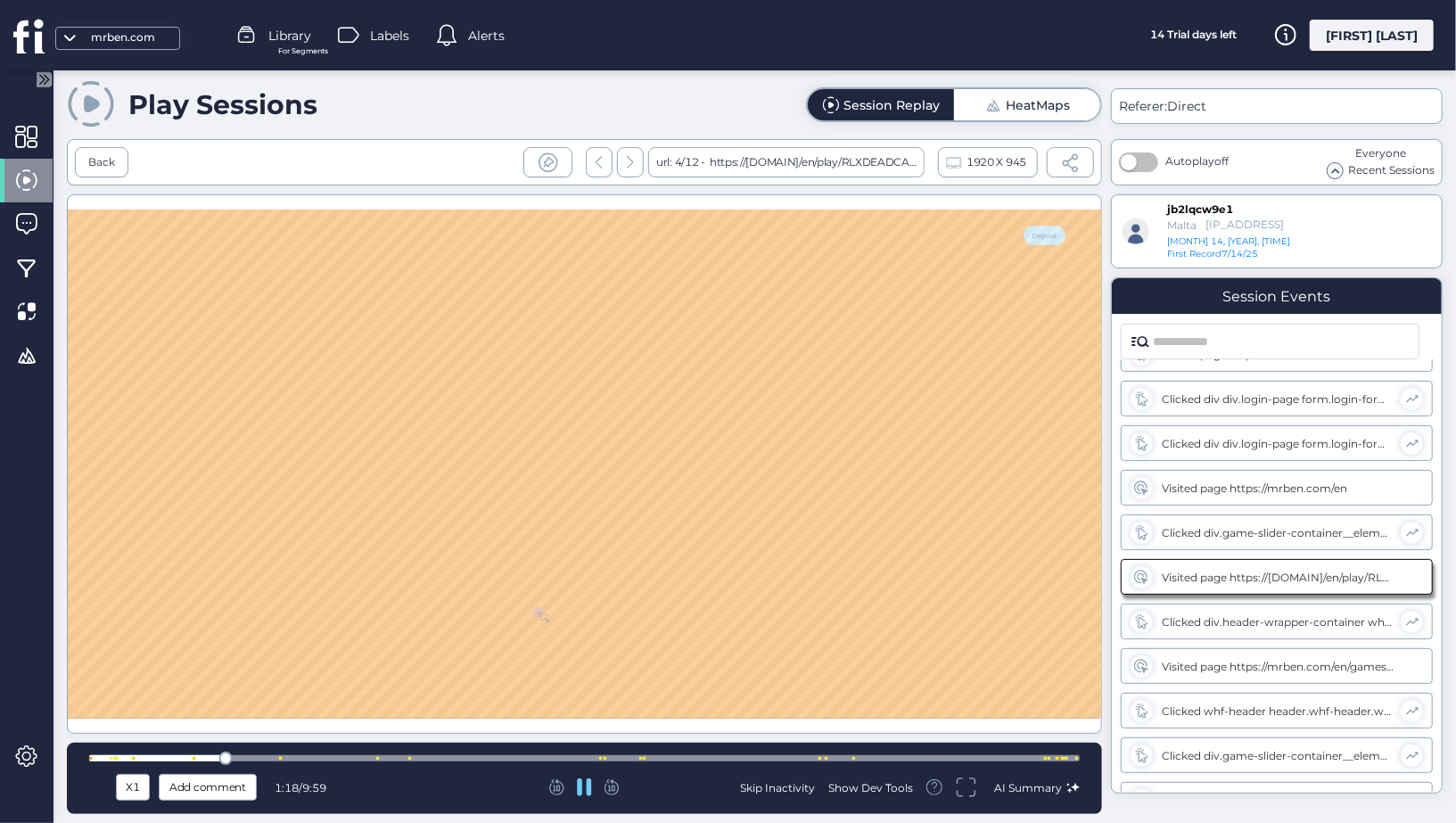 click at bounding box center (584, 758) 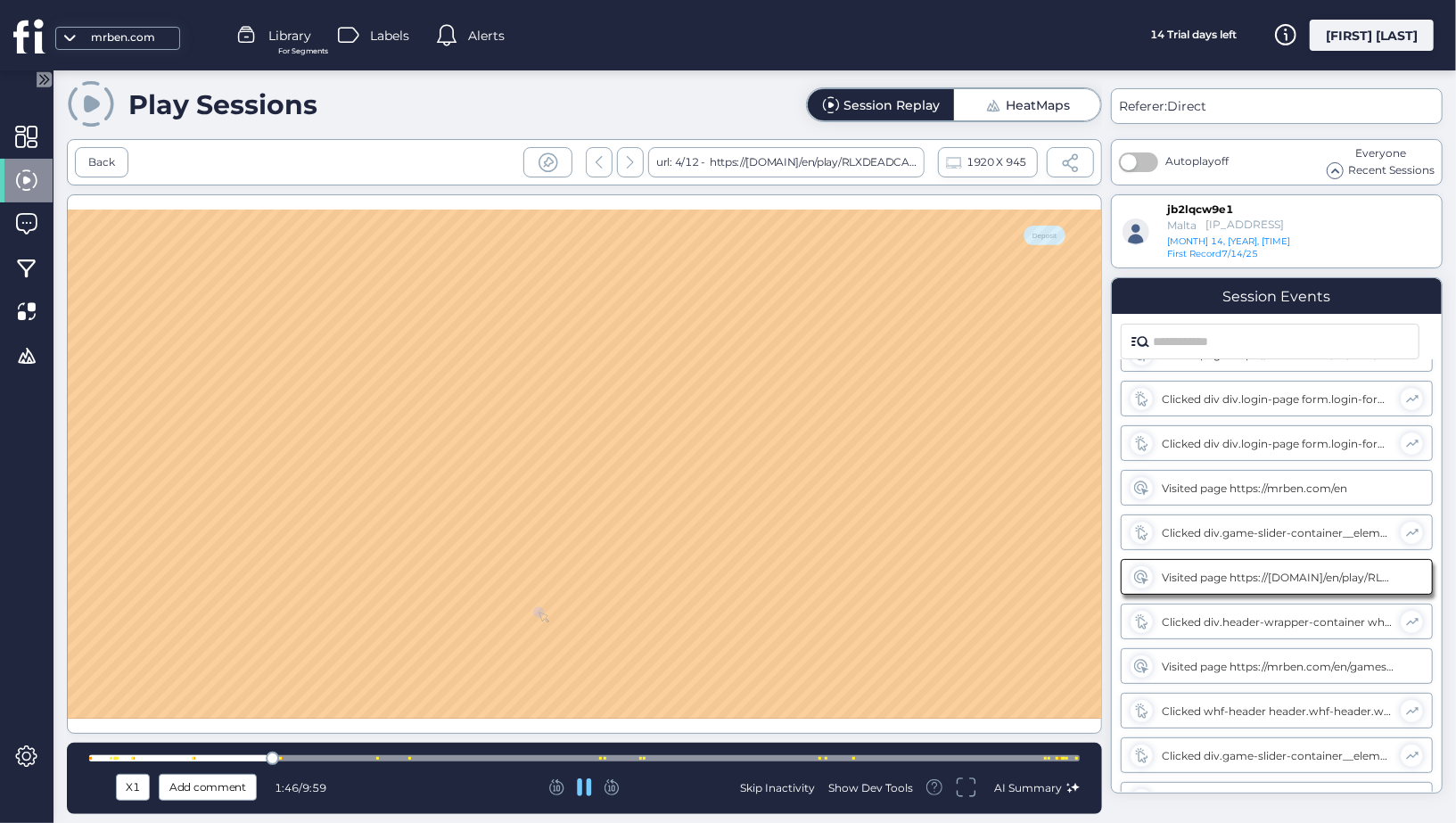 click at bounding box center [584, 758] 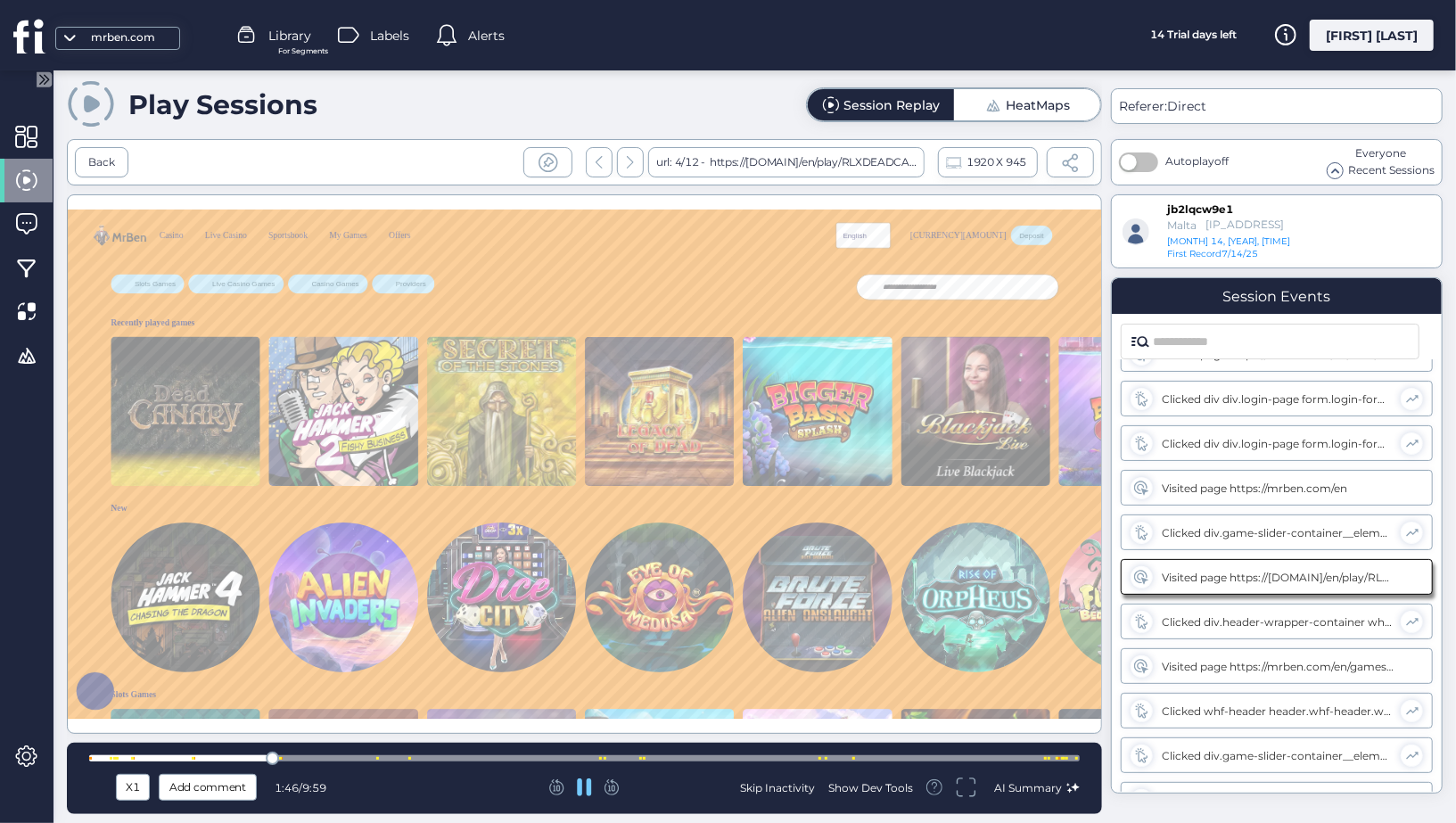 scroll, scrollTop: 0, scrollLeft: 0, axis: both 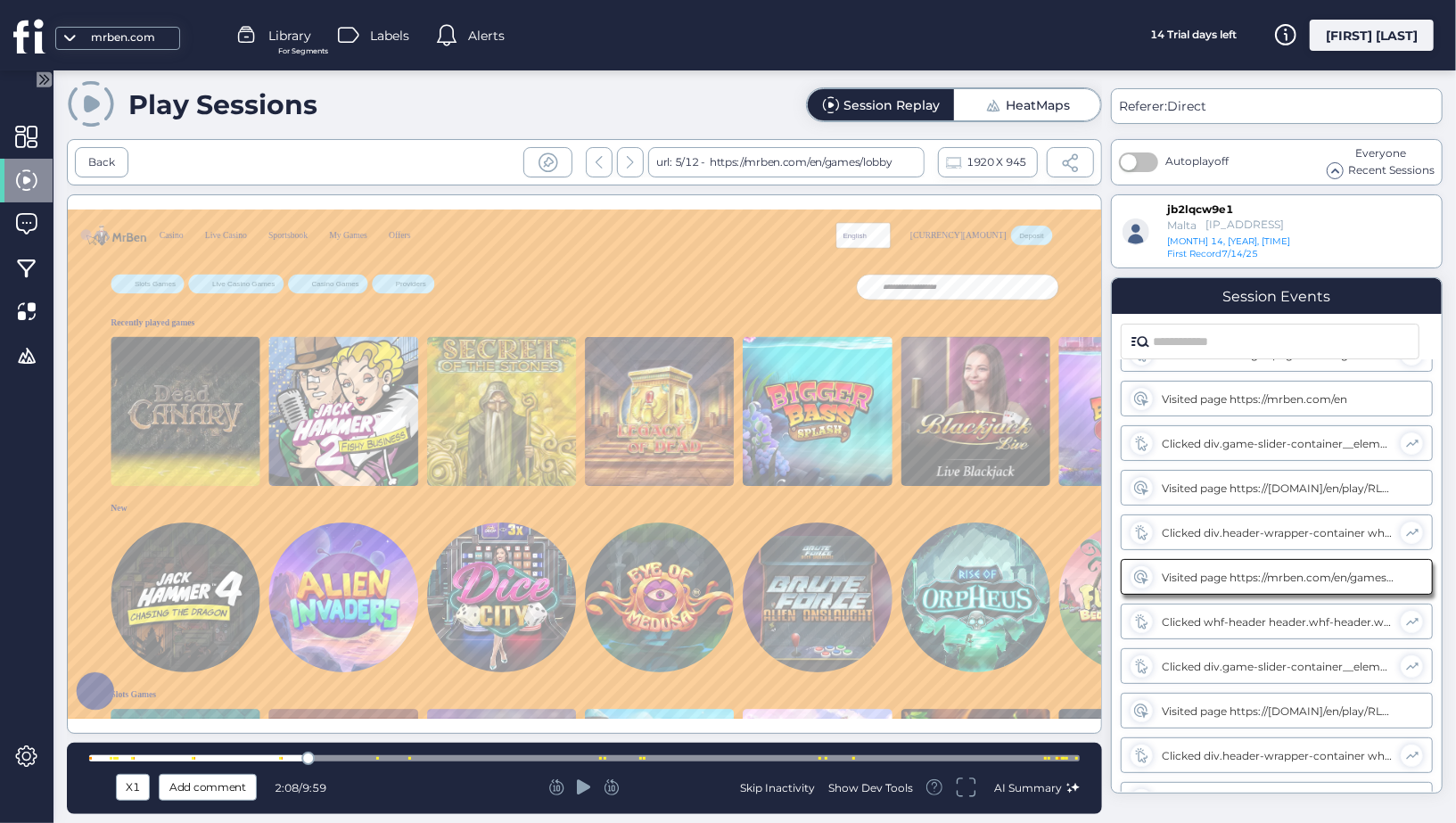 click at bounding box center [308, 758] 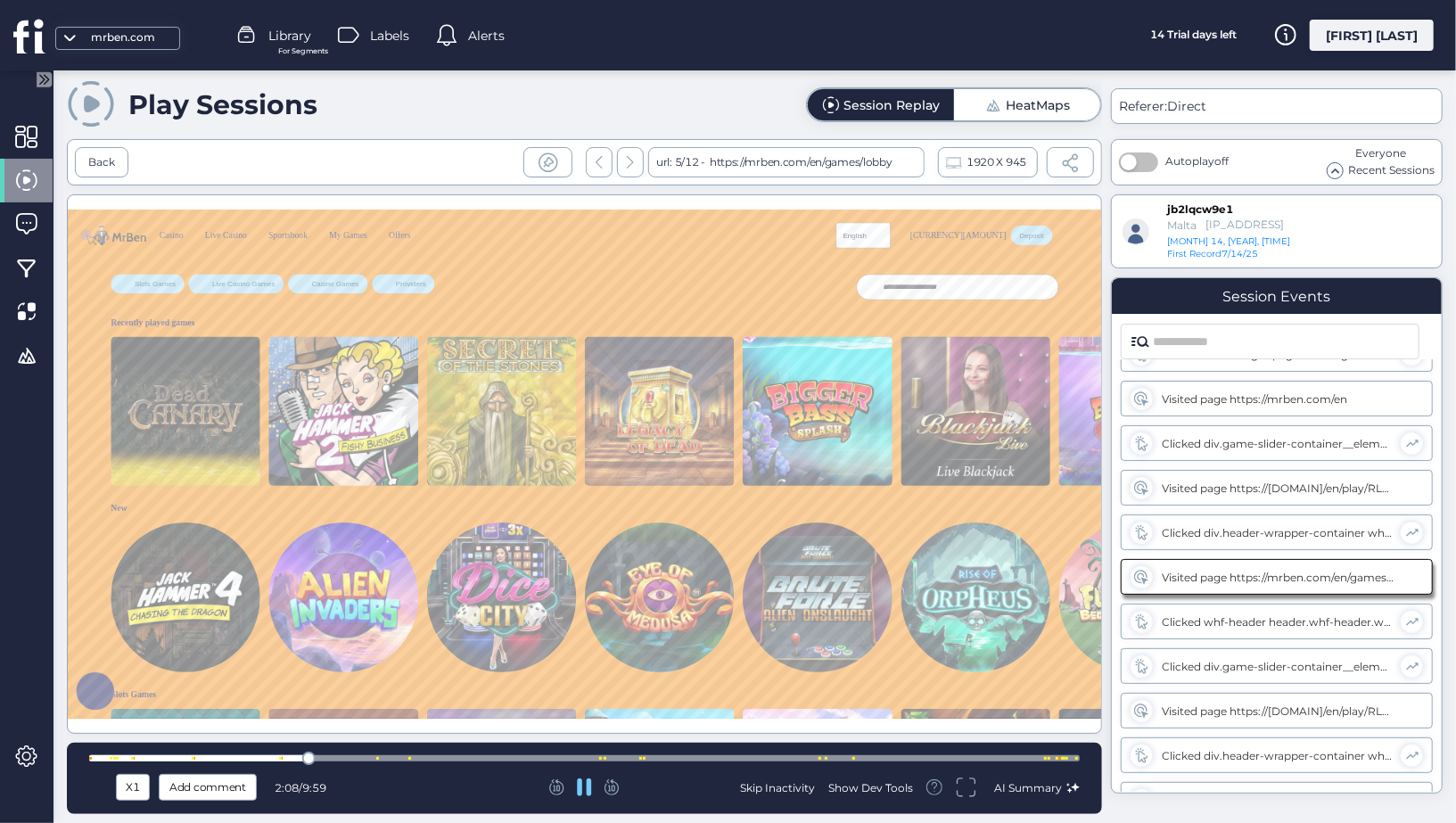 click 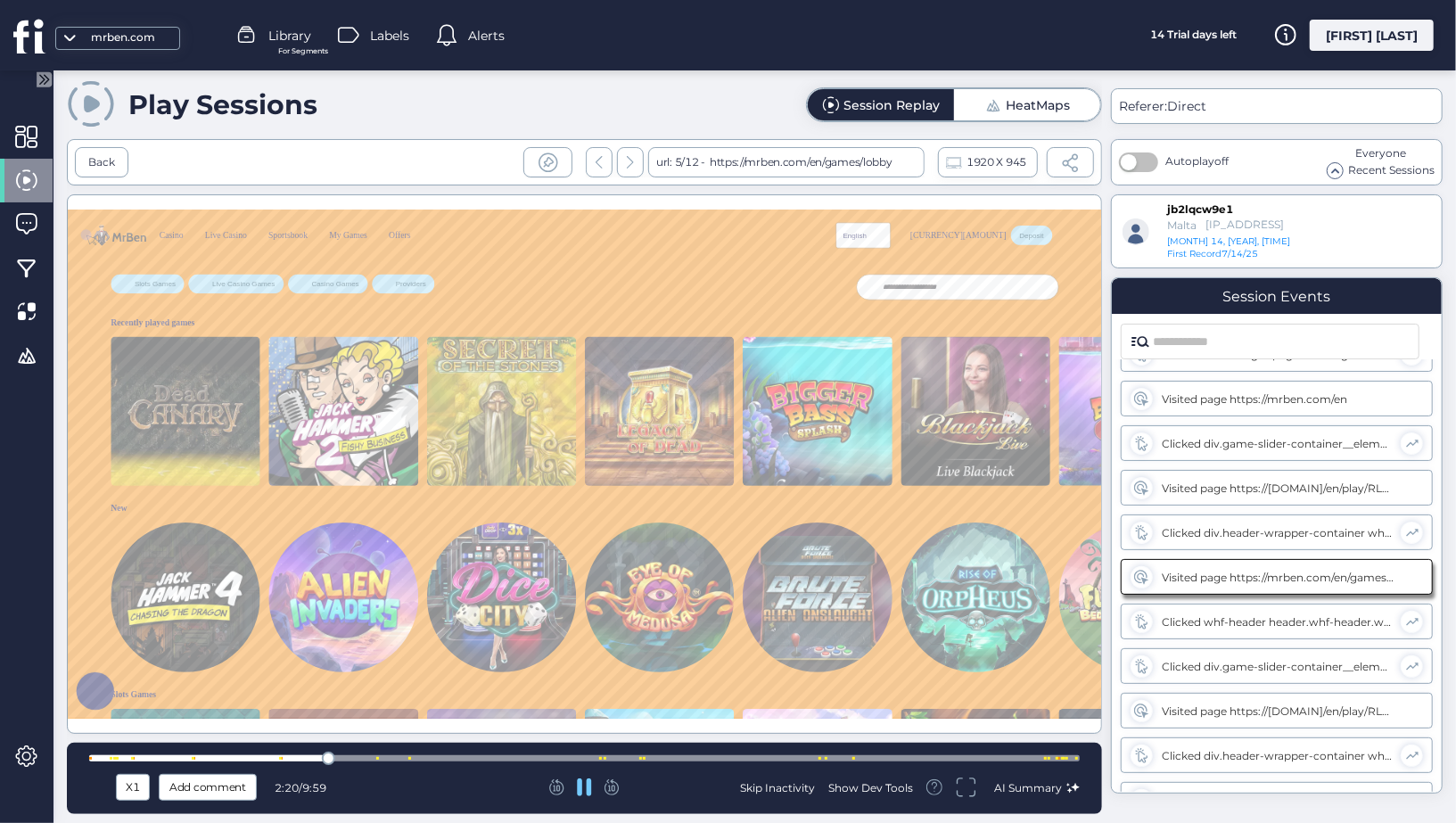 click 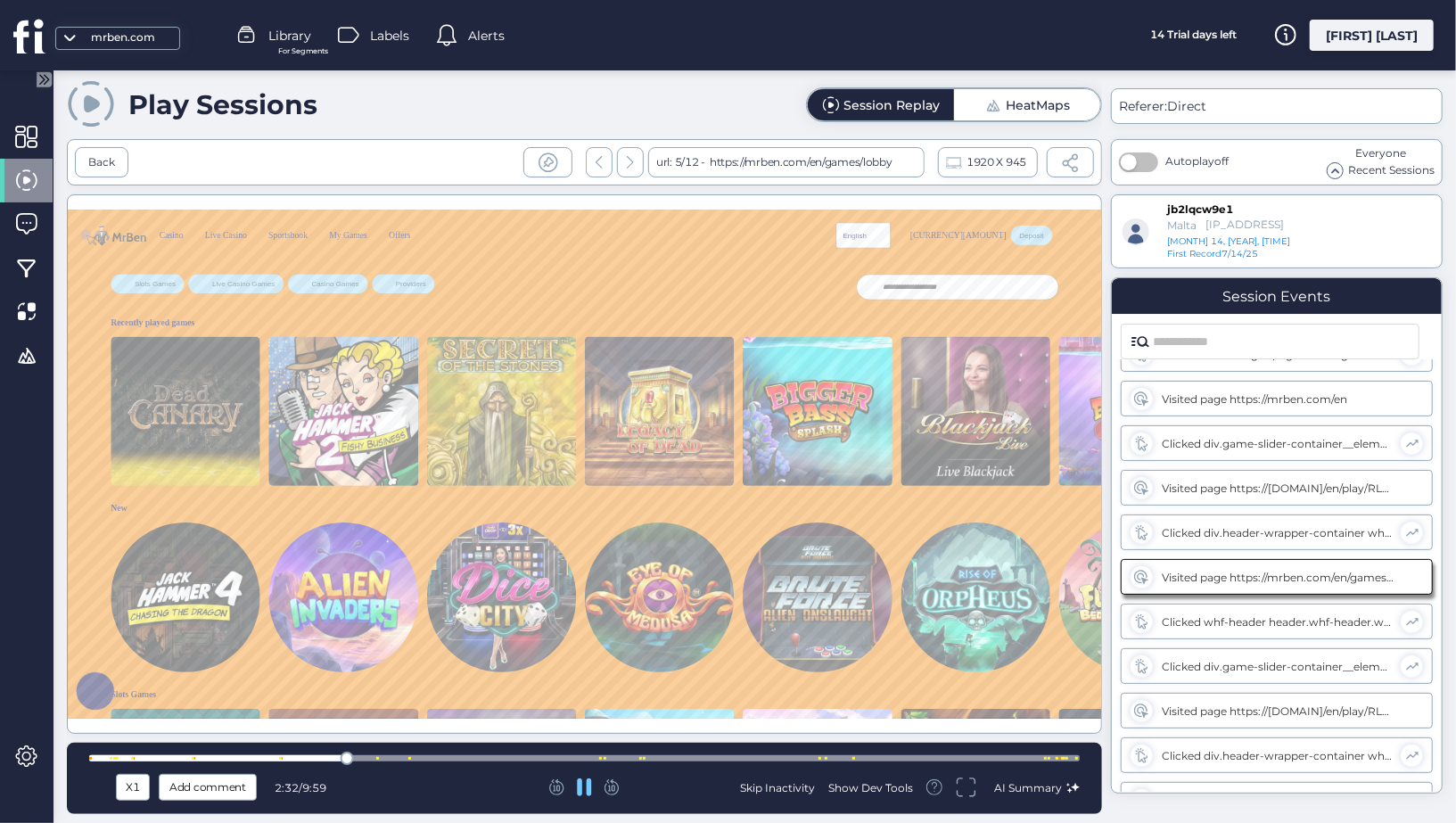 click 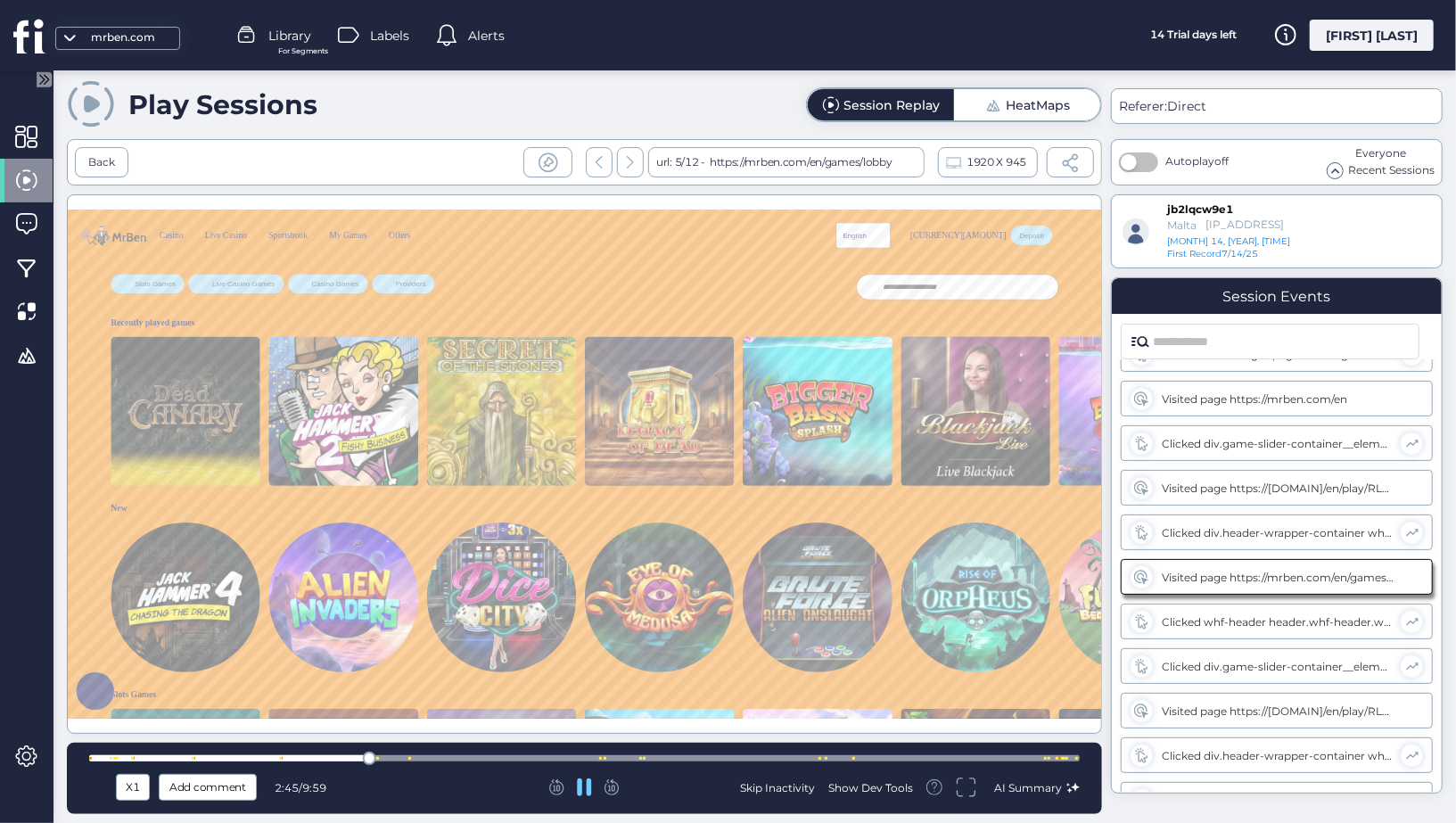 click 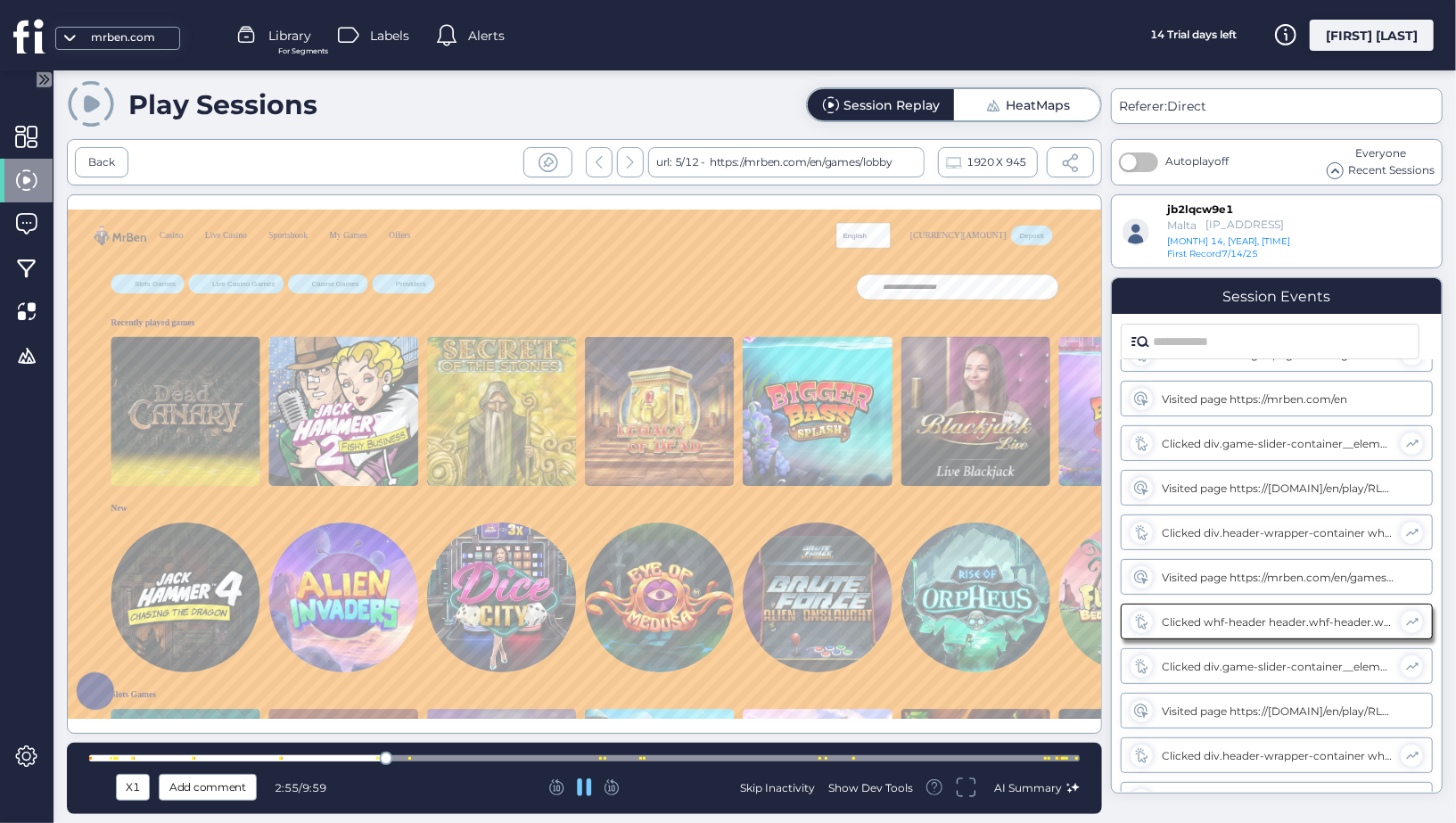 scroll, scrollTop: 300, scrollLeft: 0, axis: vertical 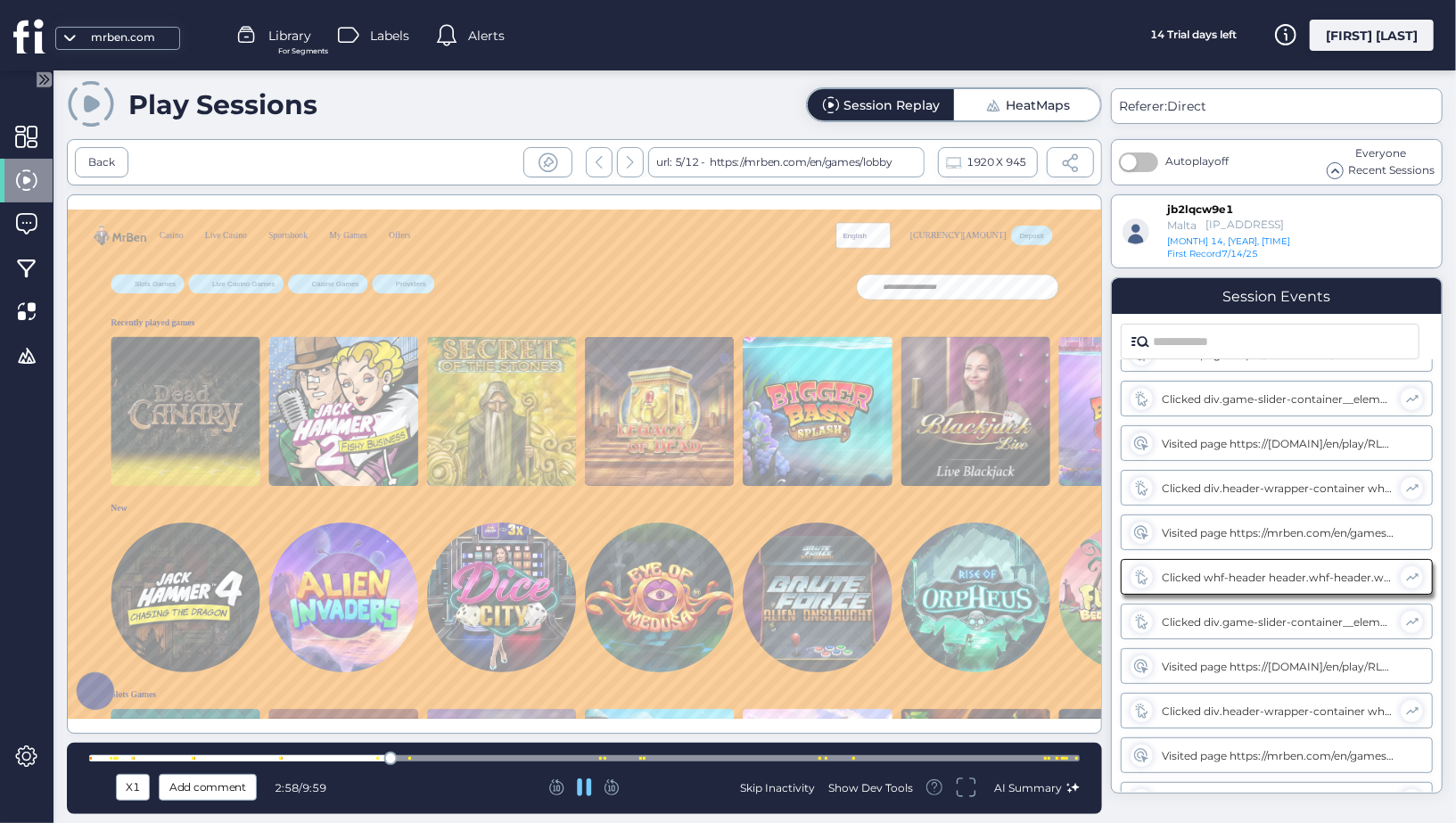 click 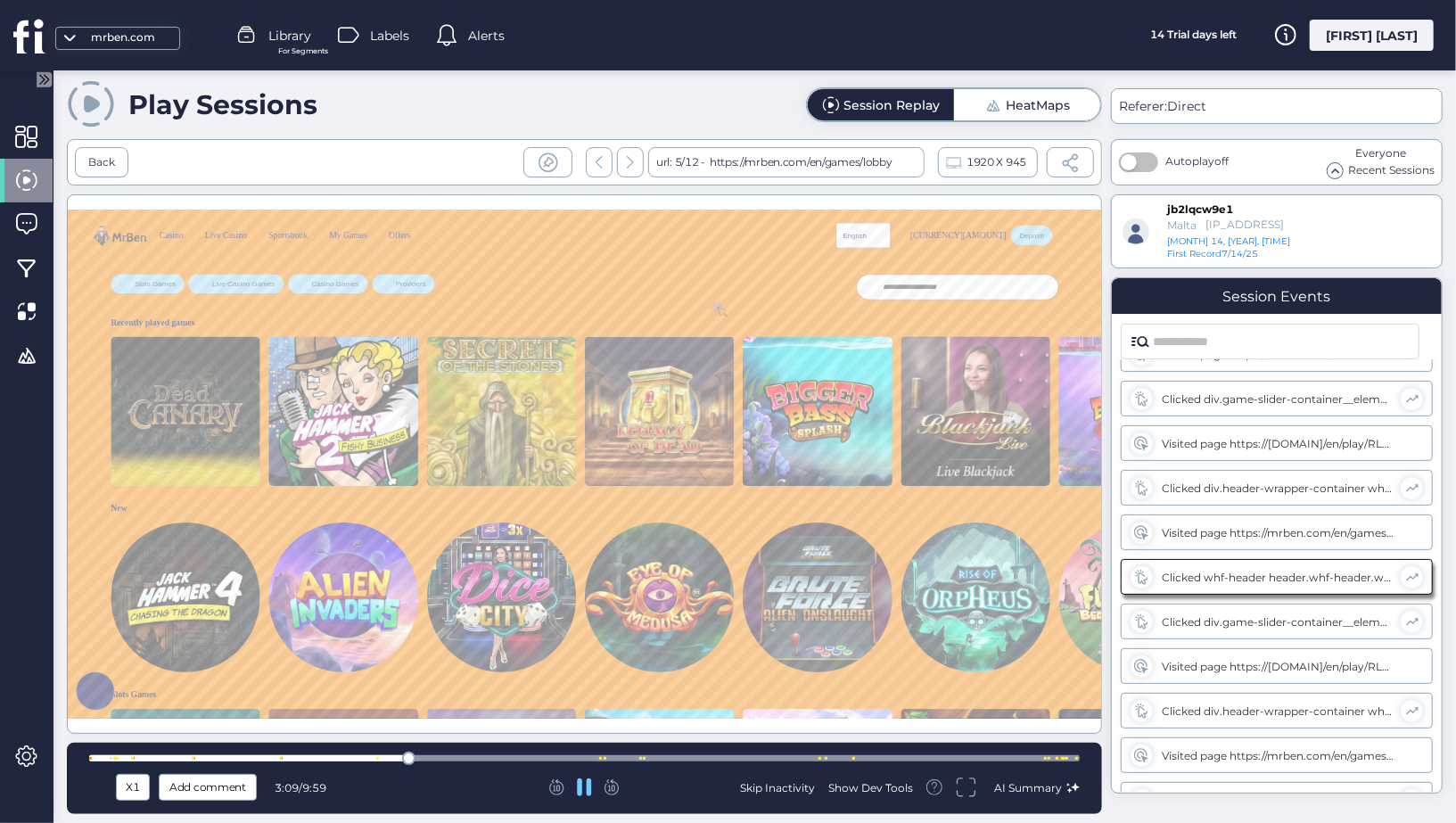 click 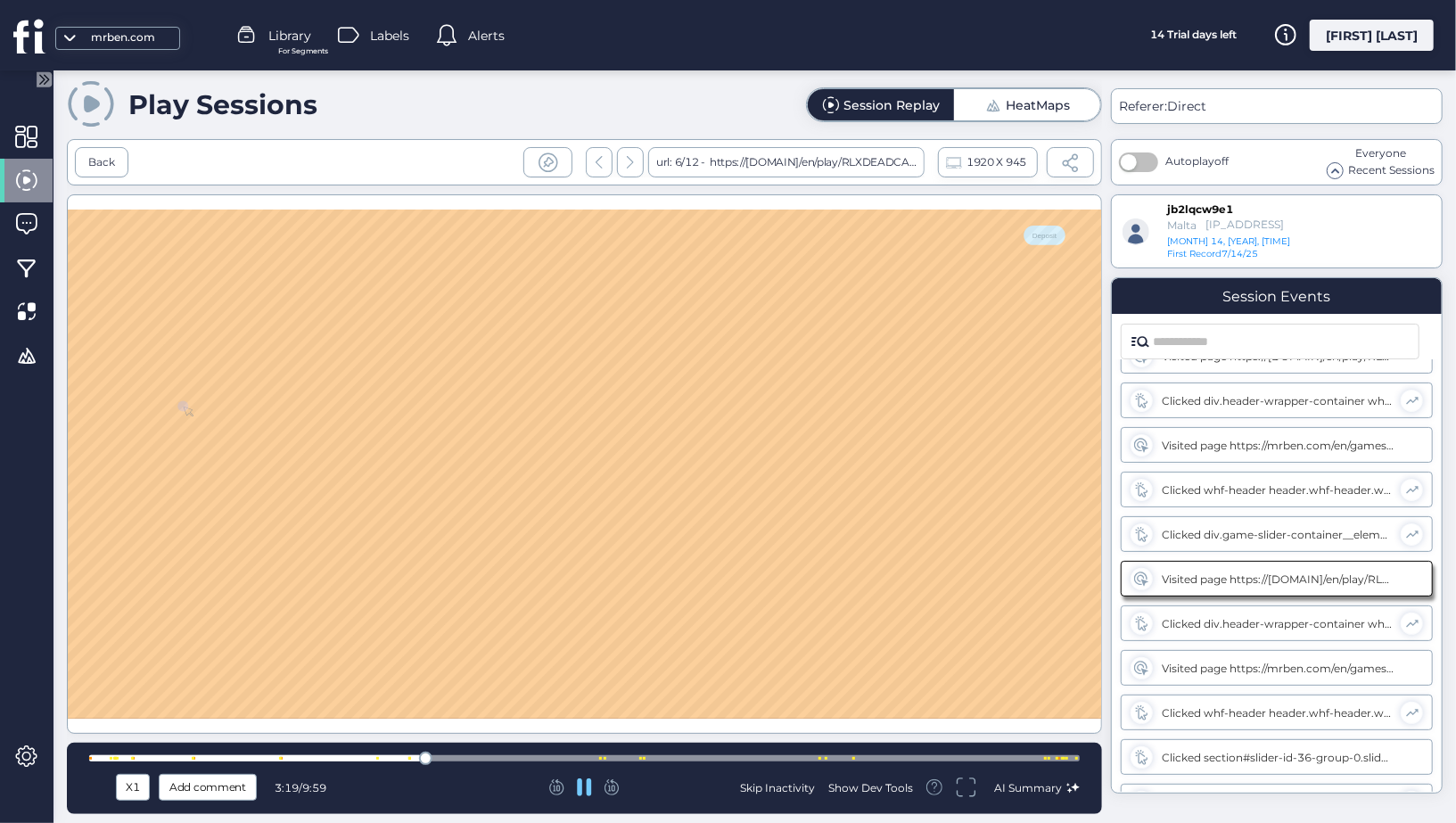 scroll, scrollTop: 389, scrollLeft: 0, axis: vertical 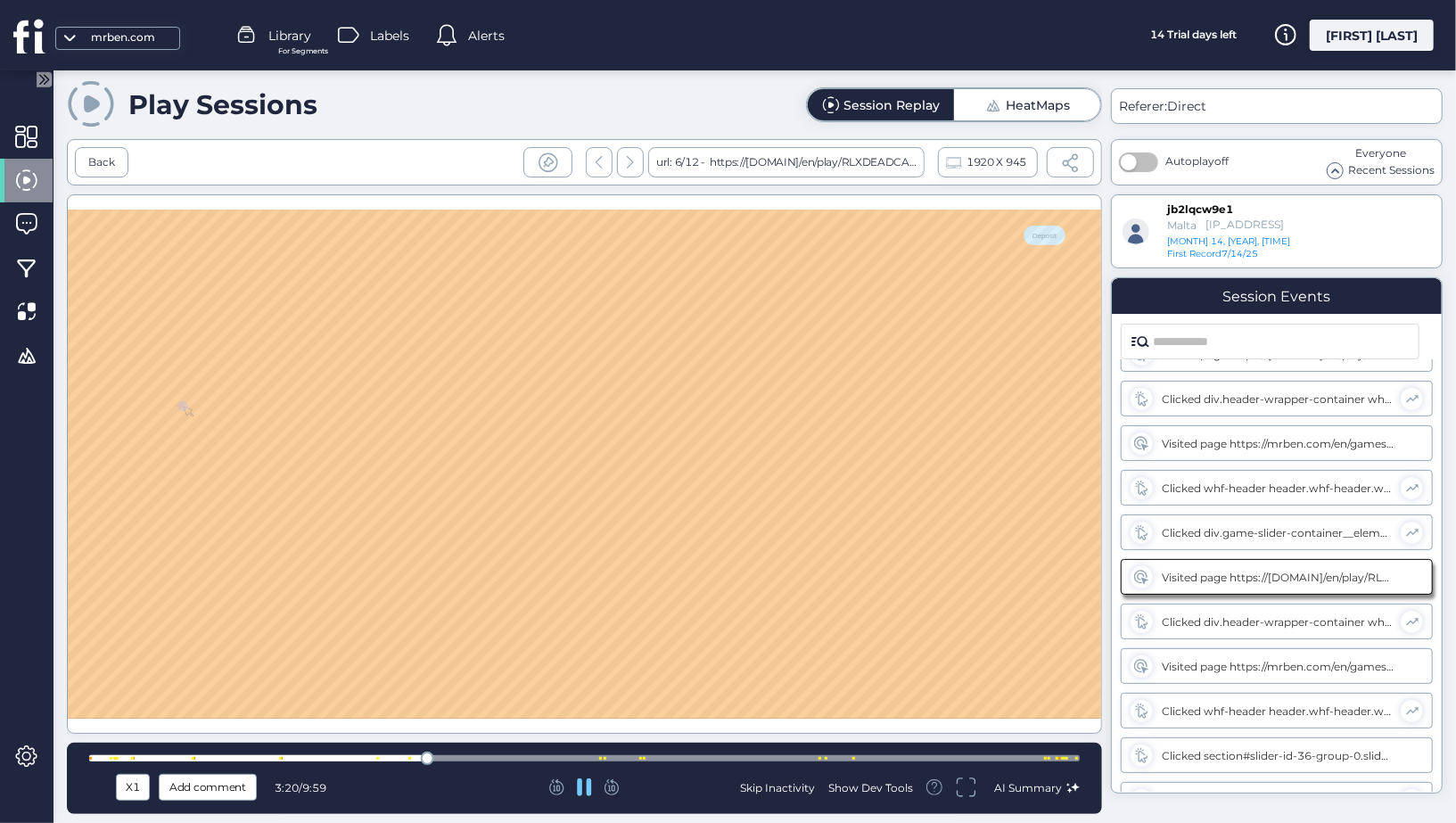 click 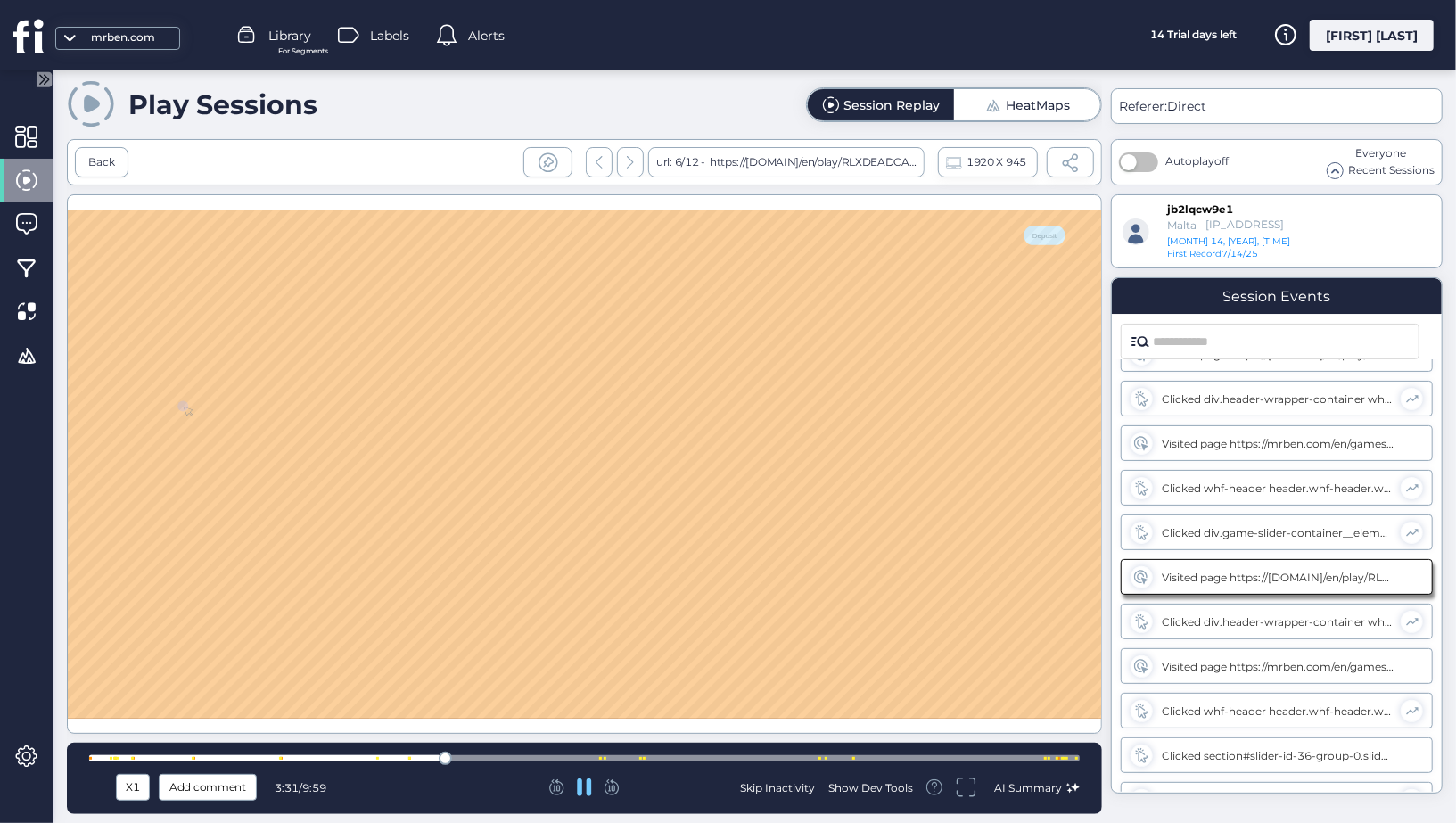 click 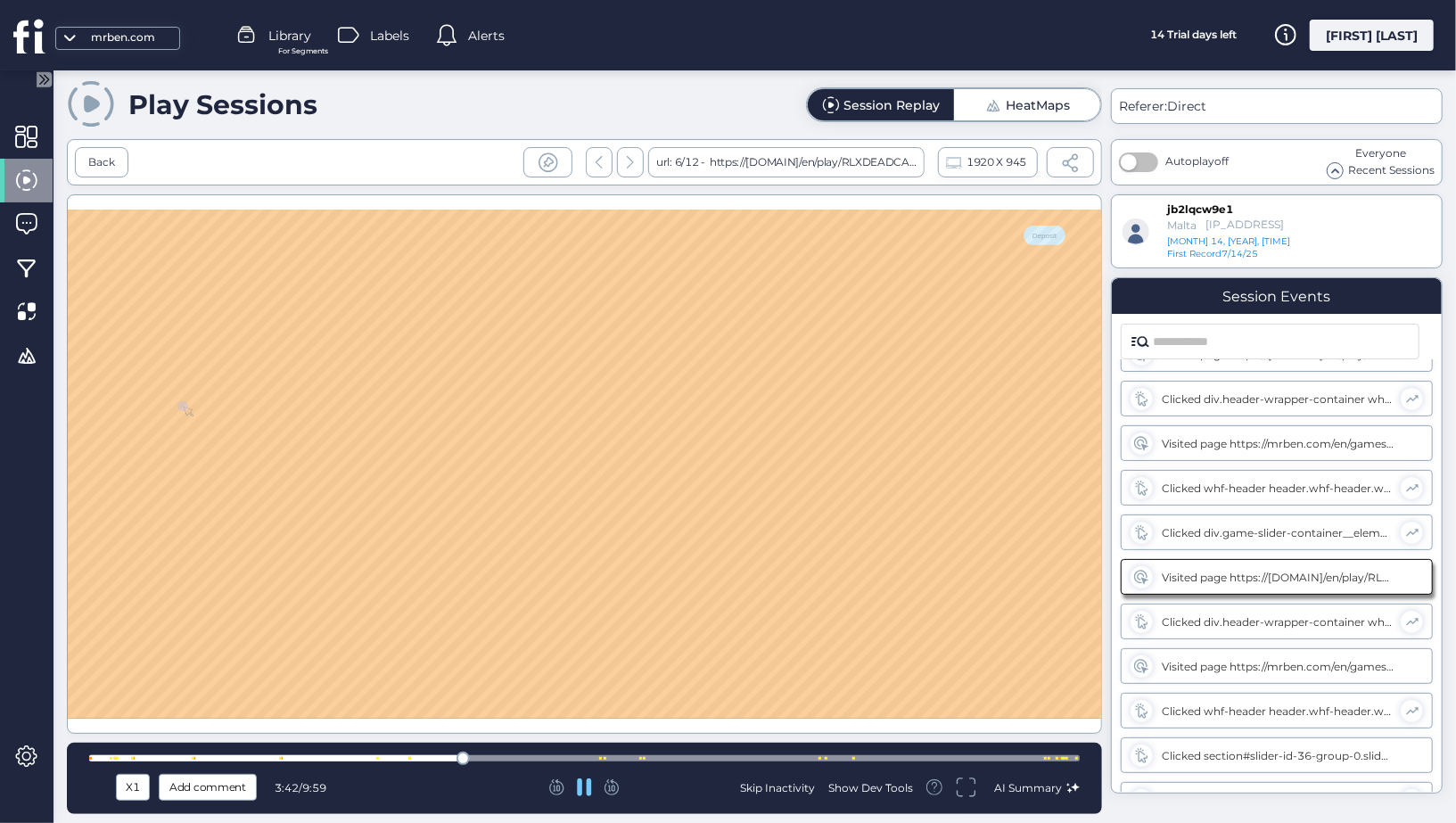 click 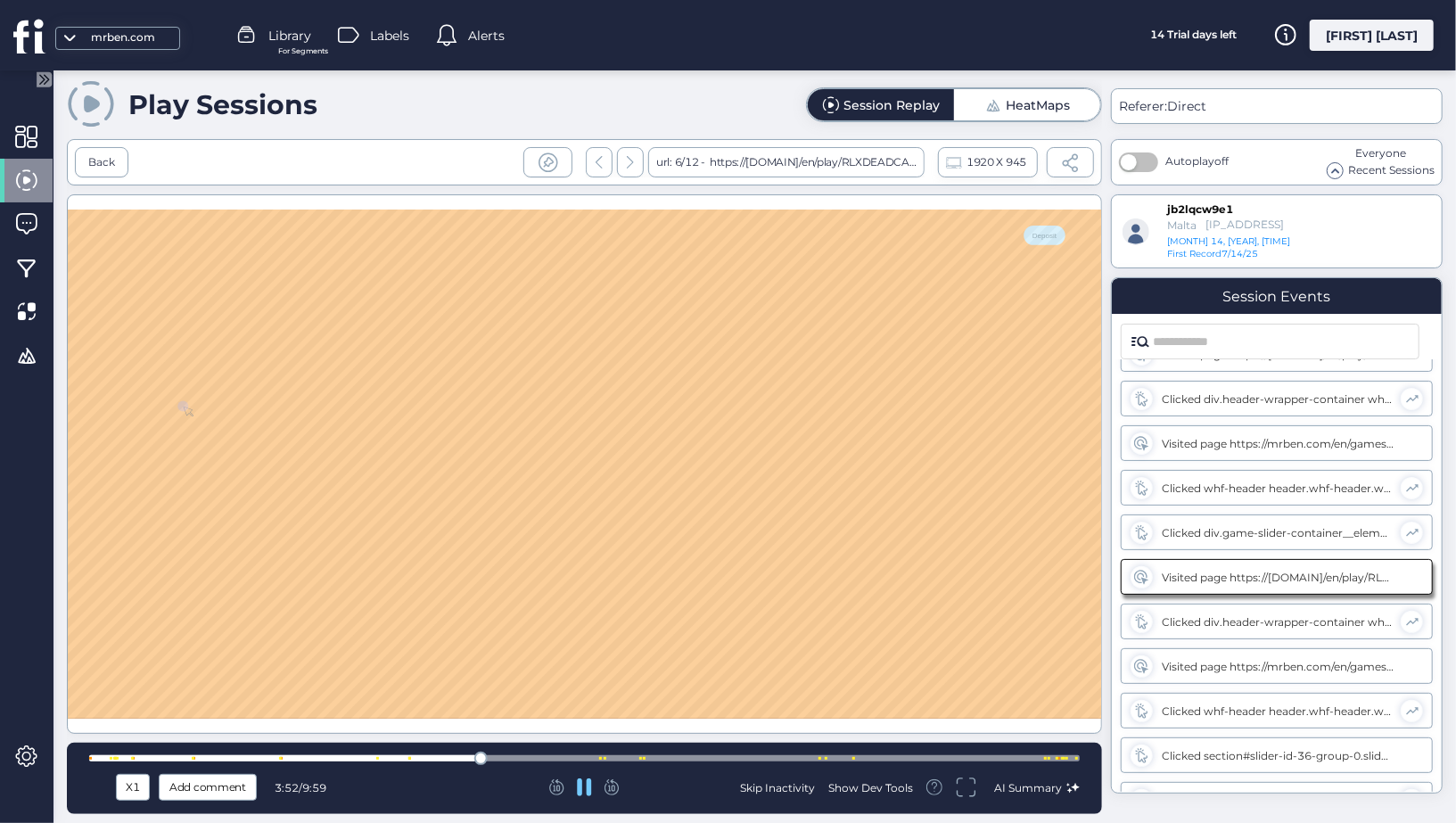 click 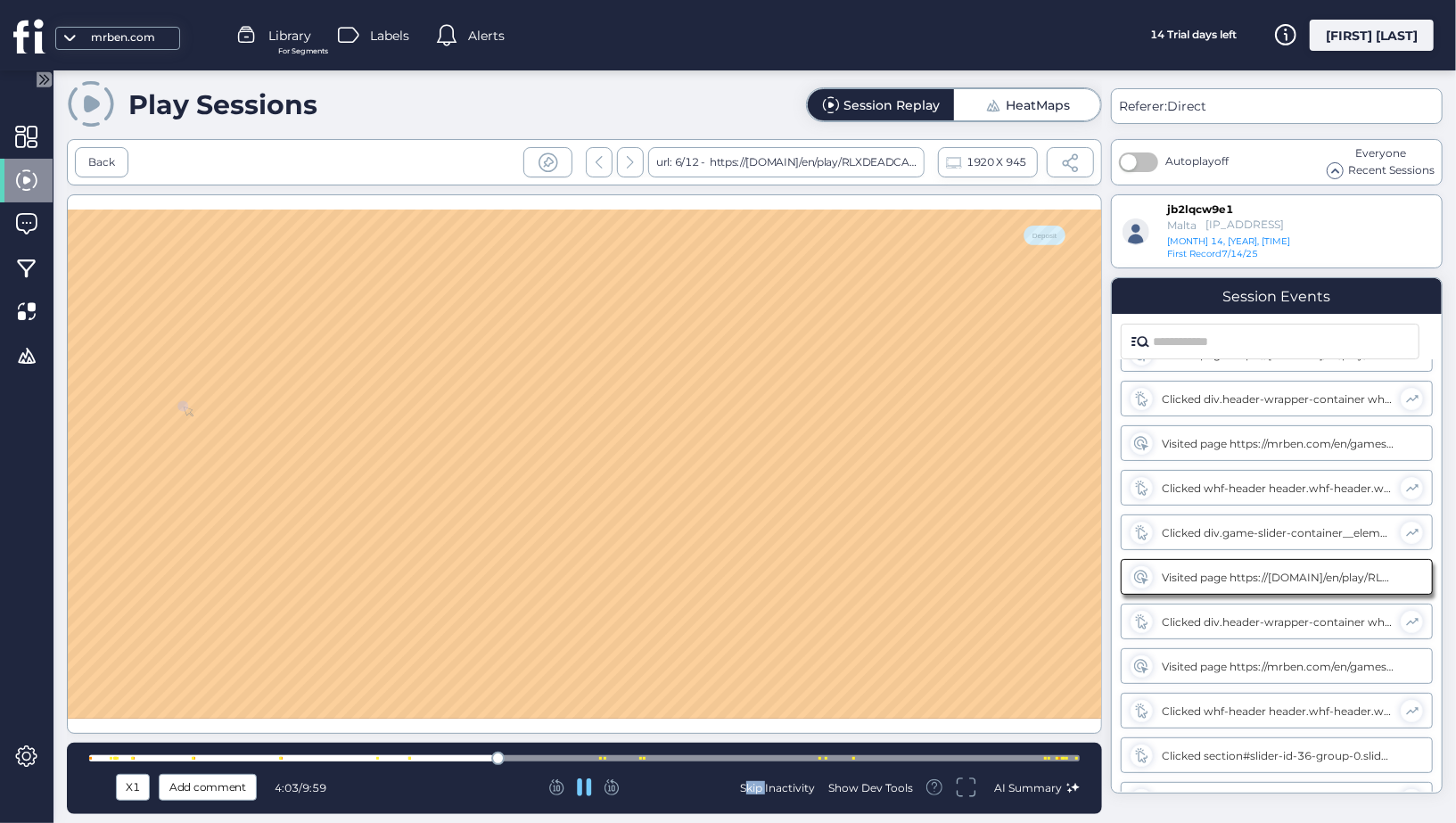 click 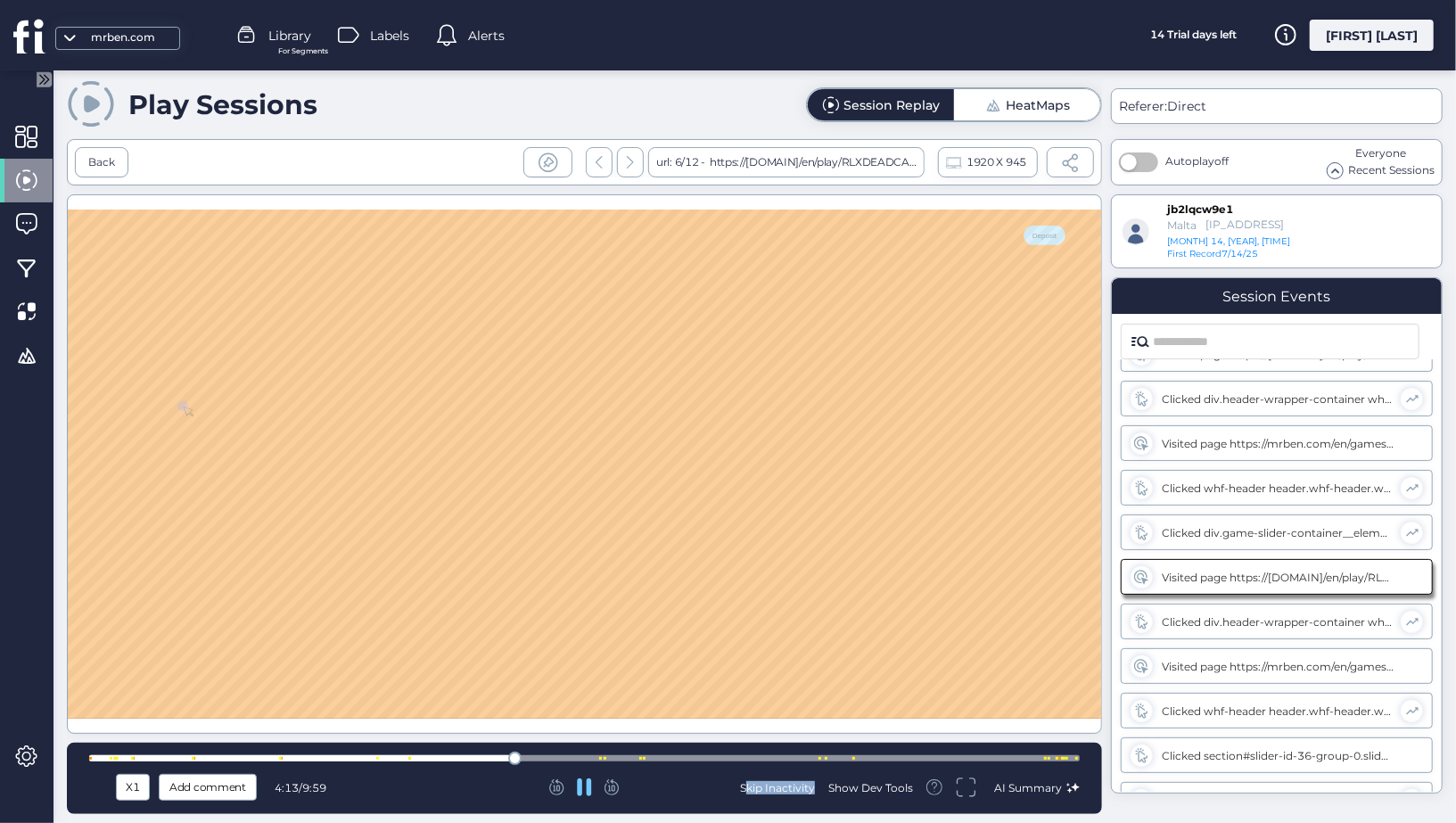 click 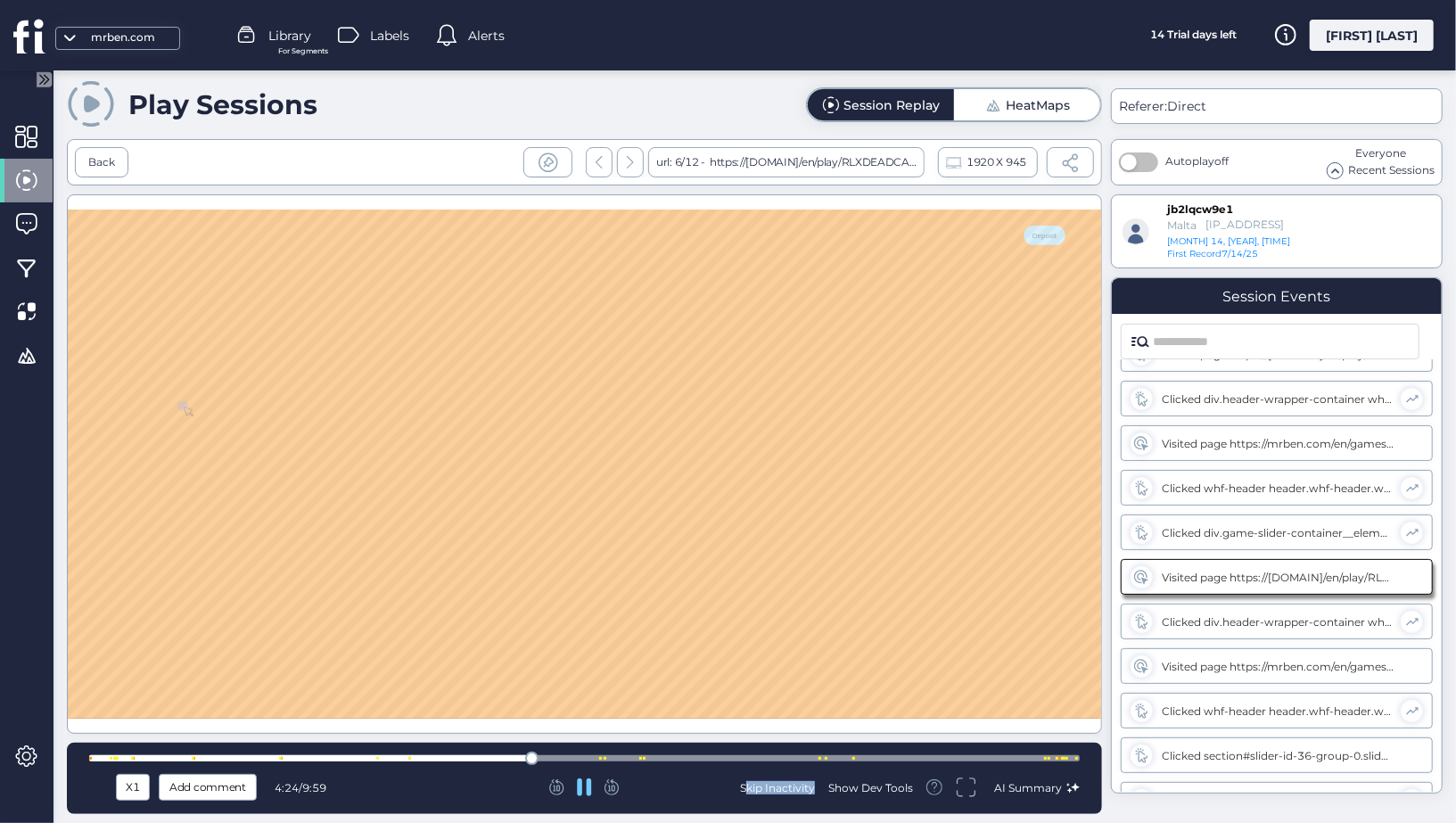 click 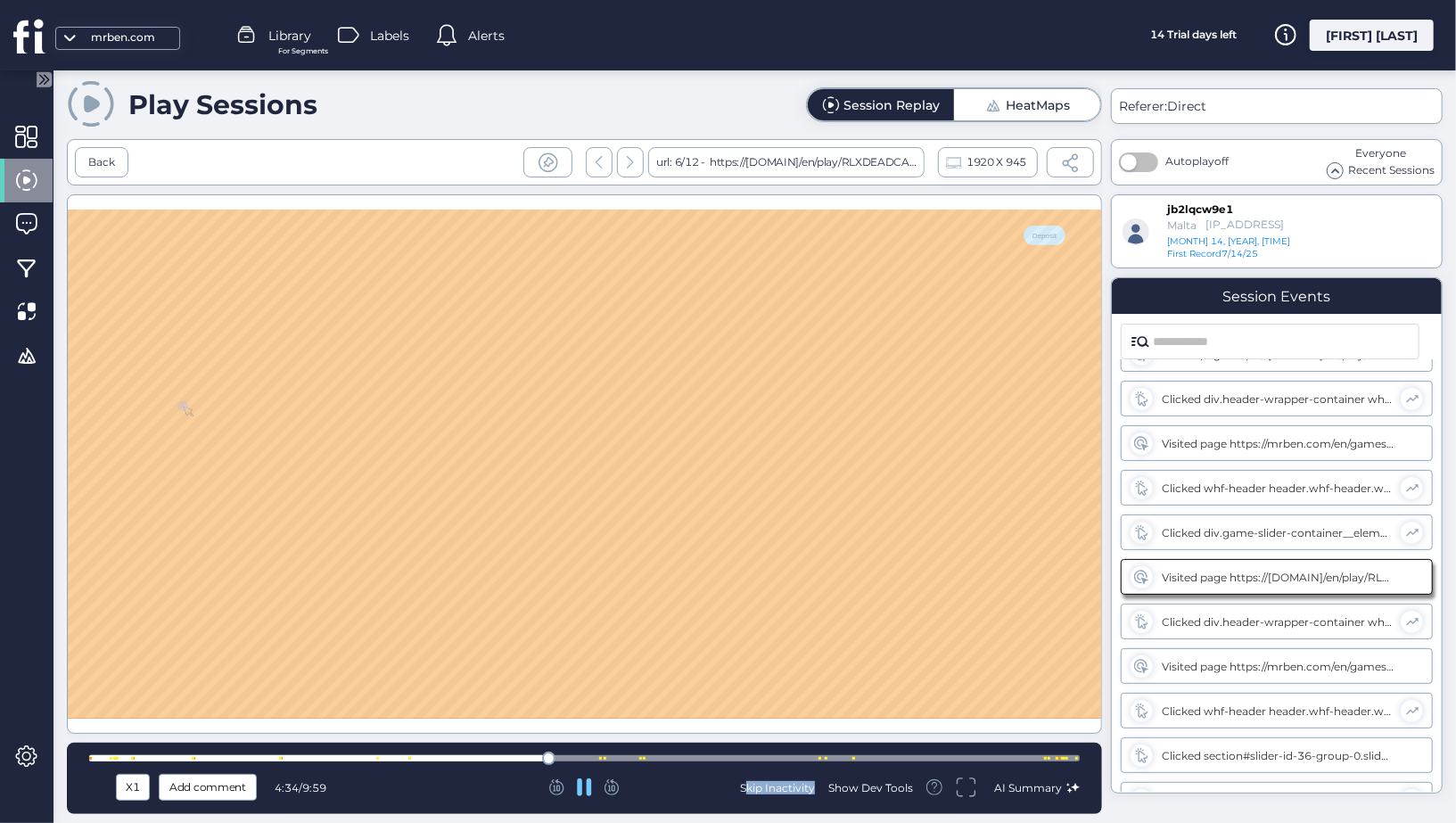 click 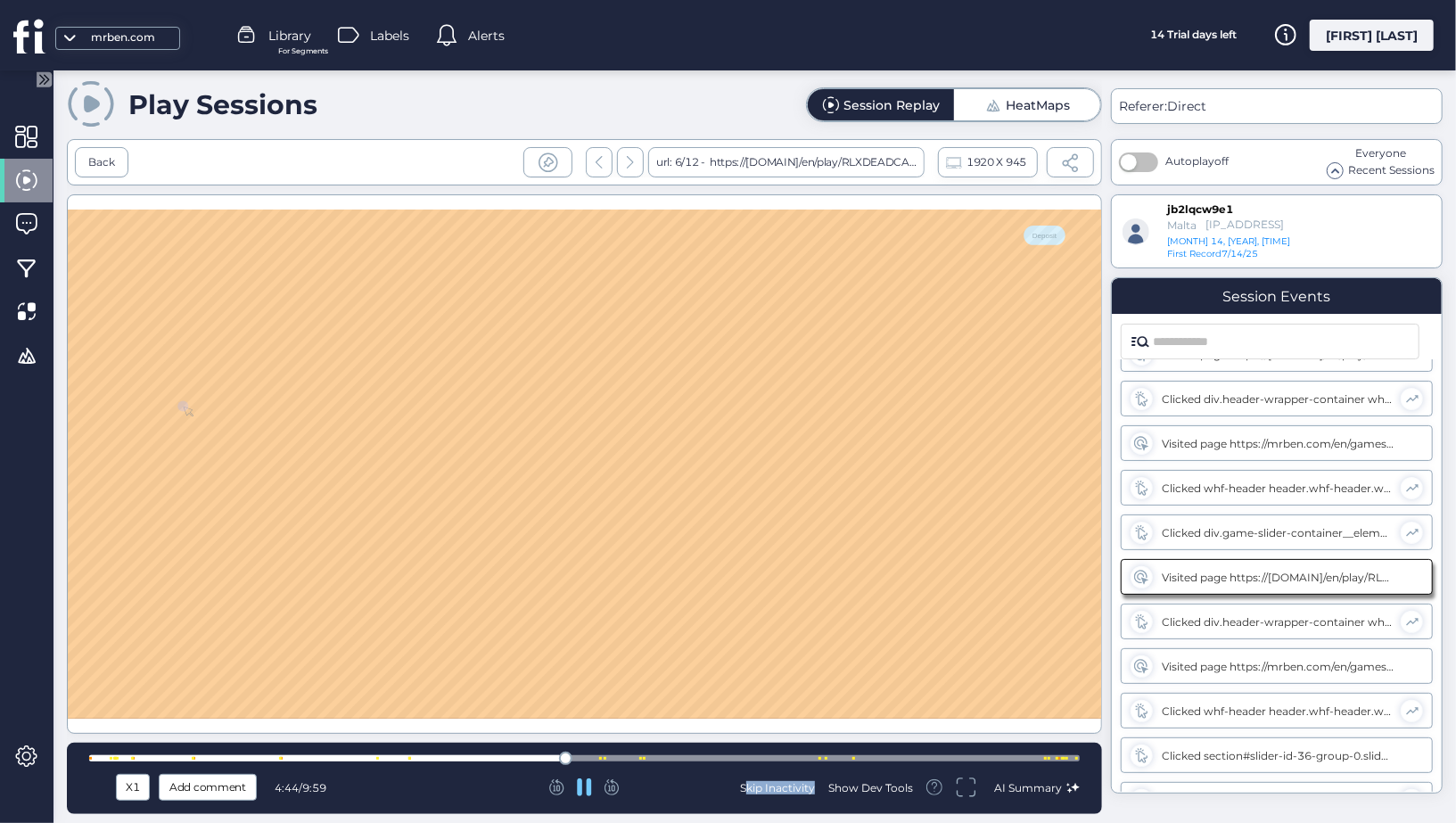 click 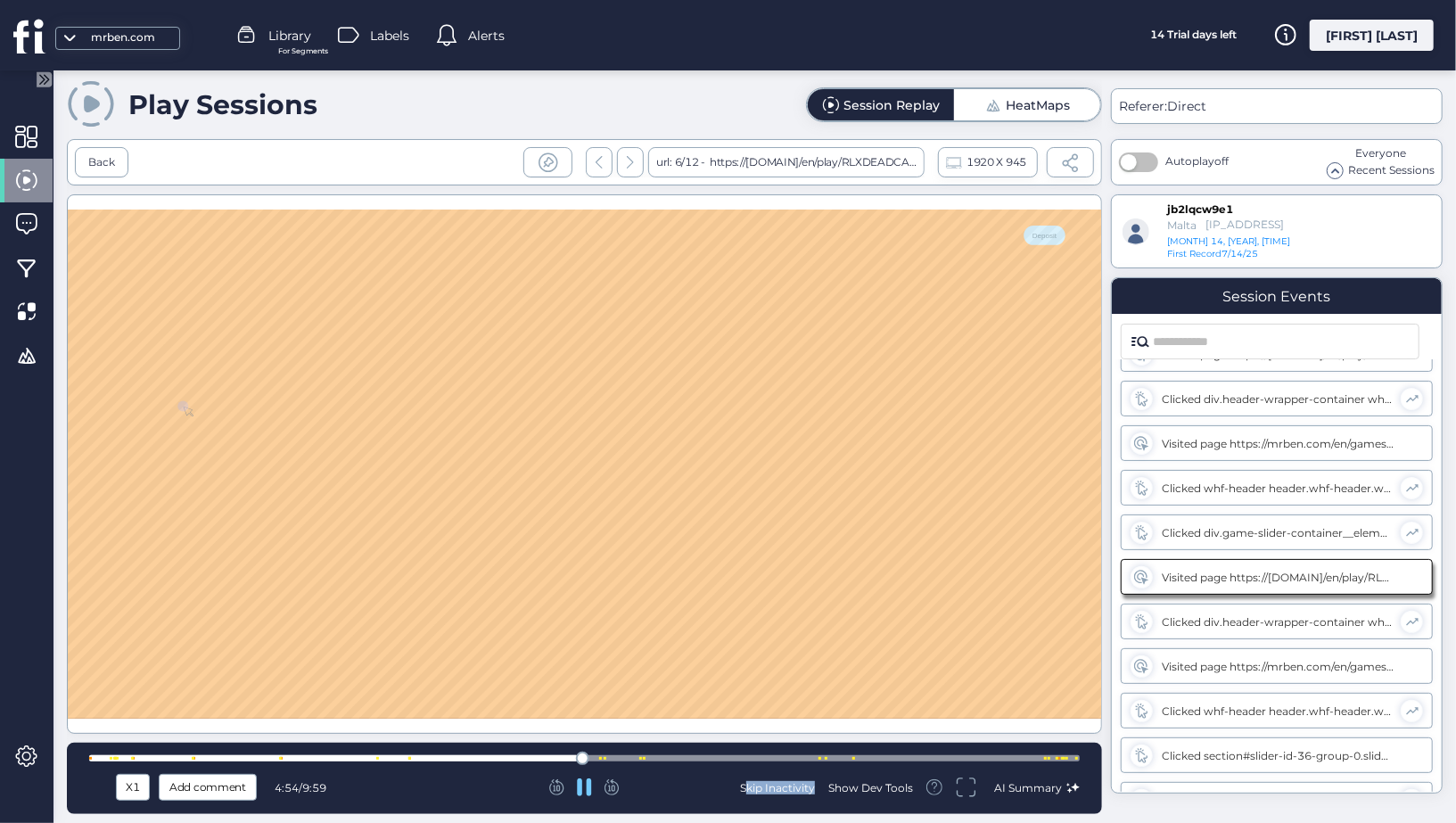 click 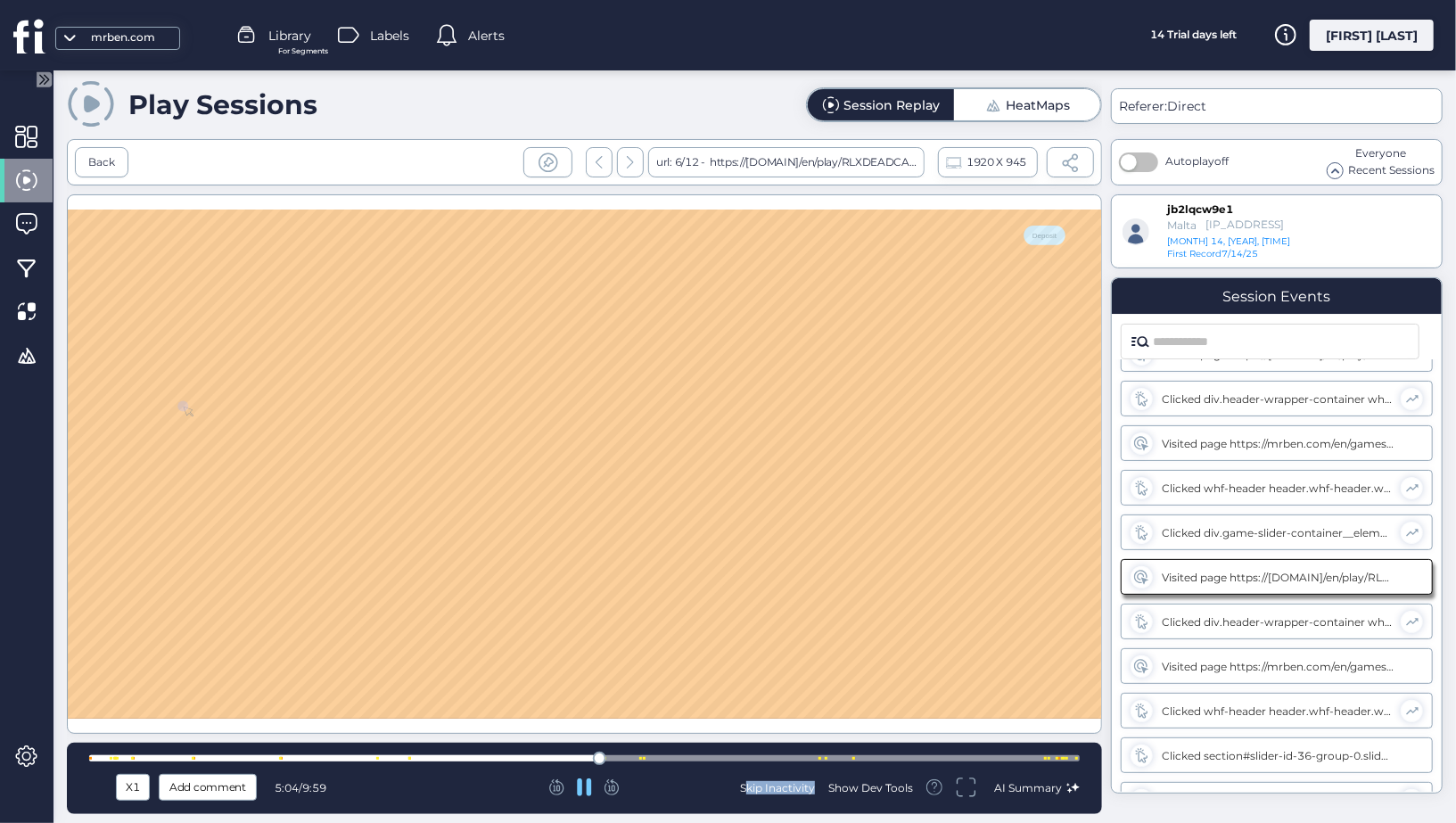 click 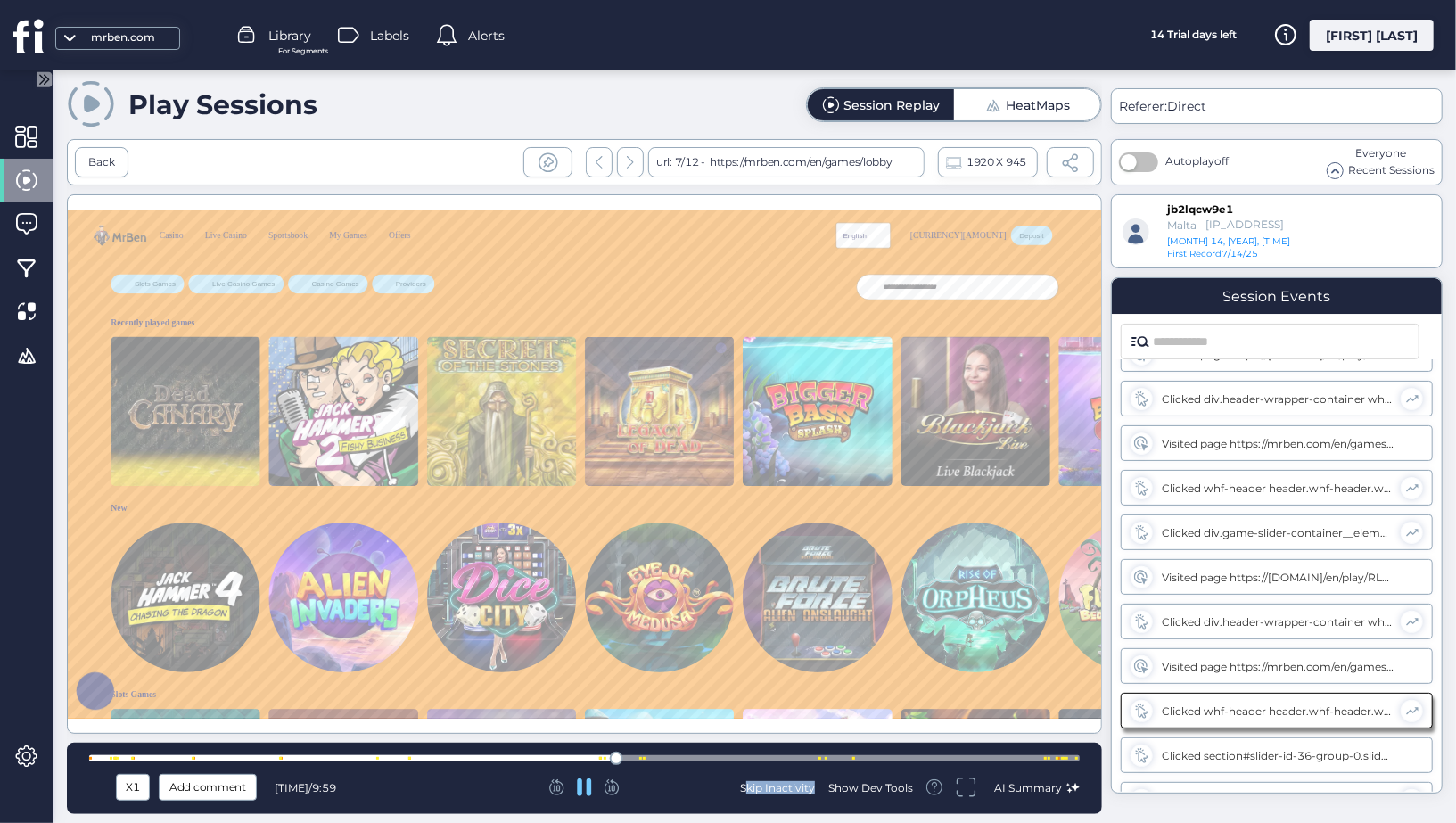 scroll, scrollTop: 0, scrollLeft: 0, axis: both 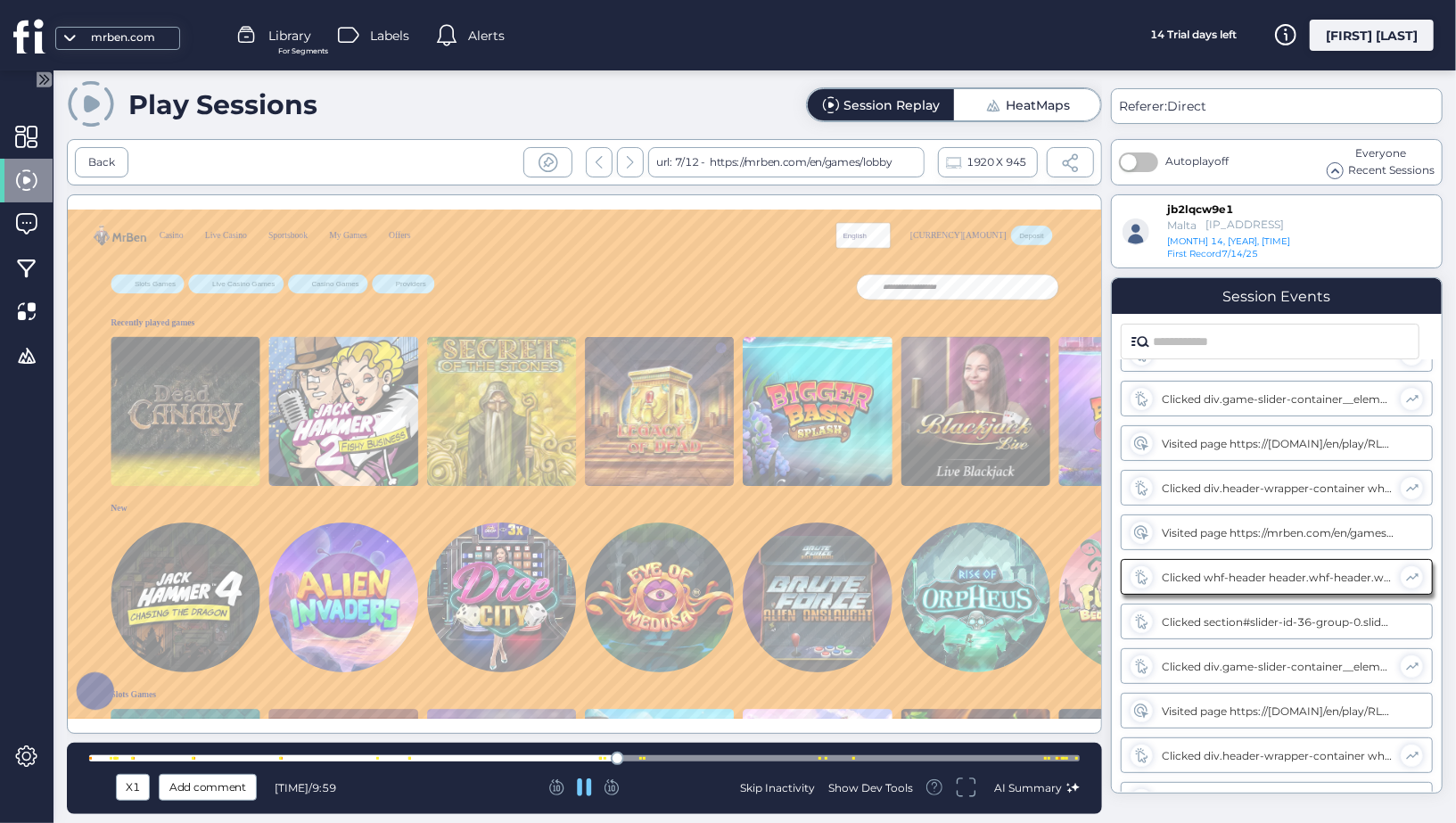 click 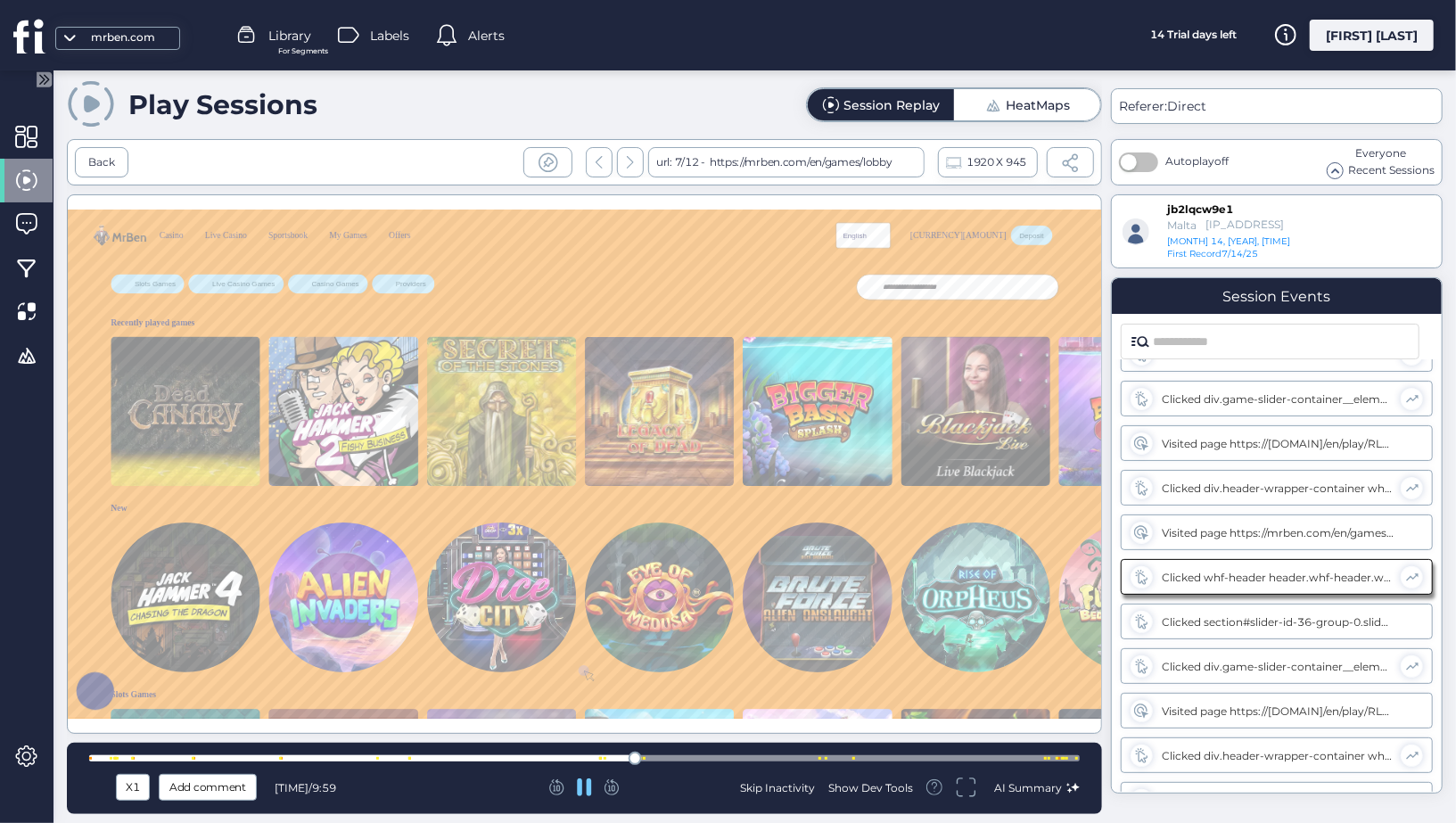 click 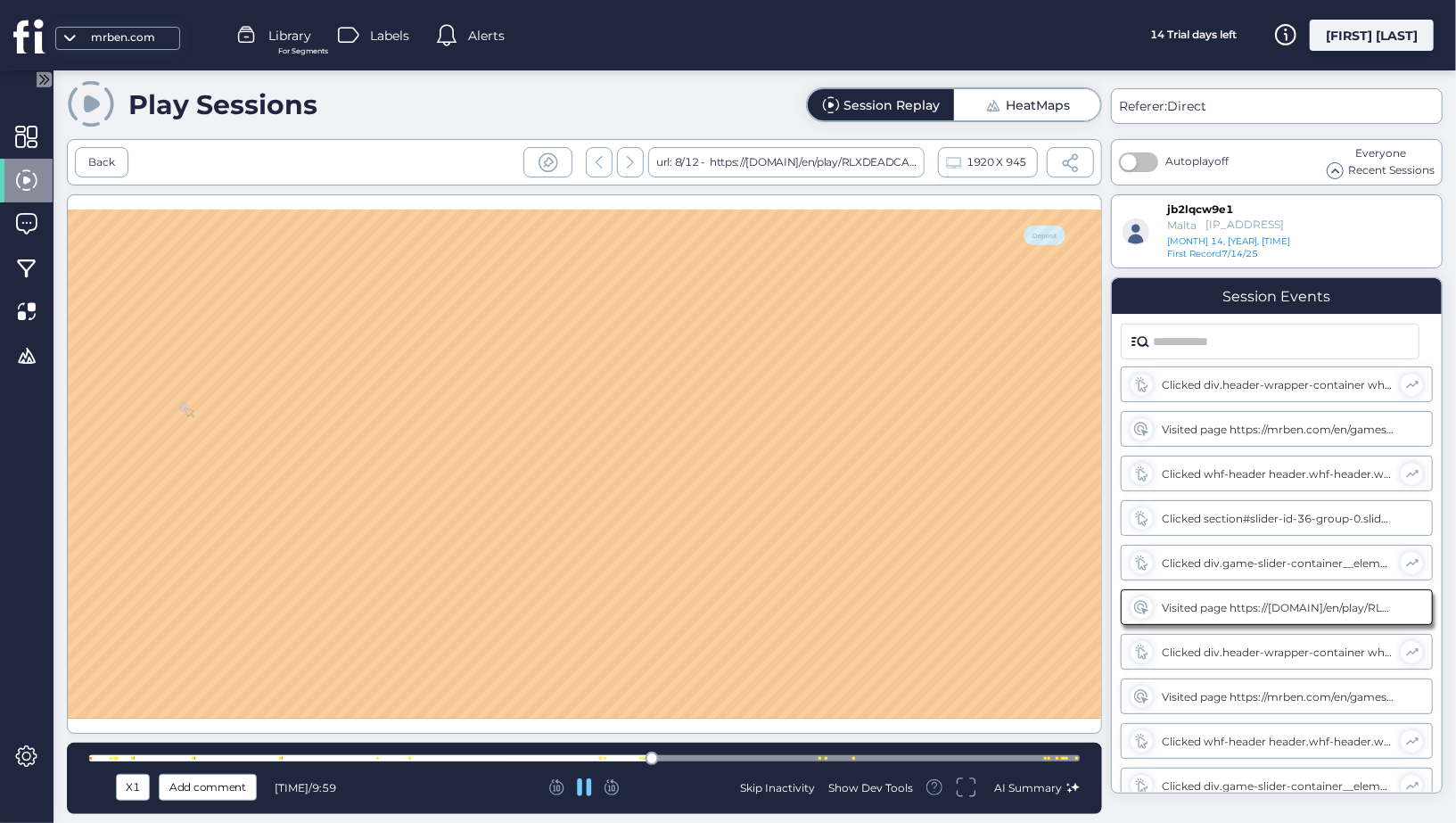 scroll, scrollTop: 656, scrollLeft: 0, axis: vertical 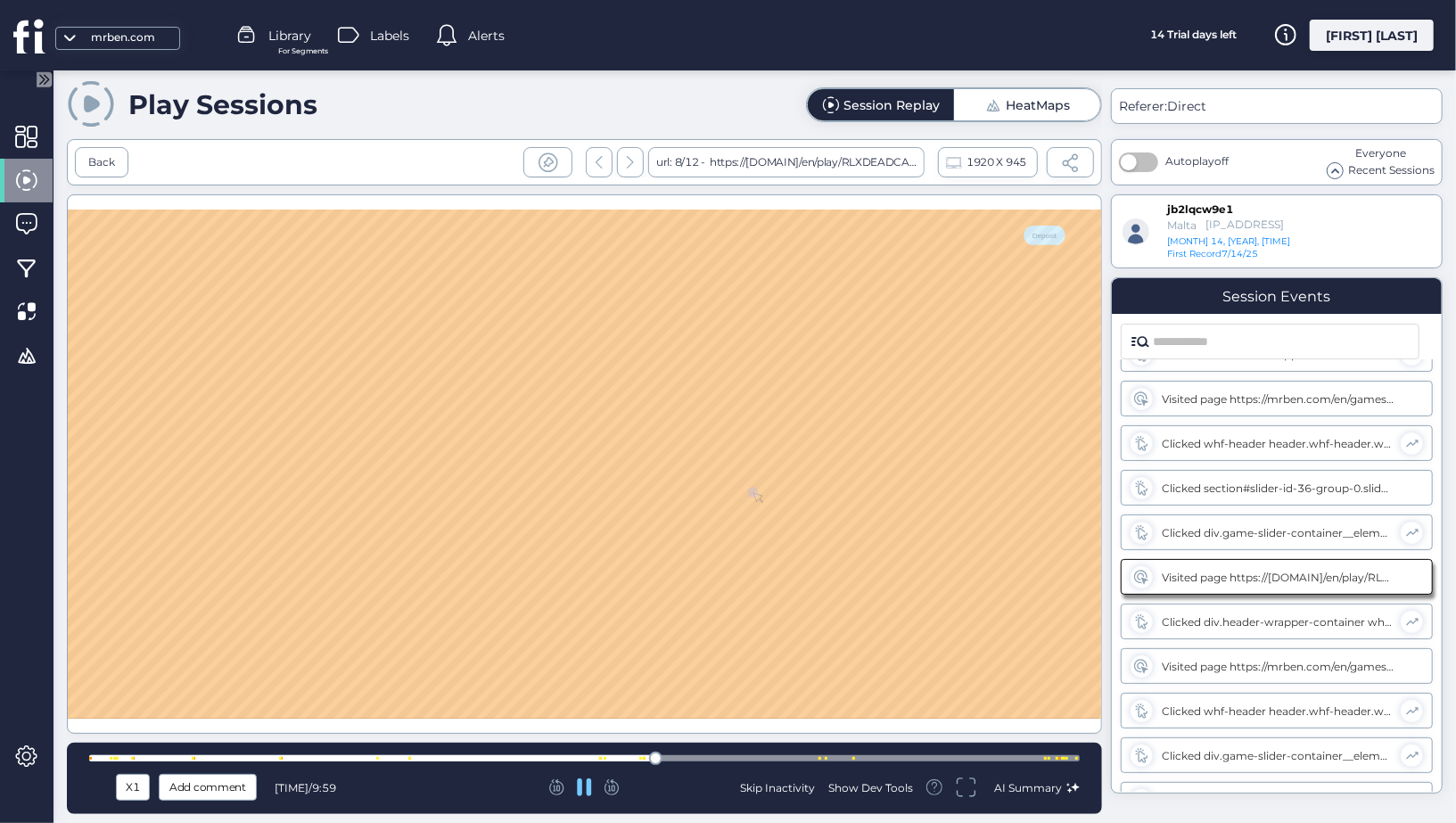 click 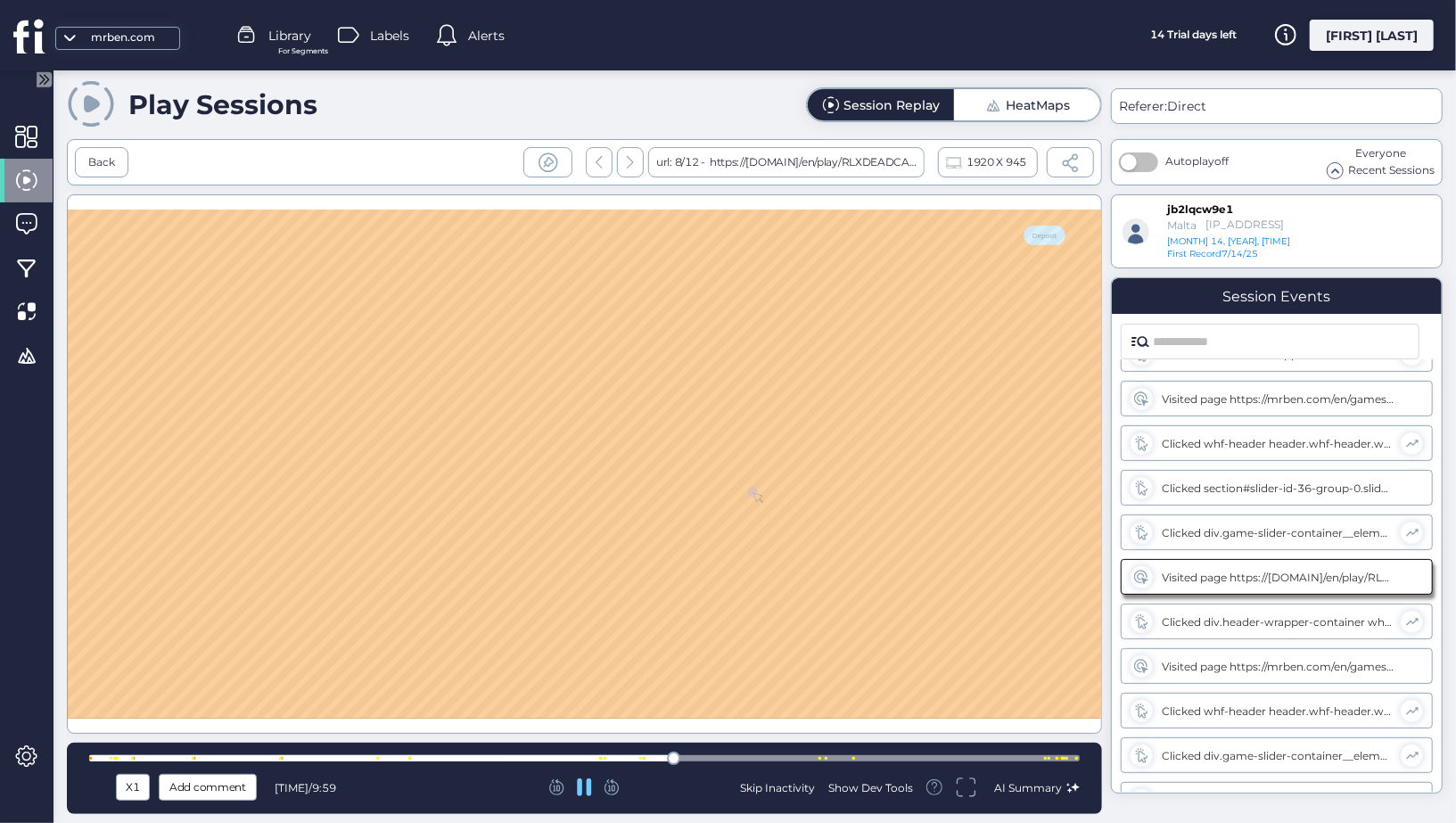 click 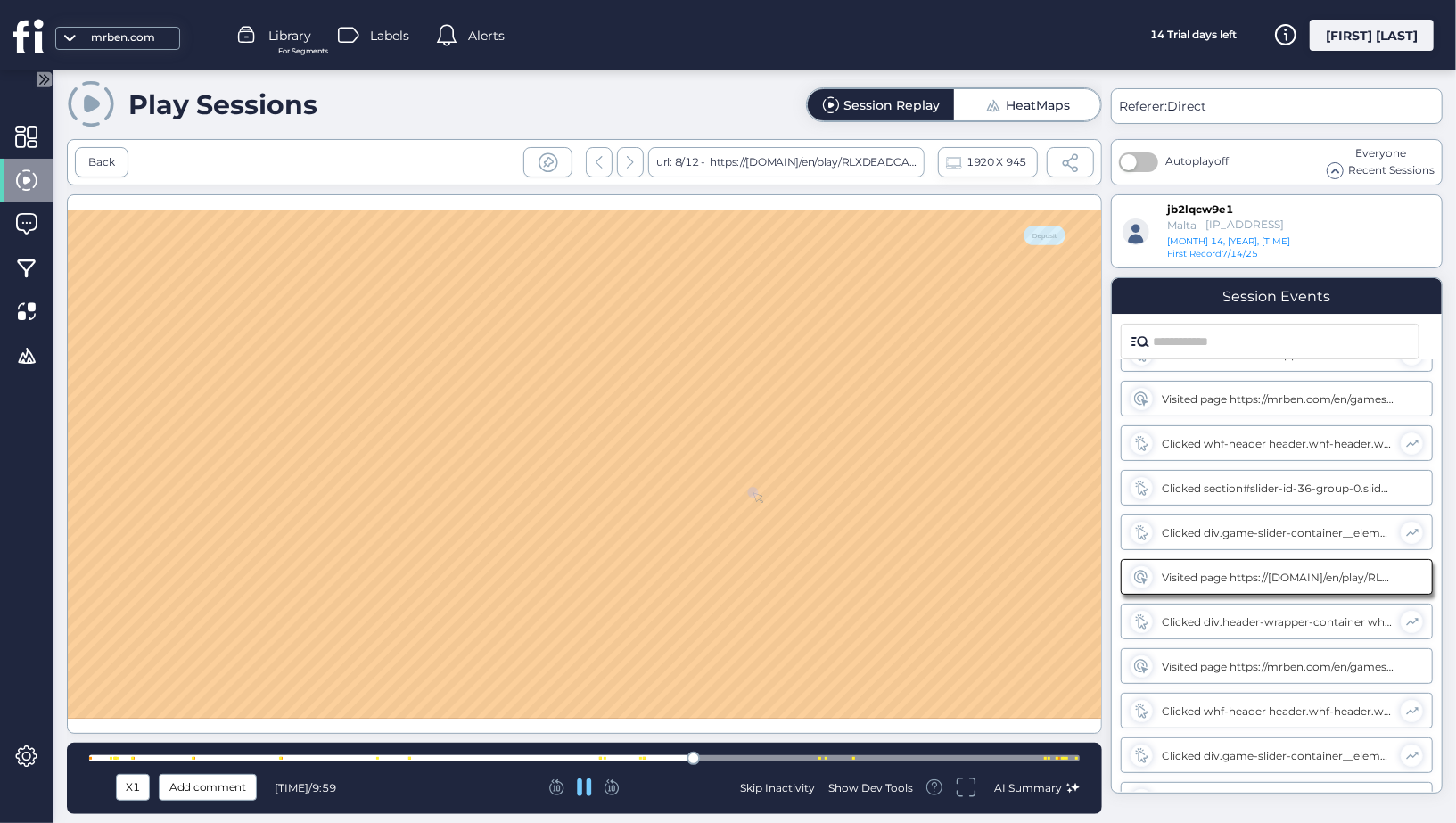click 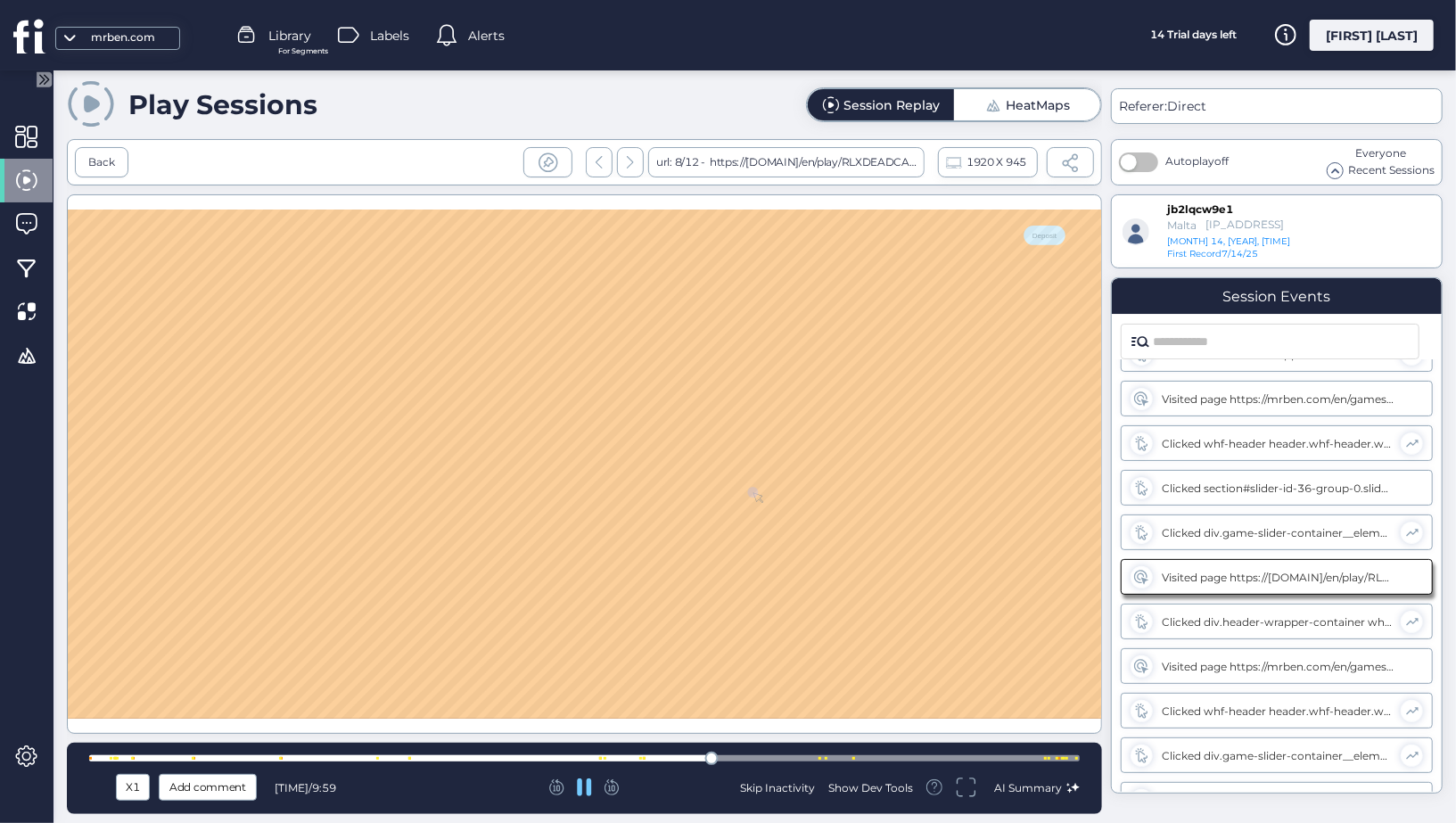 click 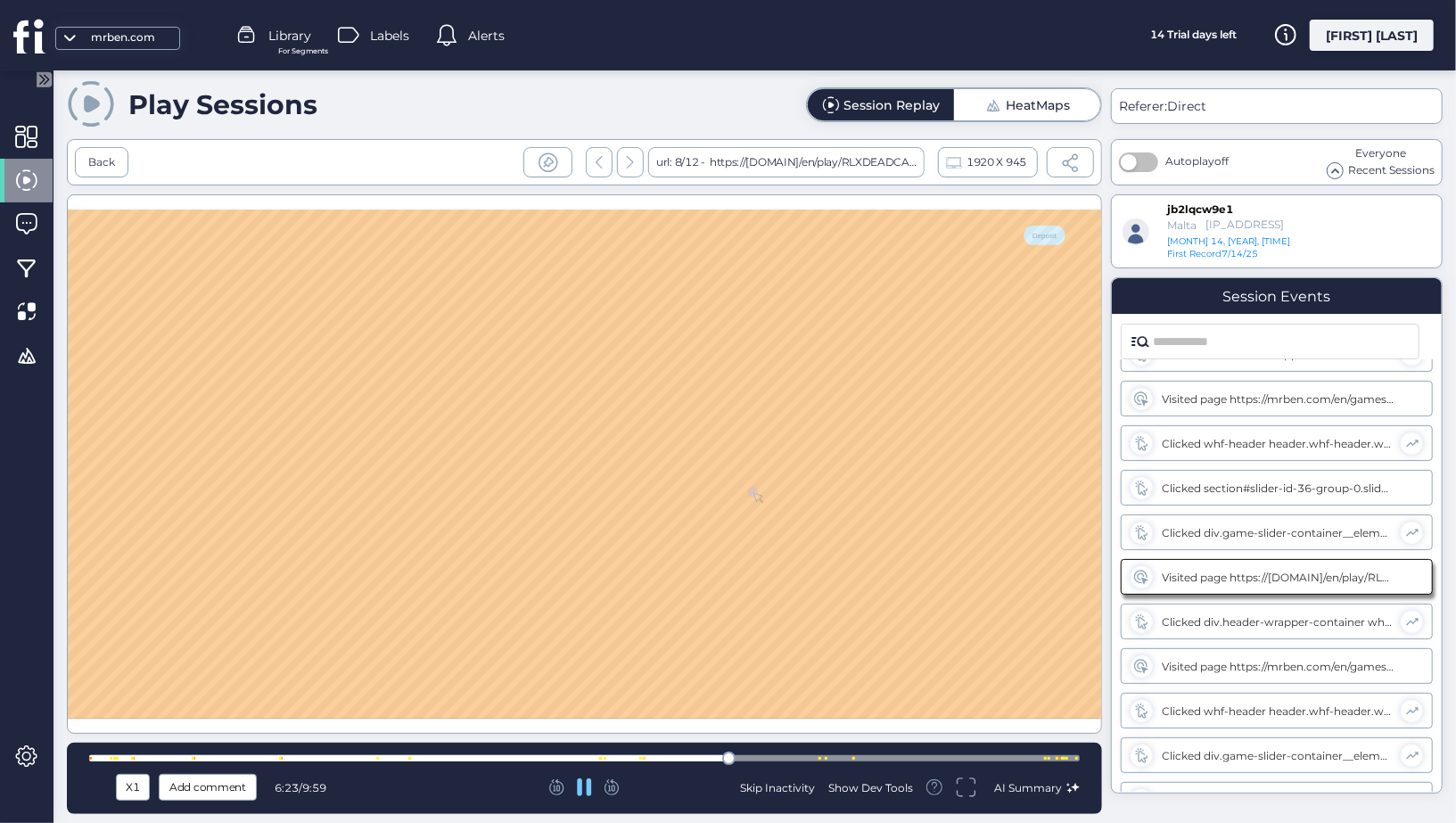 click 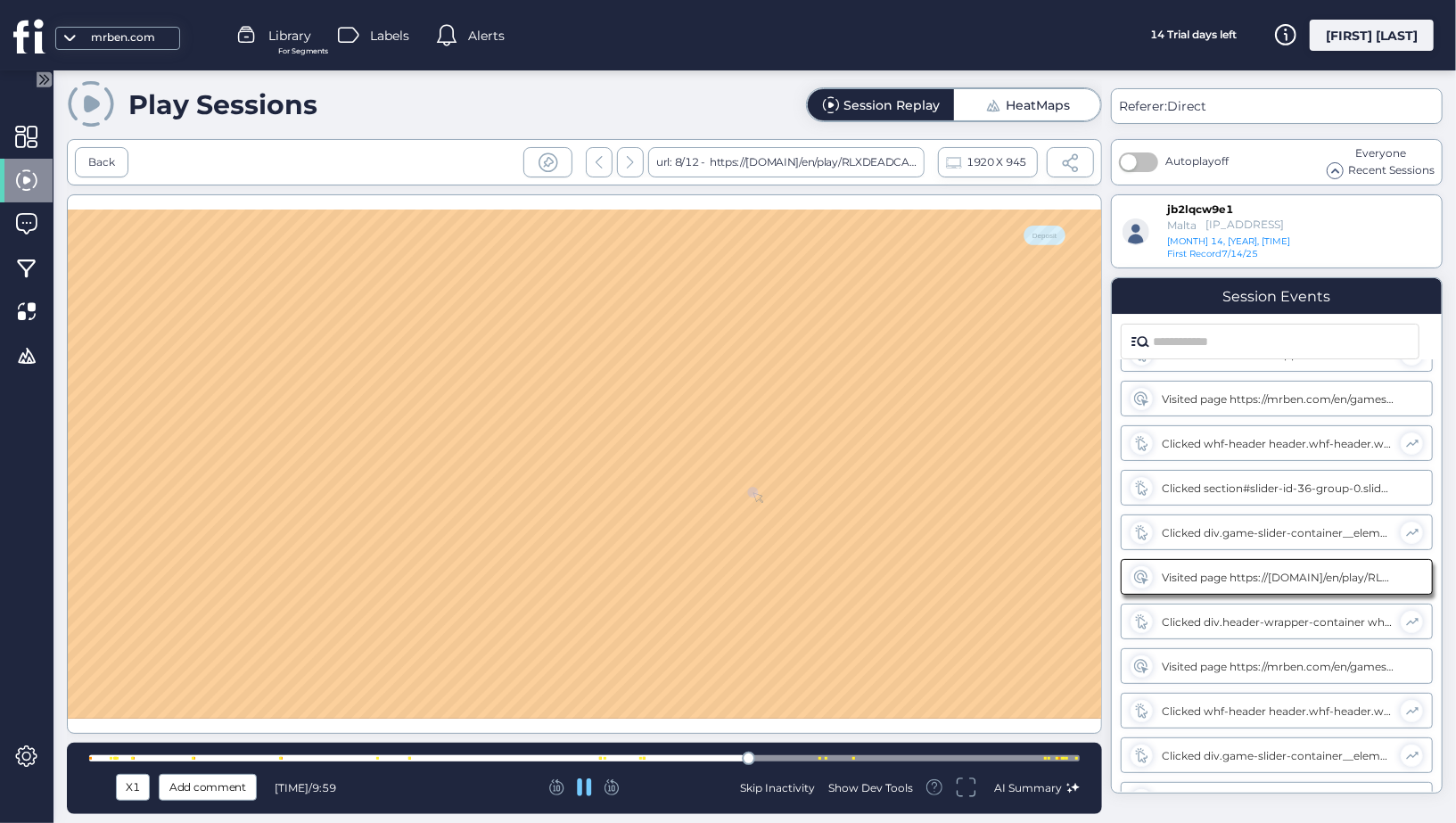 click 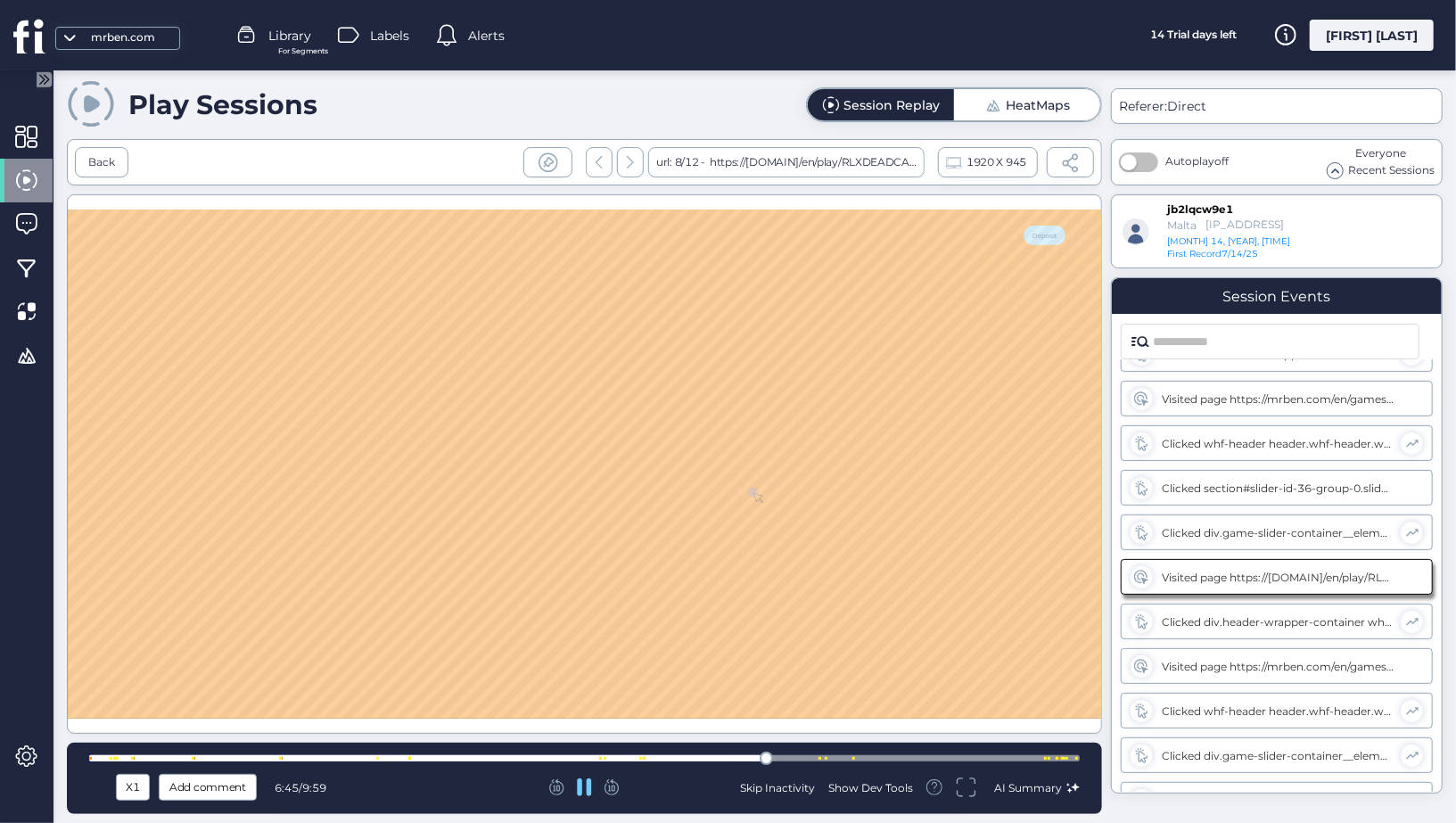 click 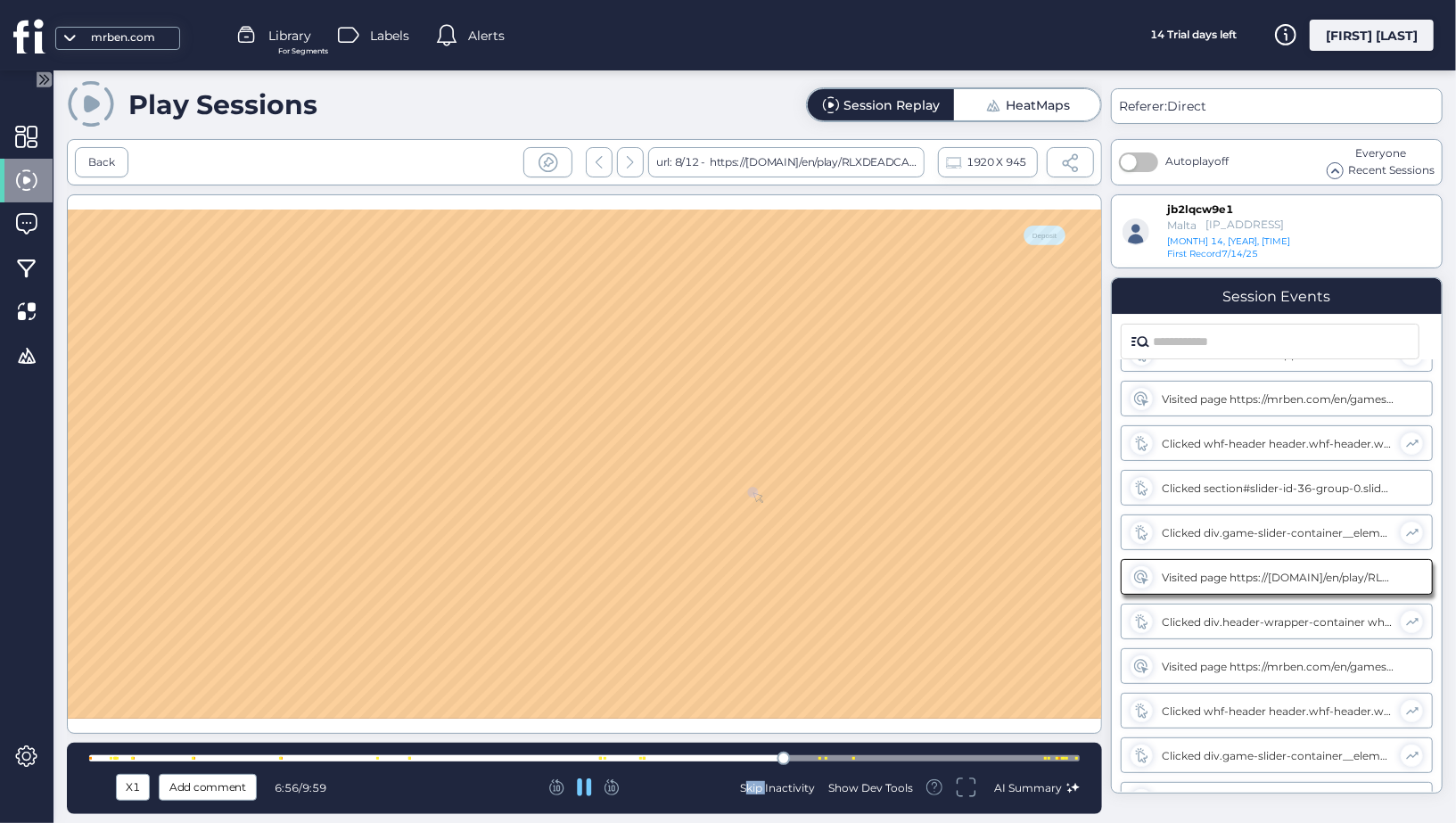 click 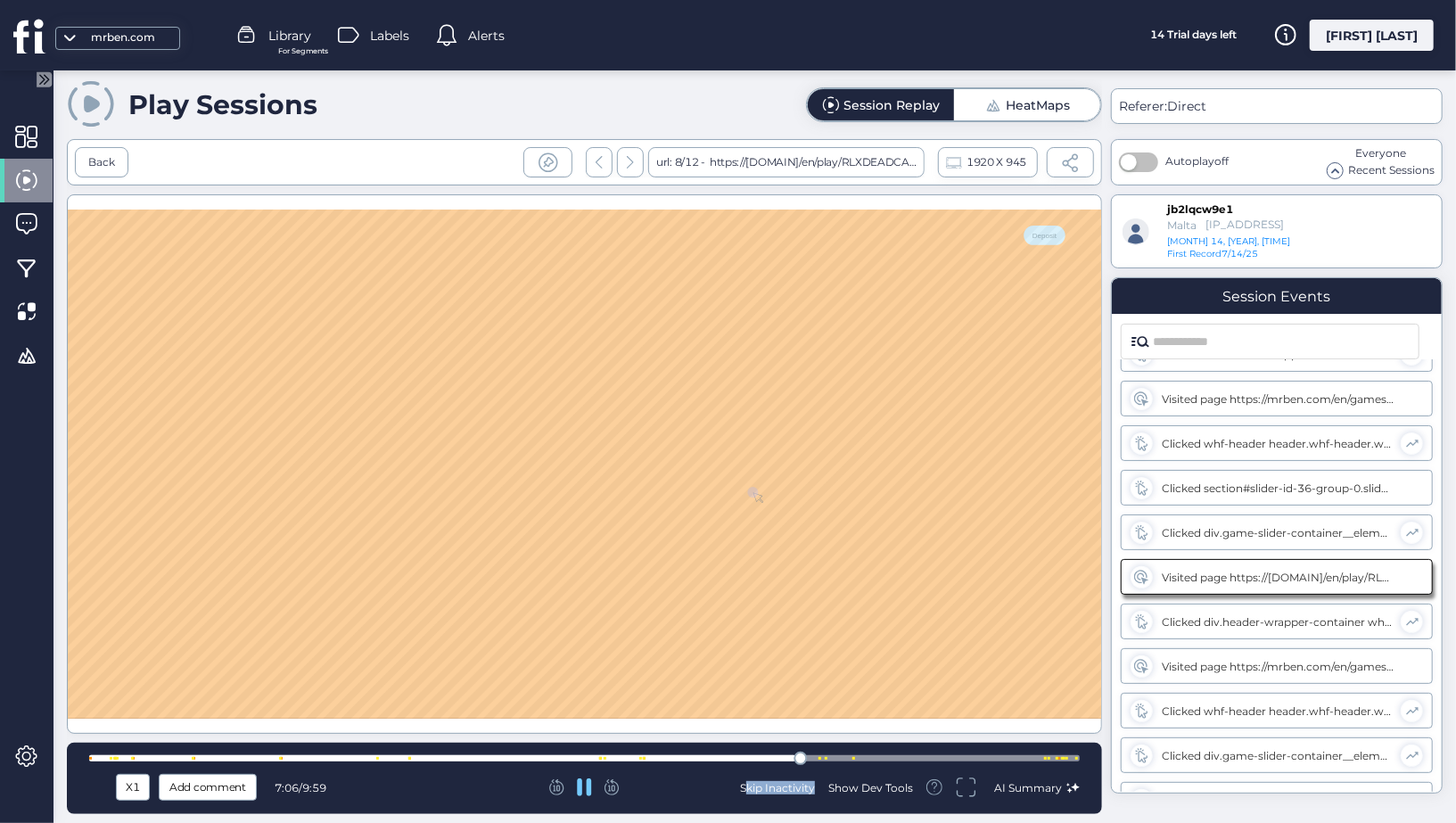 click 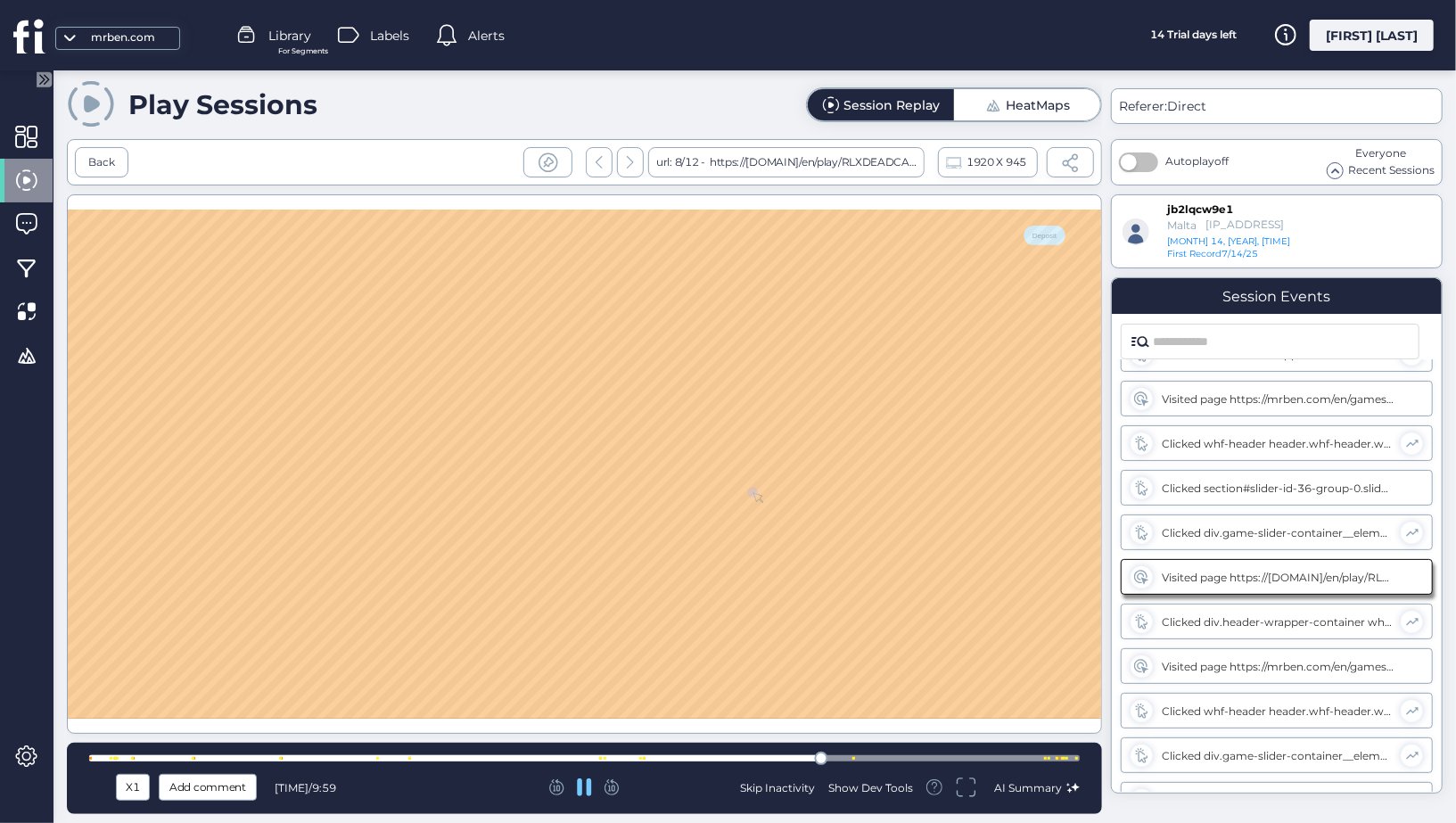 click 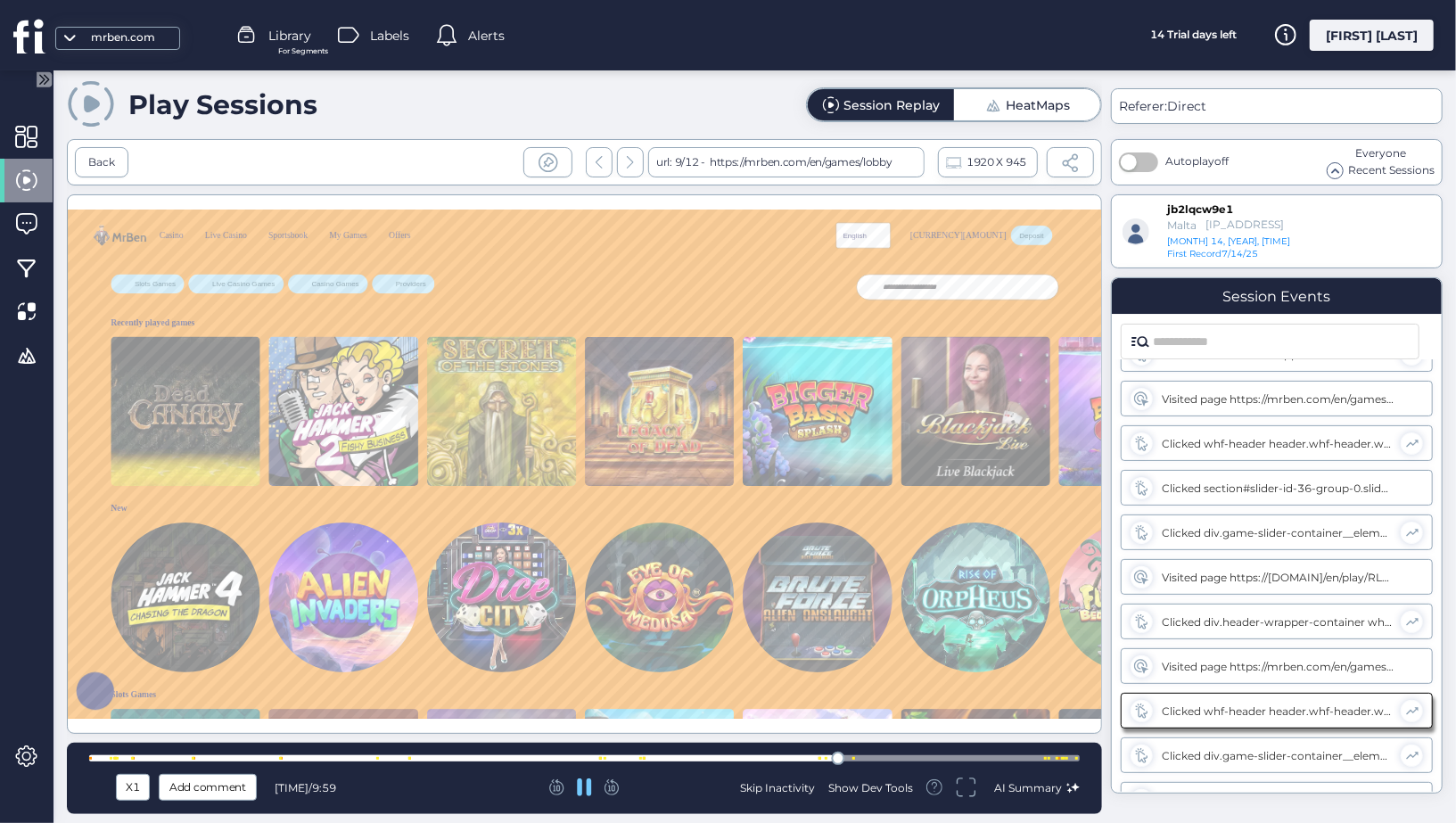 scroll, scrollTop: 0, scrollLeft: 0, axis: both 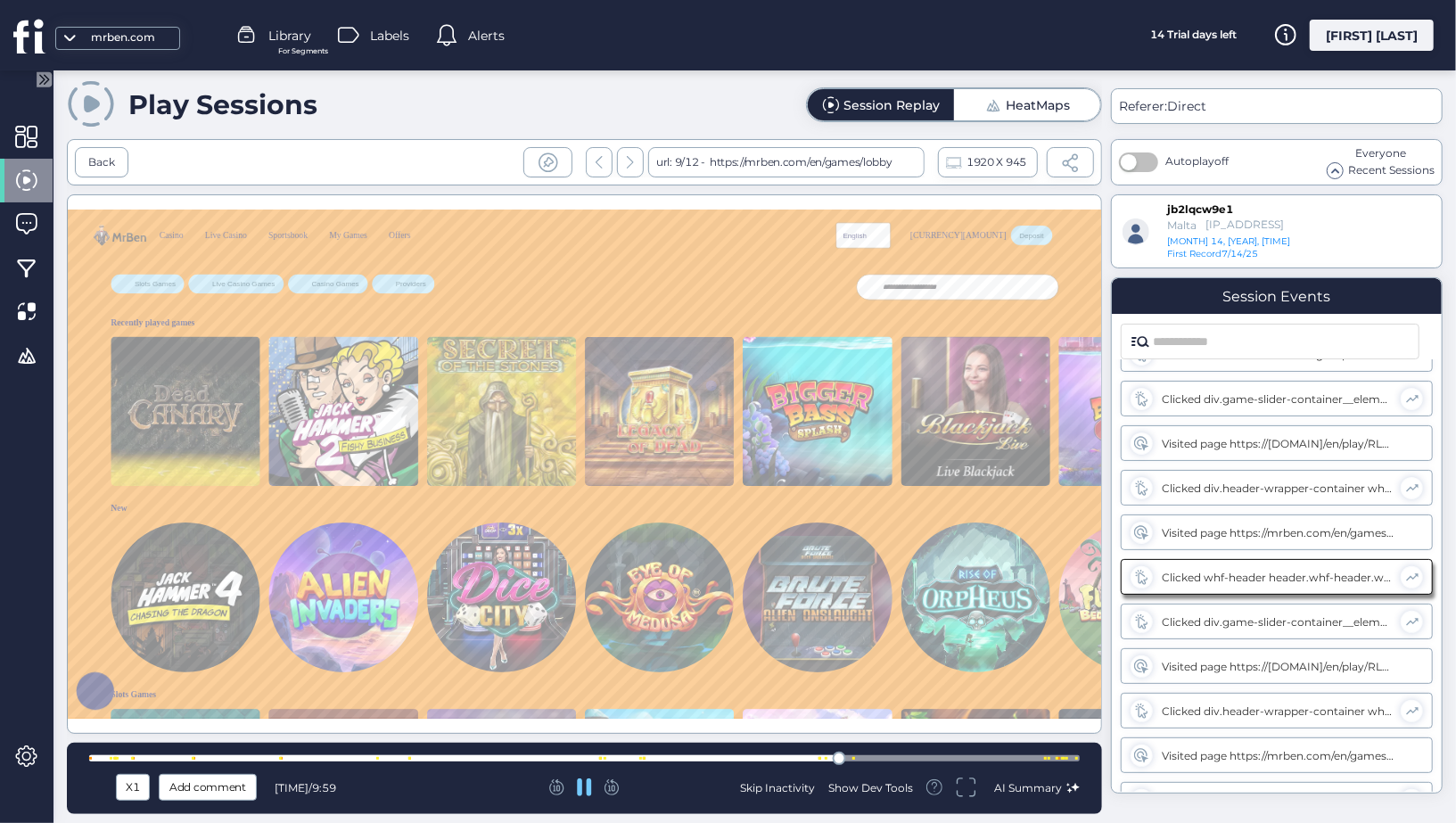 click 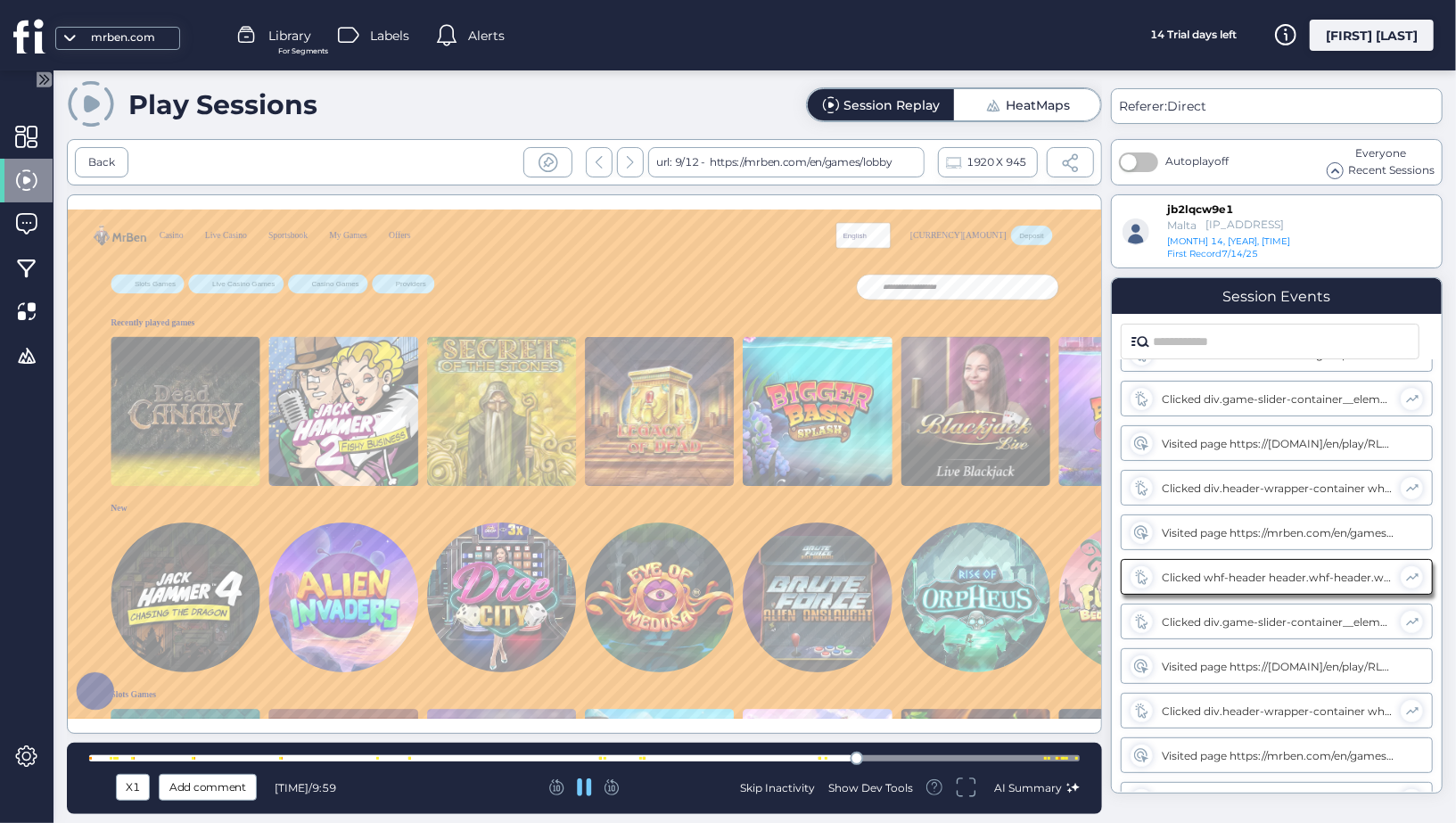 click 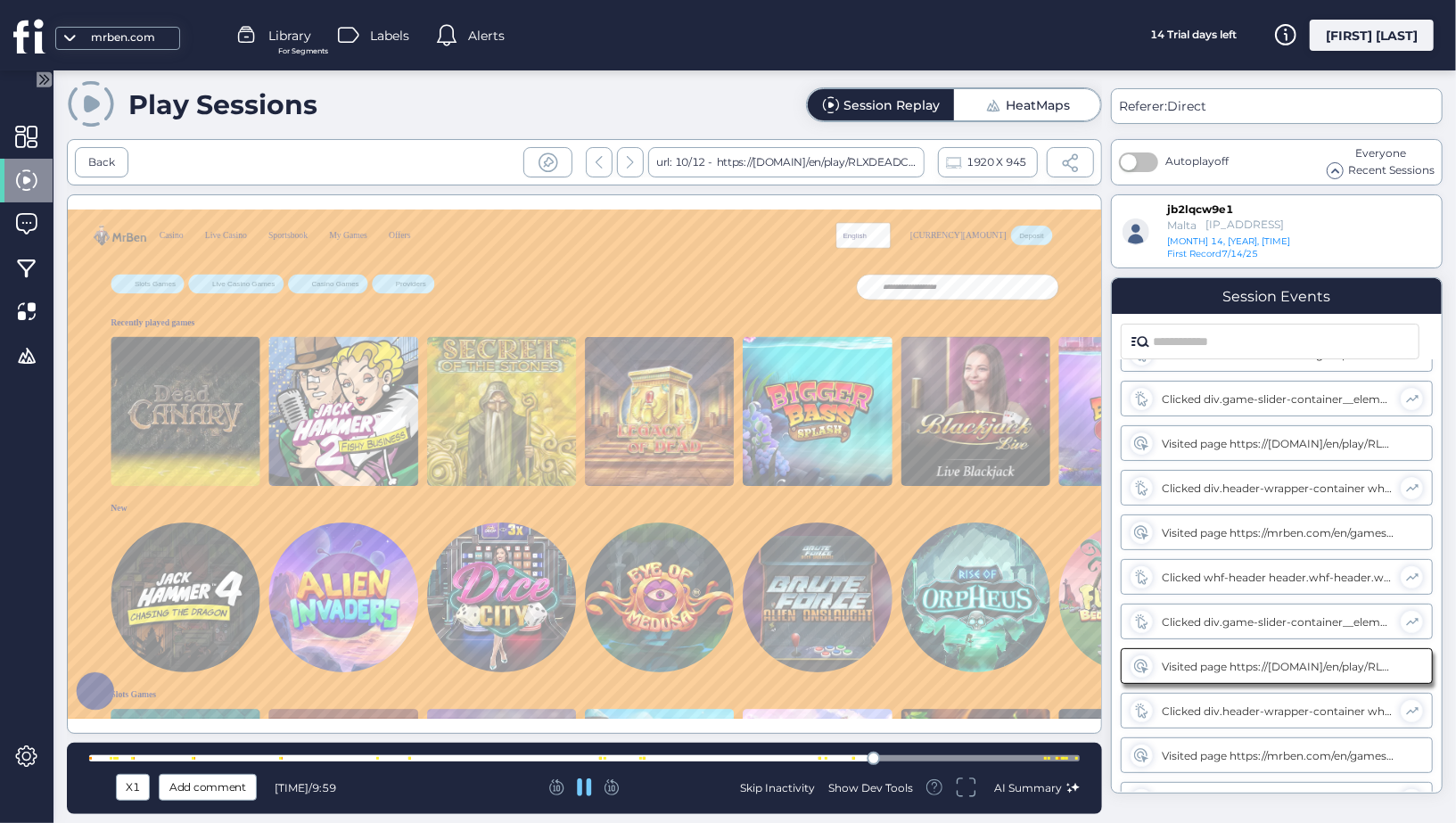 scroll, scrollTop: 879, scrollLeft: 0, axis: vertical 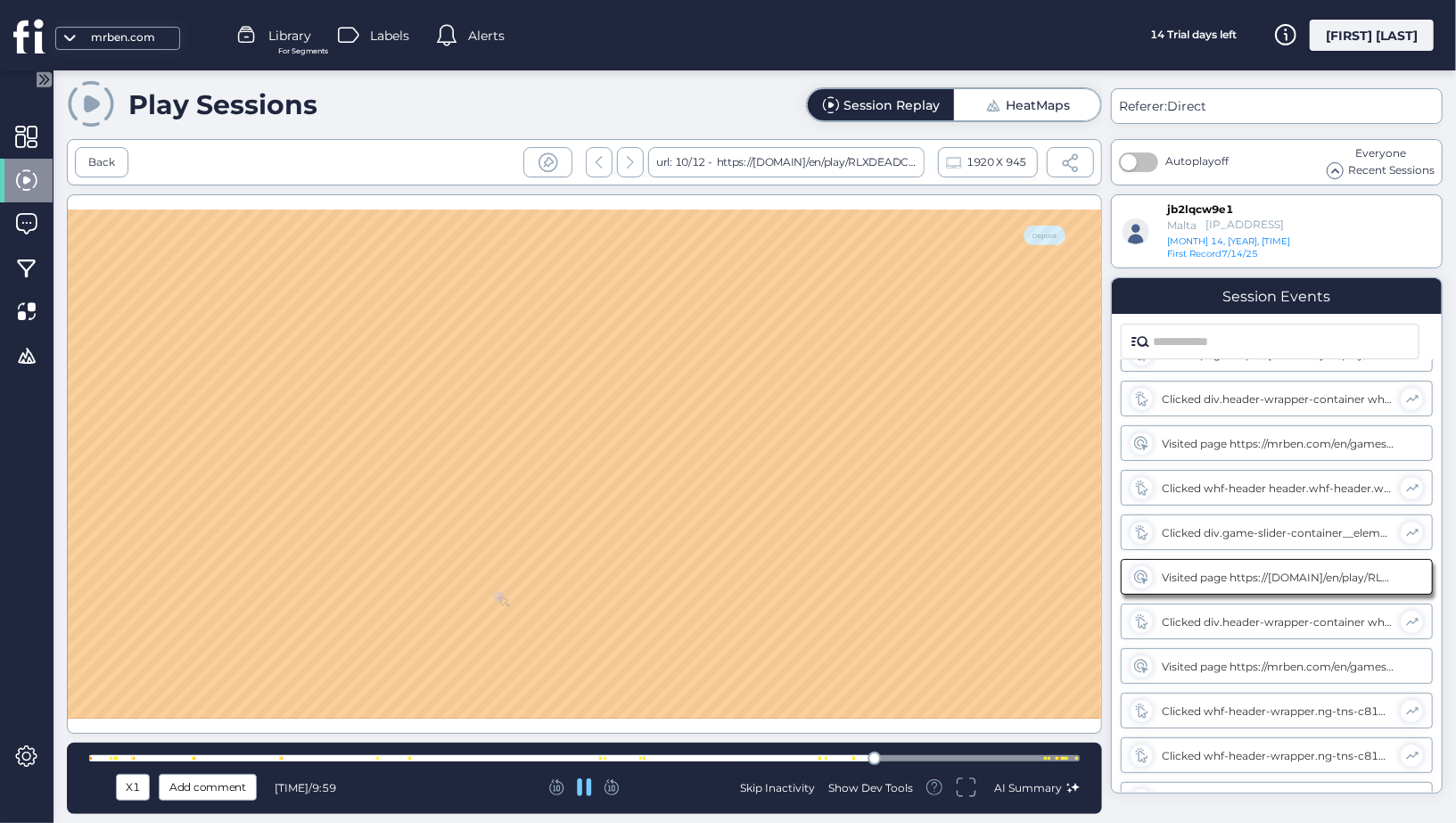 click 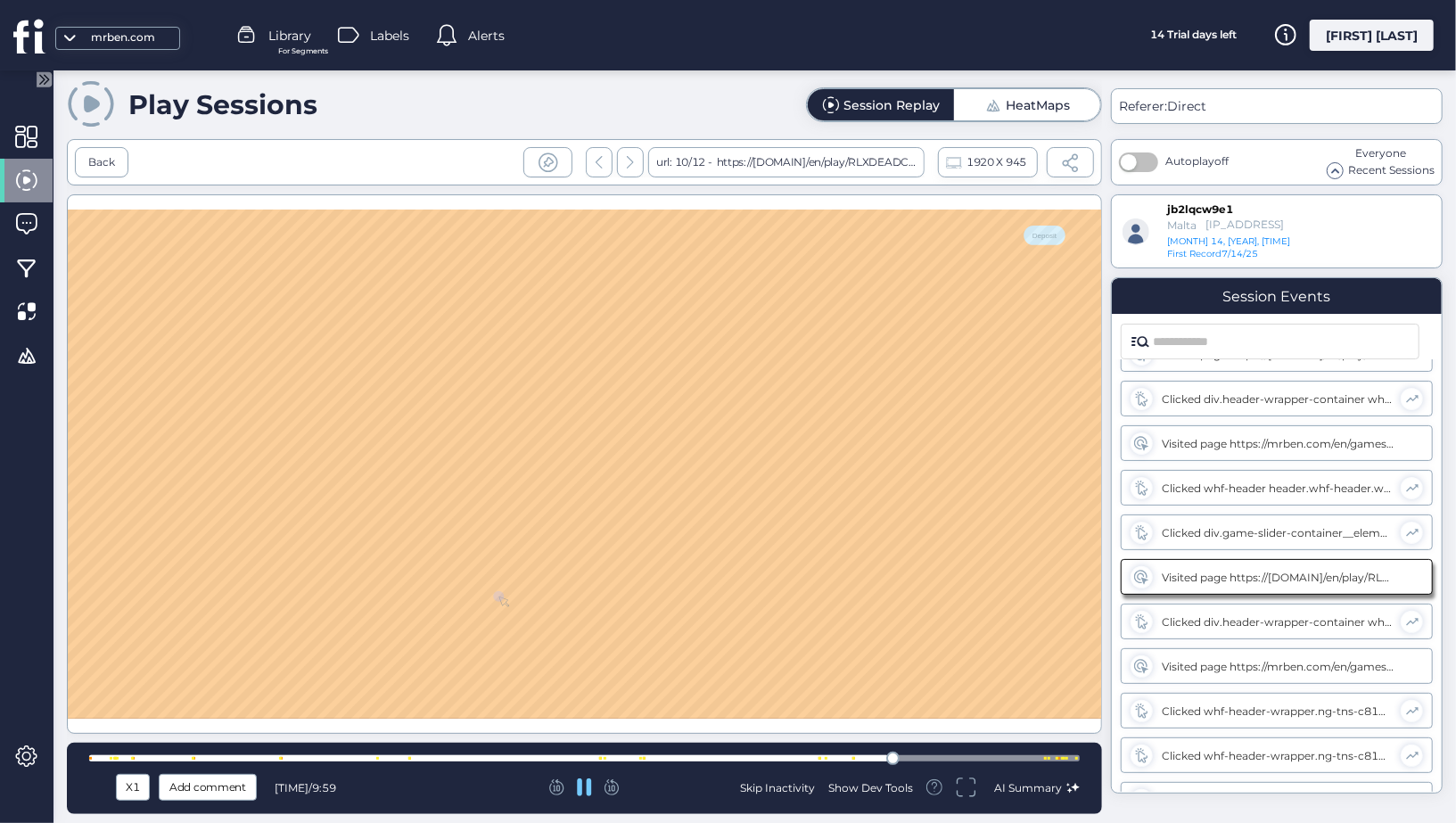 click 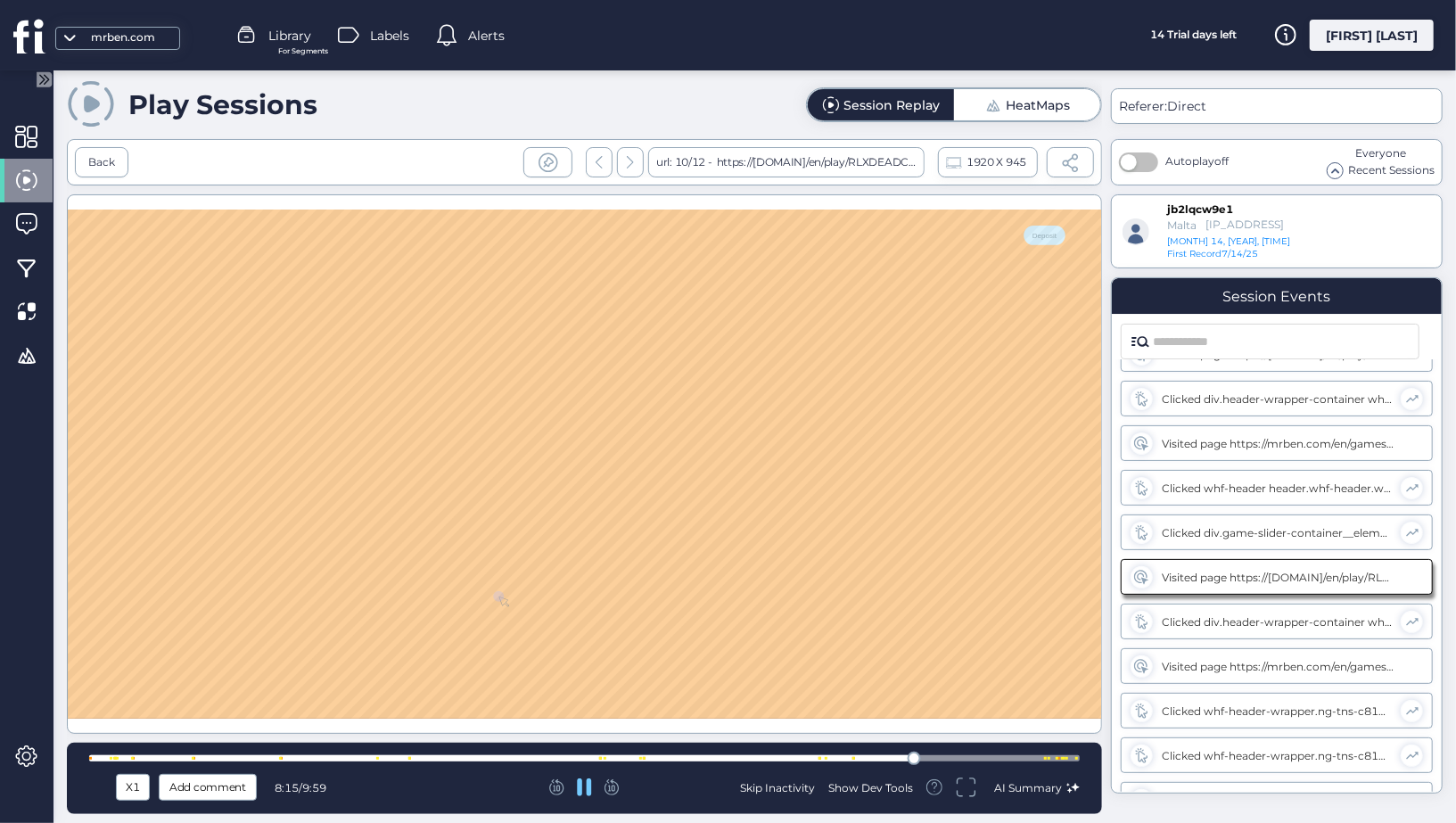 click 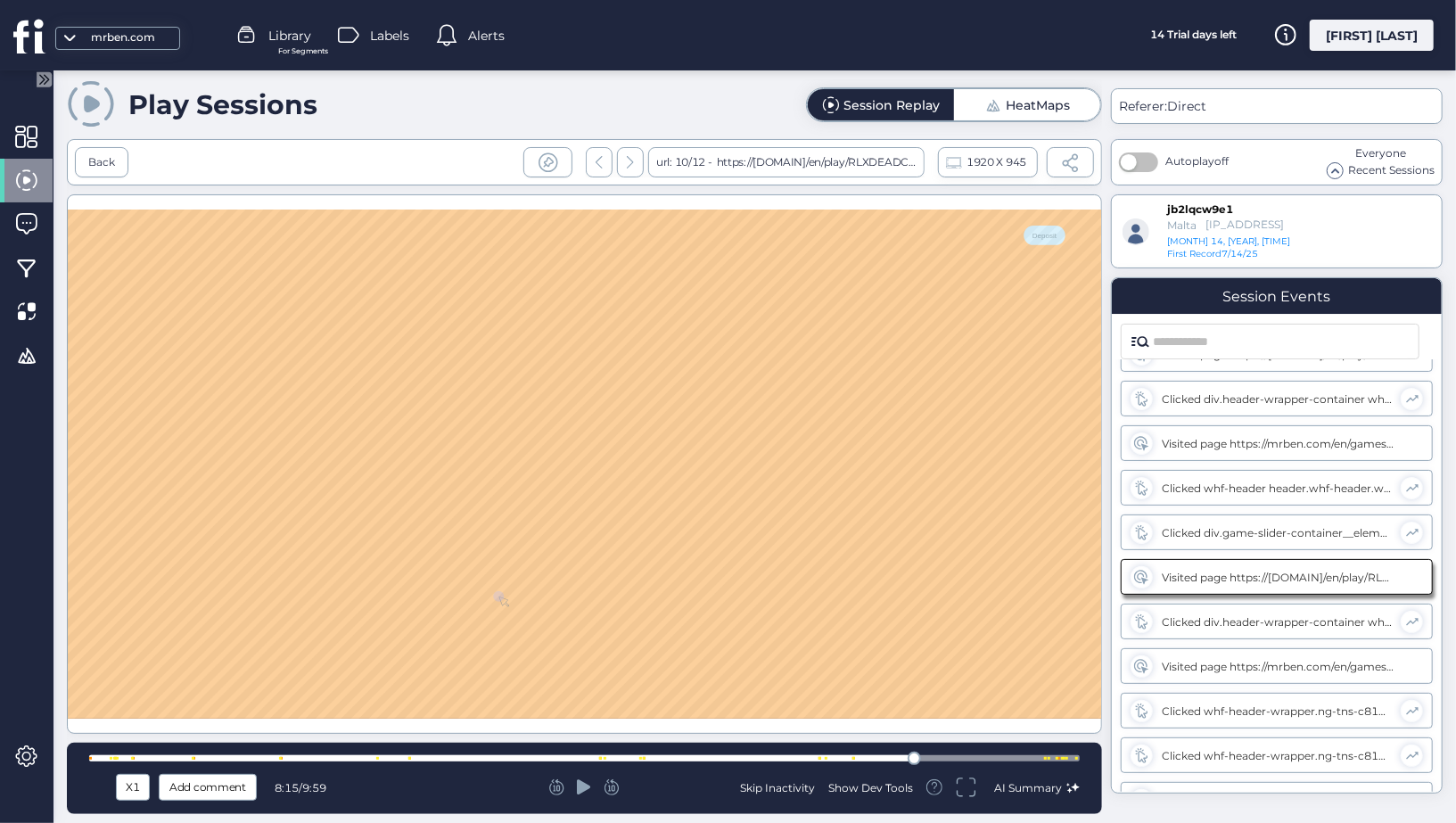 click 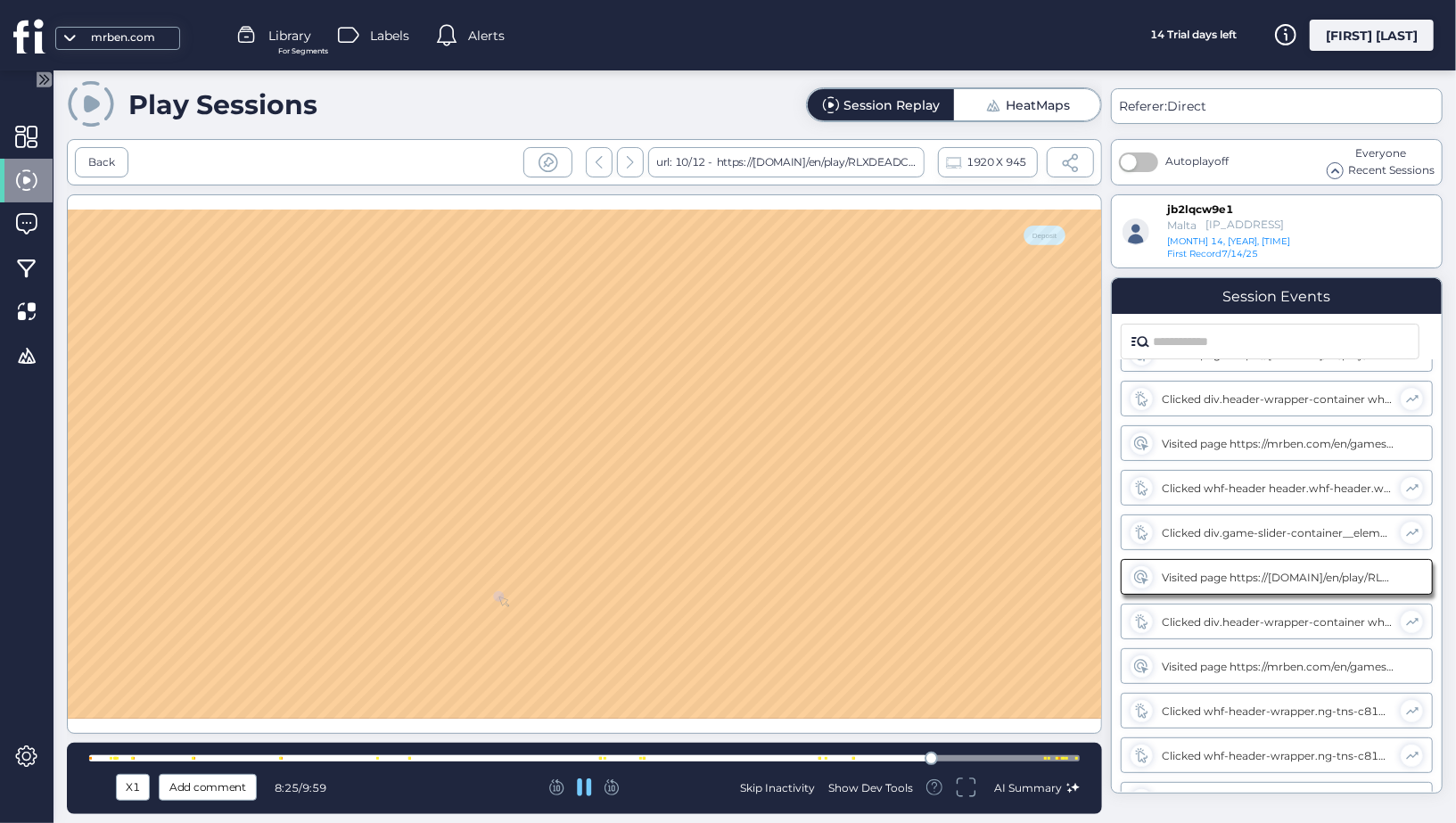 click at bounding box center [584, 758] 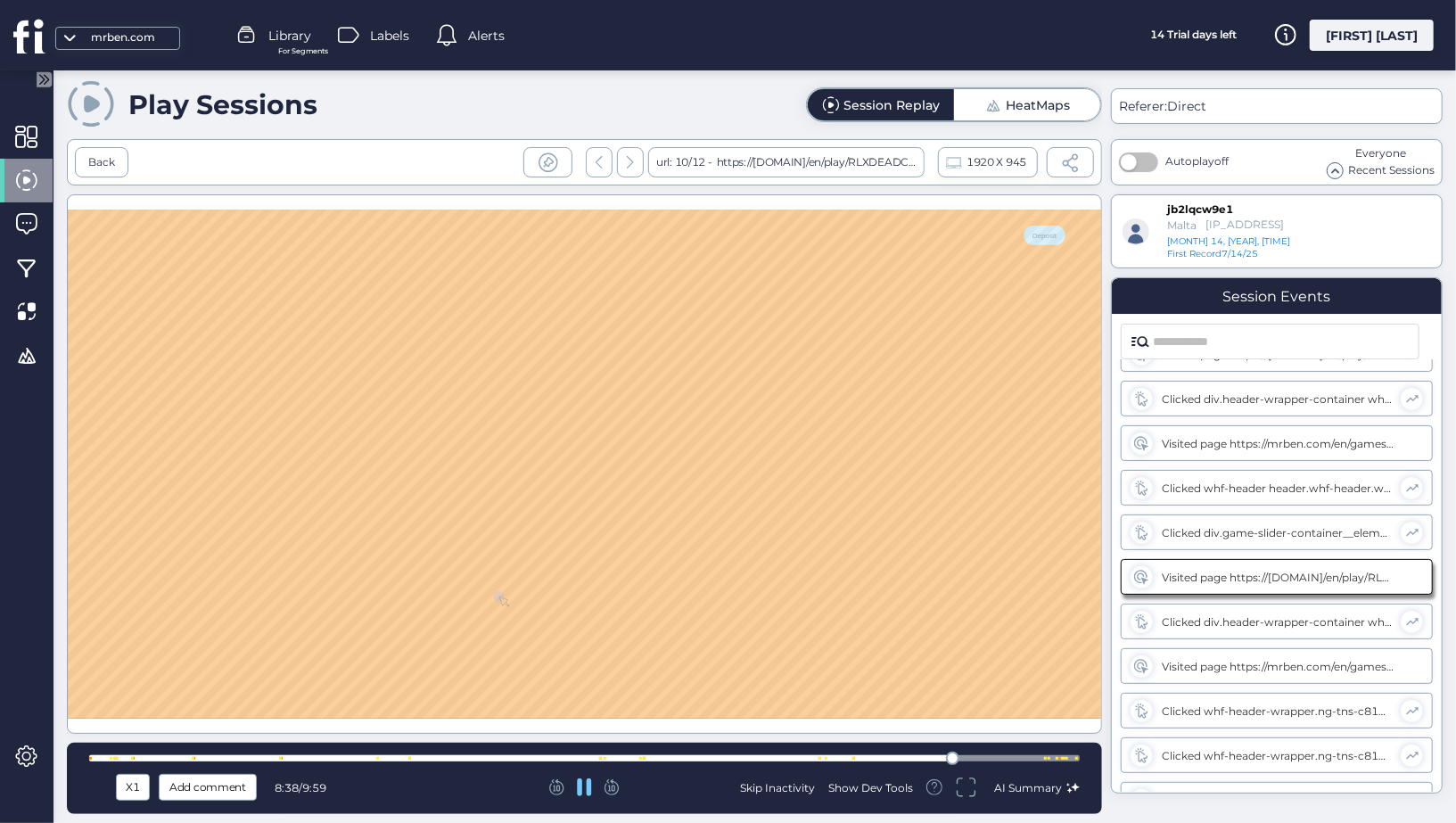 click at bounding box center (584, 758) 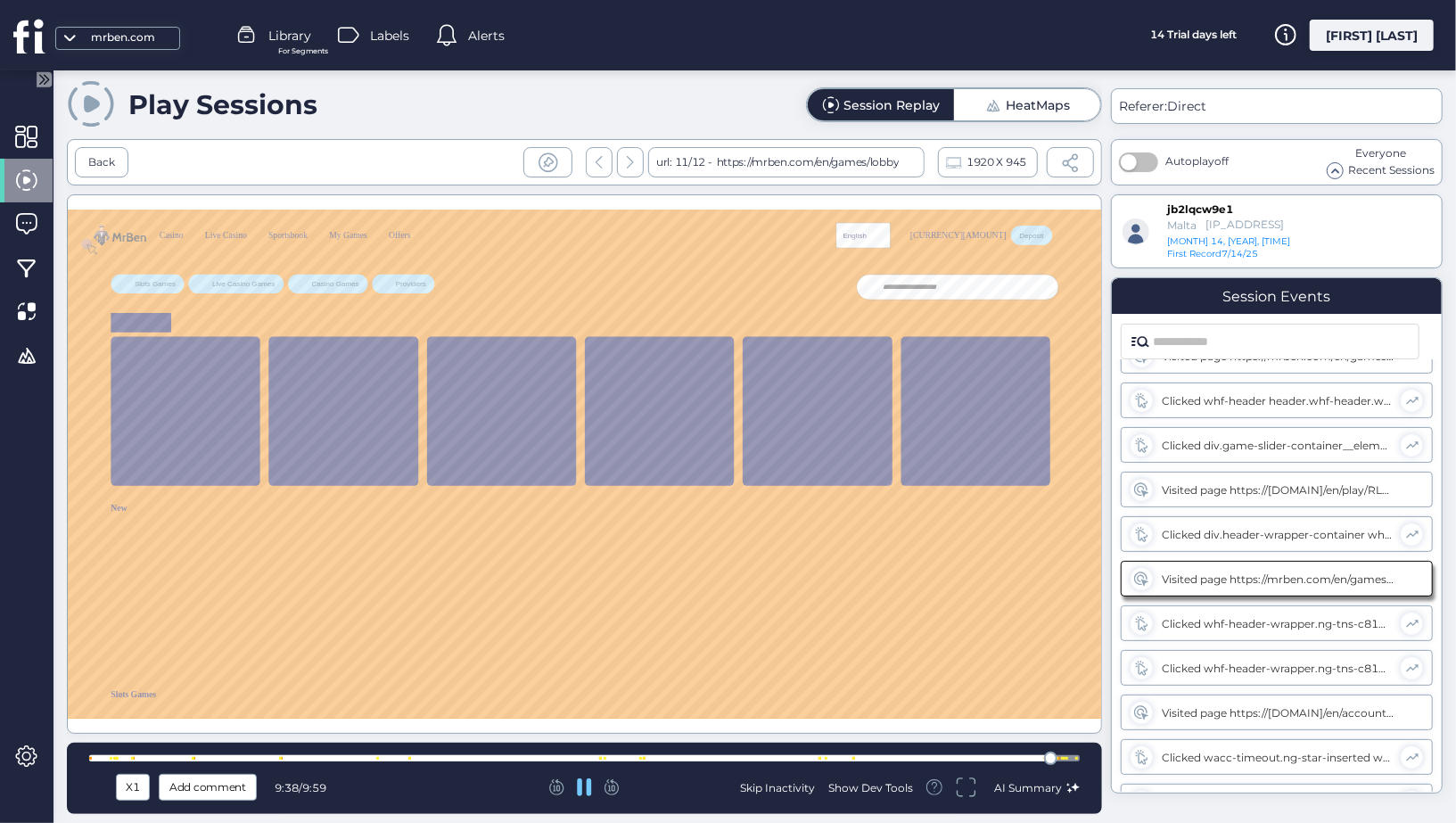 type 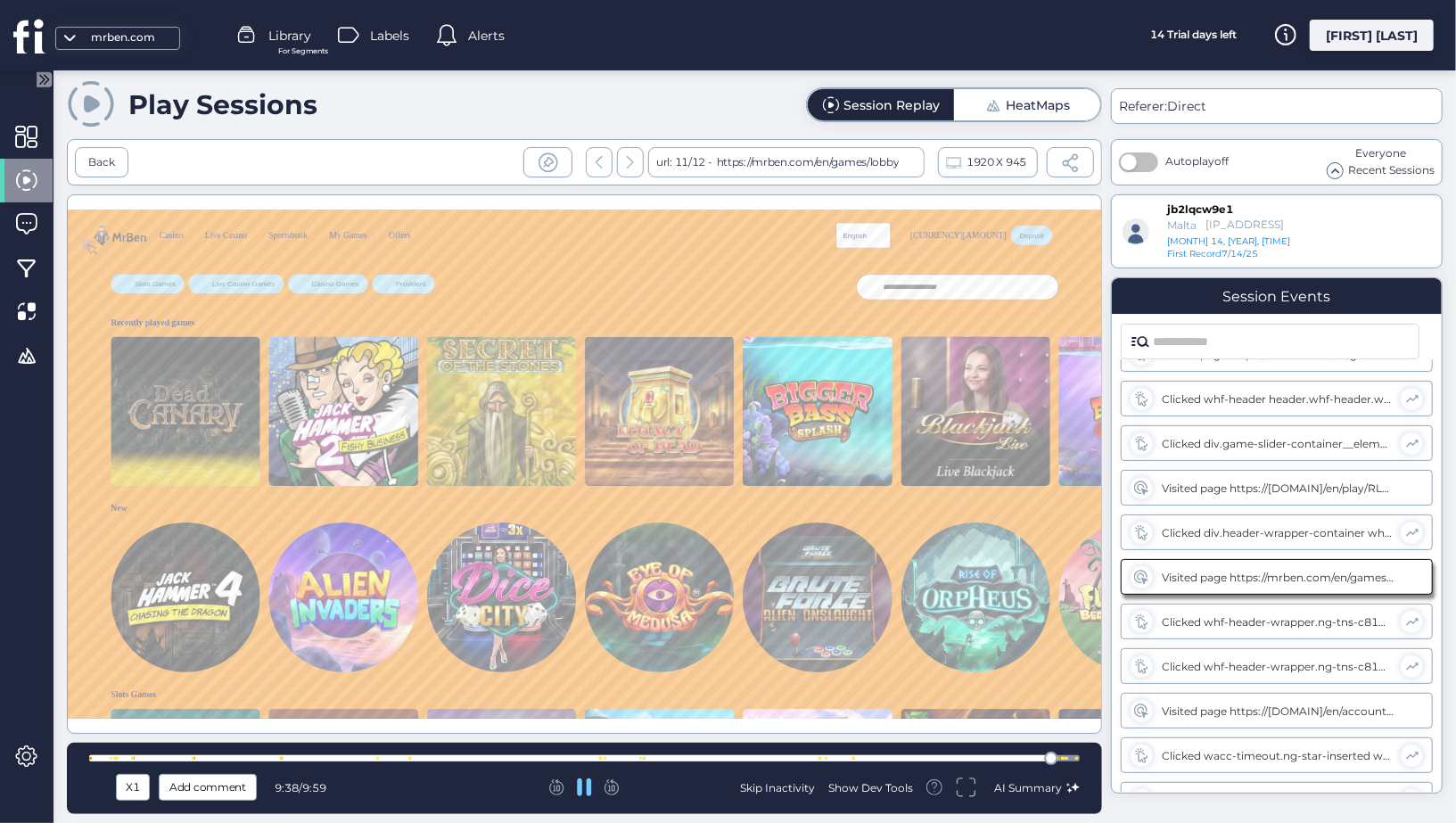 click at bounding box center (584, 758) 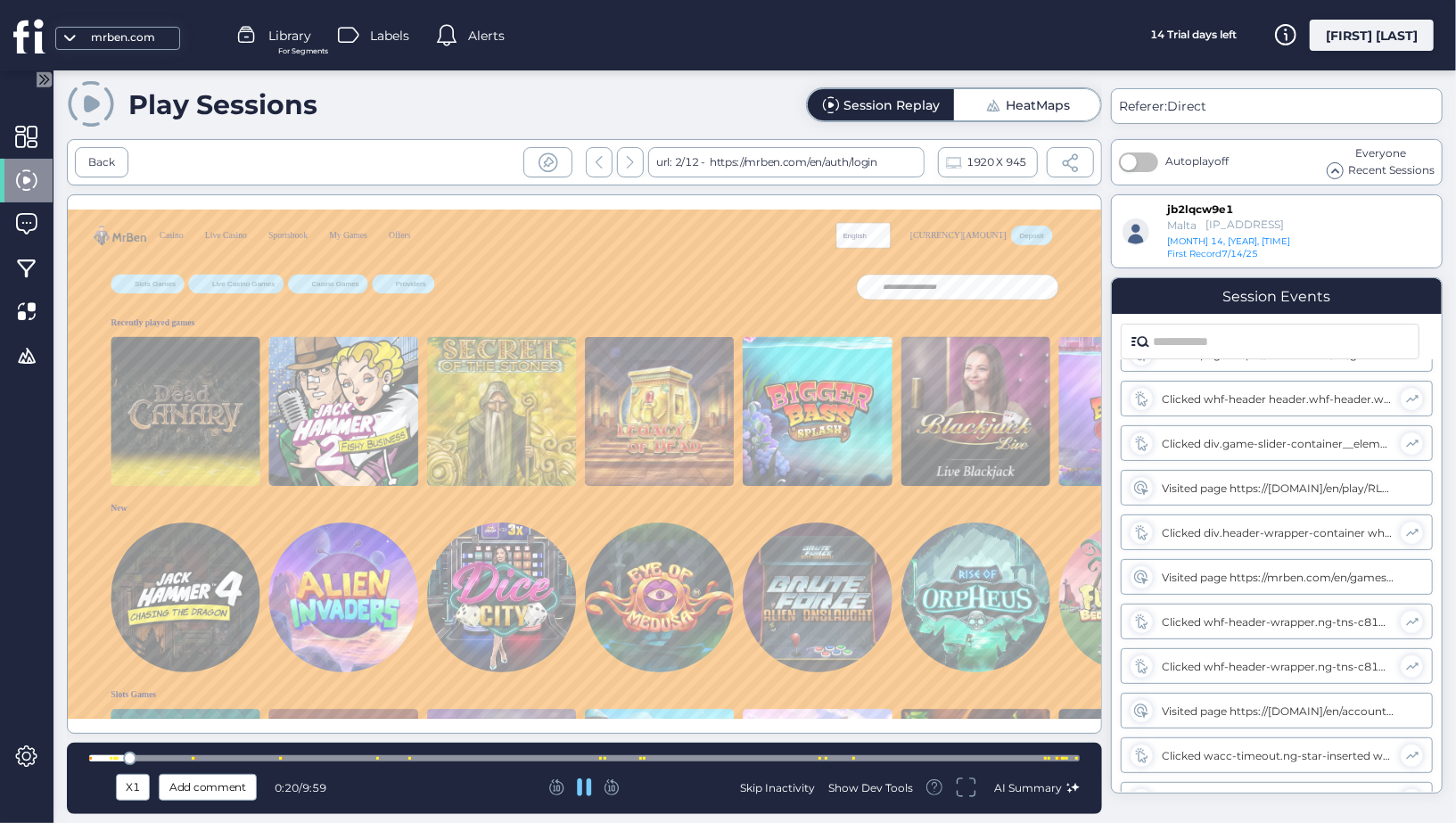 scroll, scrollTop: 745, scrollLeft: 0, axis: vertical 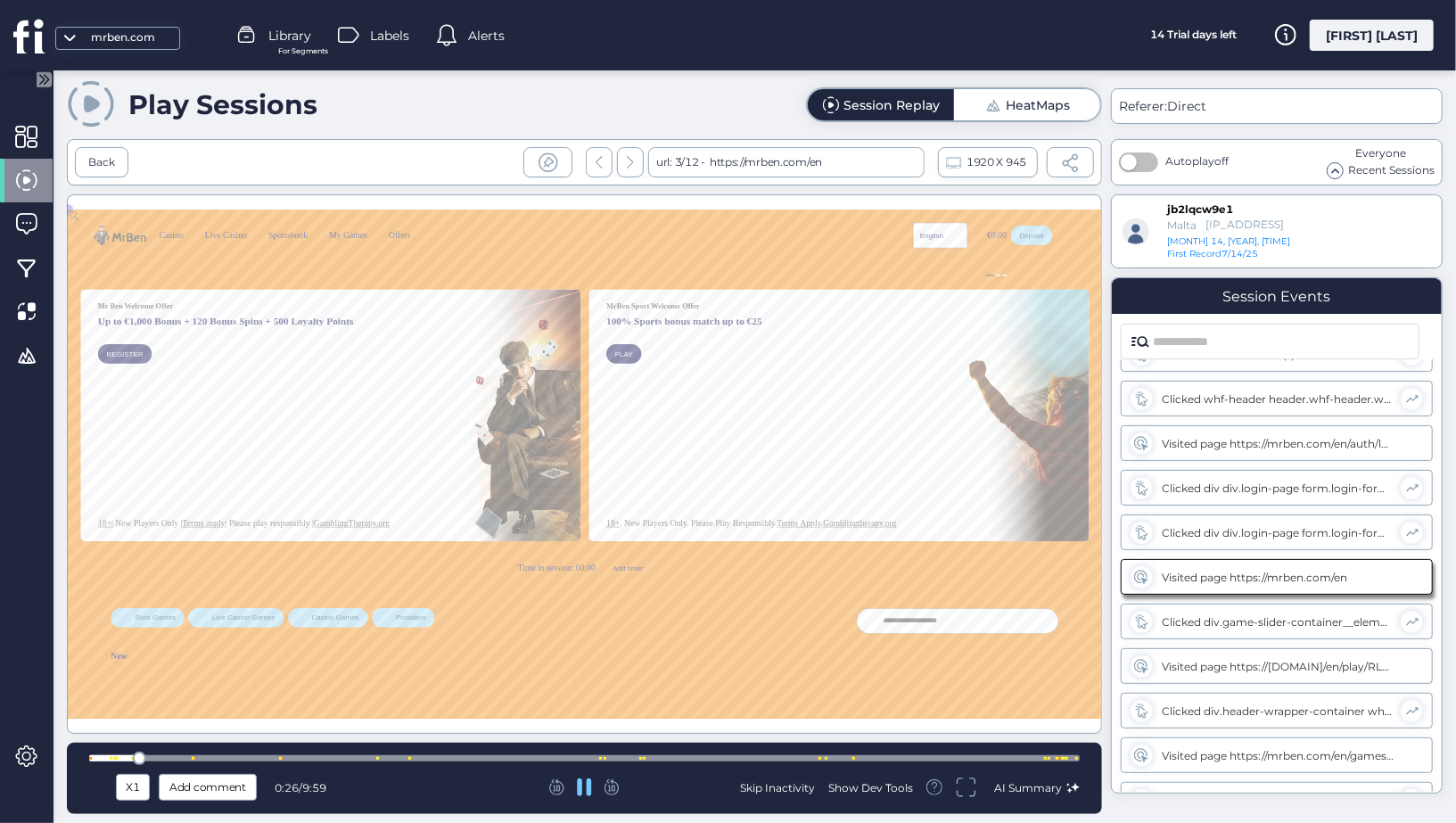 type 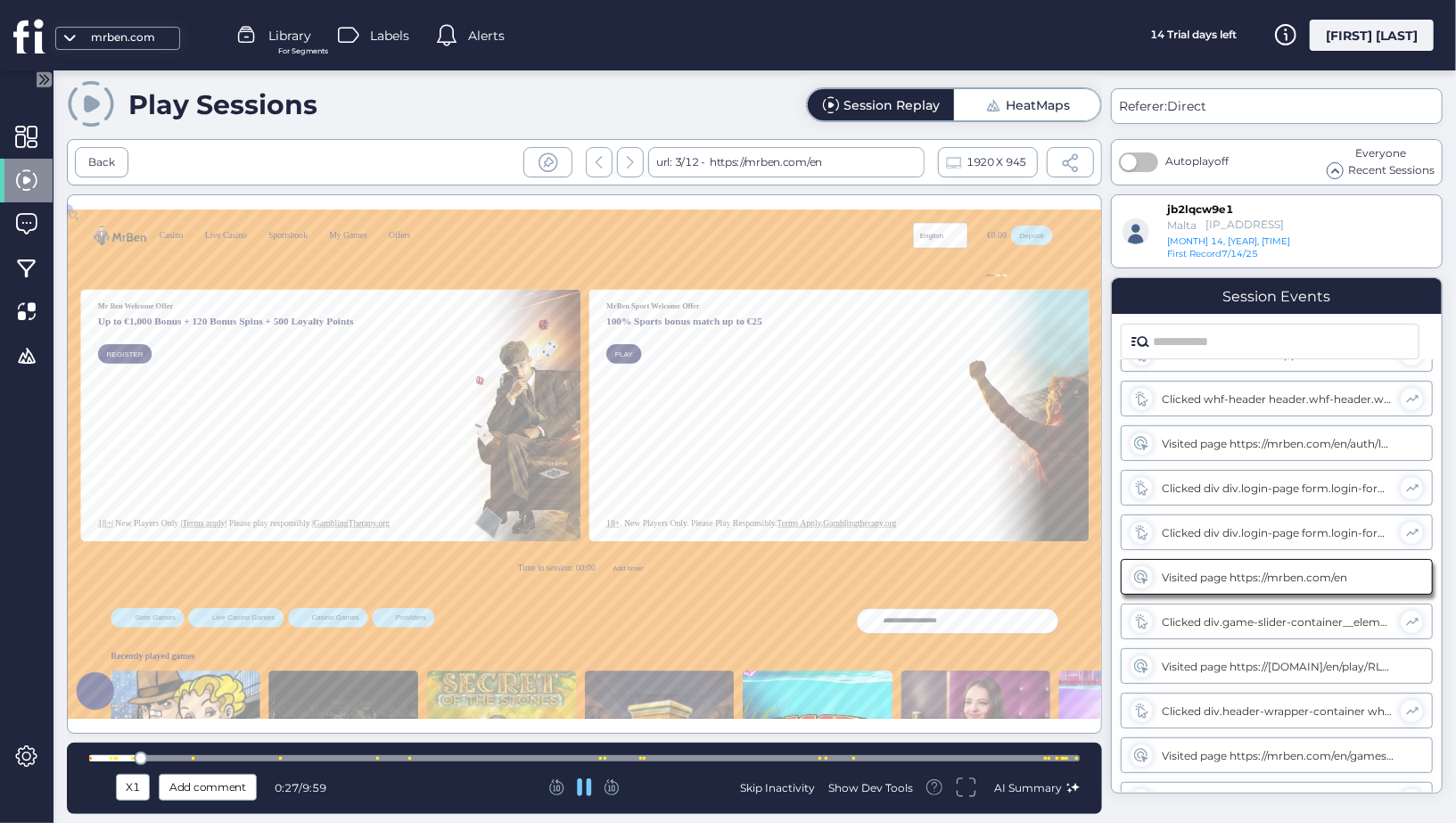 scroll, scrollTop: 0, scrollLeft: 0, axis: both 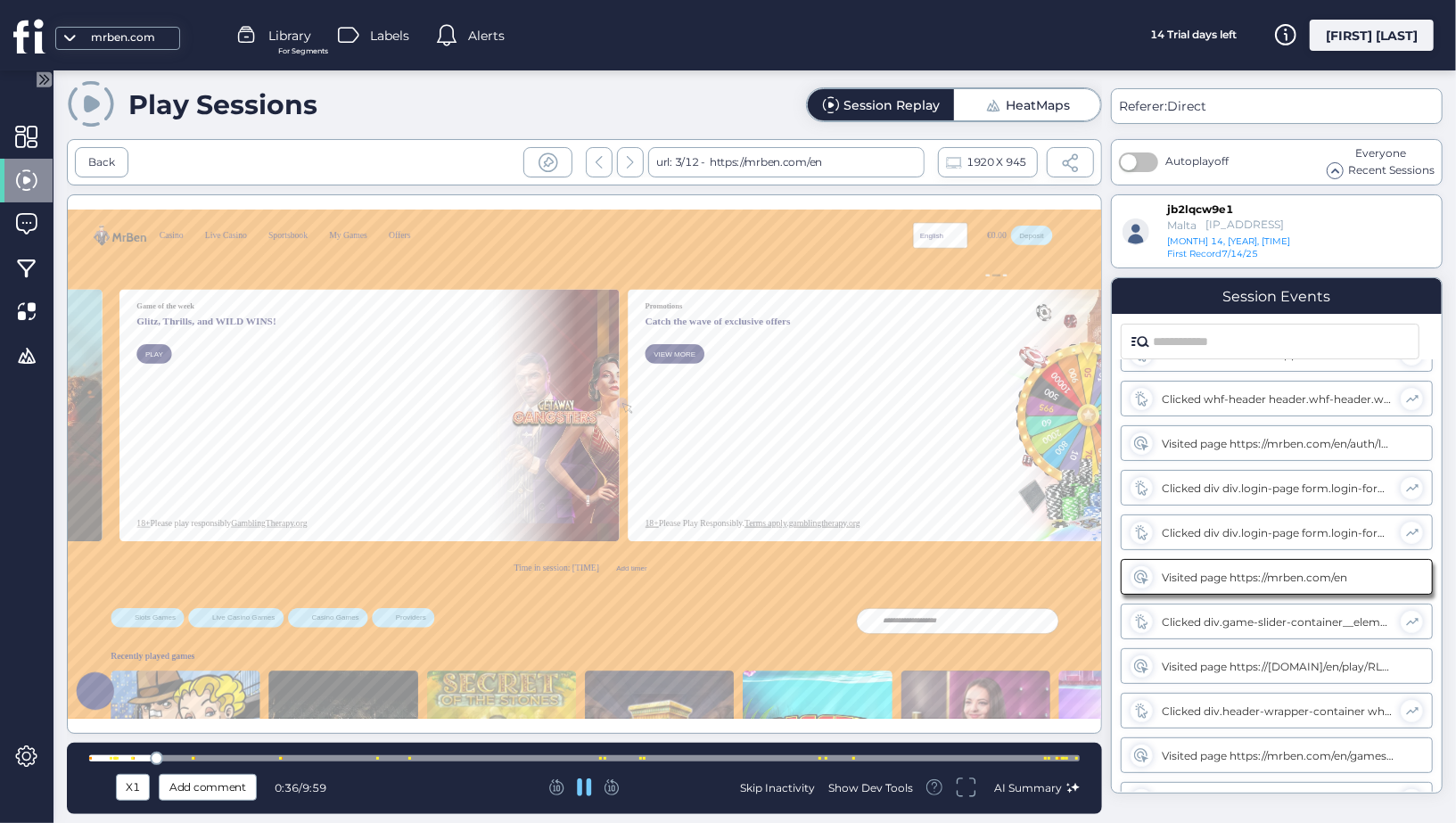 click at bounding box center [584, 758] 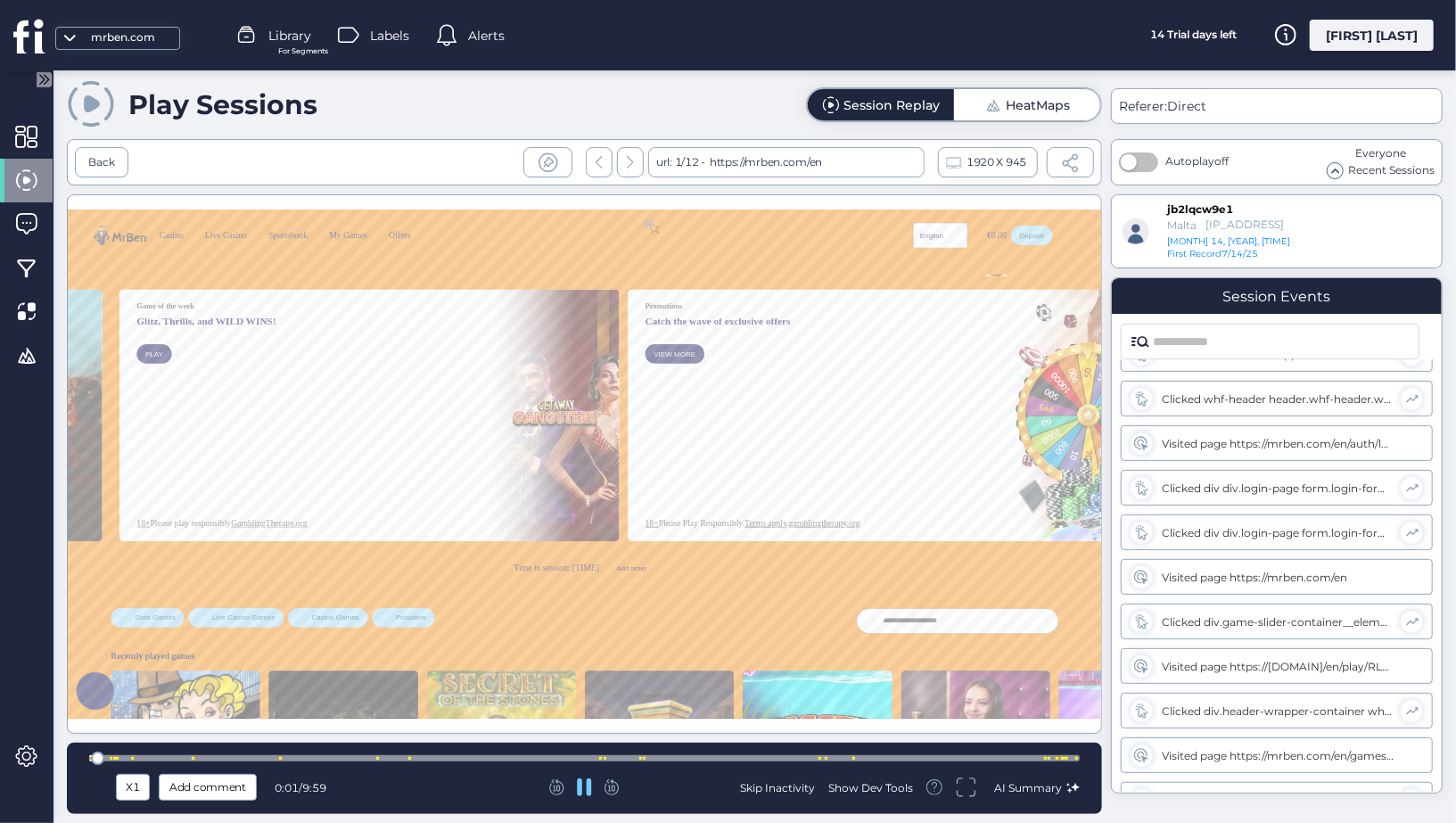 scroll, scrollTop: 0, scrollLeft: 0, axis: both 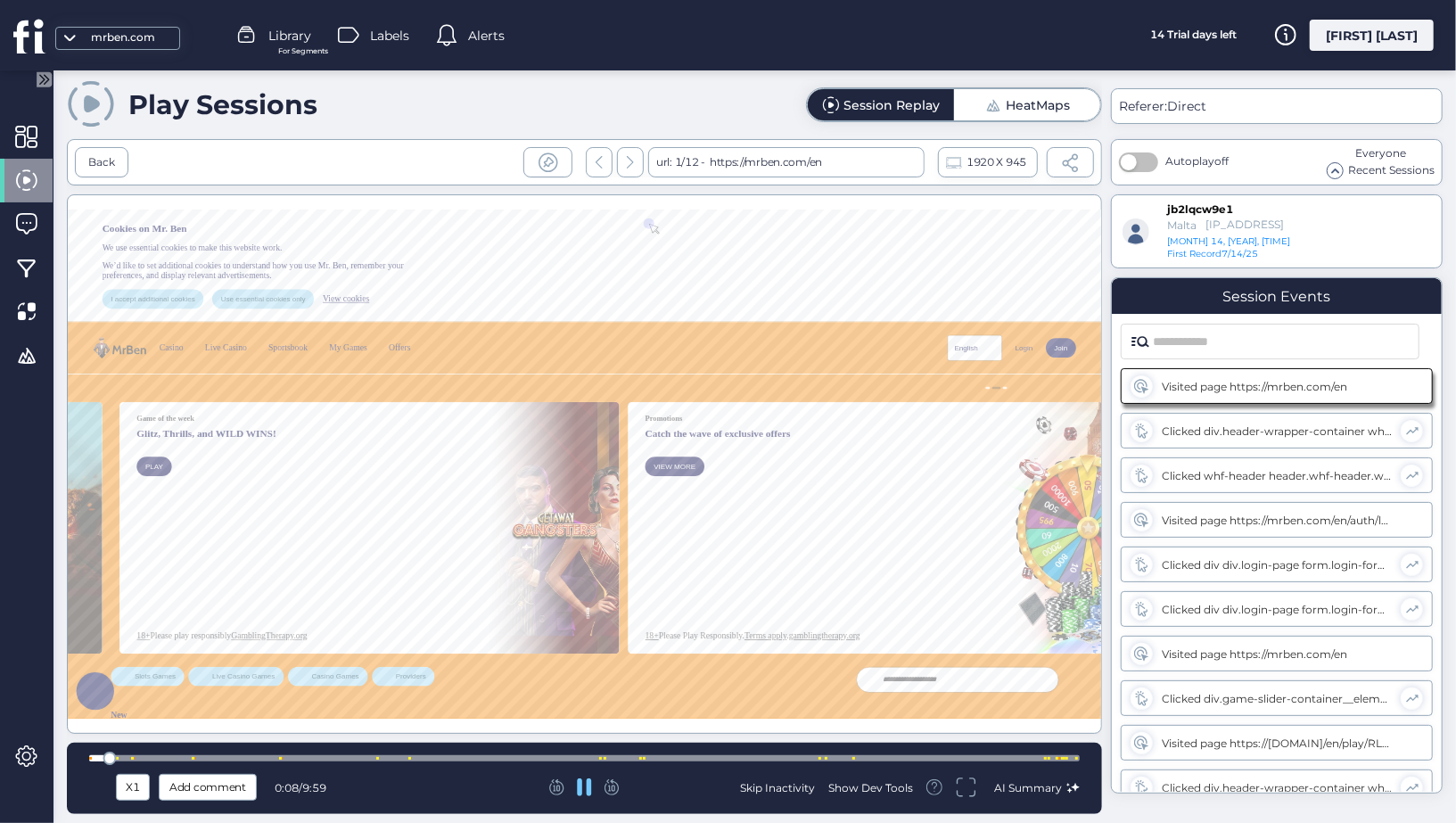 click on "X1" 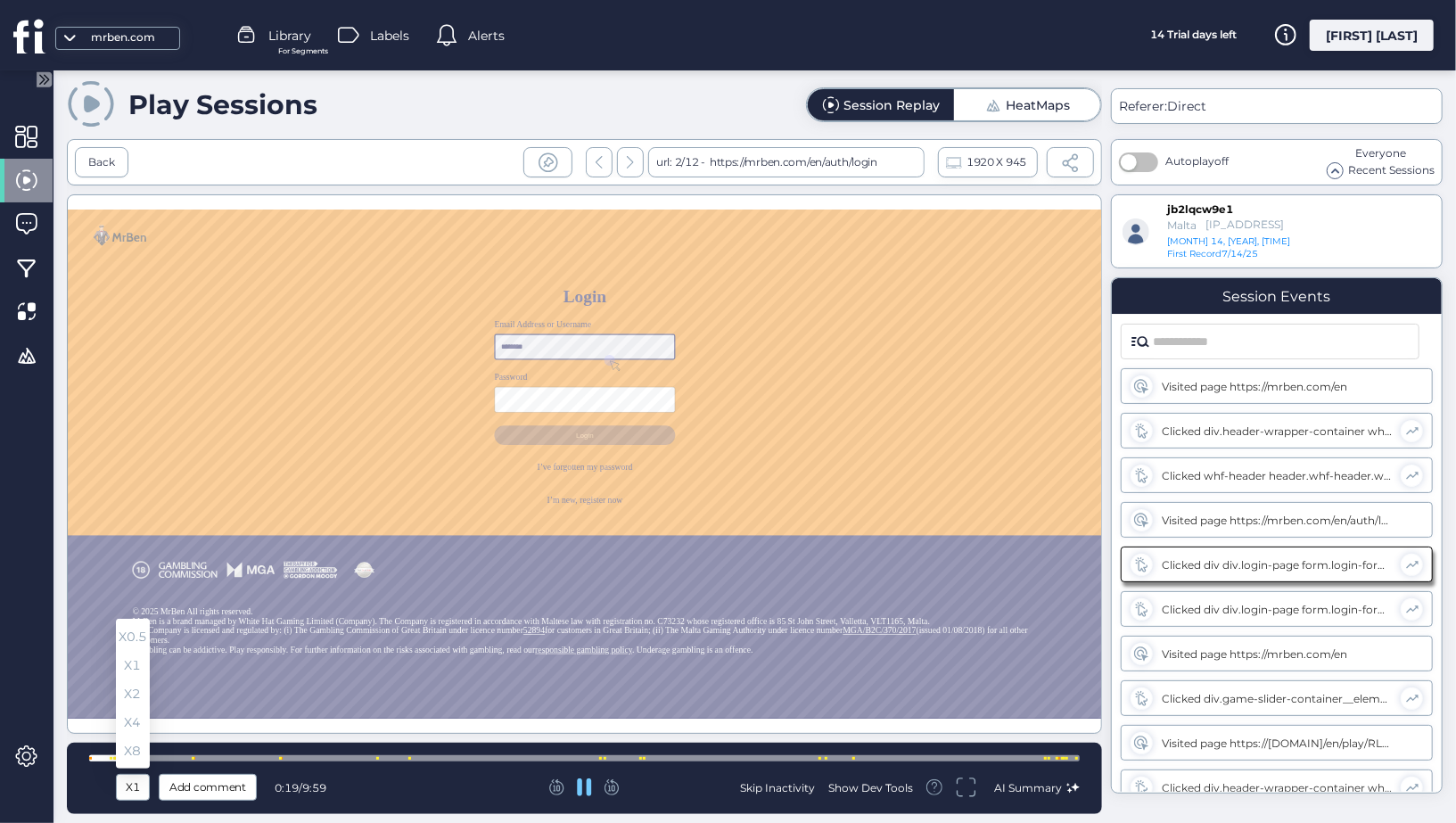 type on "*********" 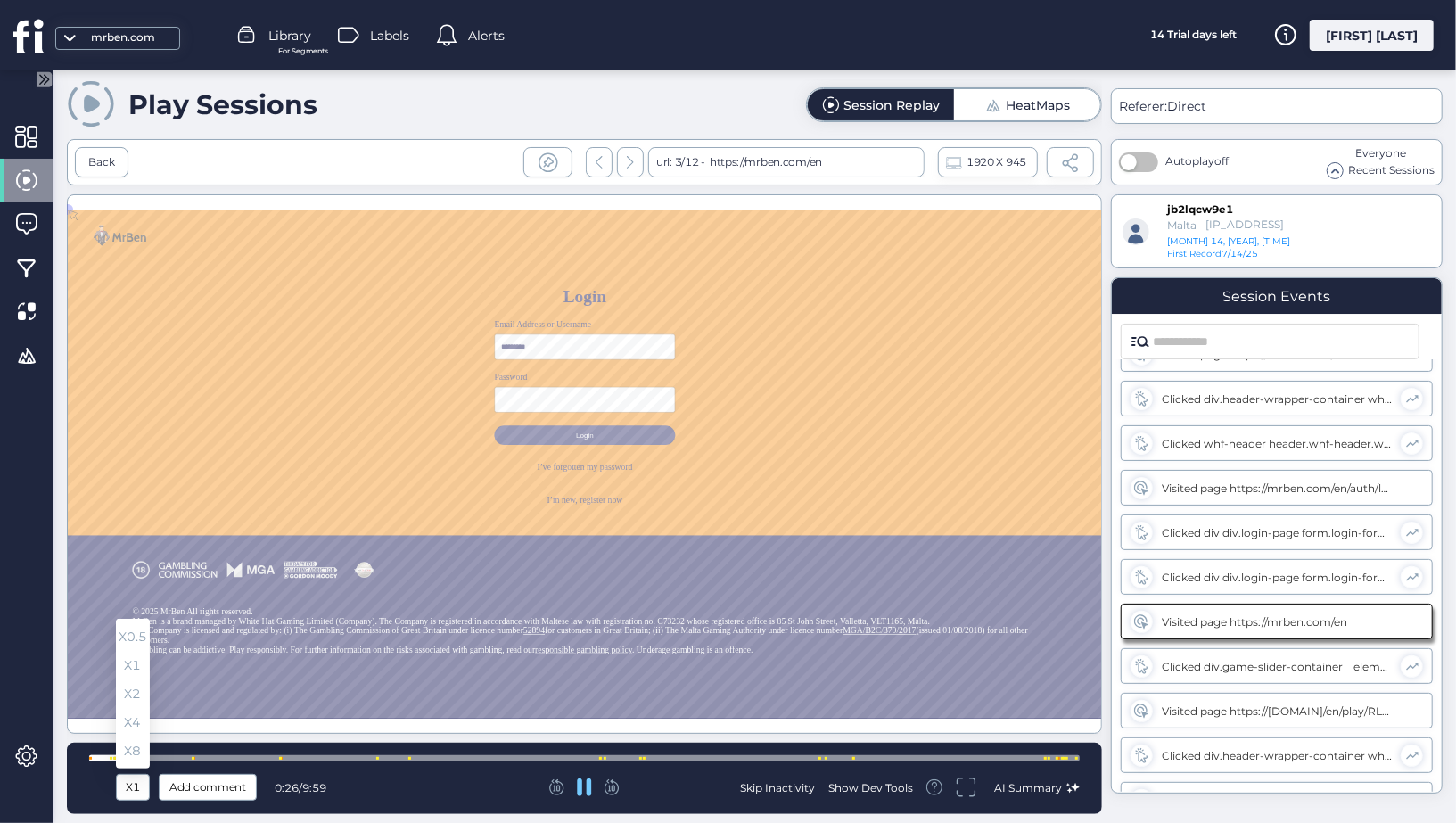 scroll, scrollTop: 77, scrollLeft: 0, axis: vertical 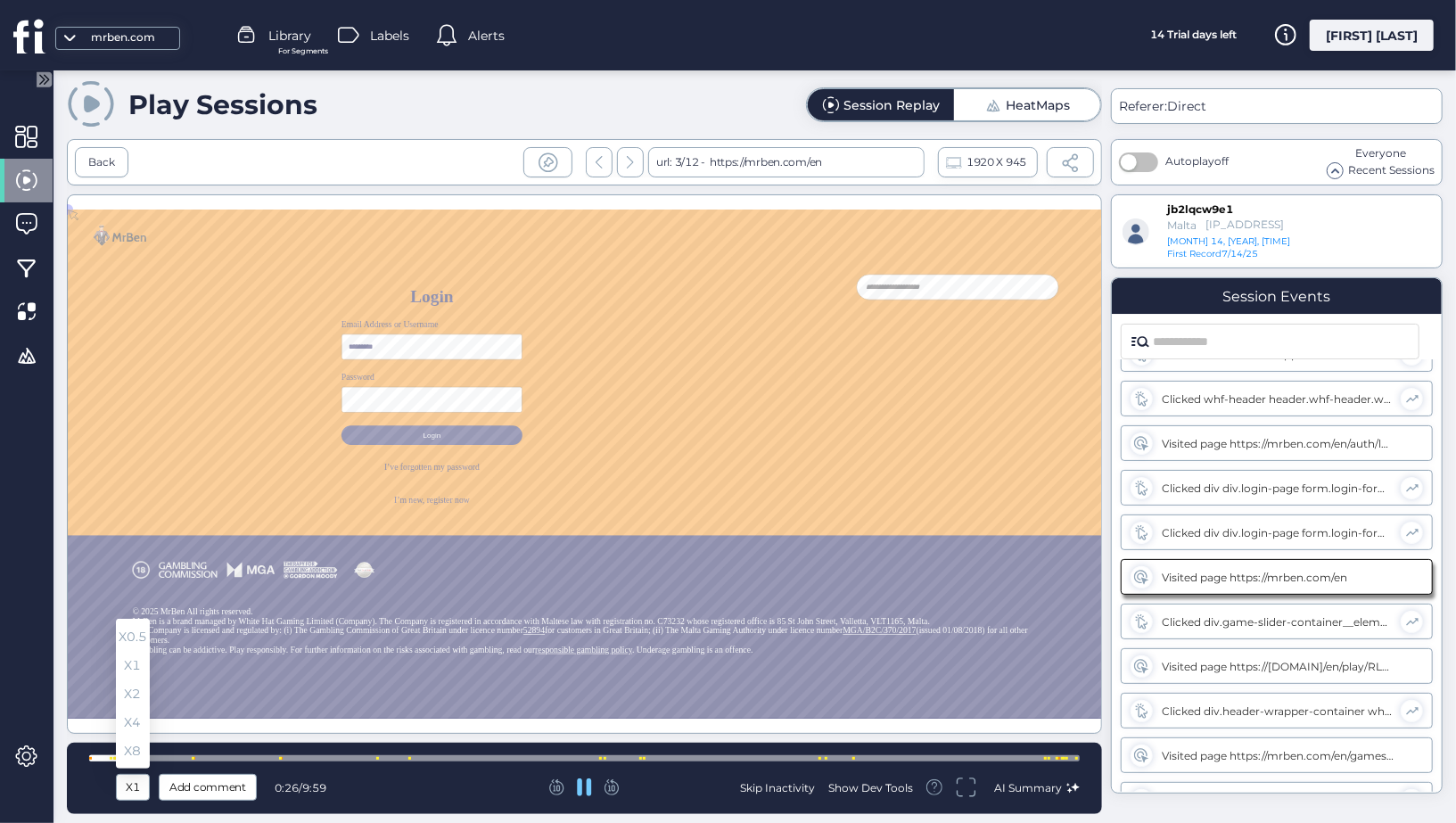 type 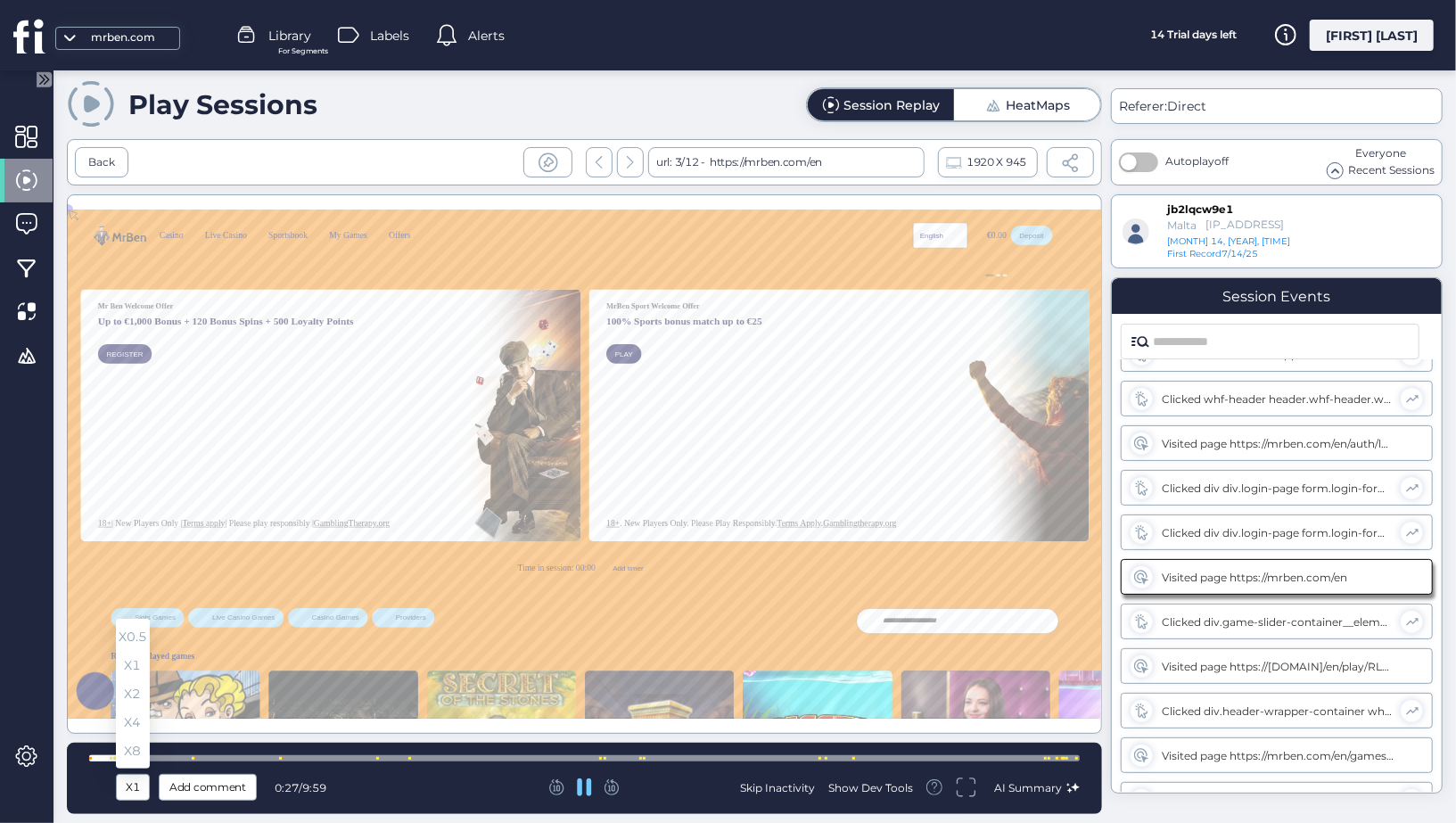 scroll, scrollTop: 0, scrollLeft: 0, axis: both 